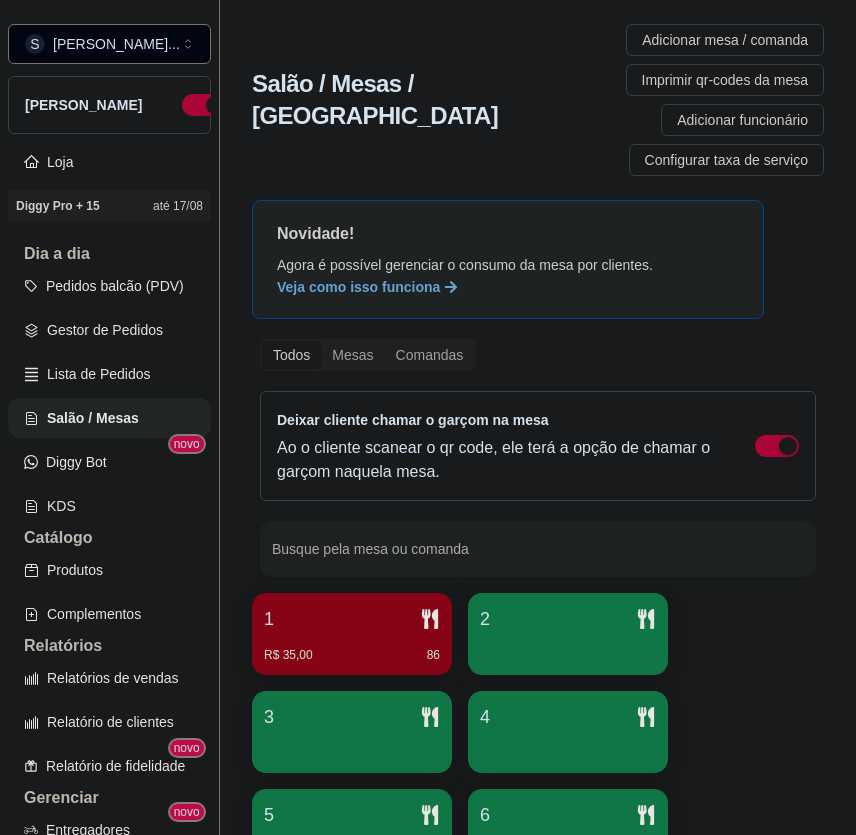 scroll, scrollTop: 0, scrollLeft: 0, axis: both 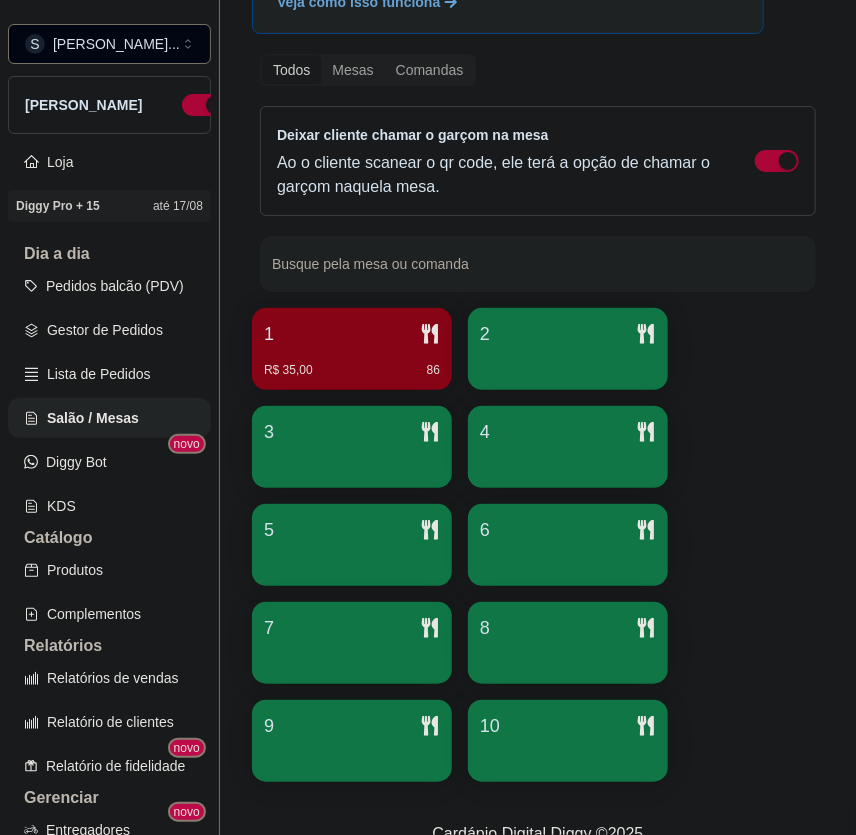 click at bounding box center (568, 755) 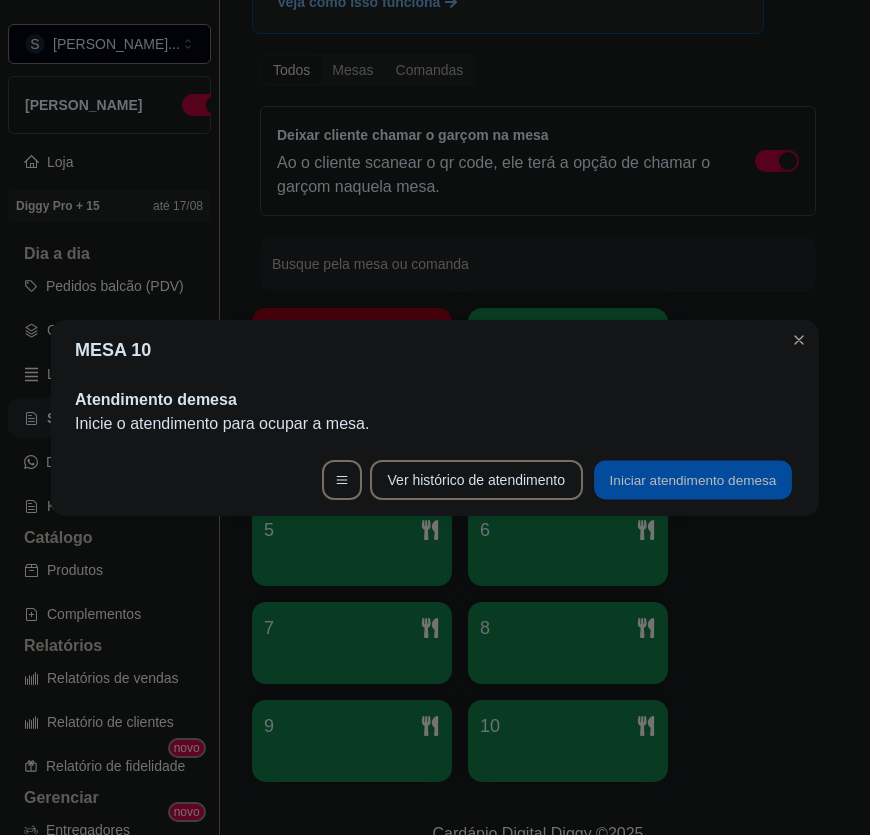 click on "Iniciar atendimento de  mesa" at bounding box center [693, 479] 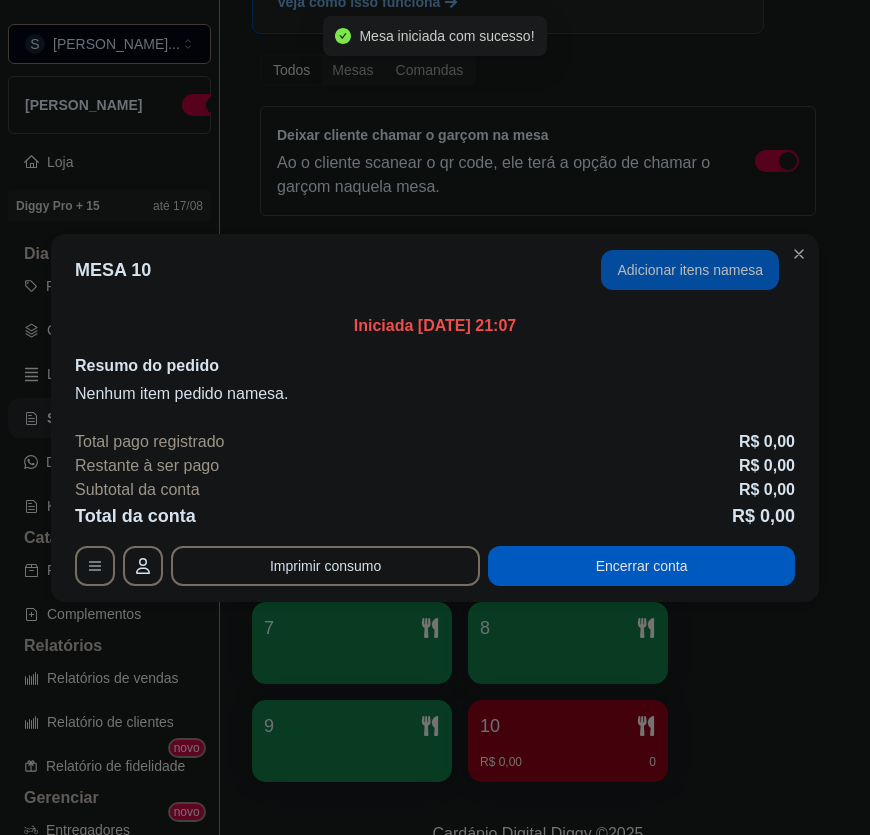 click on "Adicionar itens na  mesa" at bounding box center [690, 270] 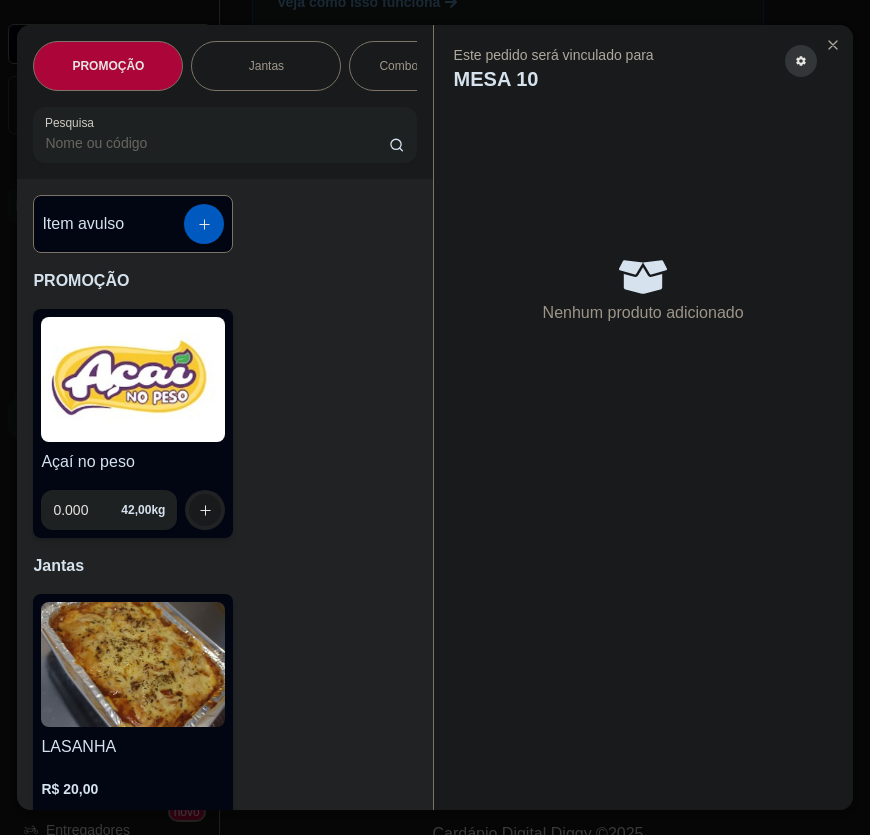 click on "Açaí no peso    0.000 42,00 kg" at bounding box center [133, 423] 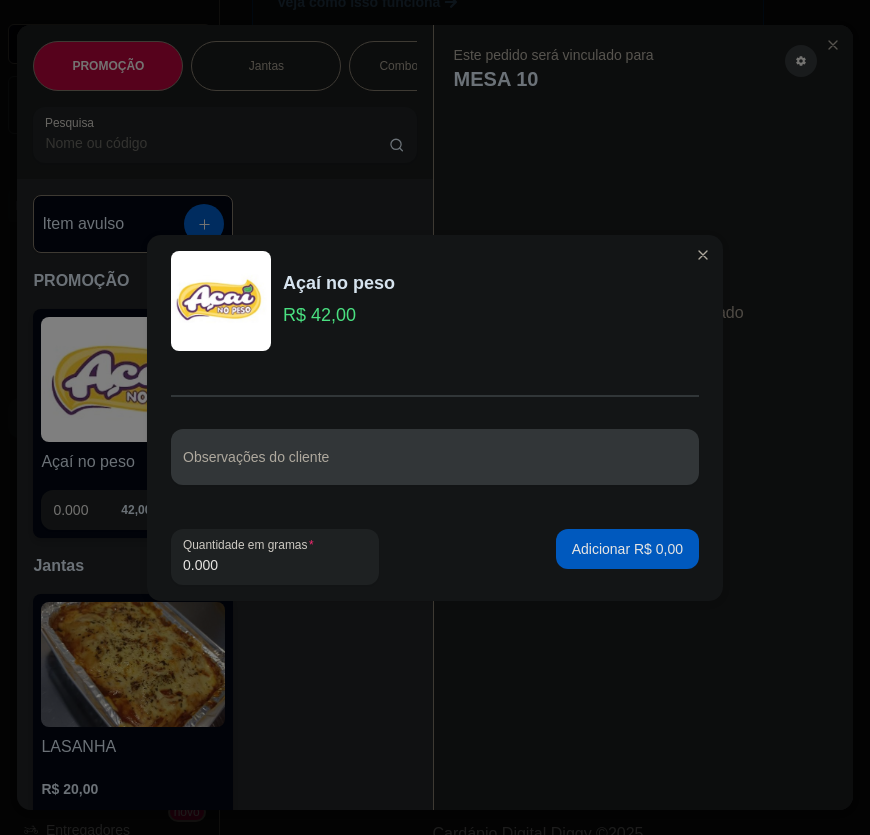 click on "Observações do cliente" at bounding box center (435, 465) 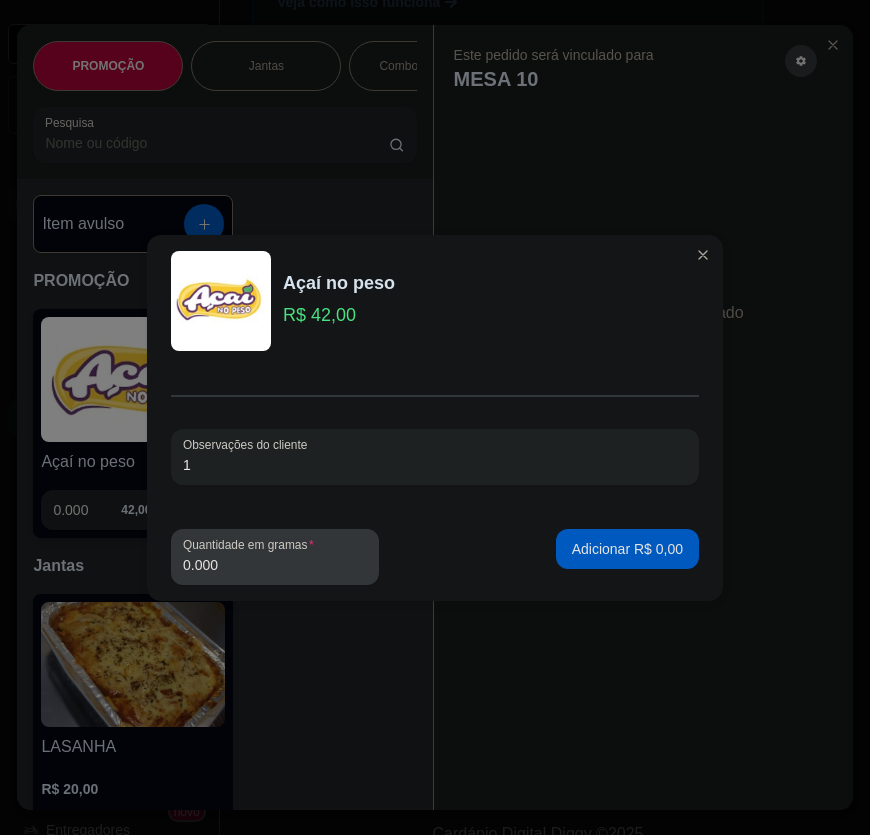 type on "1" 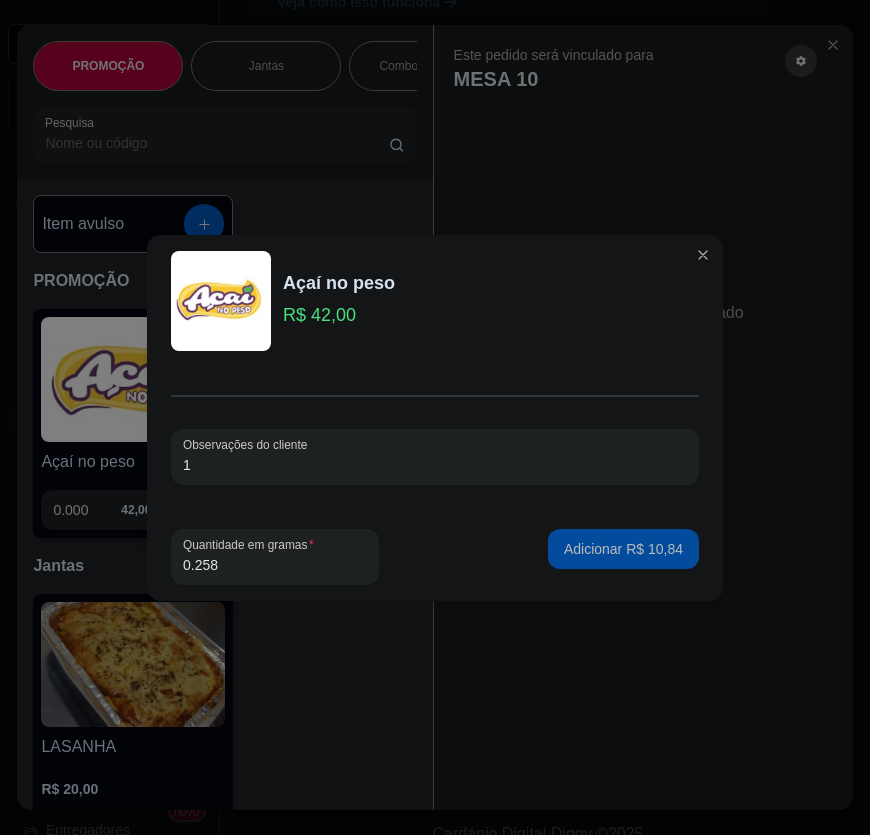 type on "0.258" 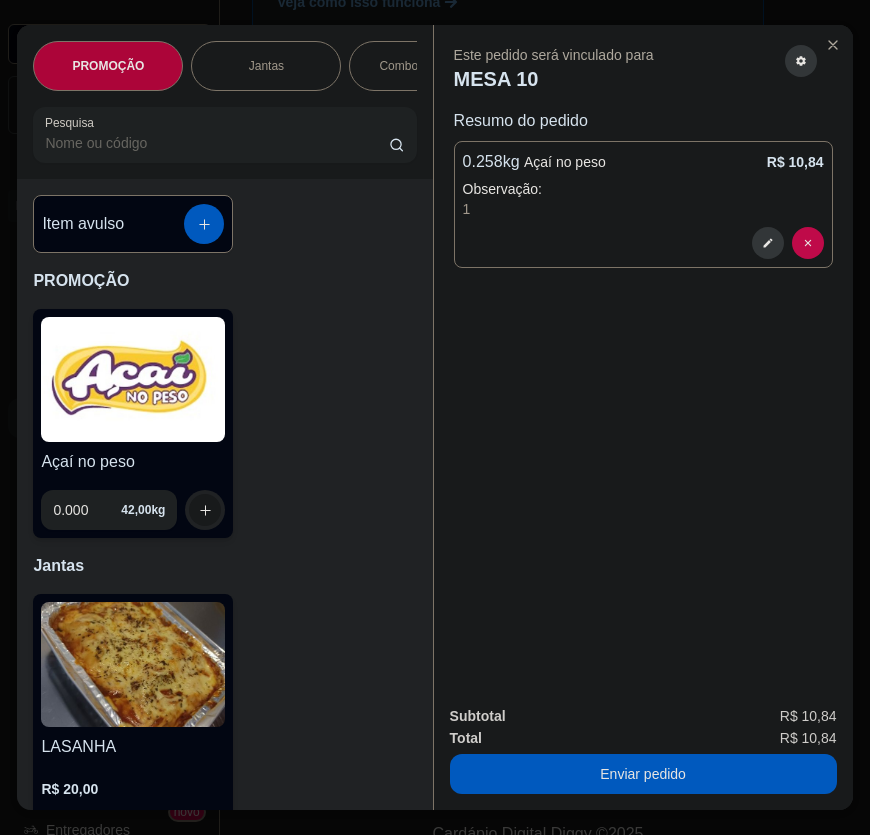 click on "Açaí no peso" at bounding box center [133, 462] 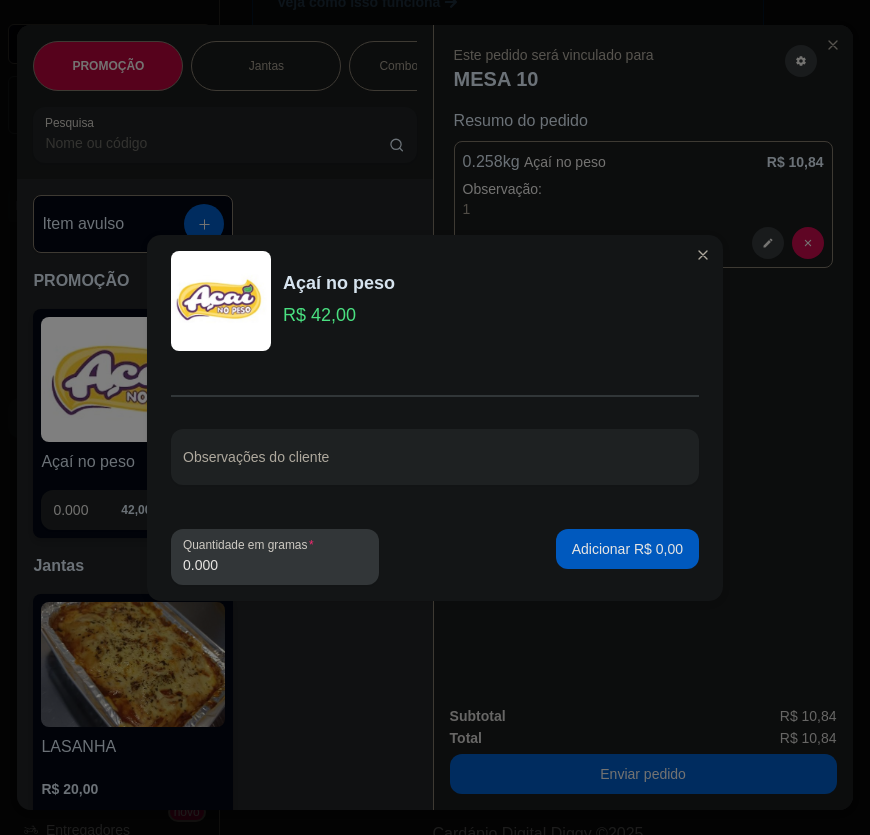 click on "0.000" at bounding box center (275, 565) 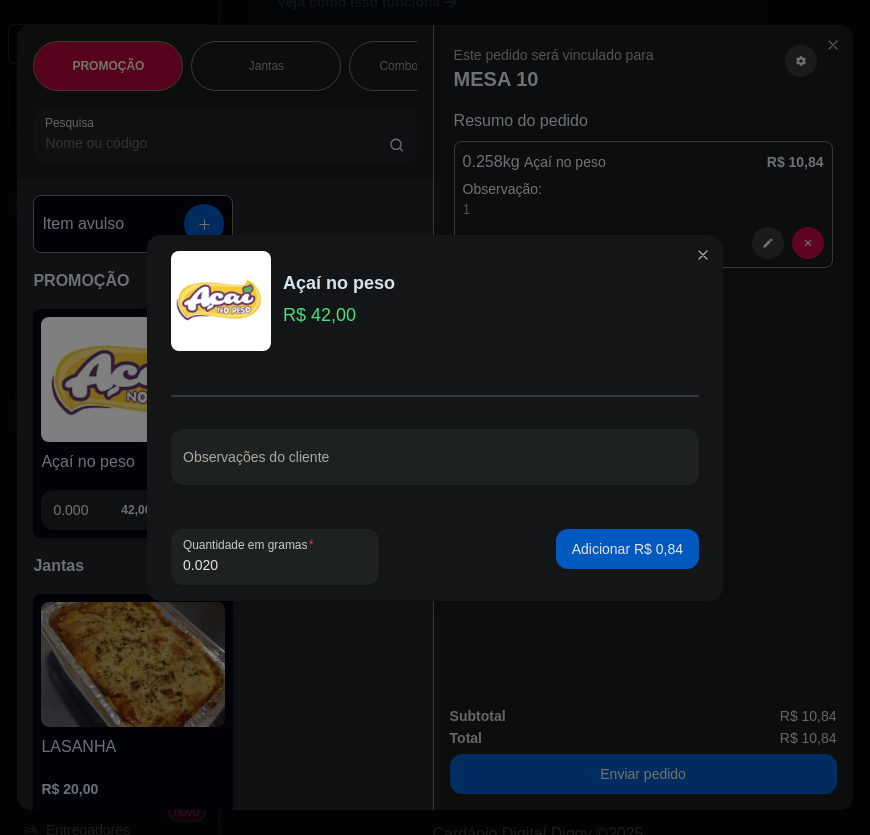 type on "0.208" 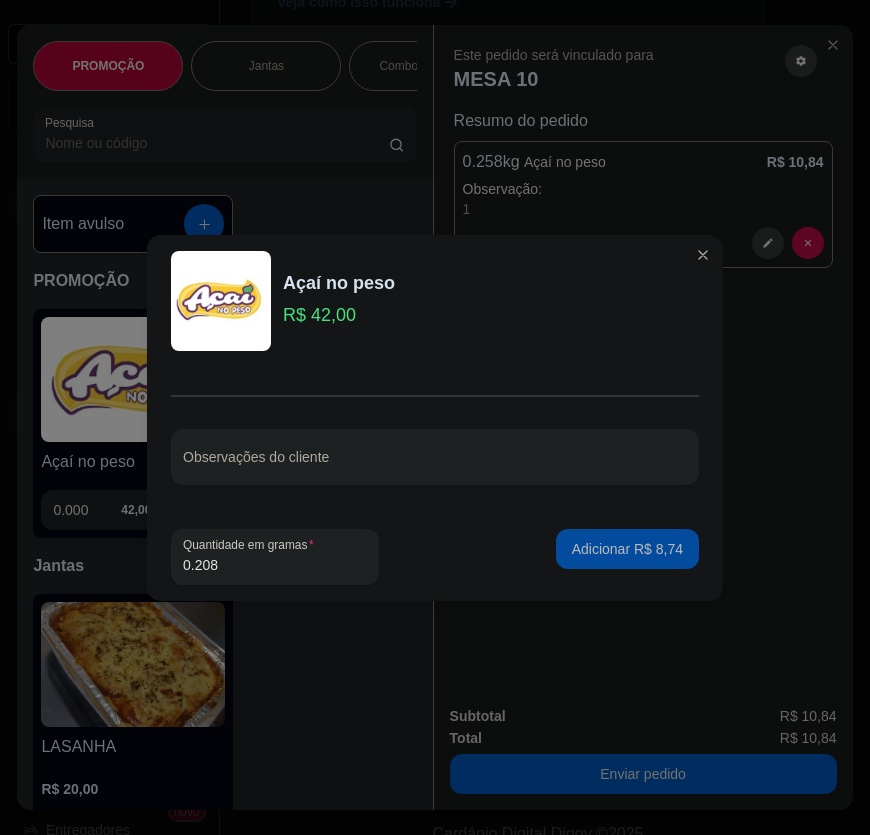 click on "Adicionar   R$ 8,74" at bounding box center [627, 549] 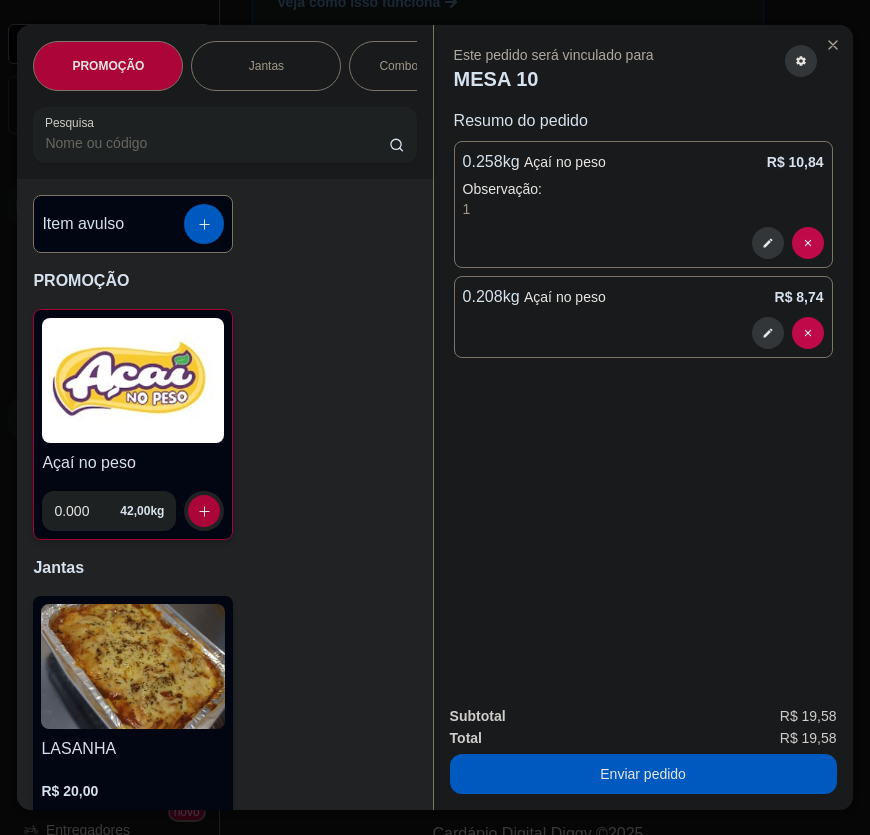 click at bounding box center [133, 380] 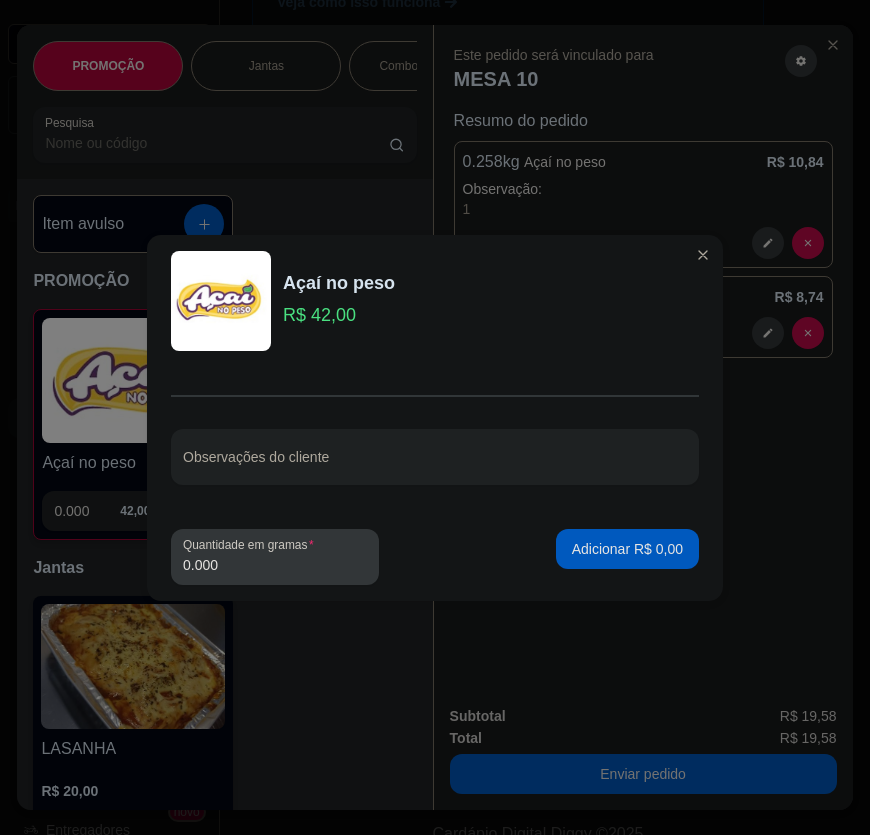 click on "0.000" at bounding box center [275, 565] 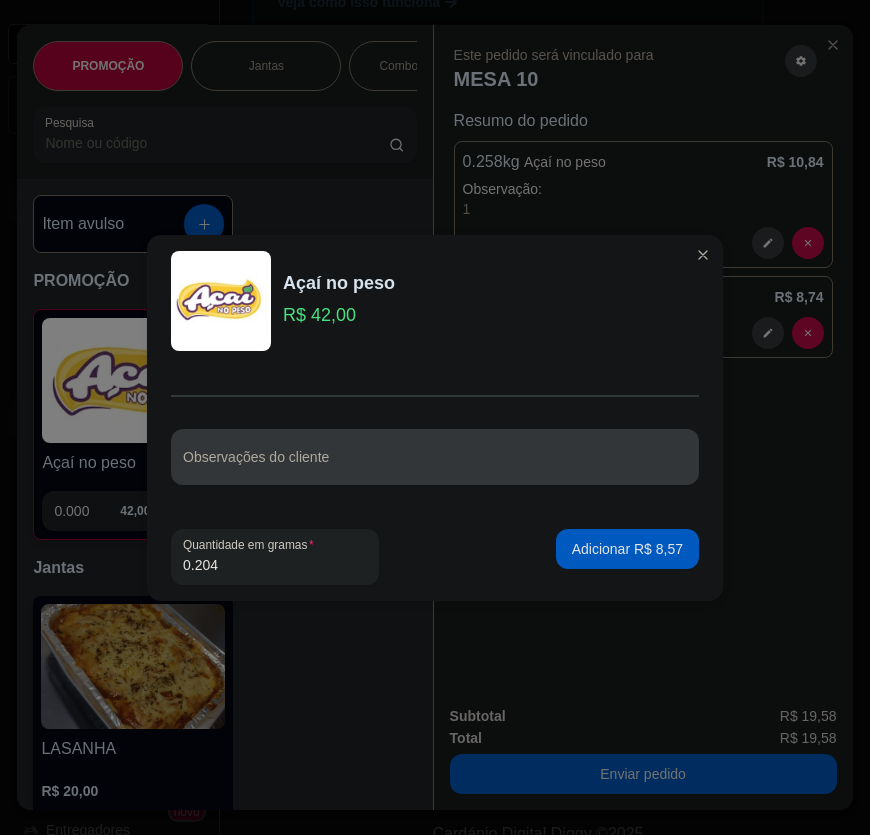 type on "0.204" 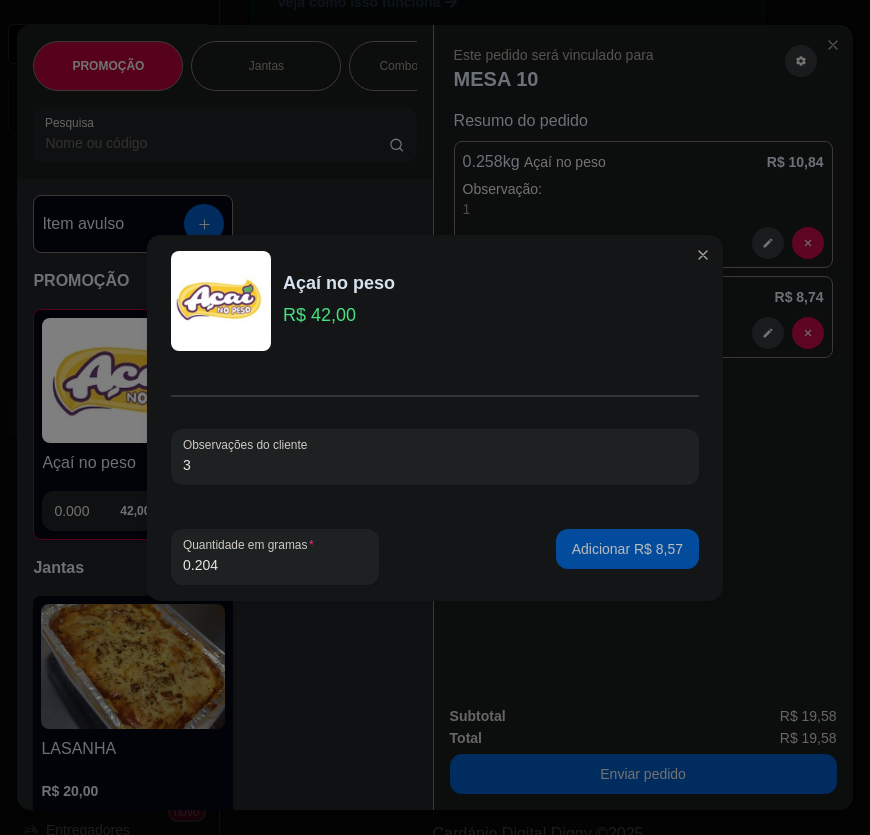 type on "3" 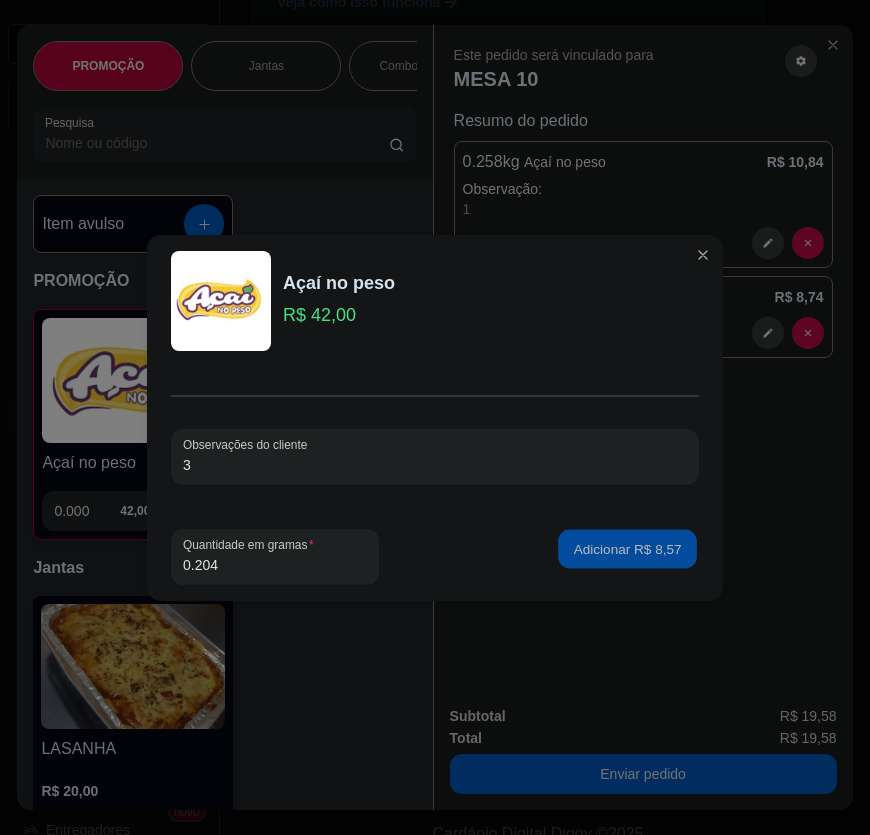click on "Adicionar   R$ 8,57" at bounding box center [627, 548] 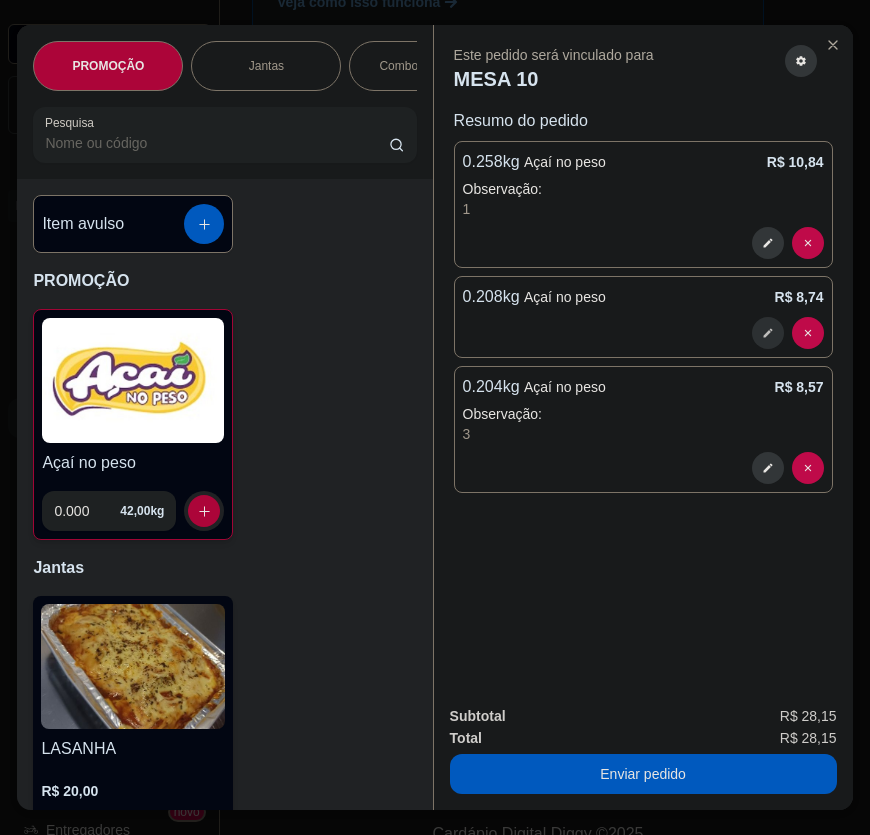 click 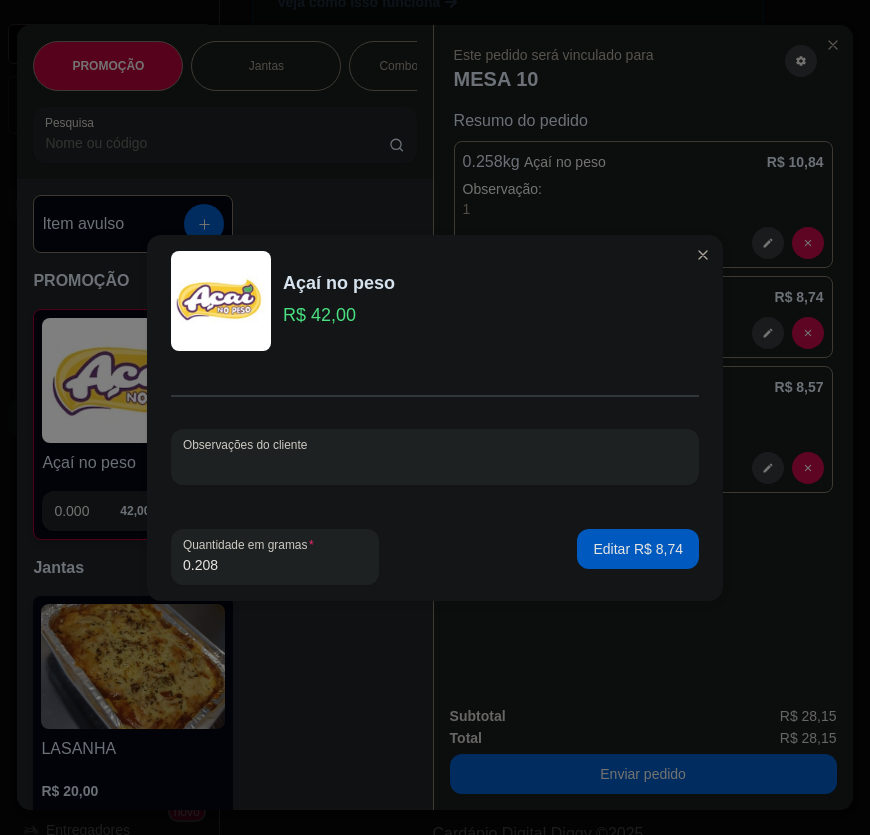 click on "Observações do cliente" at bounding box center [435, 465] 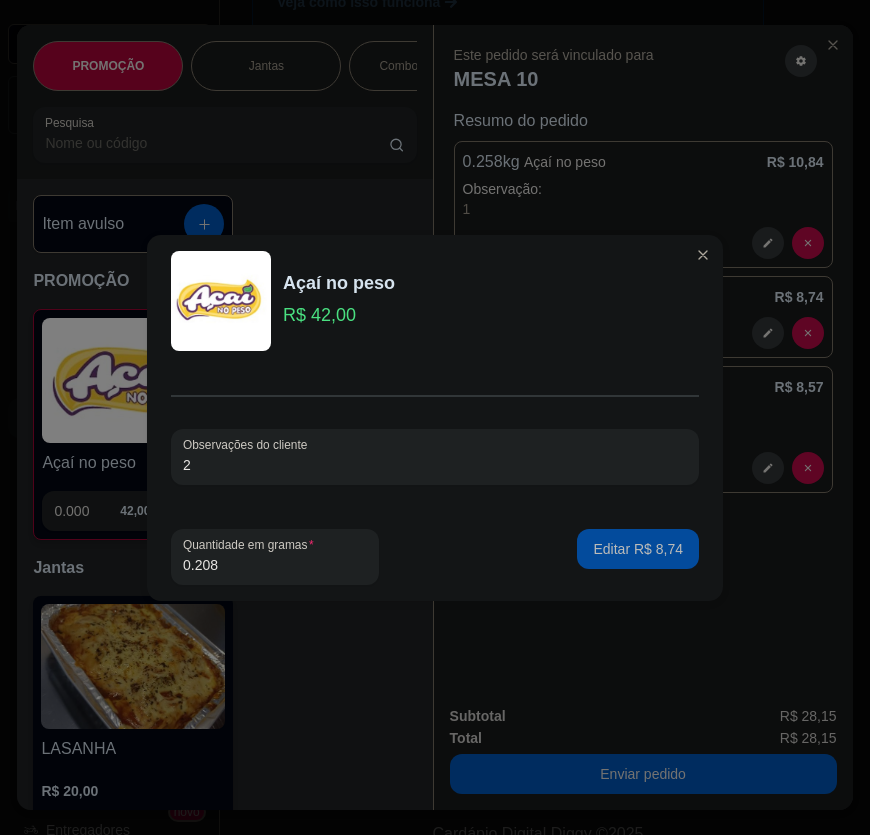 type on "2" 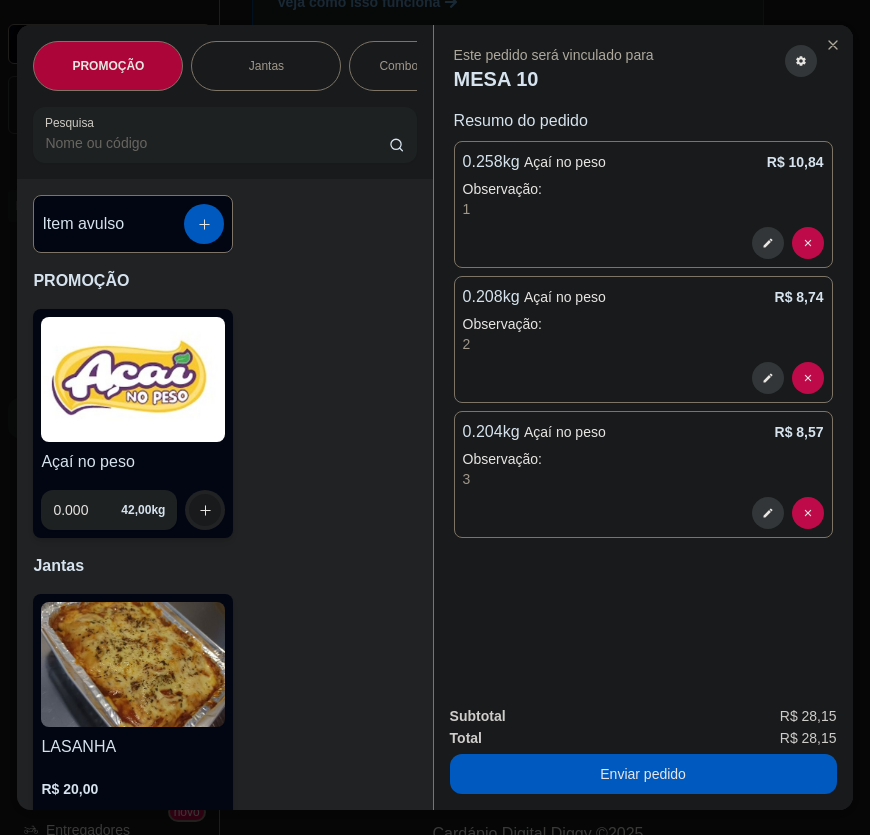 scroll, scrollTop: 45, scrollLeft: 0, axis: vertical 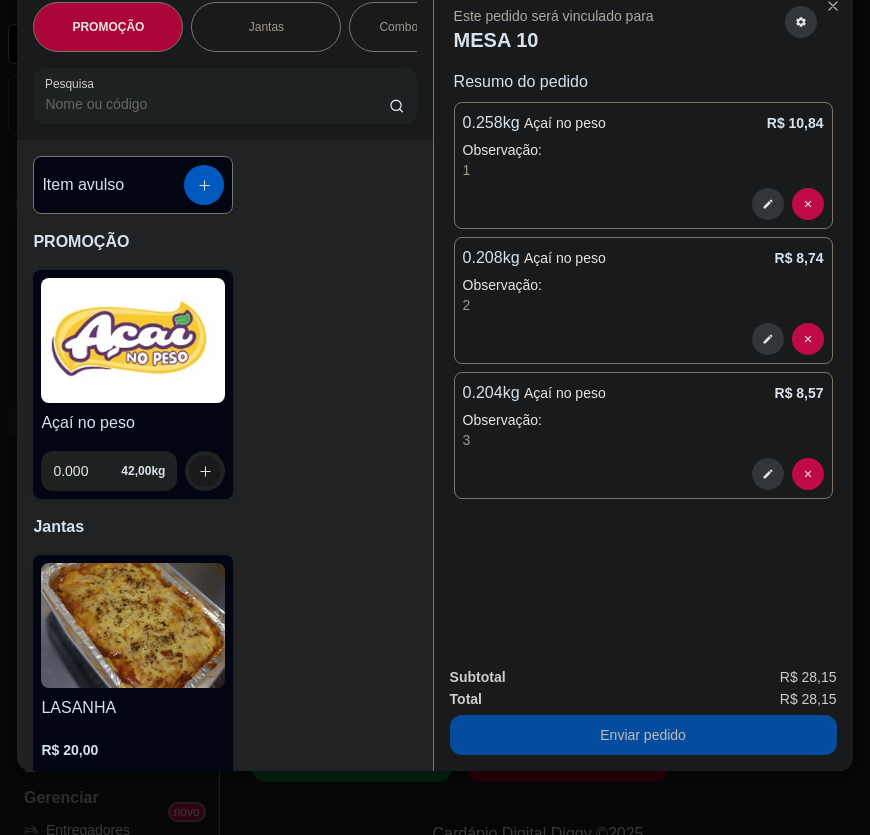 click on "Enviar pedido" at bounding box center (643, 735) 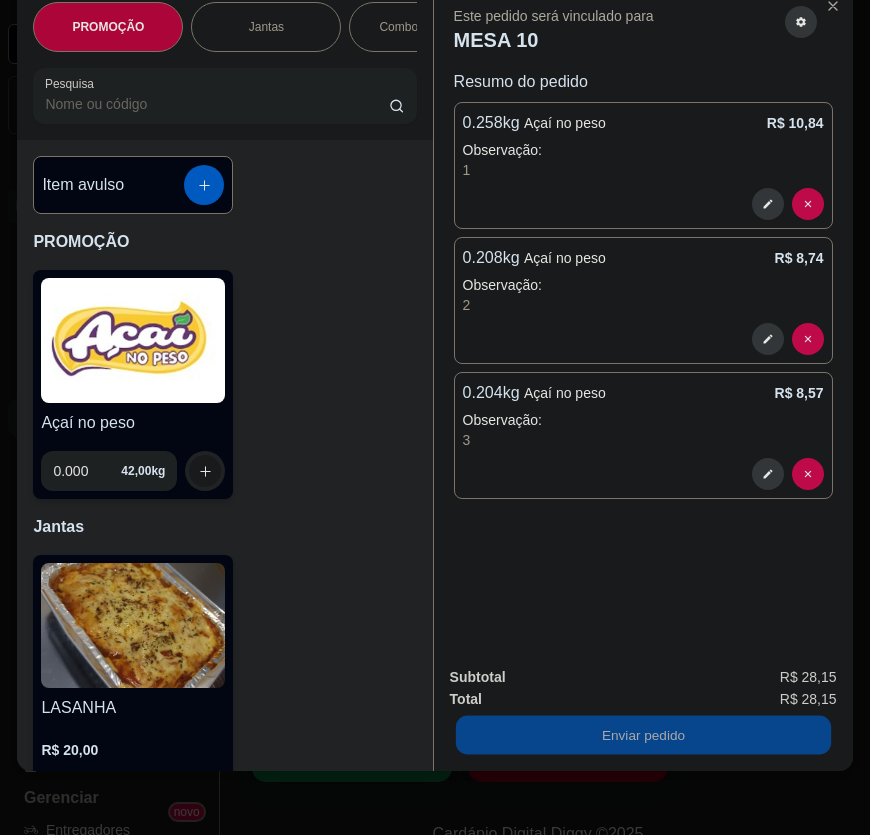 click on "Não registrar e enviar pedido" at bounding box center (575, 672) 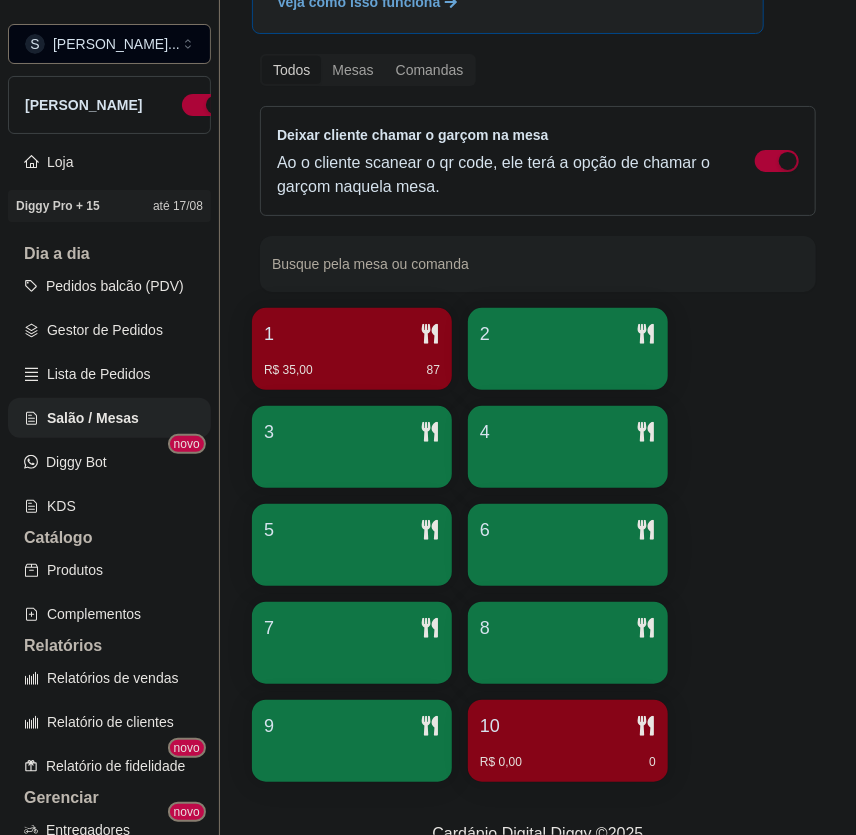click on "R$ 0,00 0" at bounding box center (568, 755) 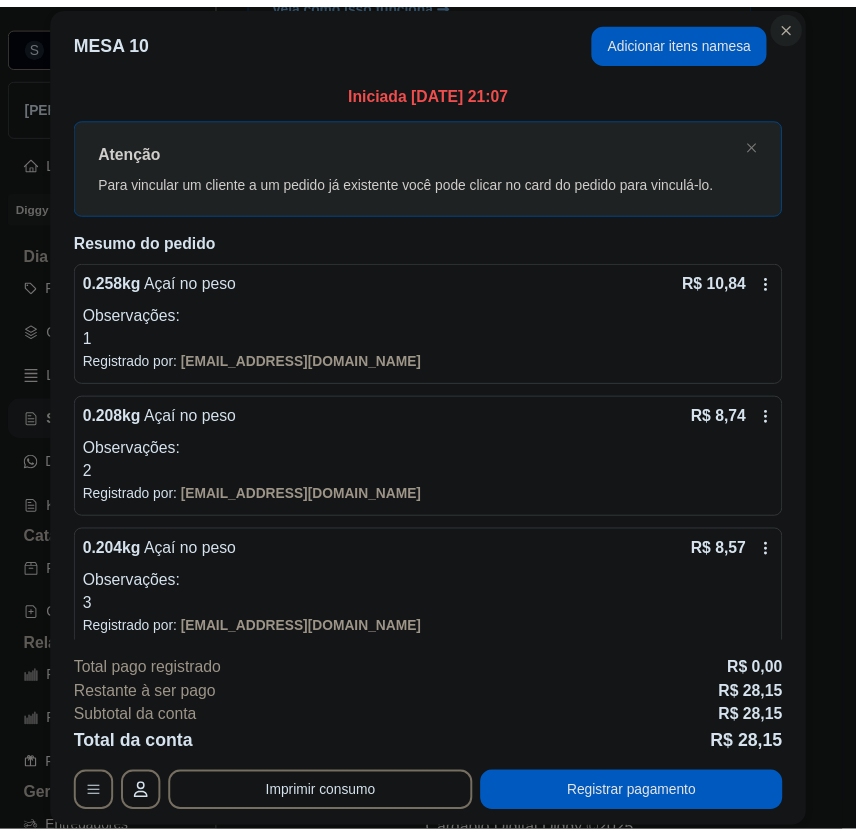 scroll, scrollTop: 0, scrollLeft: 0, axis: both 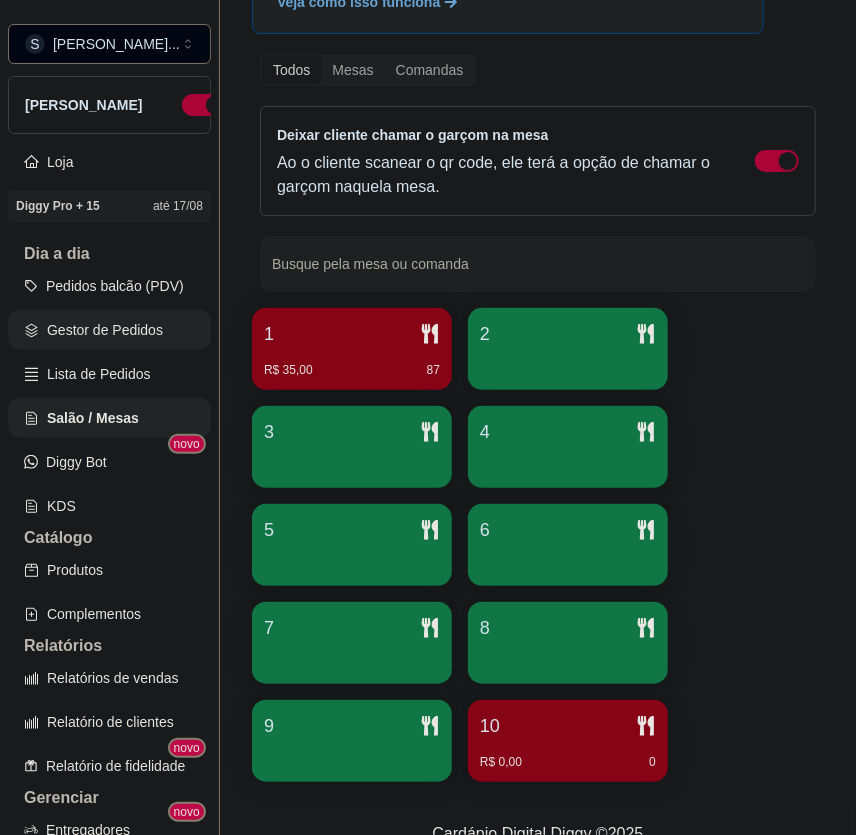 click on "Gestor de Pedidos" at bounding box center [109, 330] 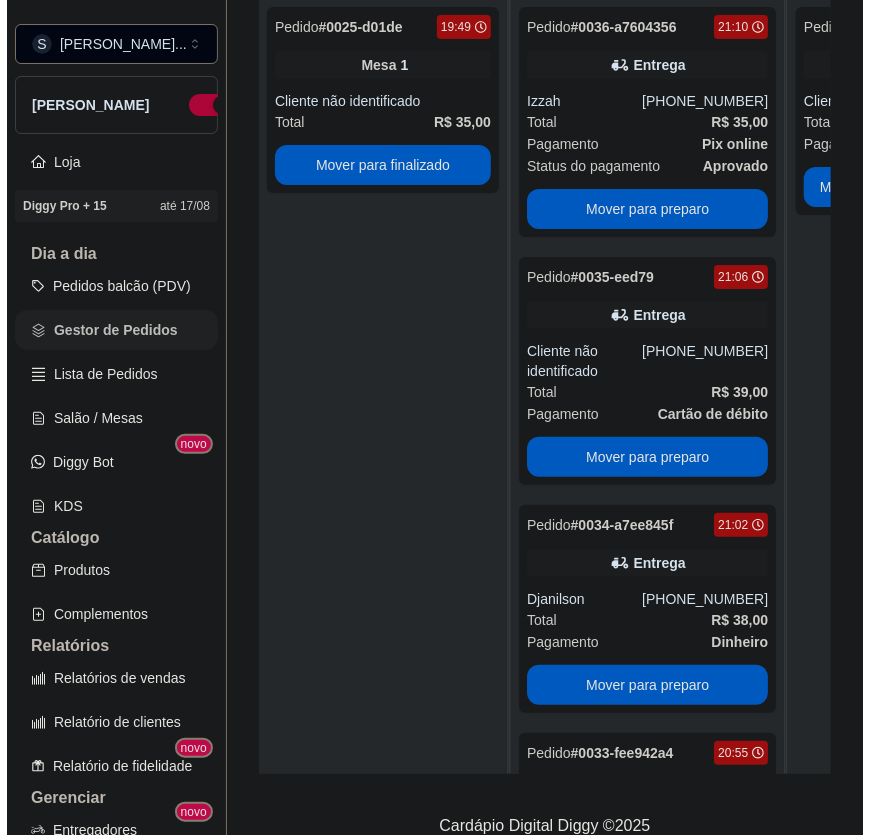 scroll, scrollTop: 0, scrollLeft: 0, axis: both 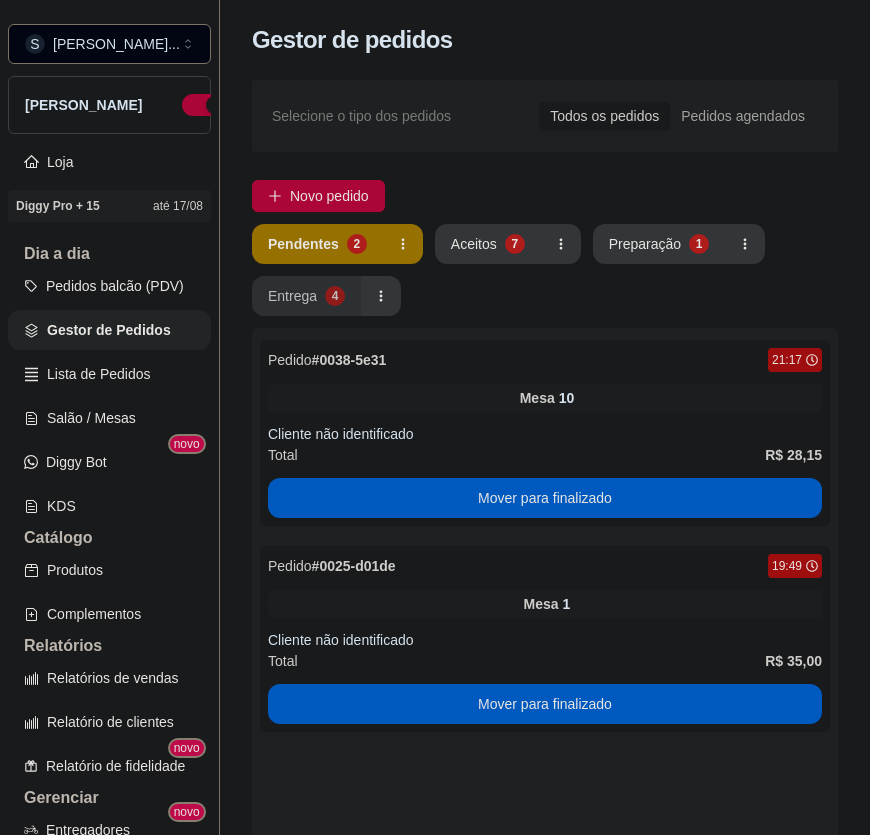 click on "Entrega" at bounding box center [292, 296] 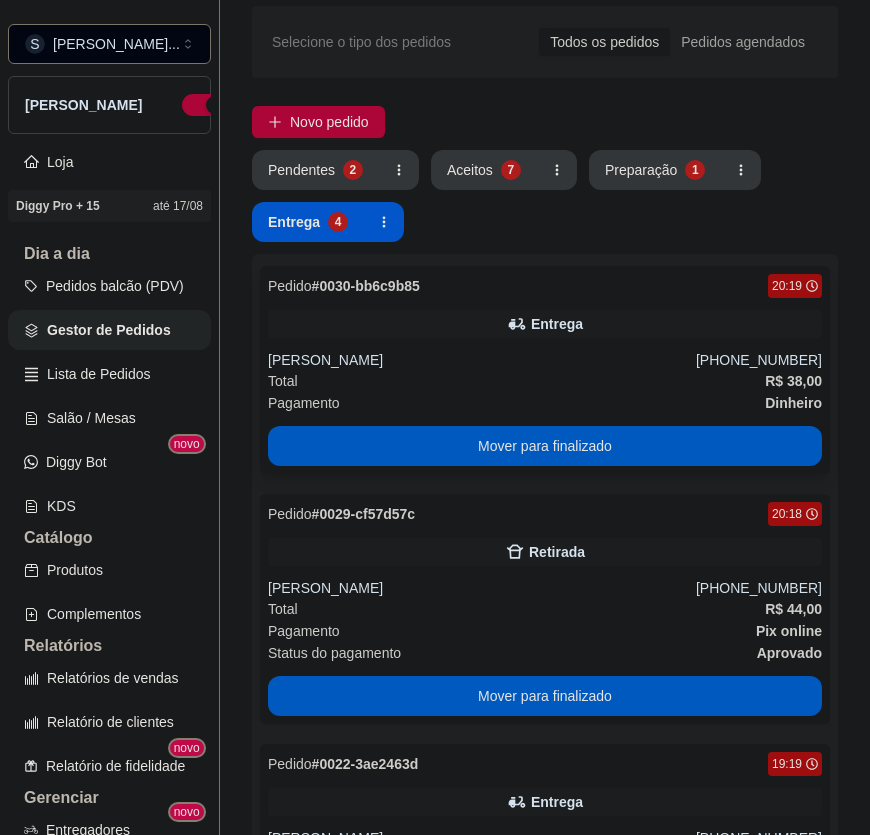 scroll, scrollTop: 181, scrollLeft: 0, axis: vertical 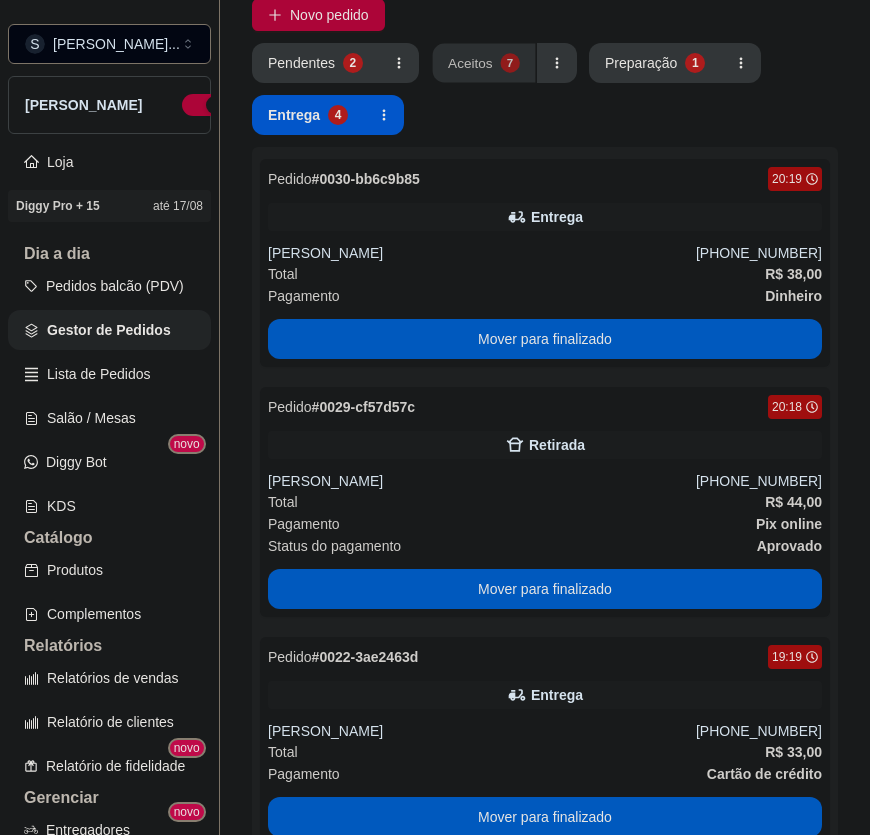 click on "7" at bounding box center (509, 62) 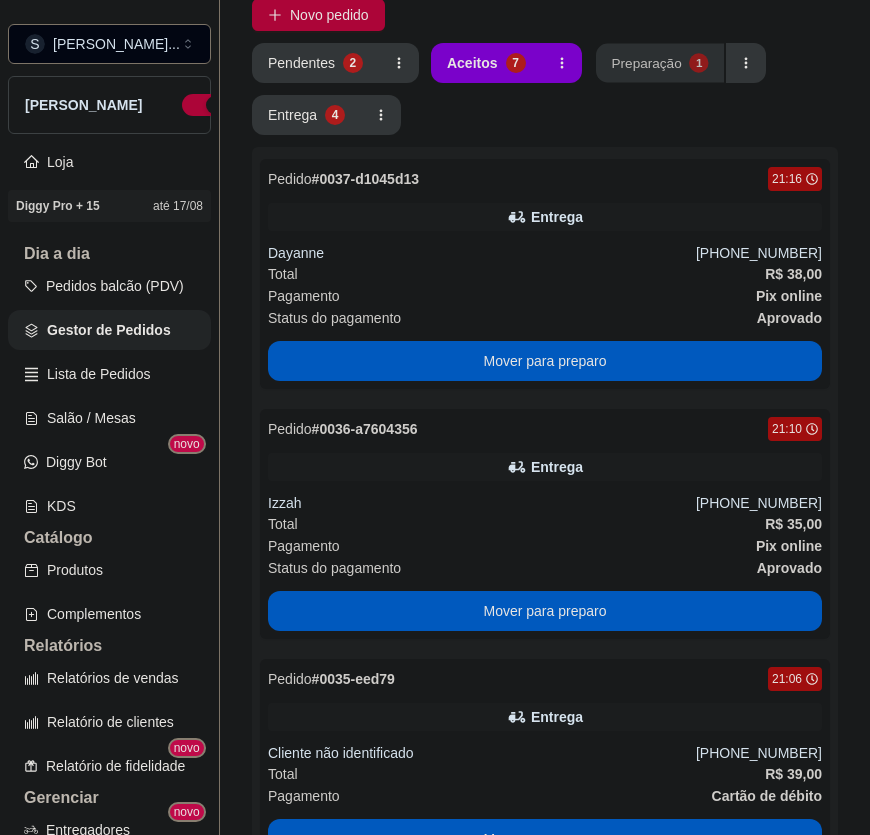 click on "1" at bounding box center [698, 62] 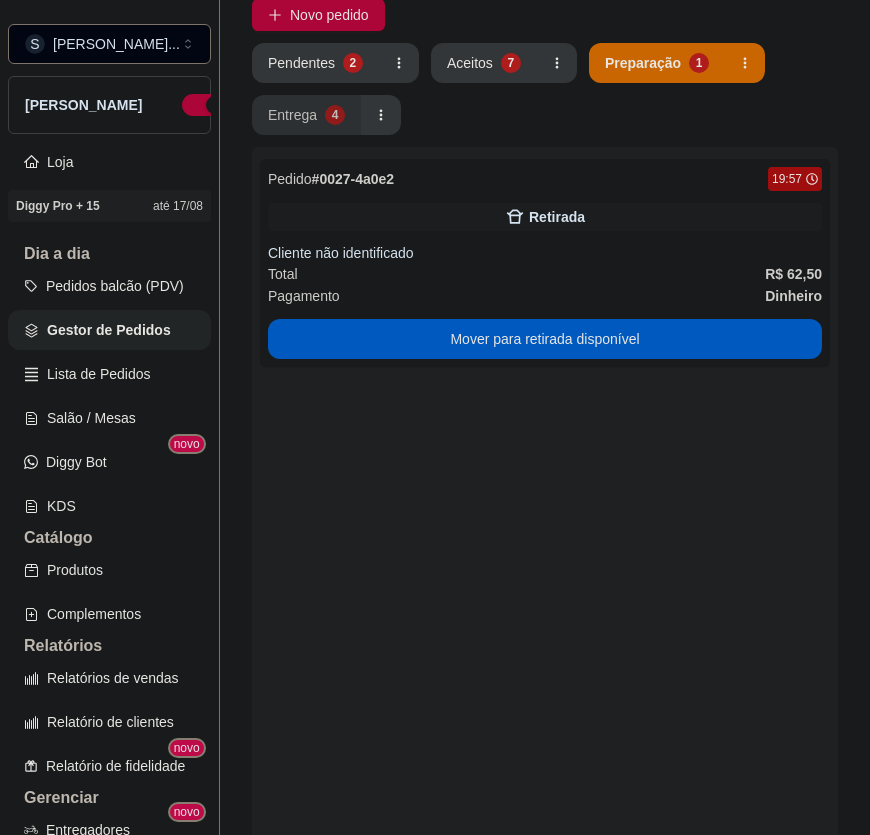 click on "Entrega" at bounding box center (292, 115) 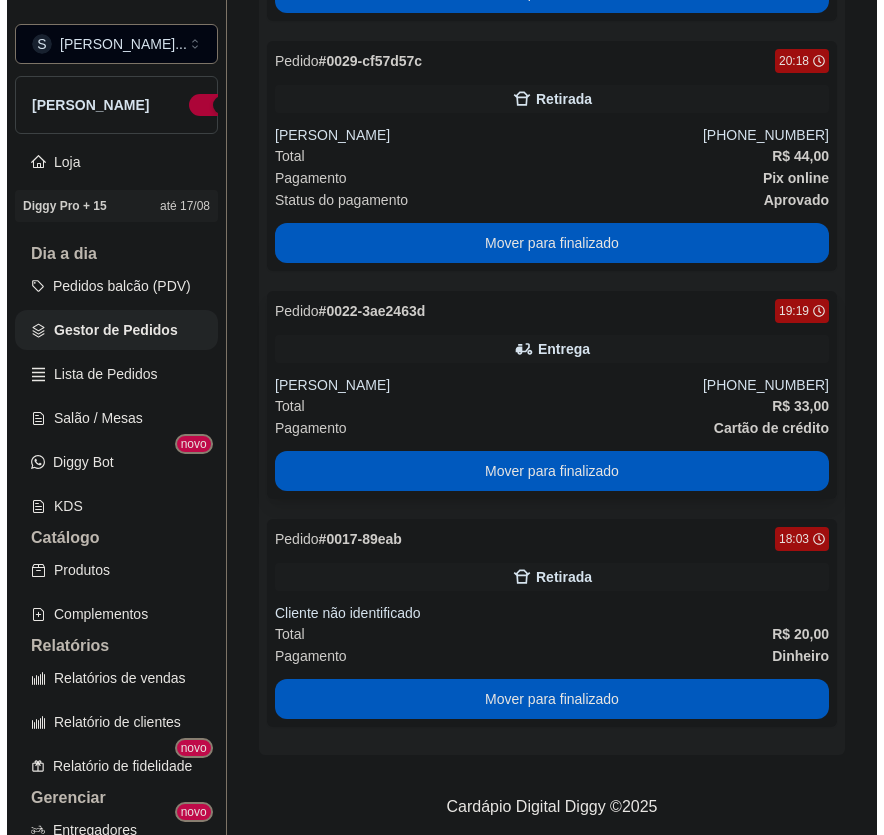 scroll, scrollTop: 450, scrollLeft: 0, axis: vertical 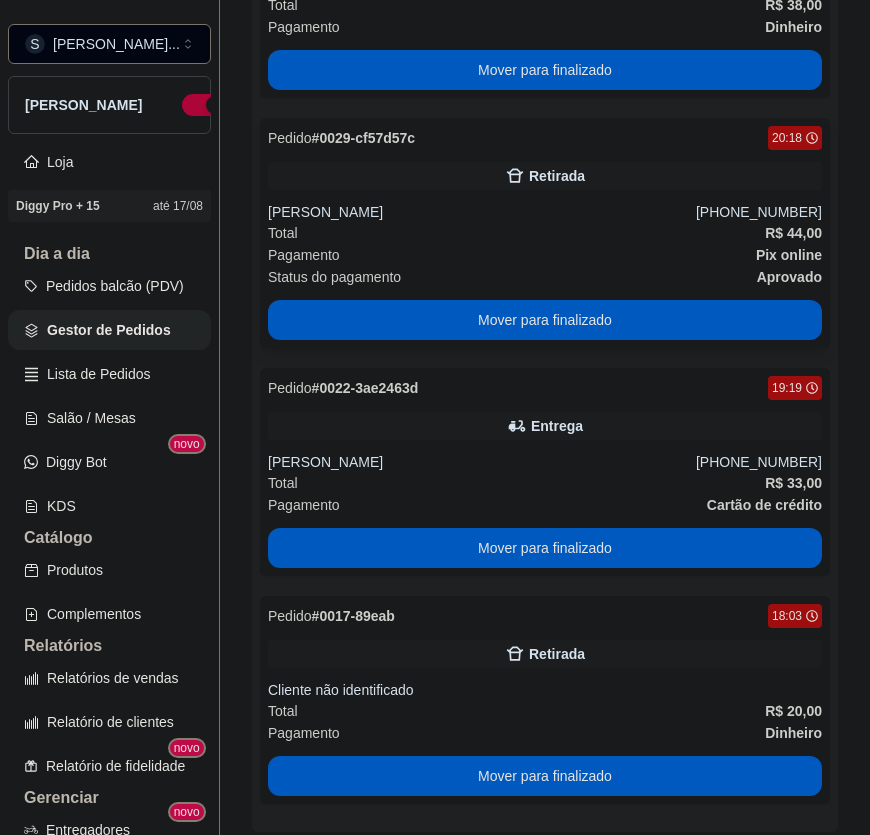 click on "Total R$ 44,00" at bounding box center (545, 233) 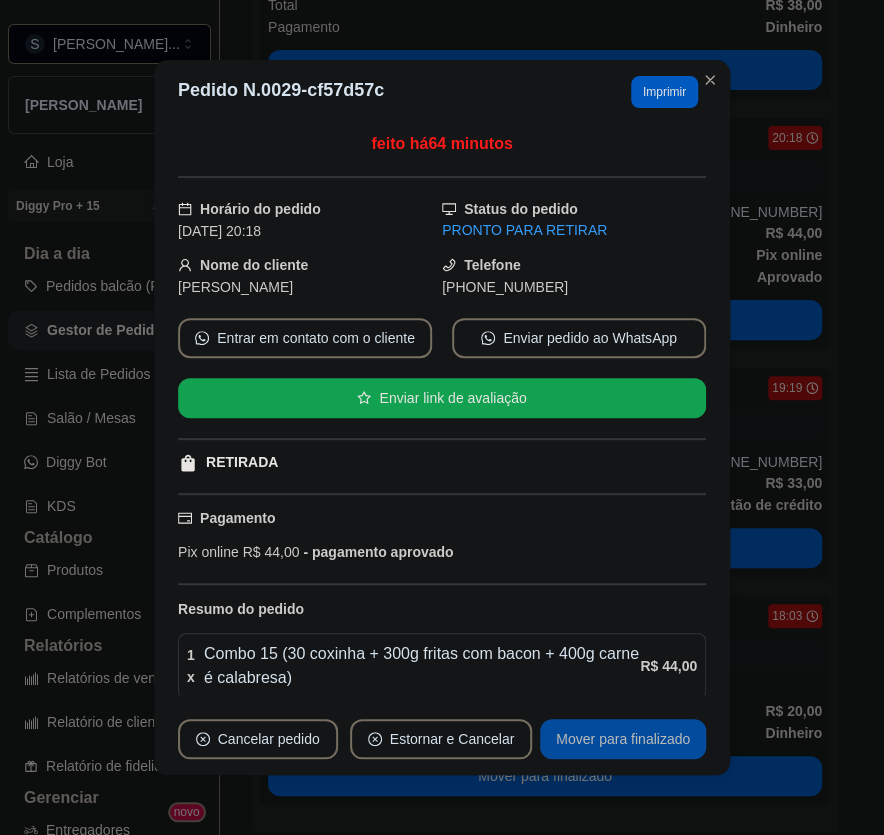 click on "Mover para finalizado" at bounding box center [623, 739] 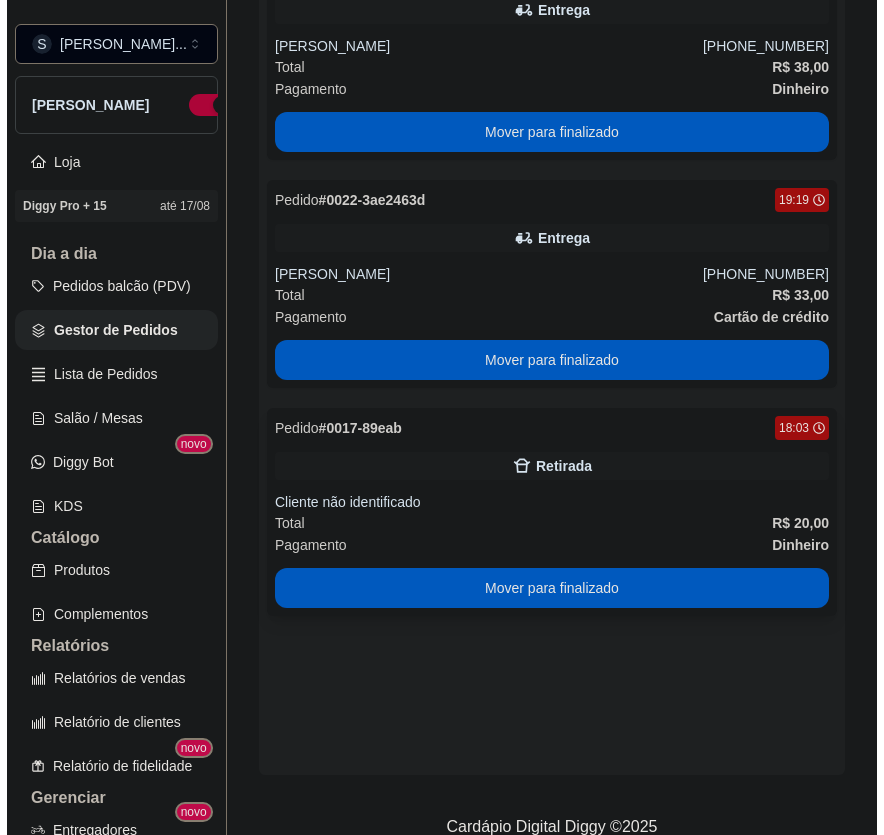 scroll, scrollTop: 330, scrollLeft: 0, axis: vertical 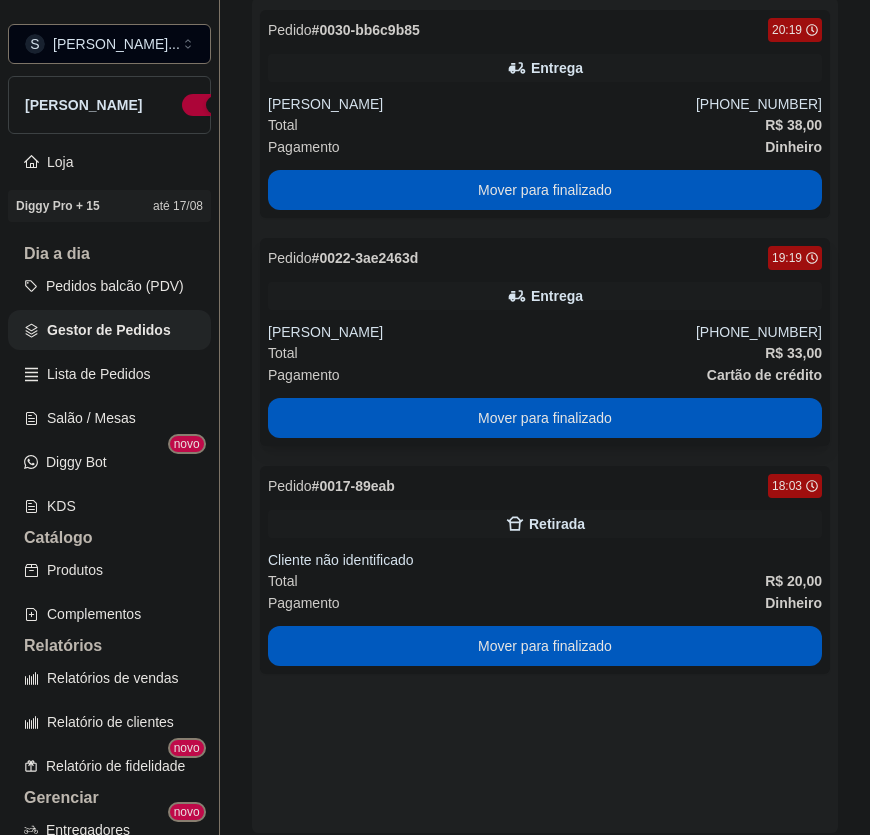 click on "Pedido  # 0022-3ae2463d 19:19 Entrega [PERSON_NAME] [PHONE_NUMBER] Total R$ 33,00 Pagamento Cartão de crédito Mover para finalizado" at bounding box center [545, 342] 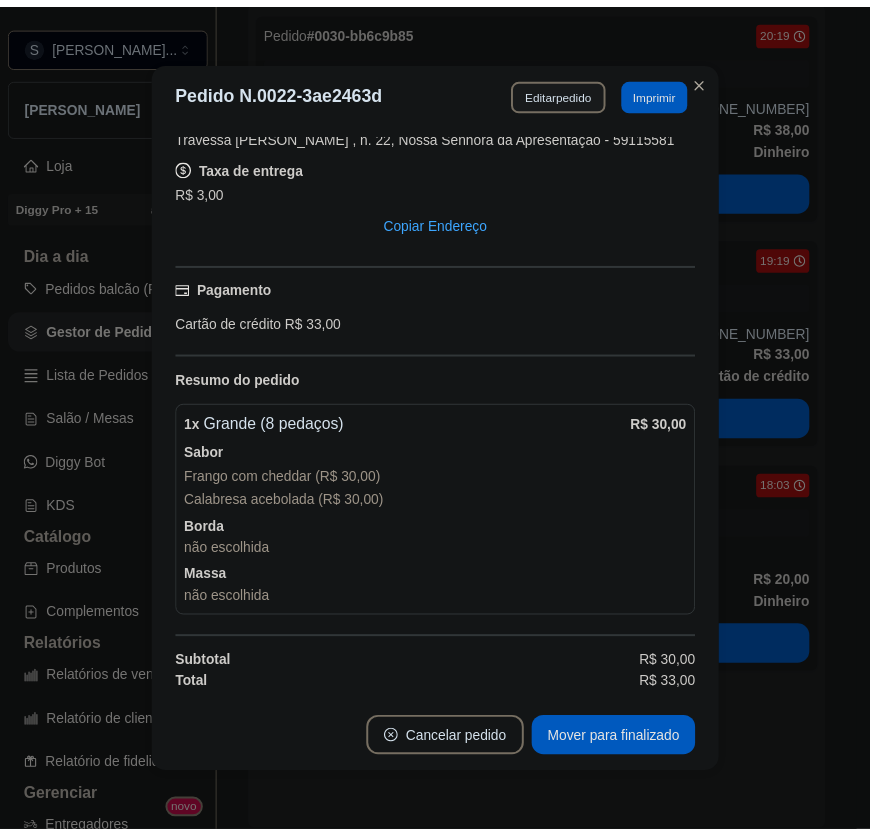 scroll, scrollTop: 409, scrollLeft: 0, axis: vertical 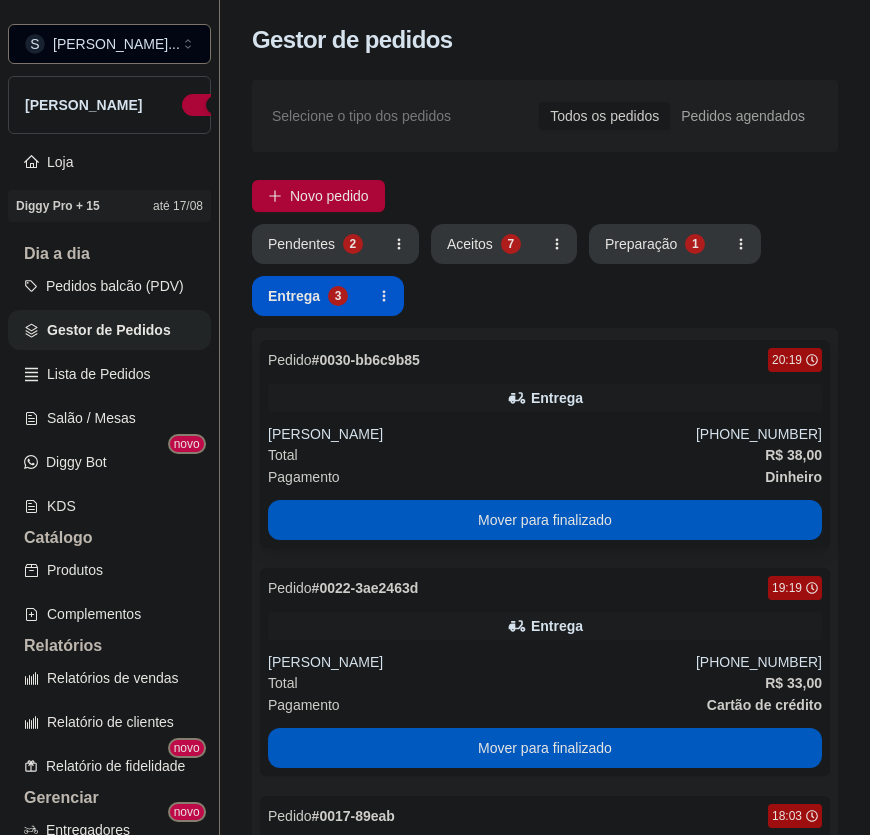 click on "Entrega" at bounding box center [545, 398] 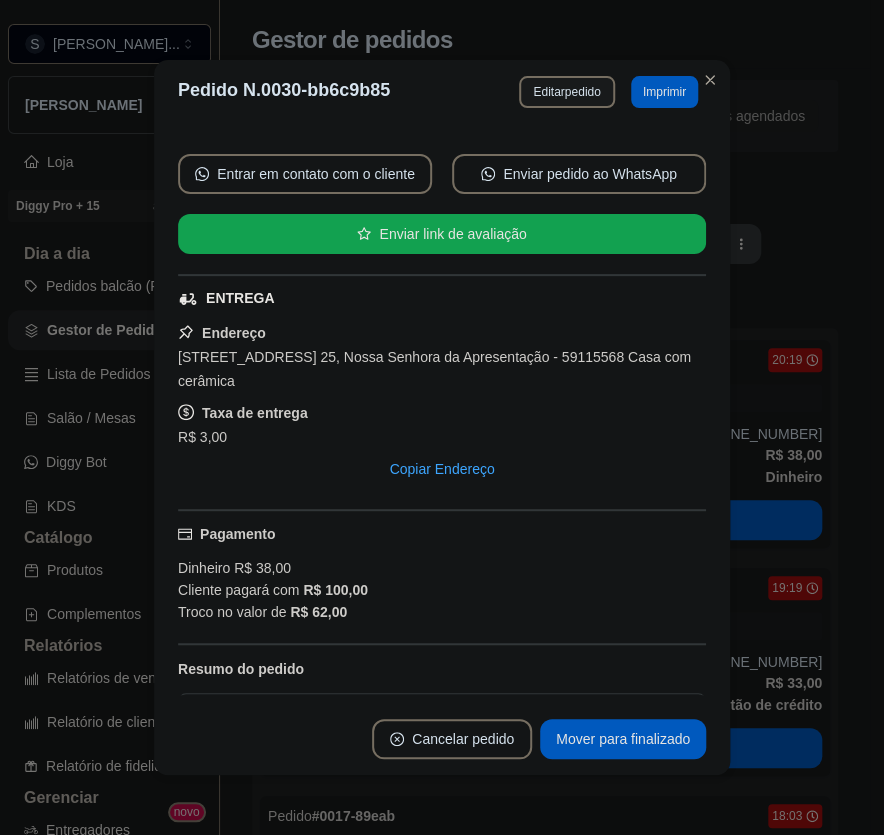 scroll, scrollTop: 359, scrollLeft: 0, axis: vertical 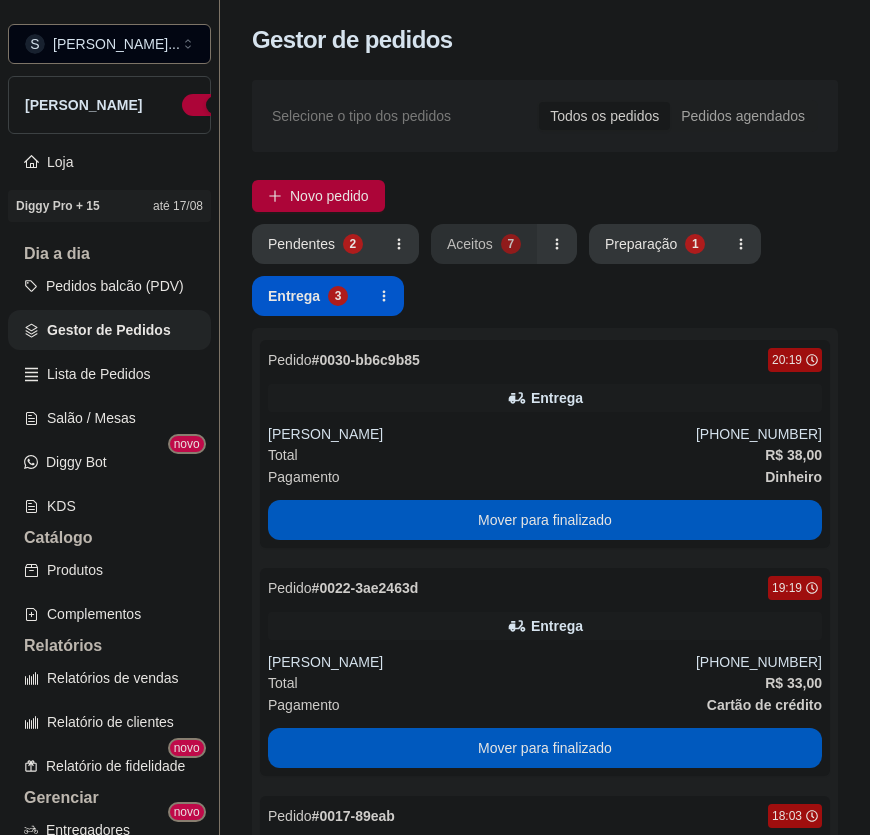 click on "7" at bounding box center (511, 244) 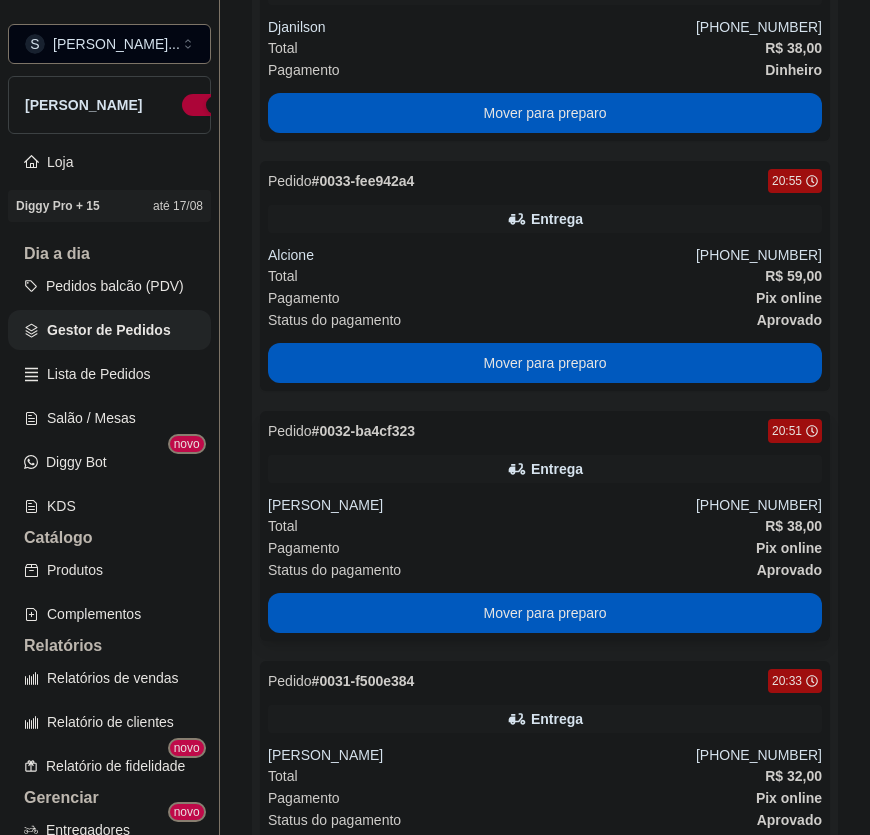 scroll, scrollTop: 1312, scrollLeft: 0, axis: vertical 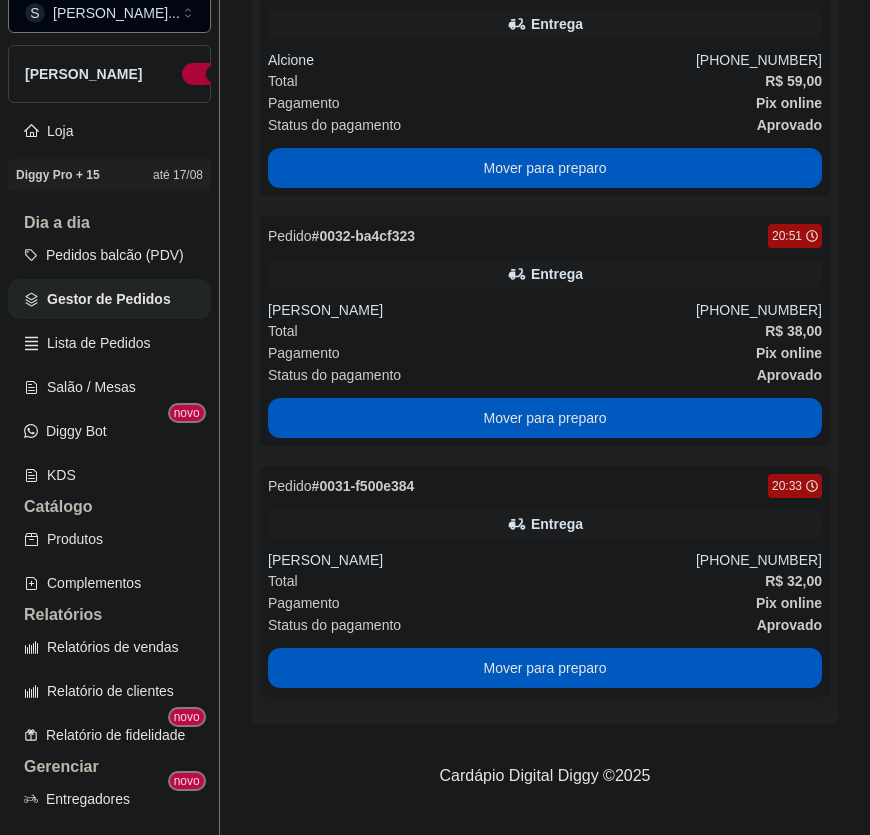 click on "Pedido  # 0031-f500e384 20:33 Entrega [PERSON_NAME] [PHONE_NUMBER] Total R$ 32,00 Pagamento Pix online Status do pagamento aprovado Mover para preparo" at bounding box center (545, 581) 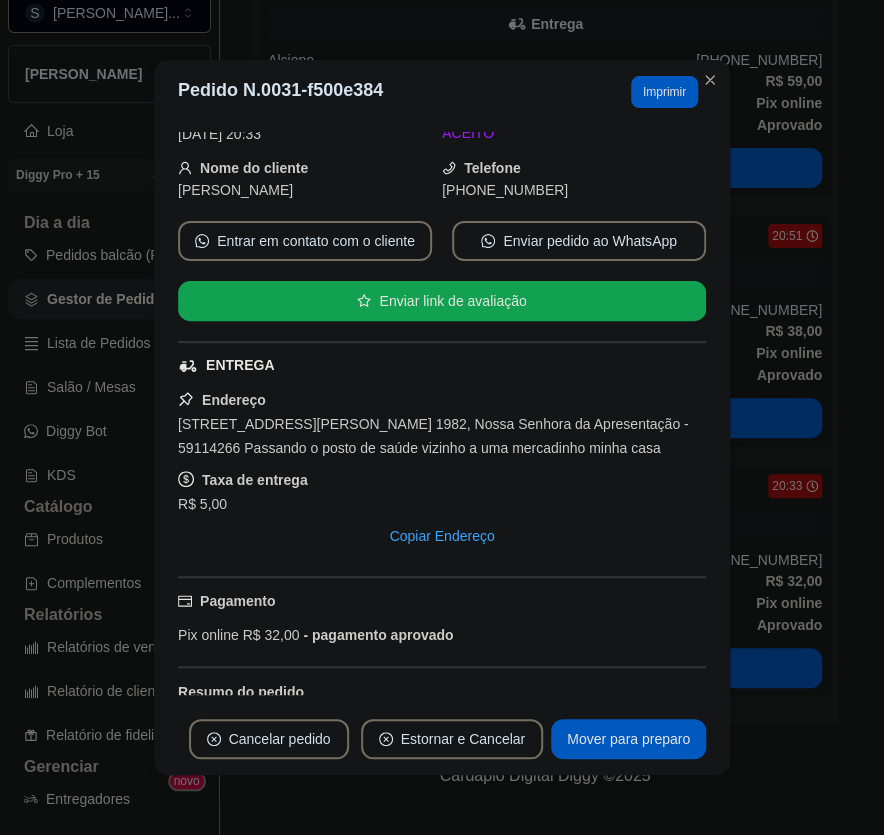 scroll, scrollTop: 262, scrollLeft: 0, axis: vertical 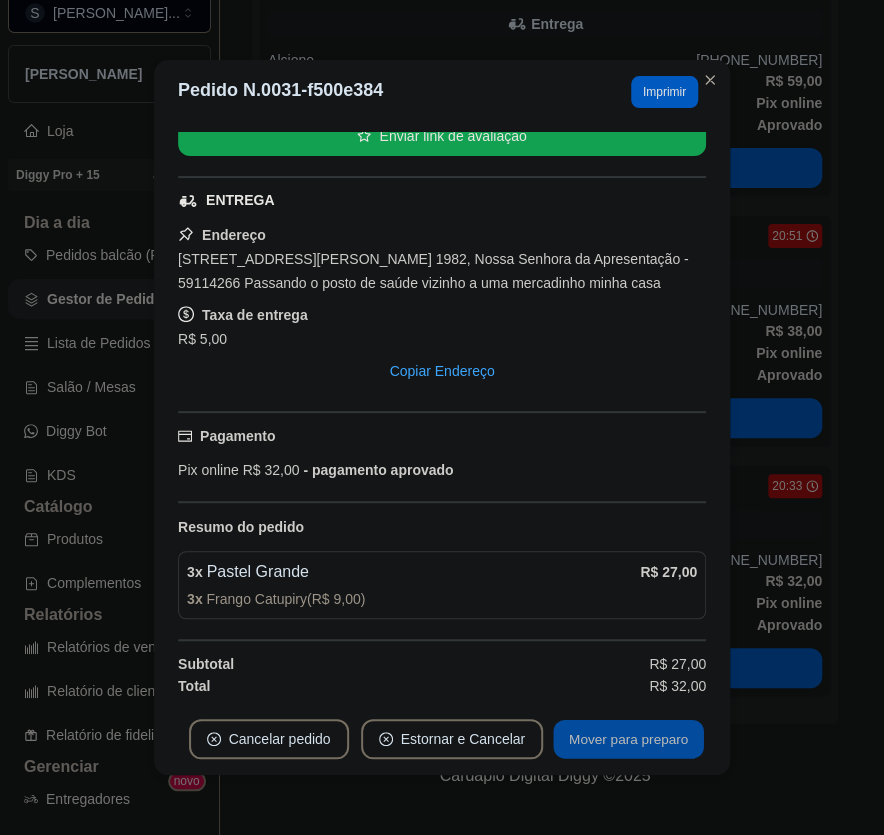 click on "Mover para preparo" at bounding box center [628, 739] 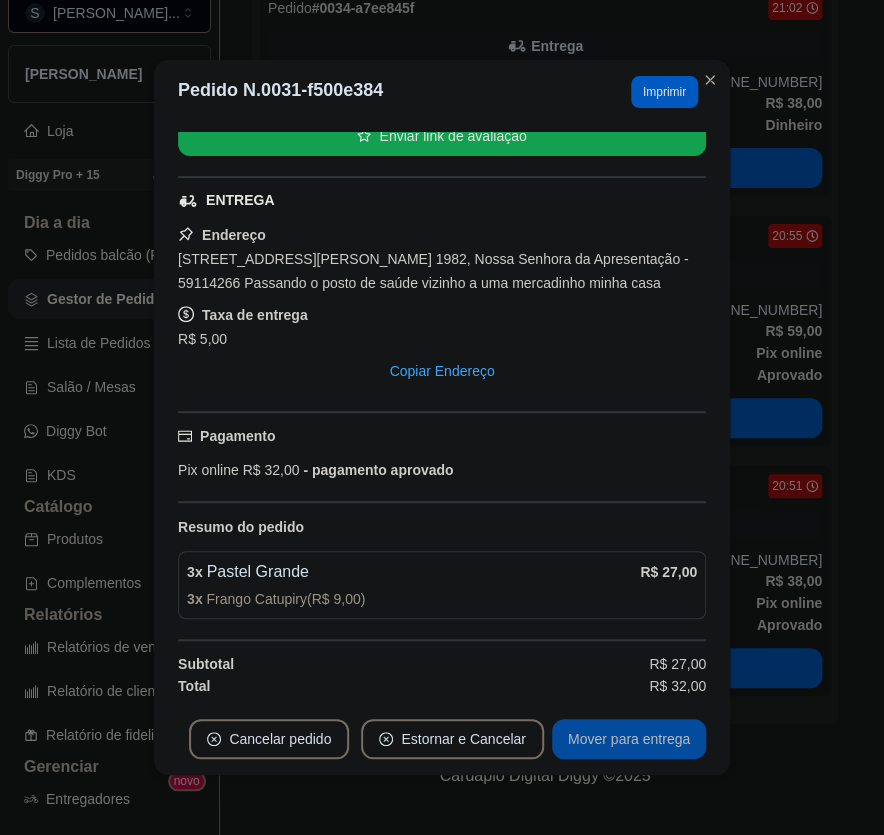 scroll, scrollTop: 1062, scrollLeft: 0, axis: vertical 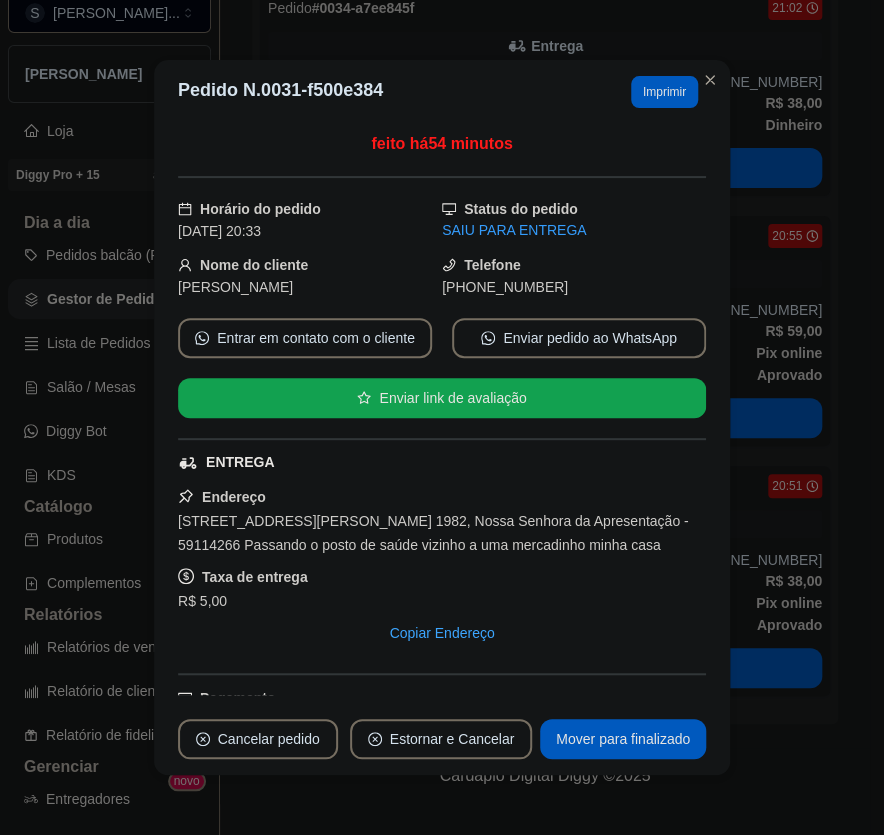 drag, startPoint x: 466, startPoint y: 281, endPoint x: 571, endPoint y: 291, distance: 105.47511 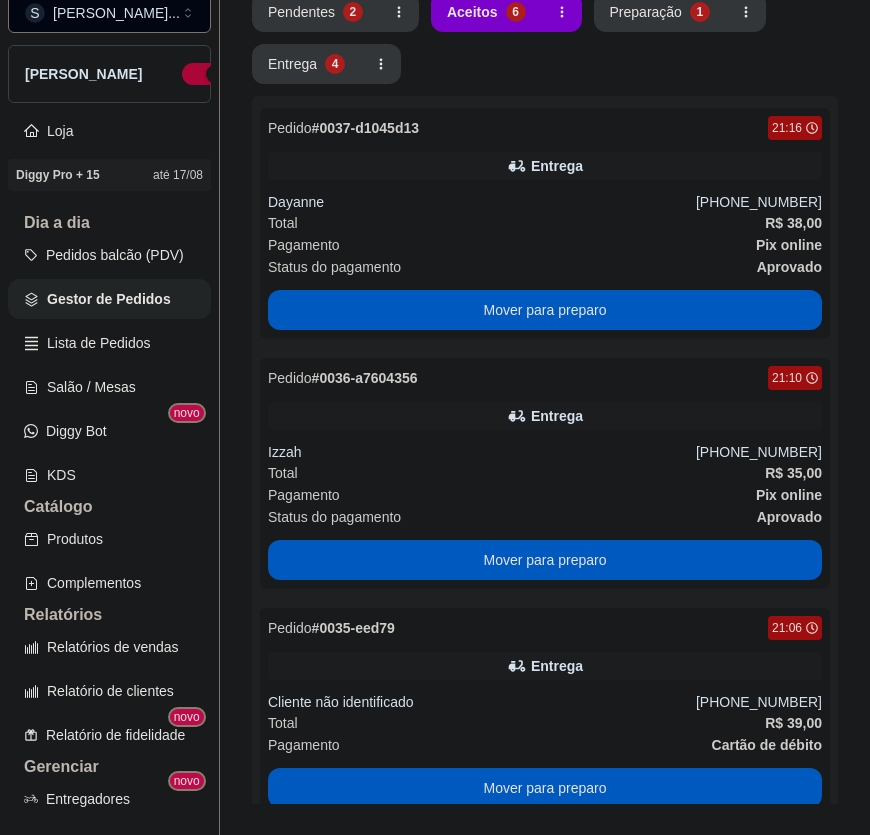 scroll, scrollTop: 0, scrollLeft: 0, axis: both 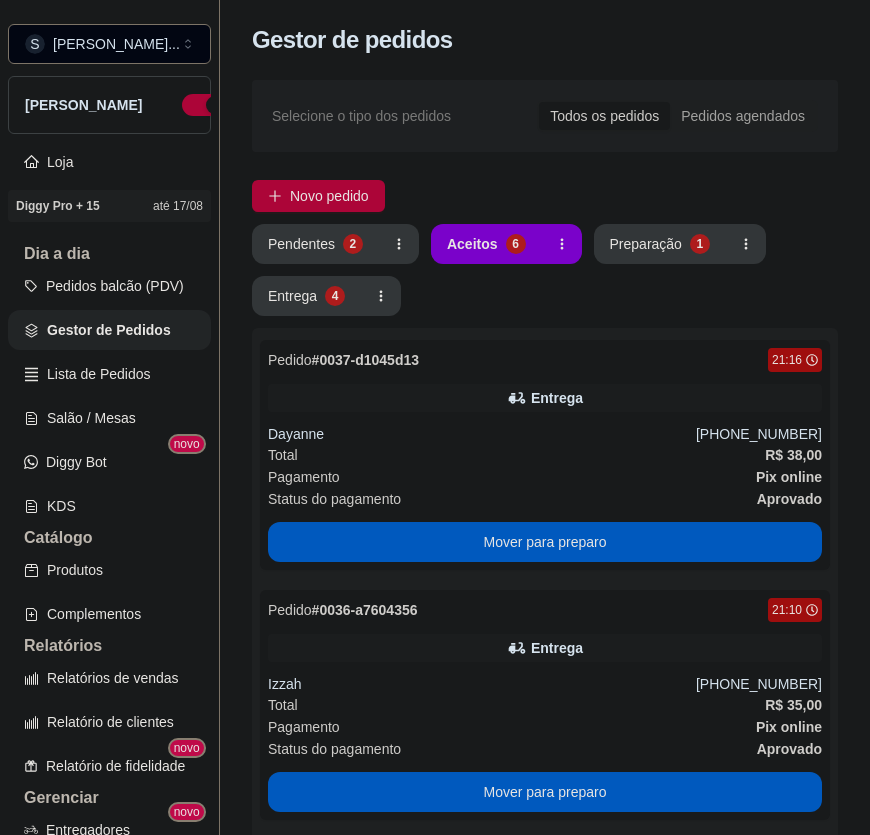 click on "Pendentes 2 Aceitos 6 Preparação 1 Entrega 4 Pedido  # 0037-d1045d13 21:16 Entrega Dayanne  [PHONE_NUMBER] Total R$ 38,00 Pagamento Pix online Status do pagamento aprovado Mover para preparo Pedido  # 0036-a7604356 21:10 Entrega Izzah  [PHONE_NUMBER] Total R$ 35,00 Pagamento Pix online Status do pagamento aprovado Mover para preparo Pedido  # 0035-eed79 21:06 Entrega Cliente não identificado [PHONE_NUMBER] Total R$ 39,00 Pagamento Cartão de débito Mover para preparo Pedido  # 0034-a7ee845f 21:02 Entrega Djanilson  [PHONE_NUMBER] Total R$ 38,00 Pagamento Dinheiro Mover para preparo Pedido  # 0033-fee942a4 20:55 Entrega Alcione  [PHONE_NUMBER] Total R$ 59,00 Pagamento Pix online Status do pagamento aprovado Mover para preparo Pedido  # 0032-ba4cf323 20:51 Entrega [PERSON_NAME]  [PHONE_NUMBER] Total R$ 38,00 Pagamento Pix online Status do pagamento aprovado Mover para preparo" at bounding box center [545, 1014] 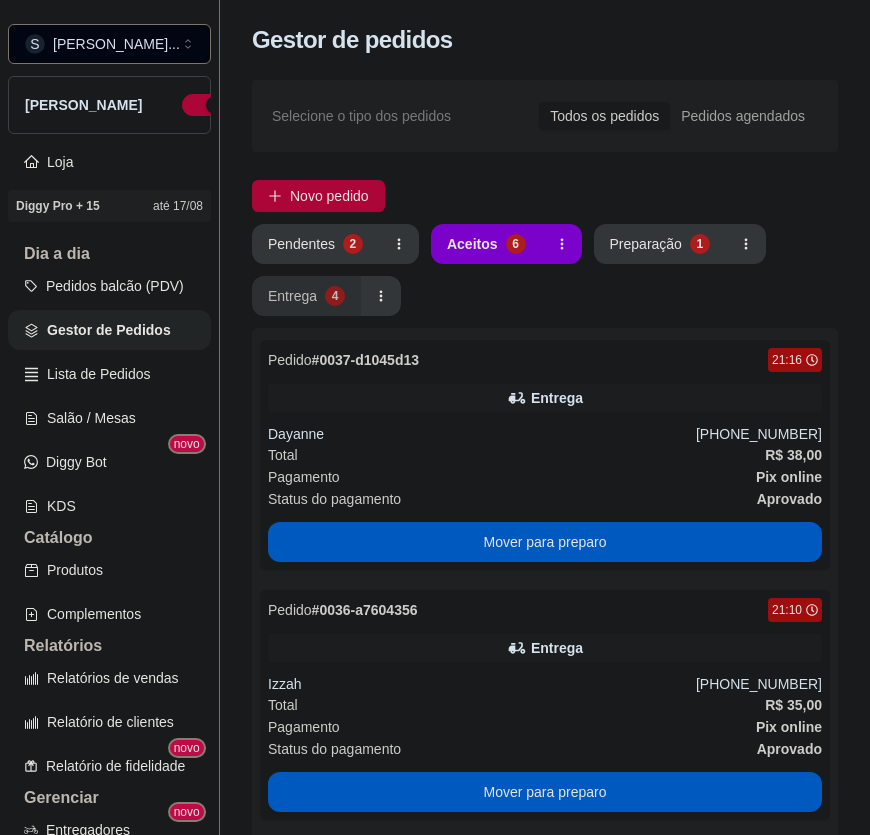 click on "Entrega" at bounding box center (292, 296) 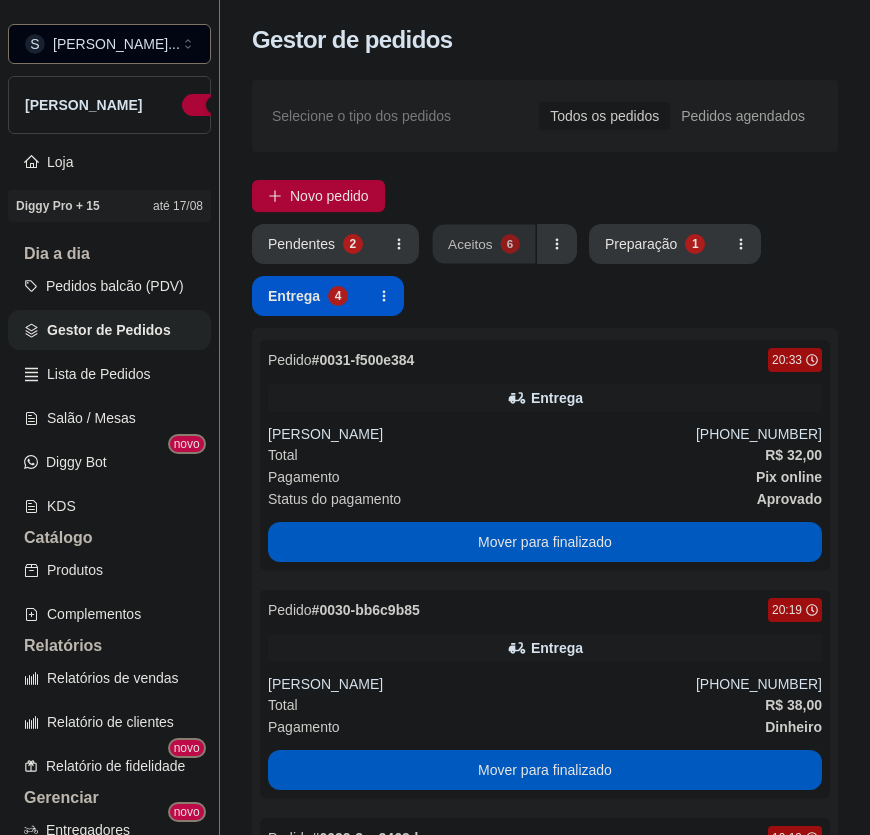 click on "Aceitos 6" at bounding box center [484, 244] 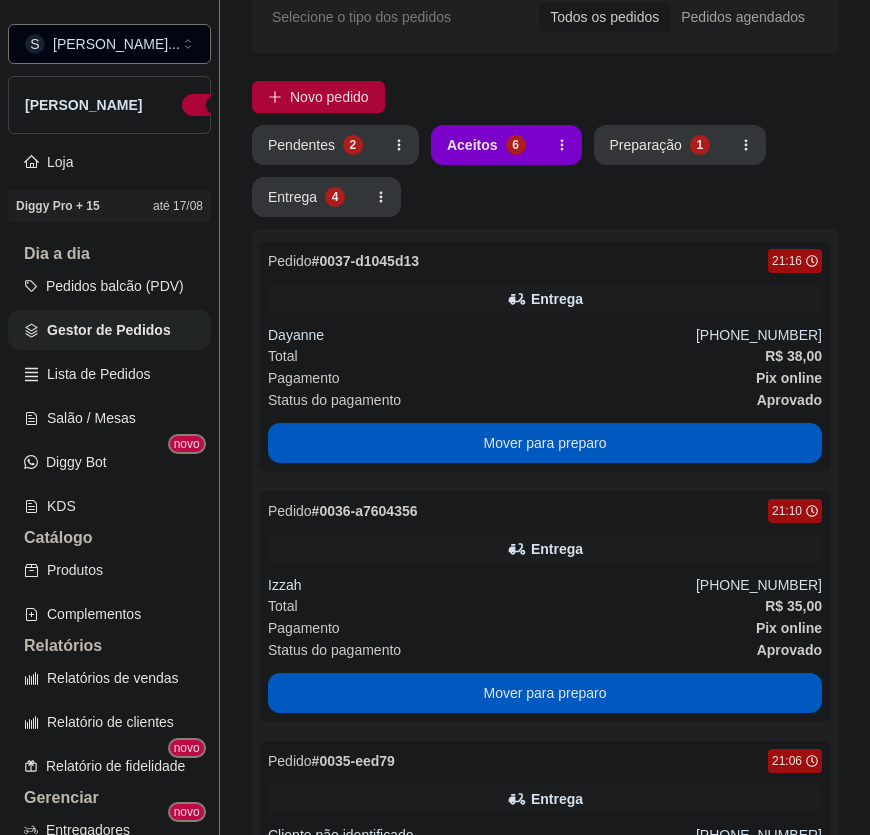 scroll, scrollTop: 0, scrollLeft: 0, axis: both 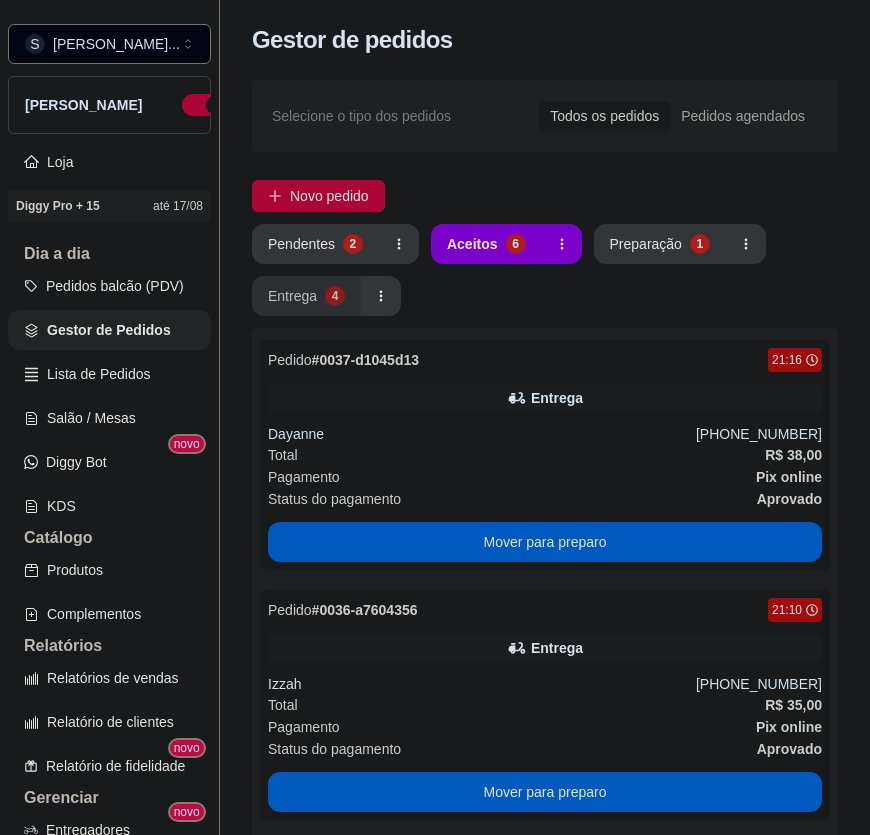 click on "4" at bounding box center [335, 296] 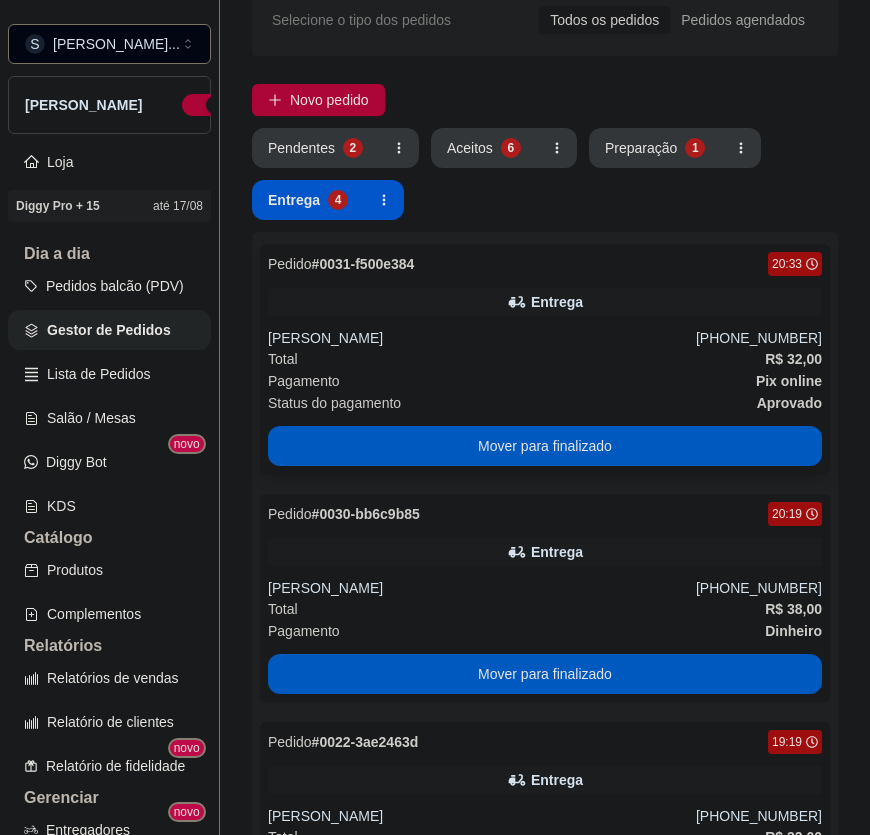 scroll, scrollTop: 0, scrollLeft: 0, axis: both 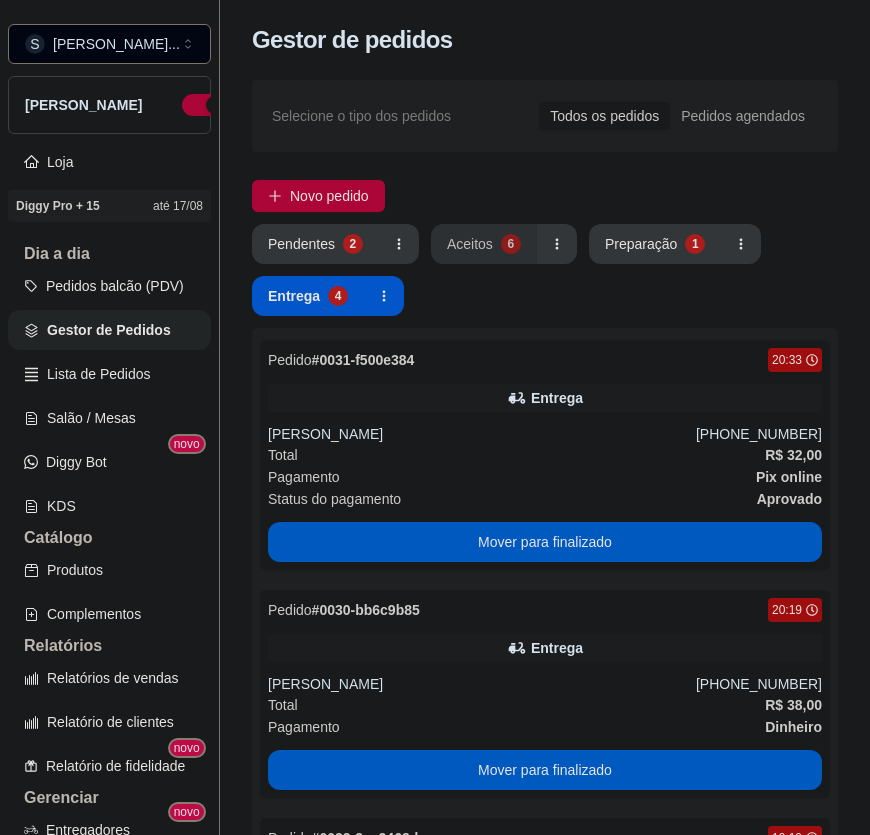 click on "Aceitos" at bounding box center (470, 244) 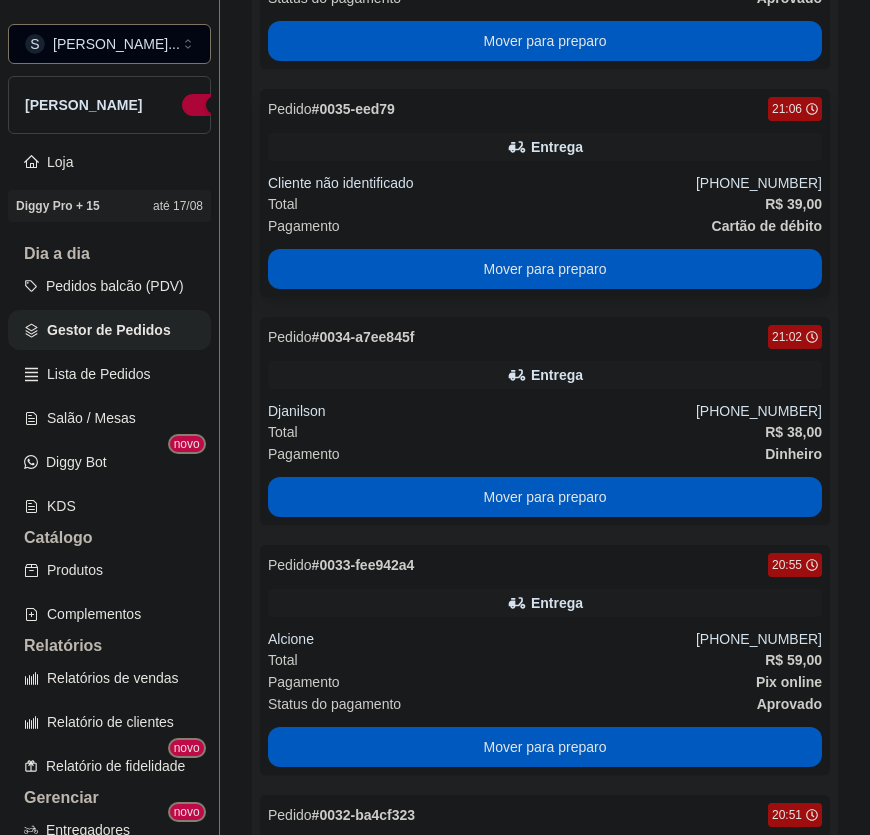 scroll, scrollTop: 1062, scrollLeft: 0, axis: vertical 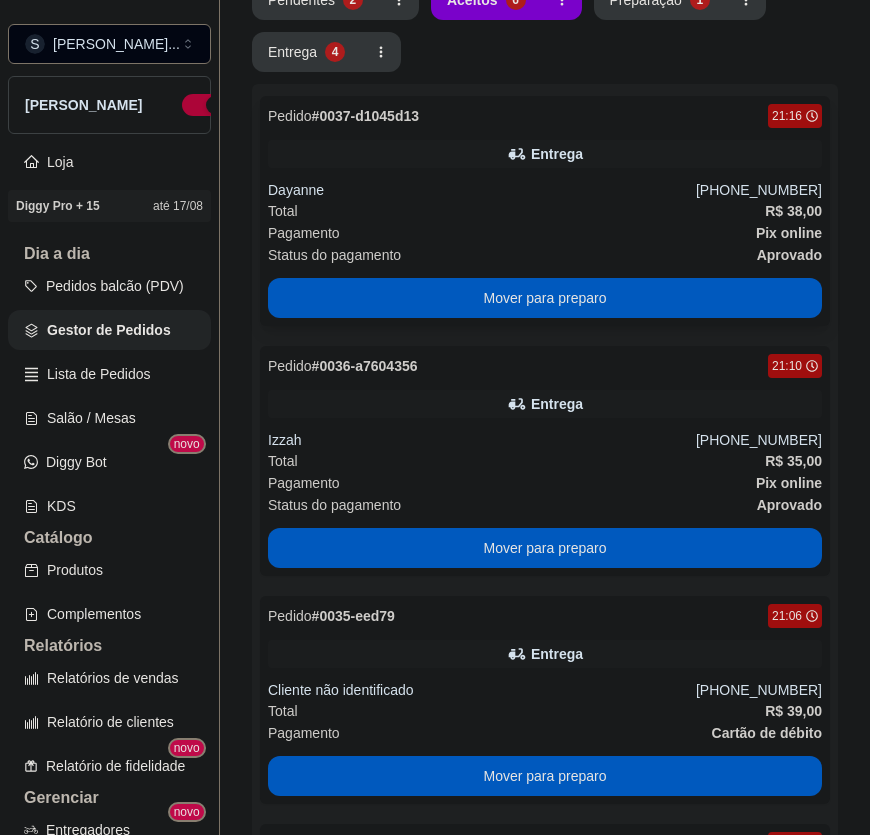 click on "Entrega" at bounding box center [545, 154] 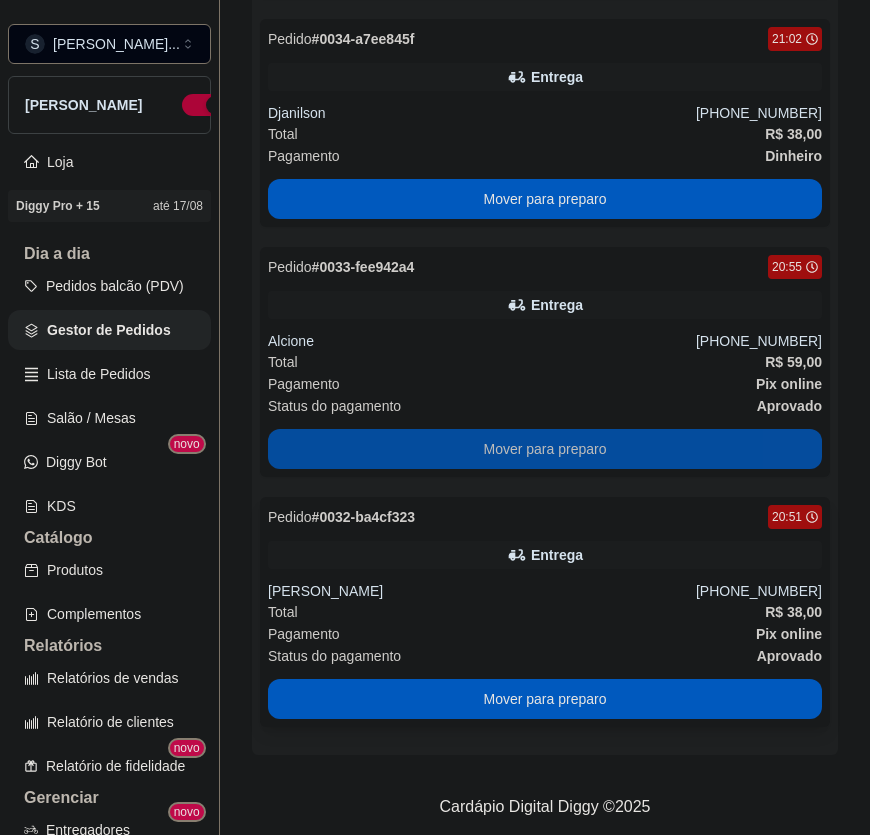 scroll, scrollTop: 1312, scrollLeft: 0, axis: vertical 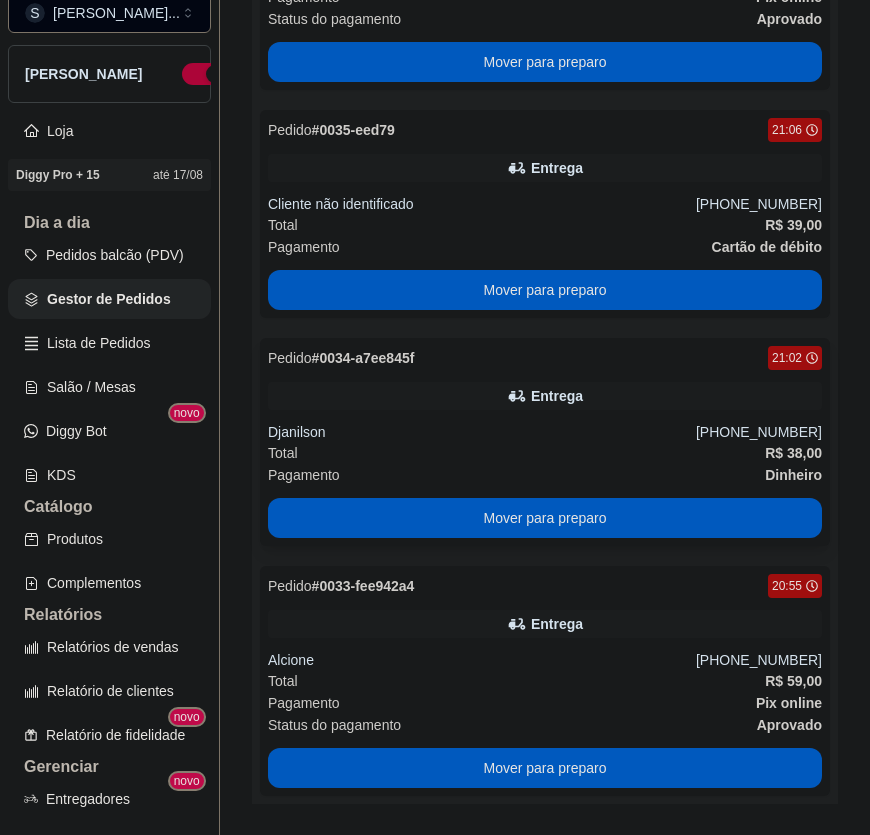 click on "Entrega" at bounding box center [545, 396] 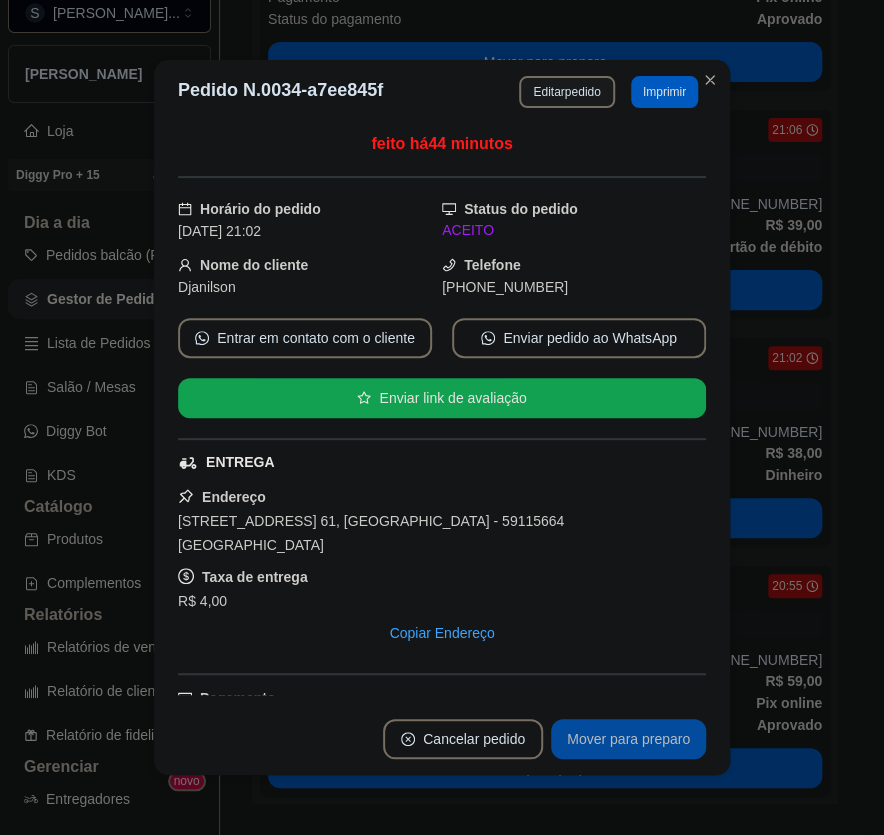 click on "Mover para preparo" at bounding box center (628, 739) 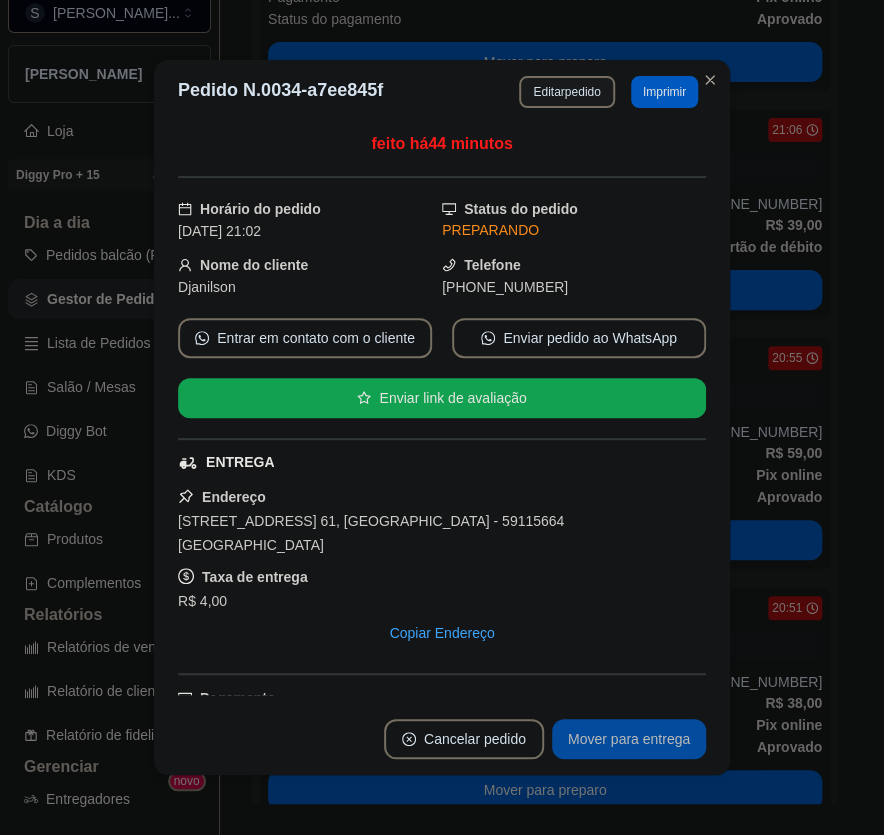 click on "Mover para entrega" at bounding box center [629, 739] 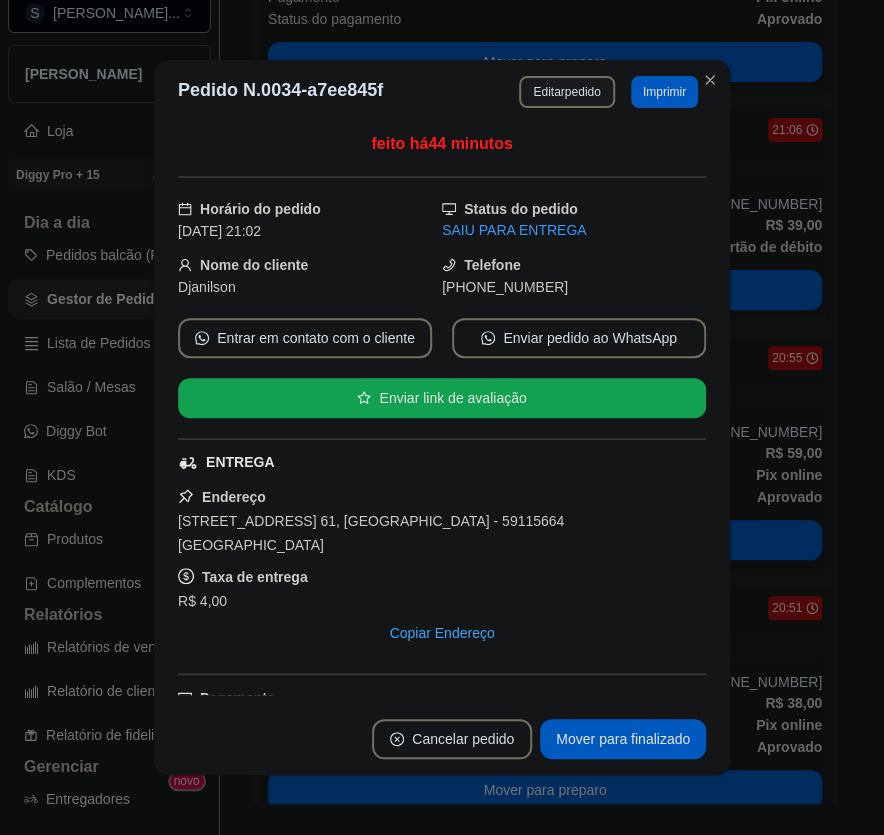 drag, startPoint x: 467, startPoint y: 286, endPoint x: 584, endPoint y: 289, distance: 117.03845 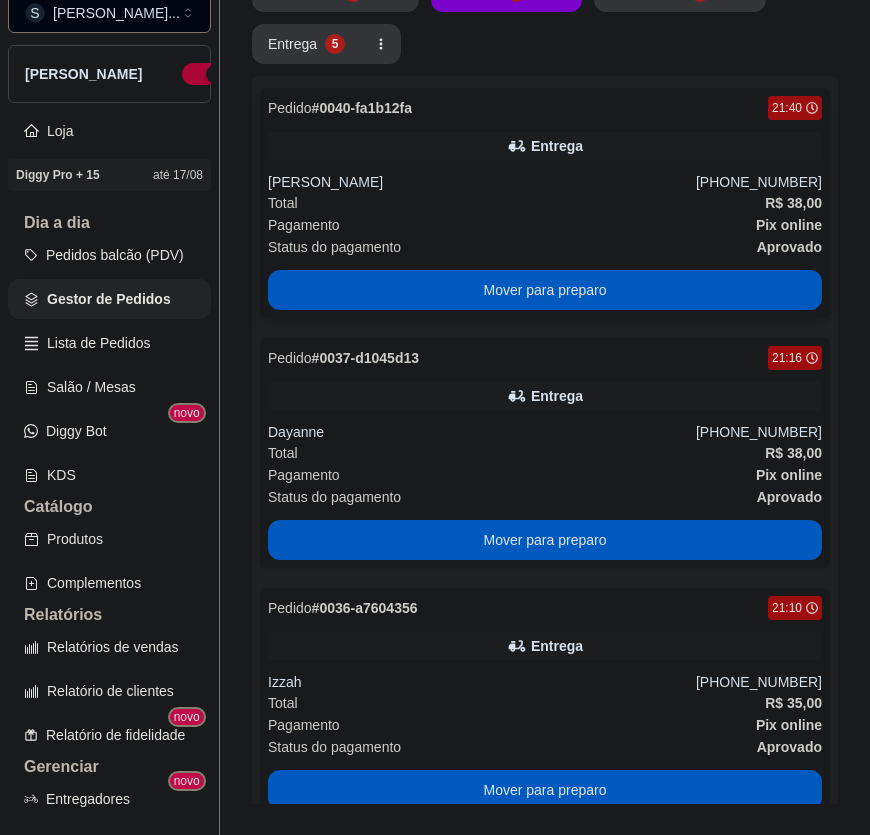 scroll, scrollTop: 0, scrollLeft: 0, axis: both 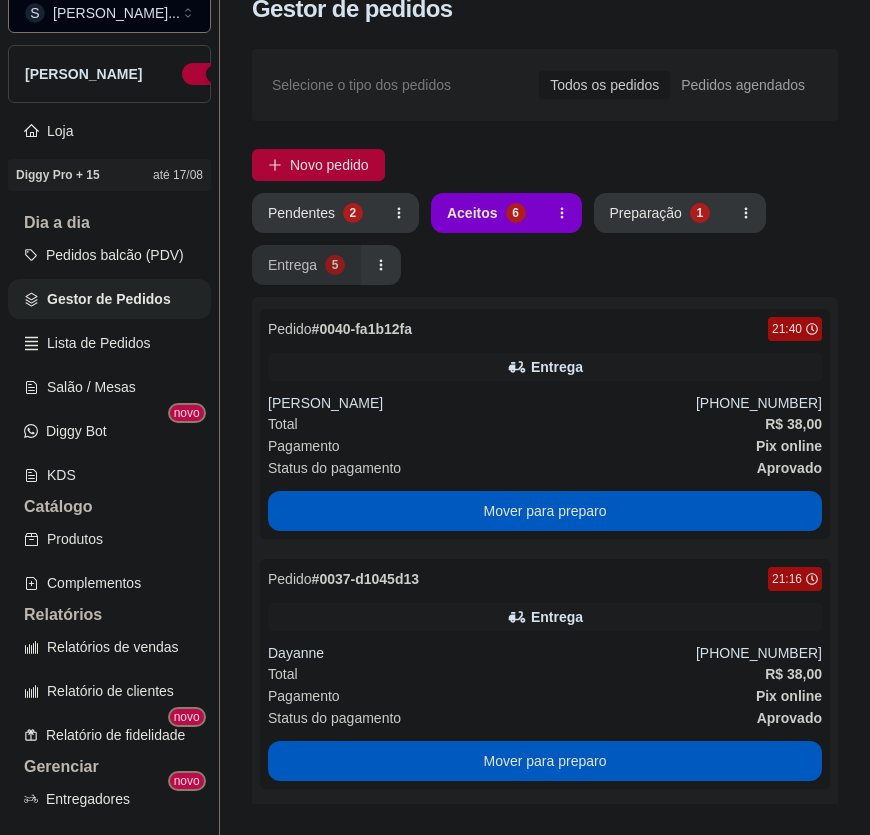 click on "5" at bounding box center (335, 265) 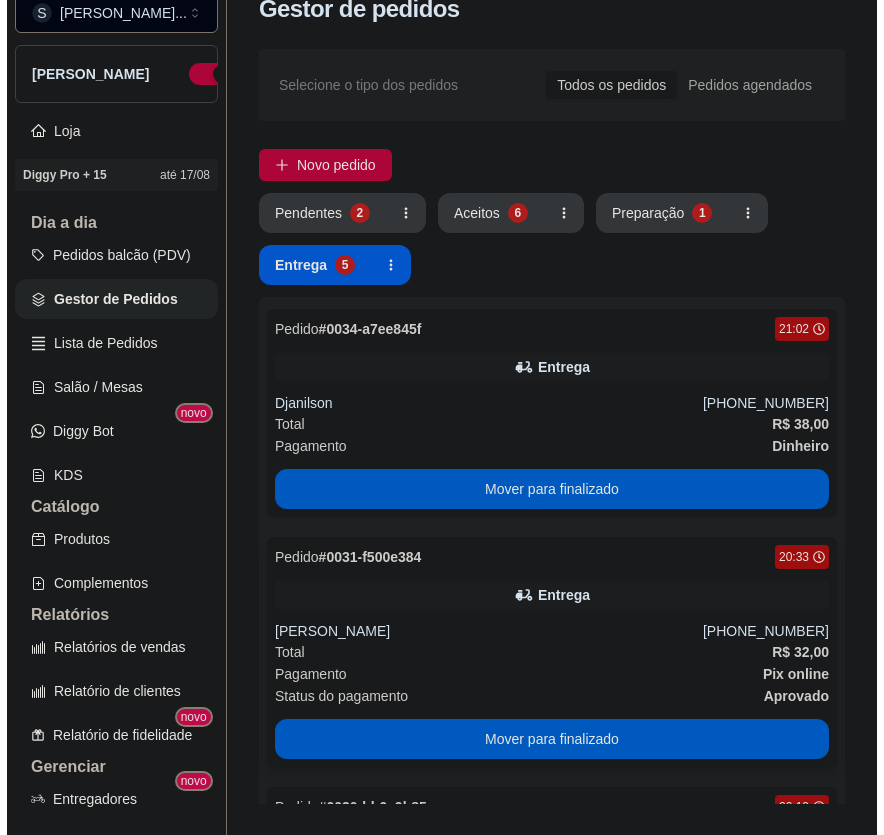 scroll, scrollTop: 90, scrollLeft: 0, axis: vertical 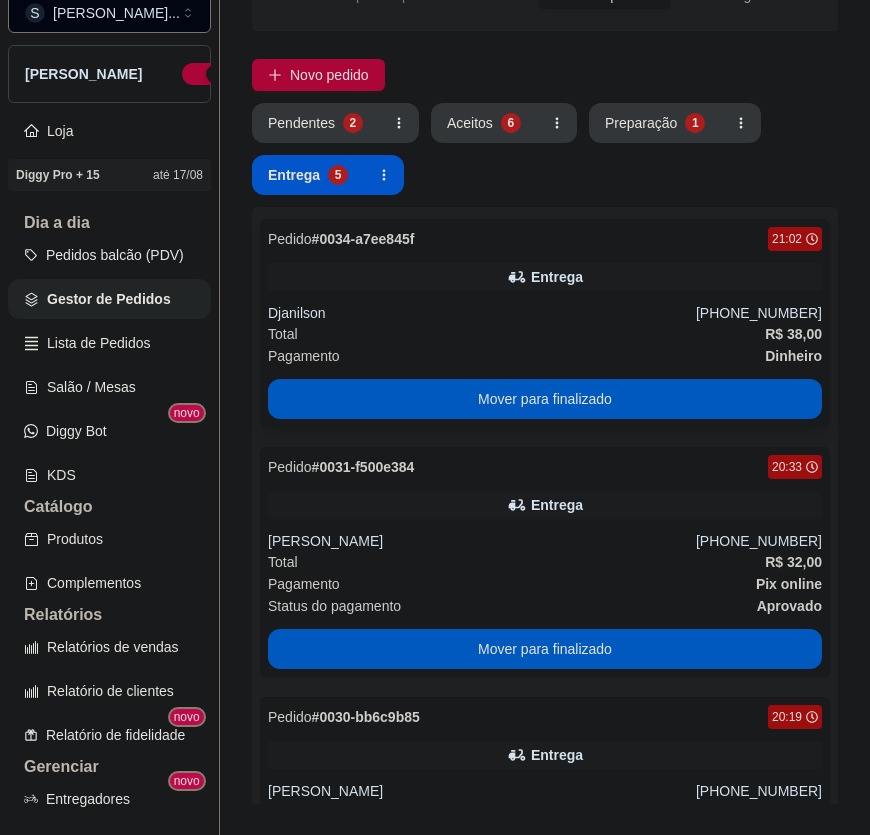 click on "Dinheiro" at bounding box center (793, 356) 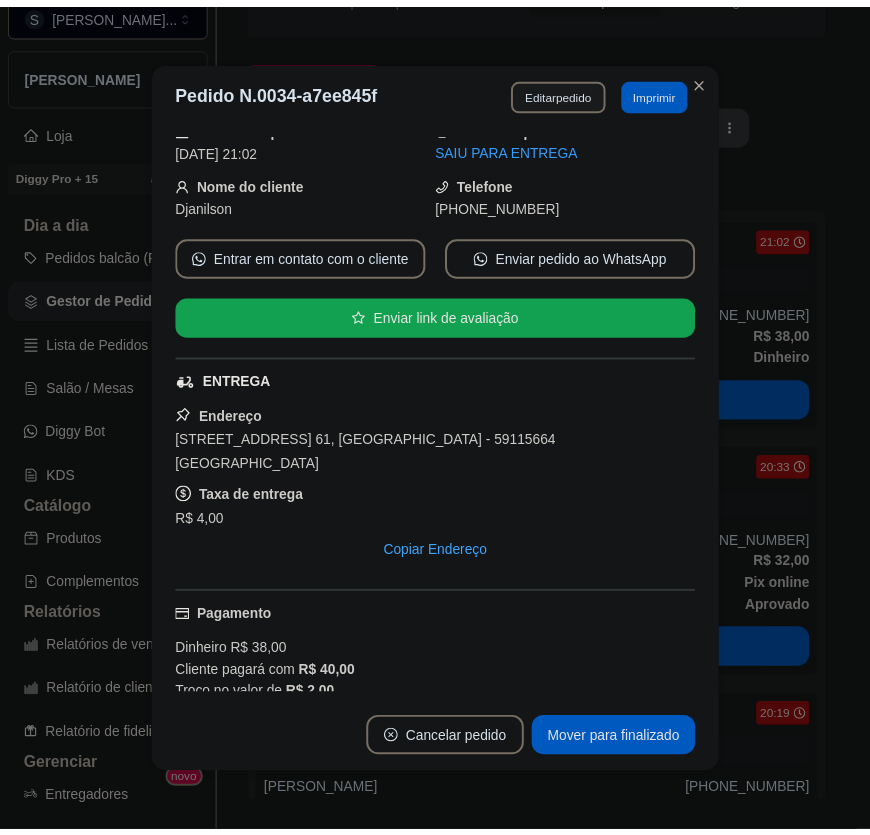 scroll, scrollTop: 363, scrollLeft: 0, axis: vertical 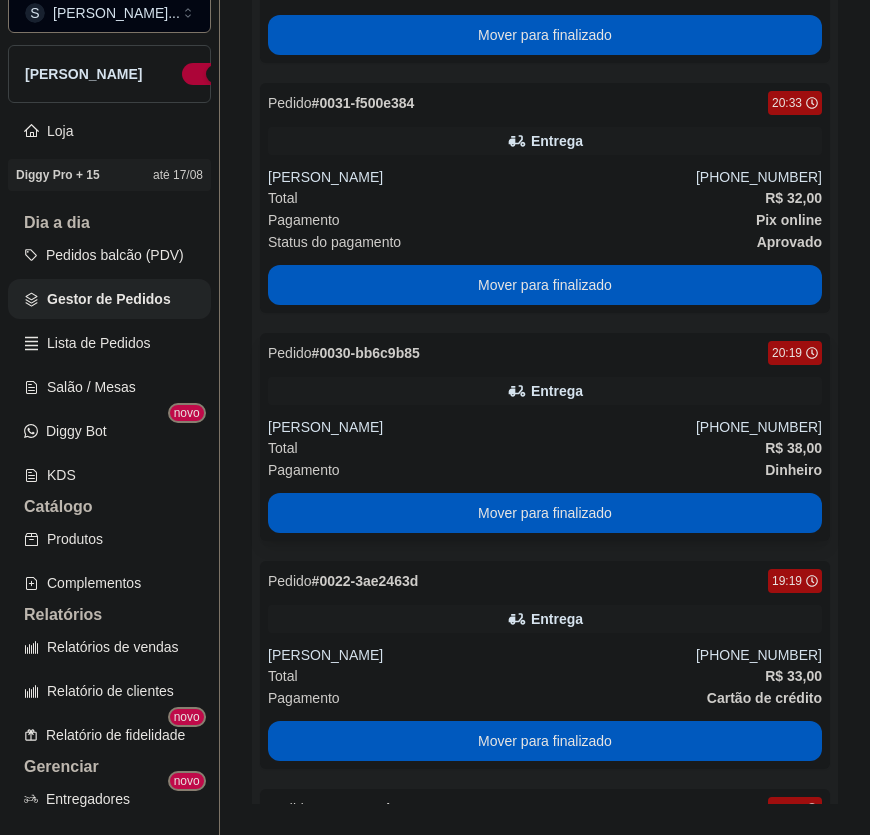 click on "Entrega" at bounding box center (545, 391) 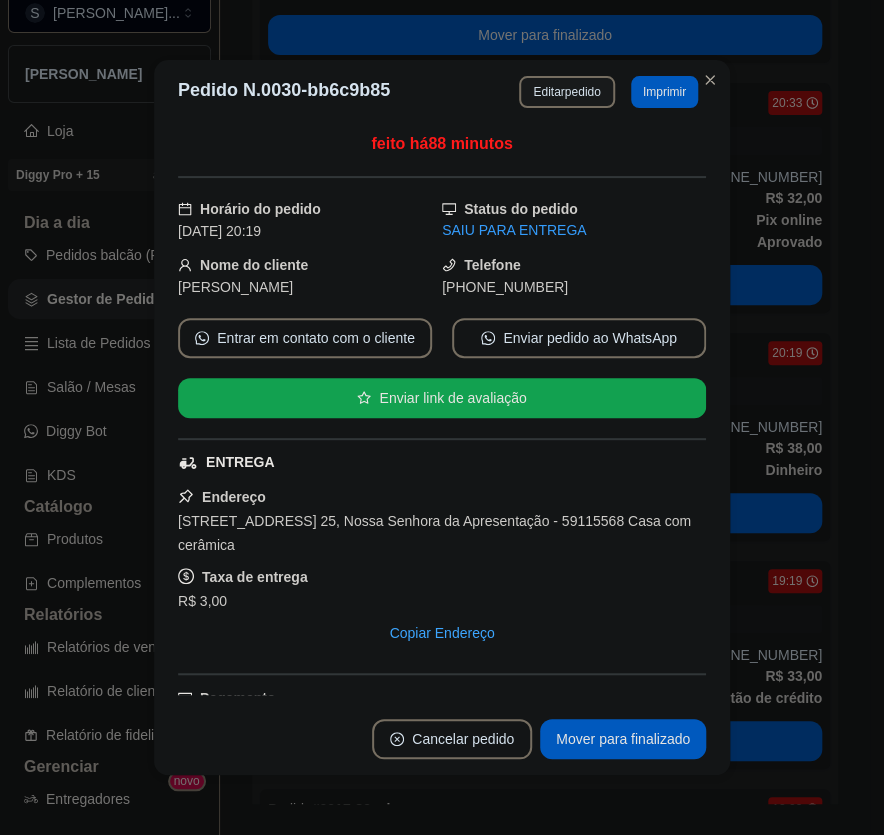 scroll, scrollTop: 359, scrollLeft: 0, axis: vertical 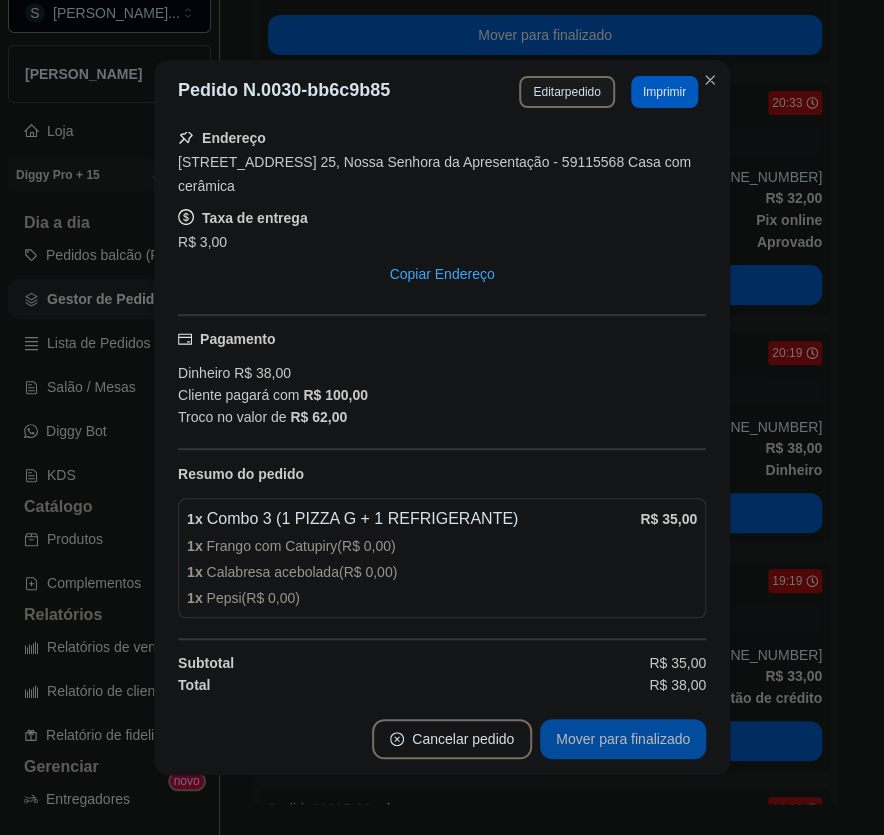 click on "Mover para finalizado" at bounding box center (623, 739) 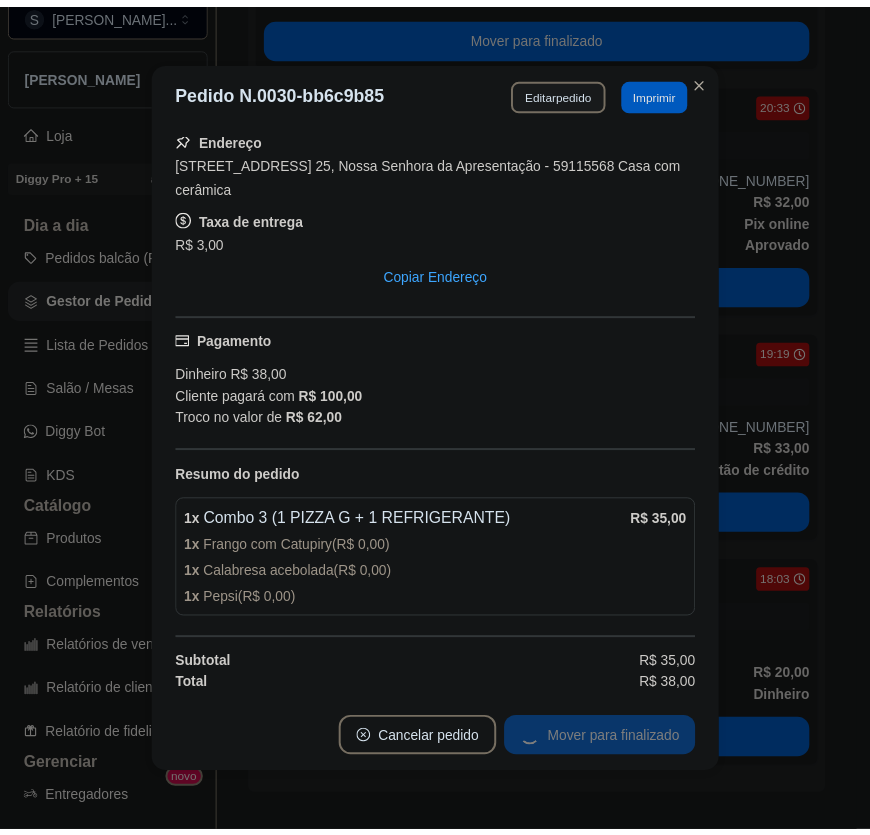 scroll, scrollTop: 313, scrollLeft: 0, axis: vertical 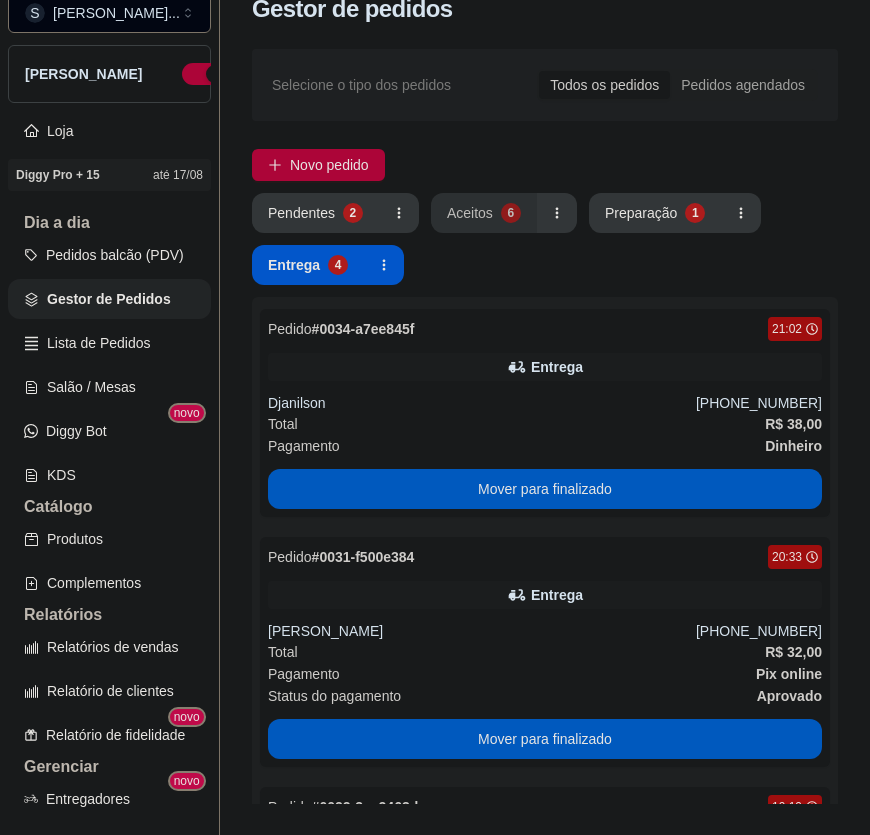 click on "Aceitos 6" at bounding box center (484, 213) 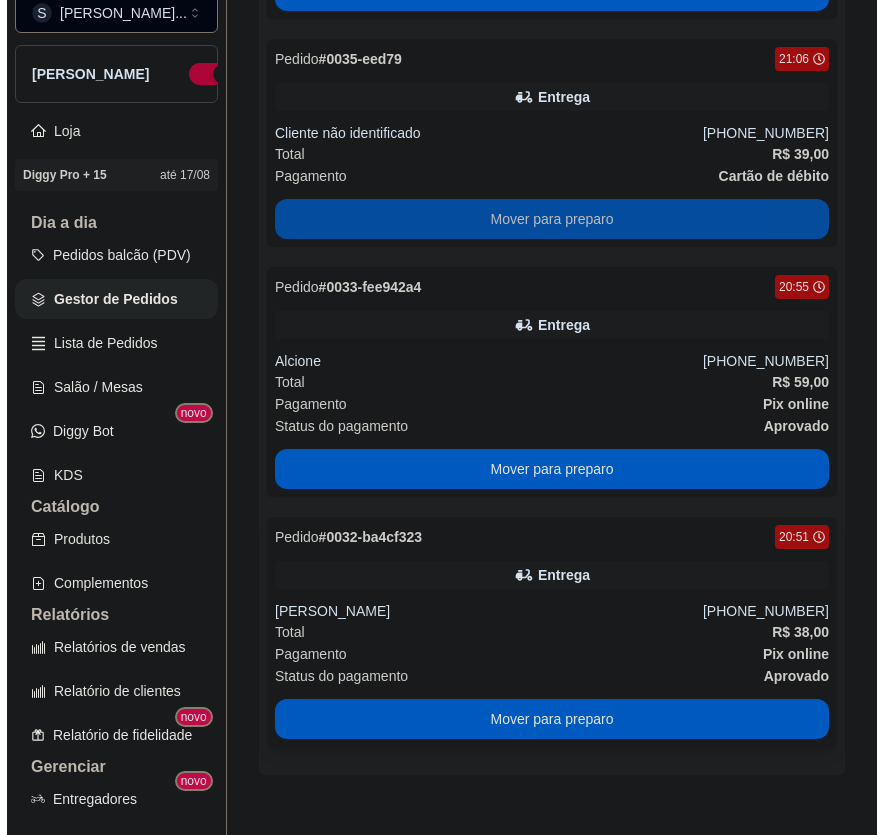 scroll, scrollTop: 1084, scrollLeft: 0, axis: vertical 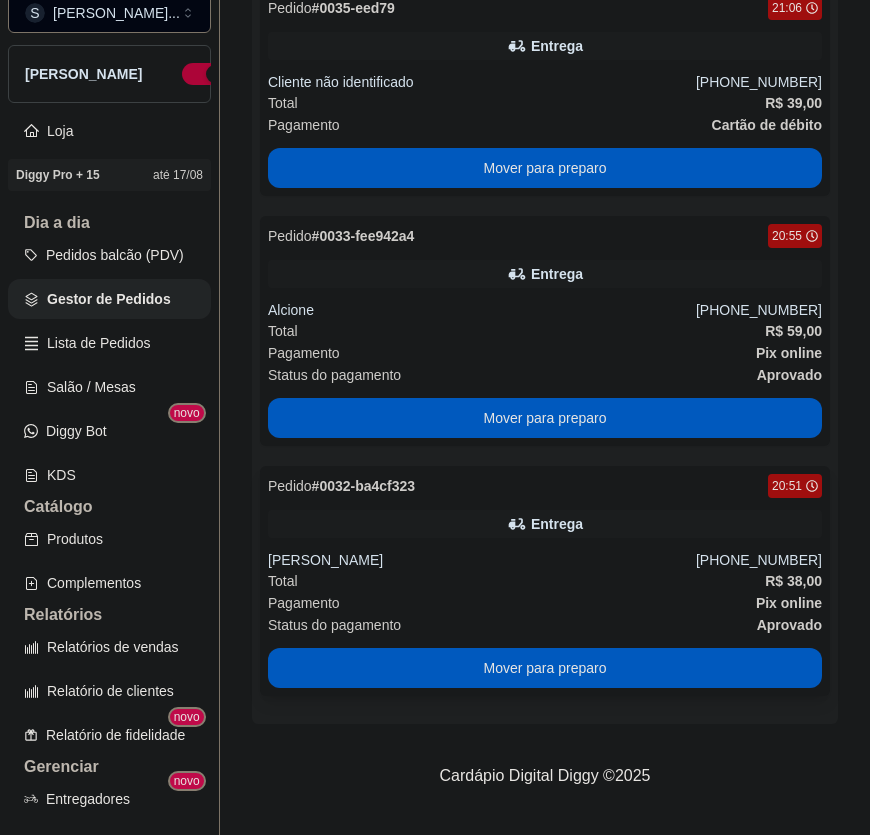 click on "Total R$ 38,00" at bounding box center (545, 581) 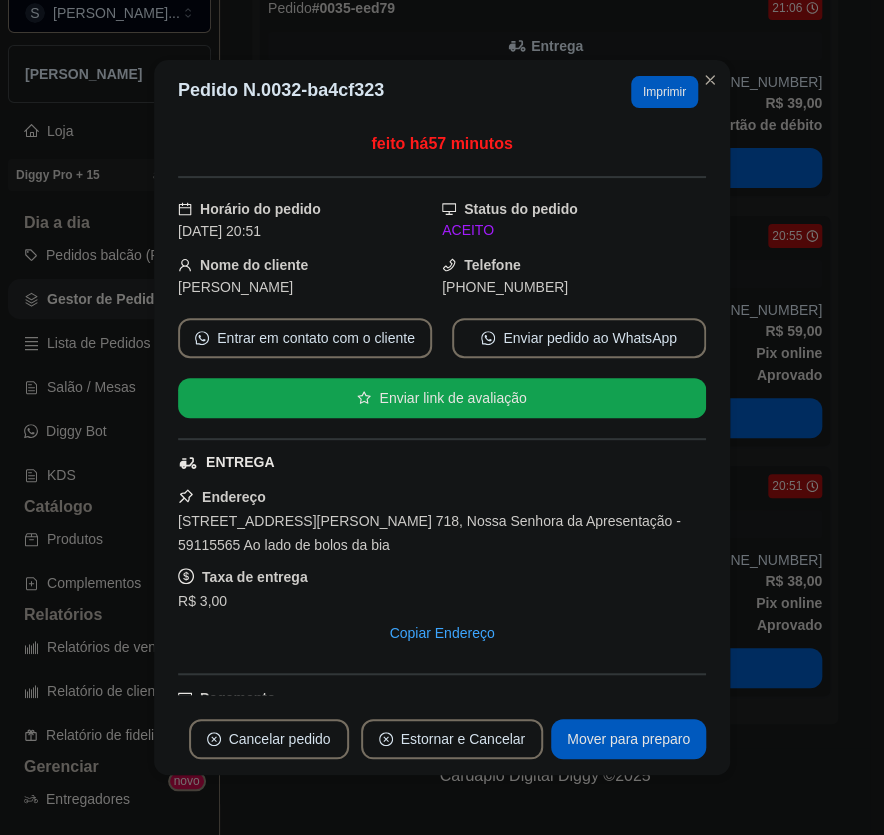 scroll, scrollTop: 3, scrollLeft: 0, axis: vertical 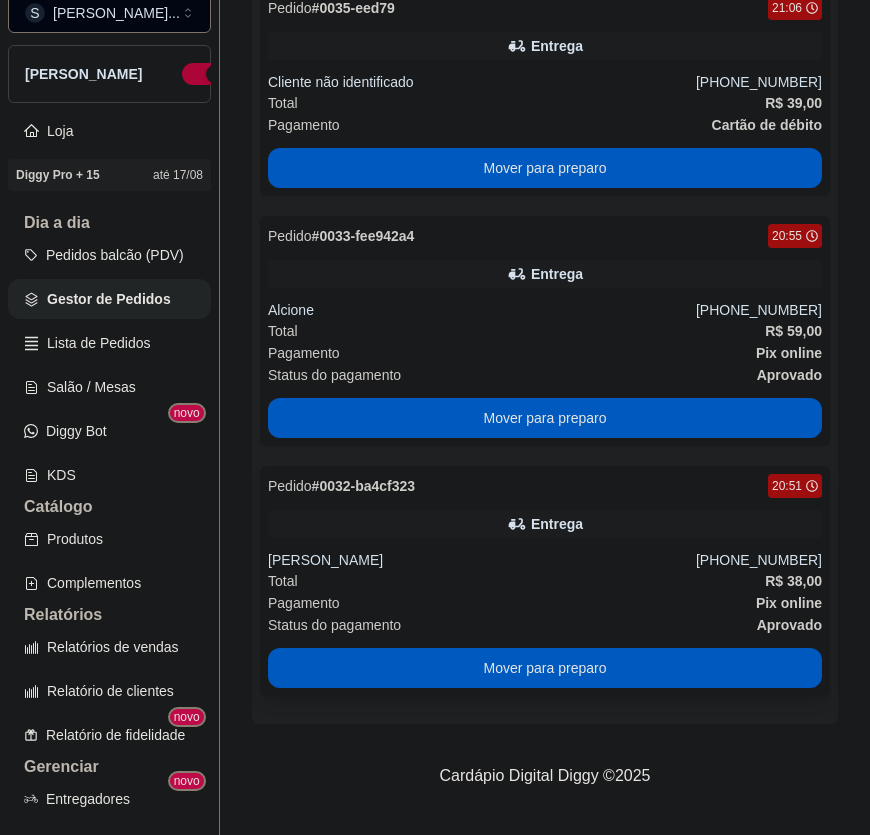 click on "Pedido  # 0032-ba4cf323 20:51 Entrega [PERSON_NAME]  [PHONE_NUMBER] Total R$ 38,00 Pagamento Pix online Status do pagamento aprovado Mover para preparo" at bounding box center [545, 581] 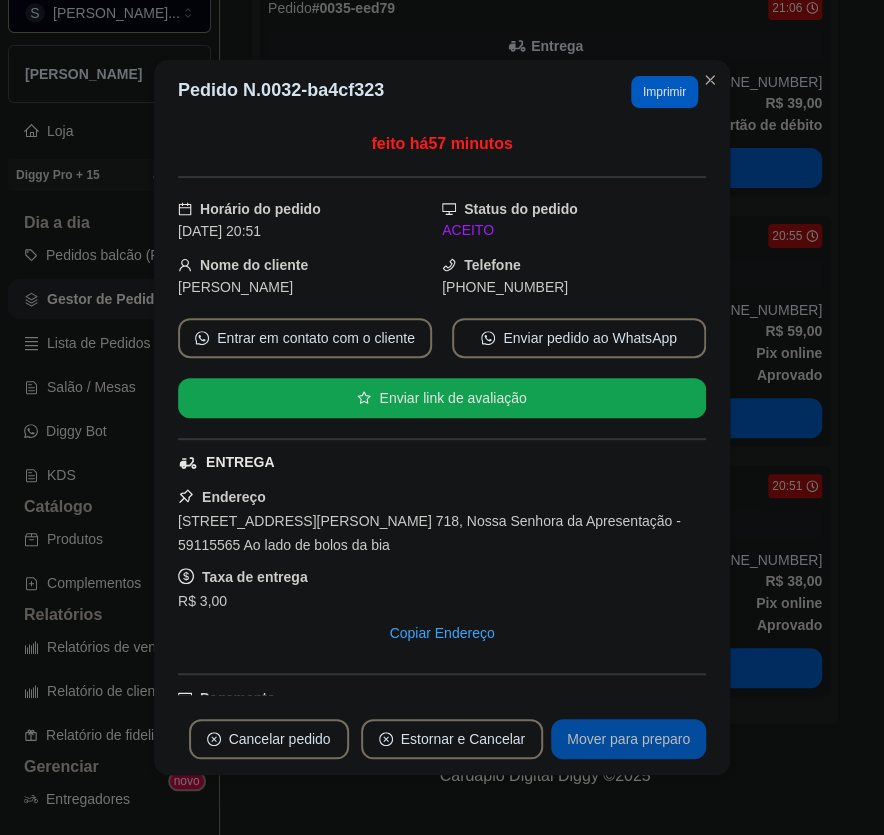 click on "Mover para preparo" at bounding box center [628, 739] 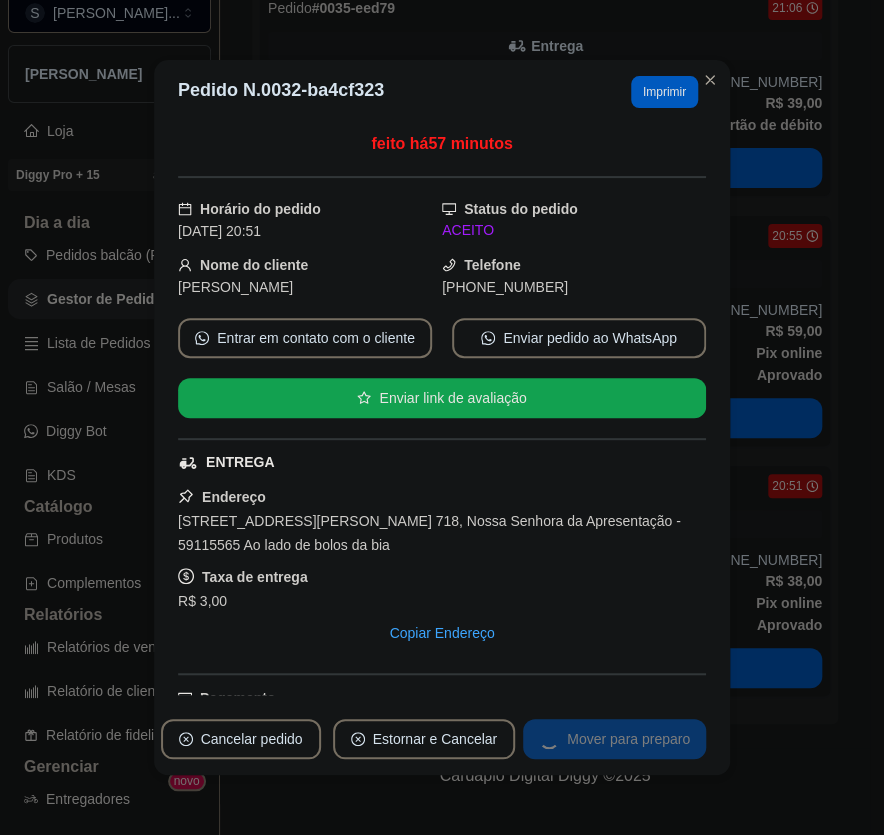 scroll, scrollTop: 834, scrollLeft: 0, axis: vertical 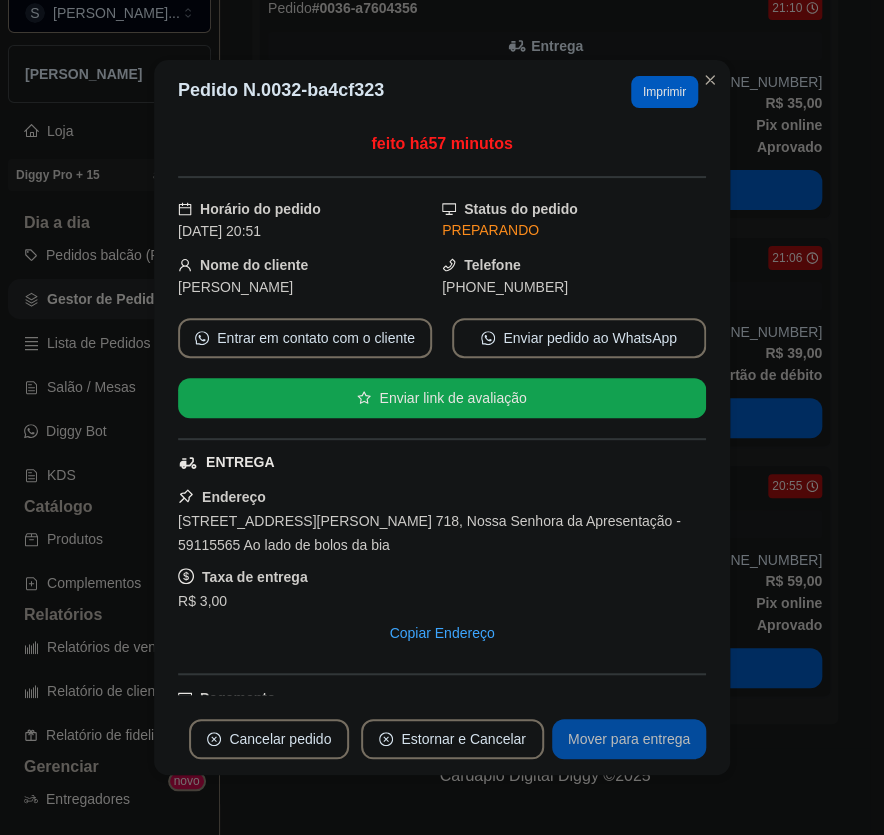click on "Mover para entrega" at bounding box center [629, 739] 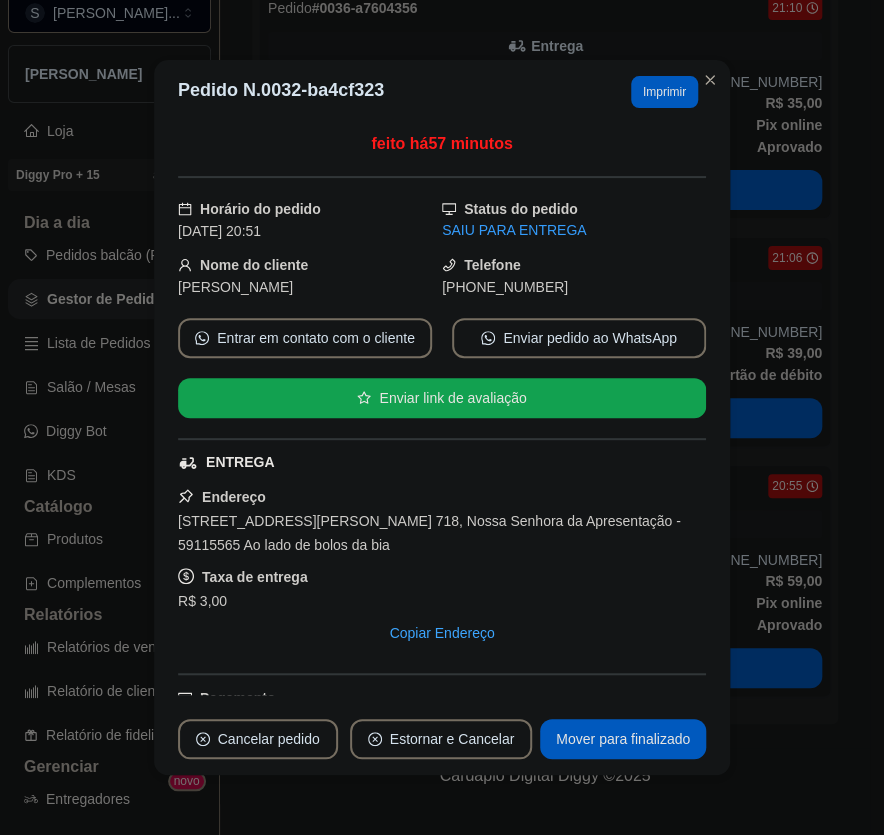 drag, startPoint x: 463, startPoint y: 284, endPoint x: 570, endPoint y: 292, distance: 107.298645 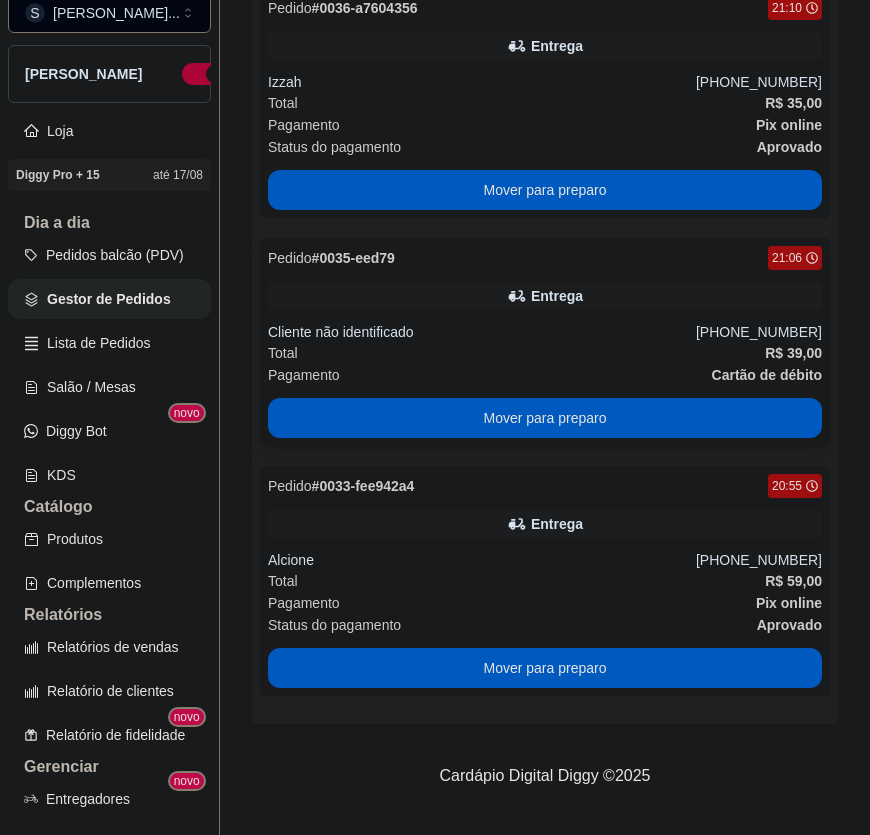 click on "Entrega" at bounding box center [545, 296] 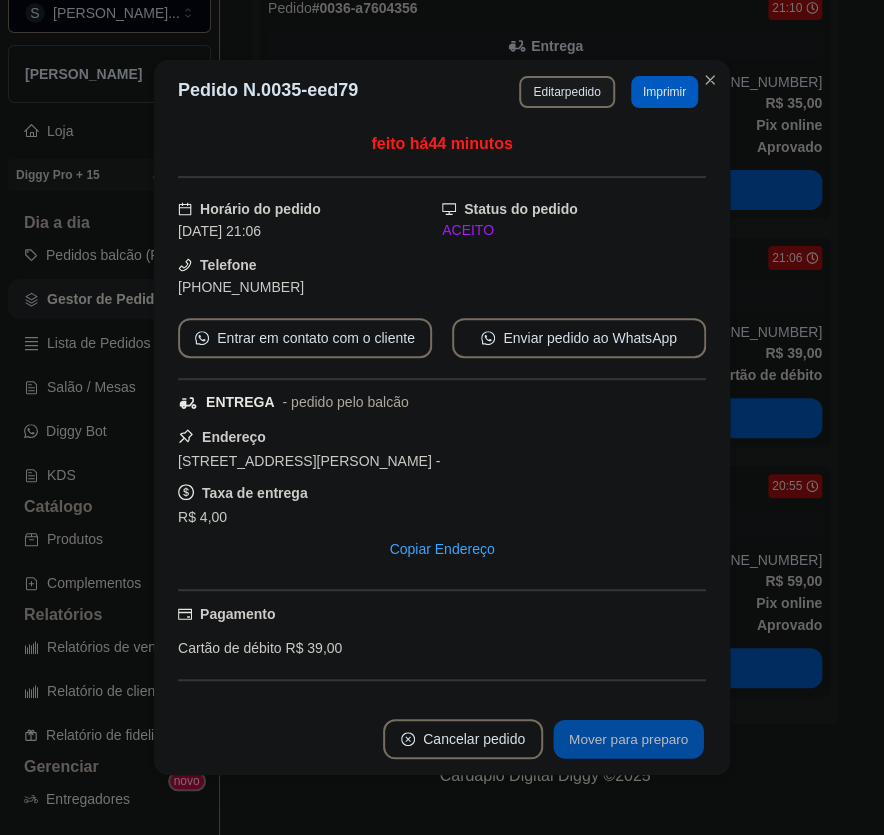 click on "Mover para preparo" at bounding box center (628, 739) 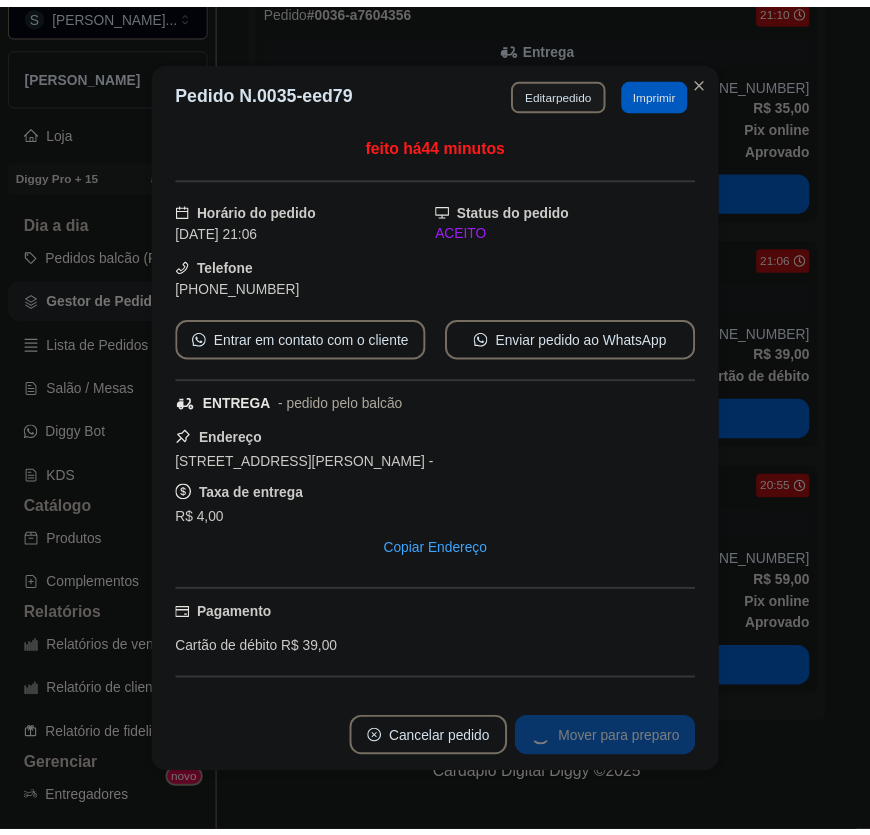scroll, scrollTop: 606, scrollLeft: 0, axis: vertical 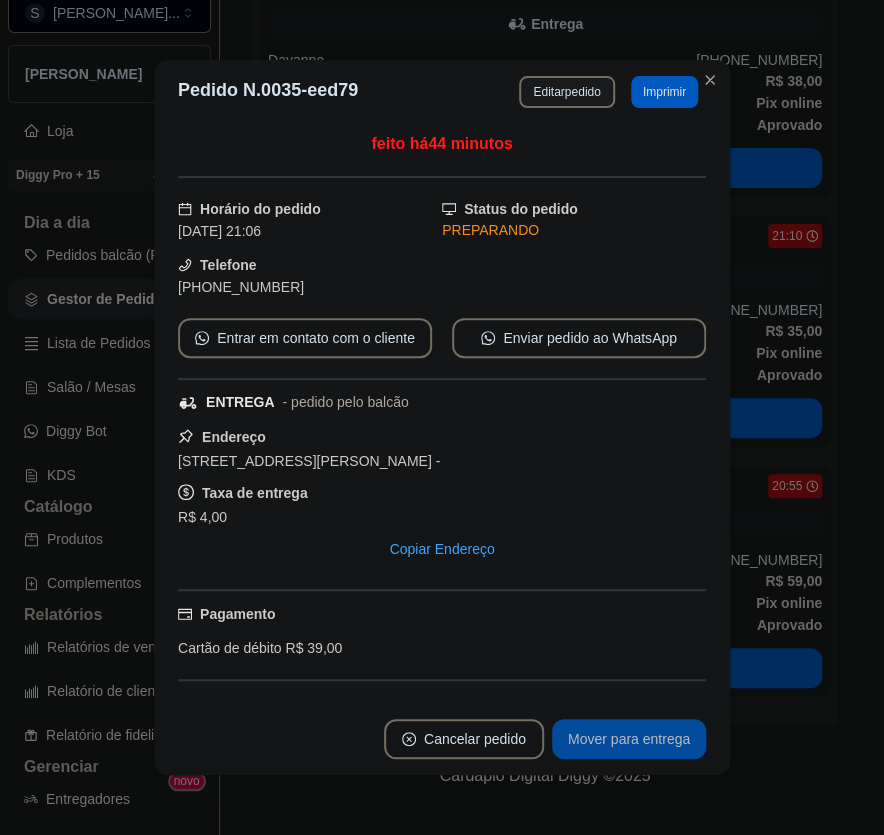 click on "Mover para entrega" at bounding box center [629, 739] 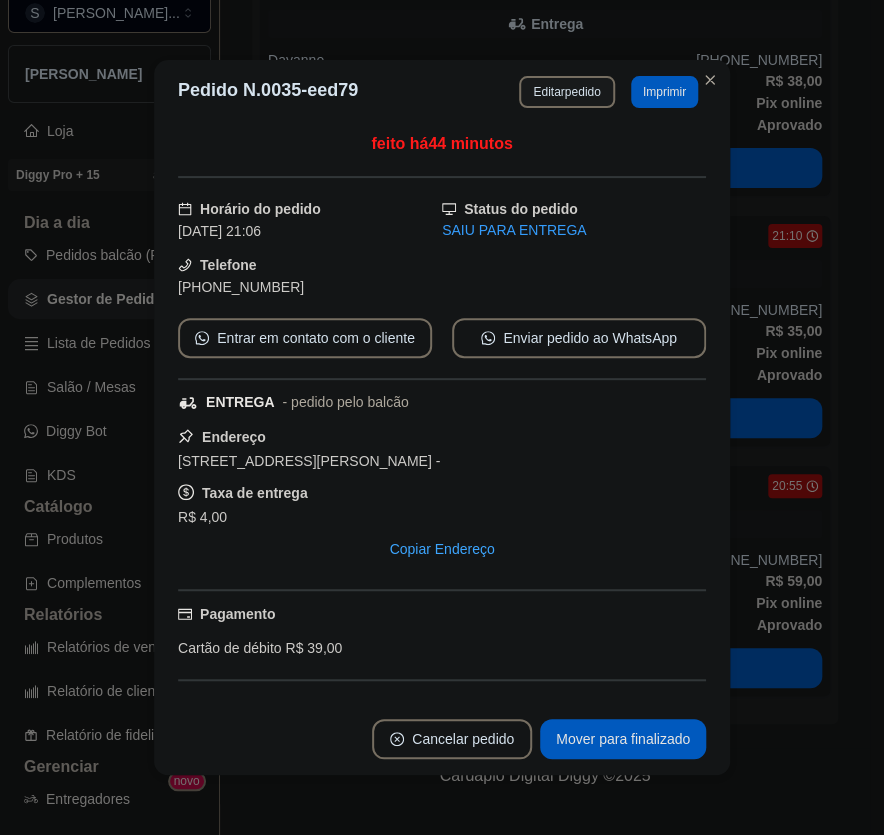 click on "feito há  44   minutos Horário do pedido [DATE] 21:06 Status do pedido SAIU PARA ENTREGA Telefone [PHONE_NUMBER] Entrar em contato com o cliente Enviar pedido ao WhatsApp ENTREGA - pedido pelo balcão Endereço  [STREET_ADDRESS][PERSON_NAME] -   Taxa de entrega  R$ 4,00 Copiar Endereço Pagamento Cartão de débito   R$ 39,00 Resumo do pedido 1 x     Combo 3 (1 PIZZA G  + 1 REFRIGERANTE) R$ 35,00   1 x   Frango cheddar   ( R$ 0,00 )   1 x   Toscana (molho, mussarela, presunto, tomate, orégano, azeitona)   ( R$ 0,00 )   1 x   Guaraná   ( R$ 0,00 ) Subtotal R$ 35,00 Total R$ 39,00" at bounding box center (442, 413) 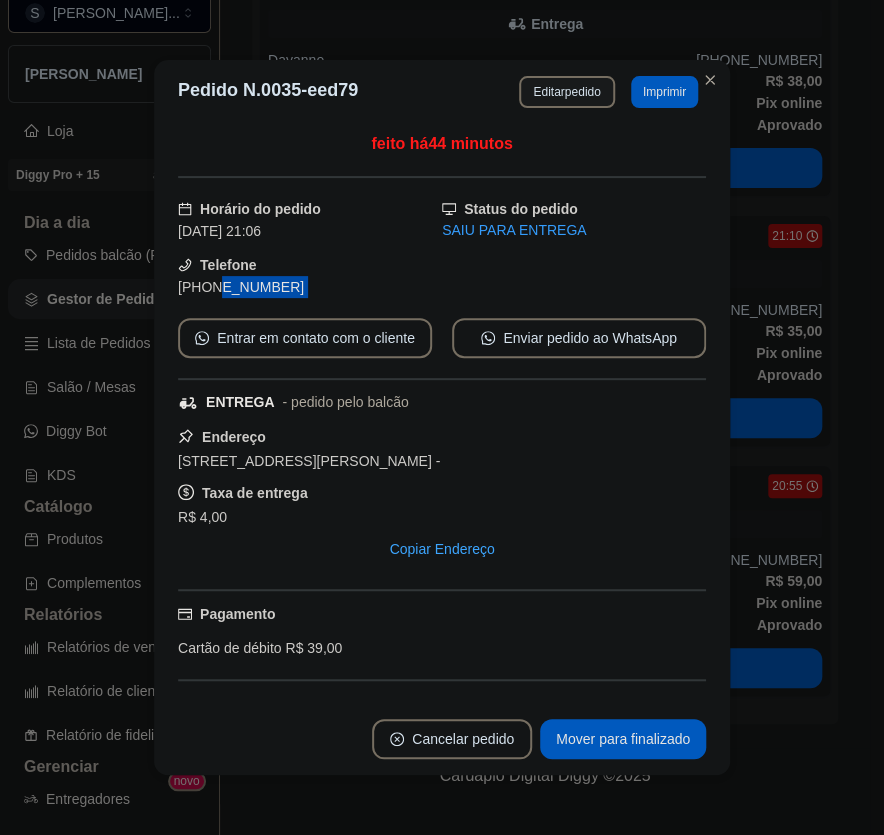 drag, startPoint x: 198, startPoint y: 289, endPoint x: 310, endPoint y: 298, distance: 112.36102 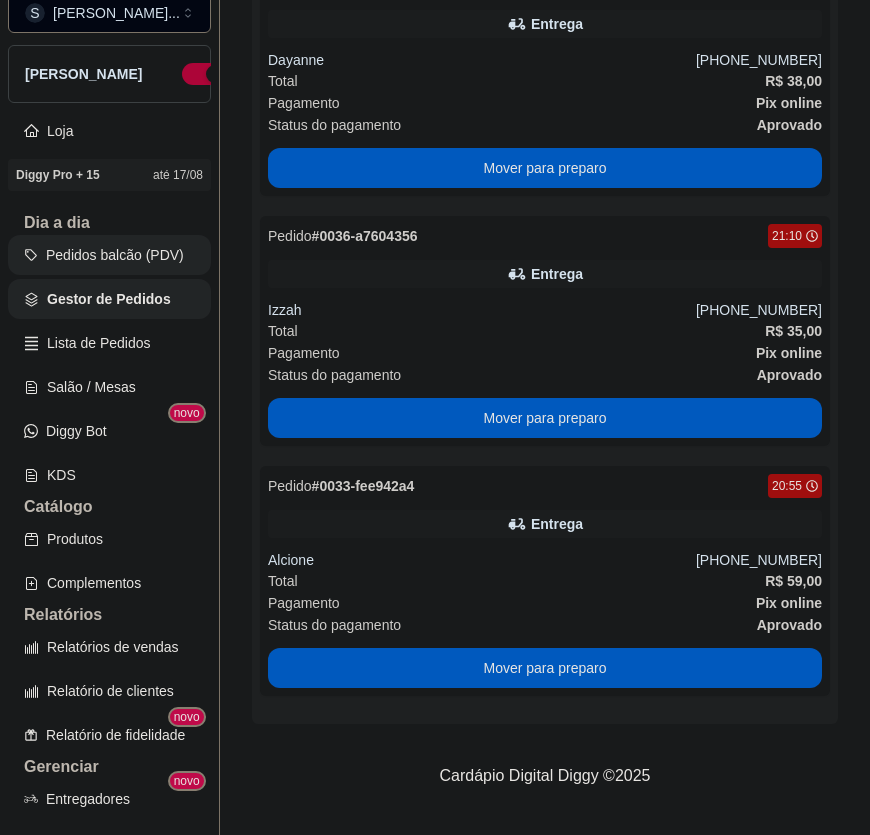 scroll, scrollTop: 0, scrollLeft: 0, axis: both 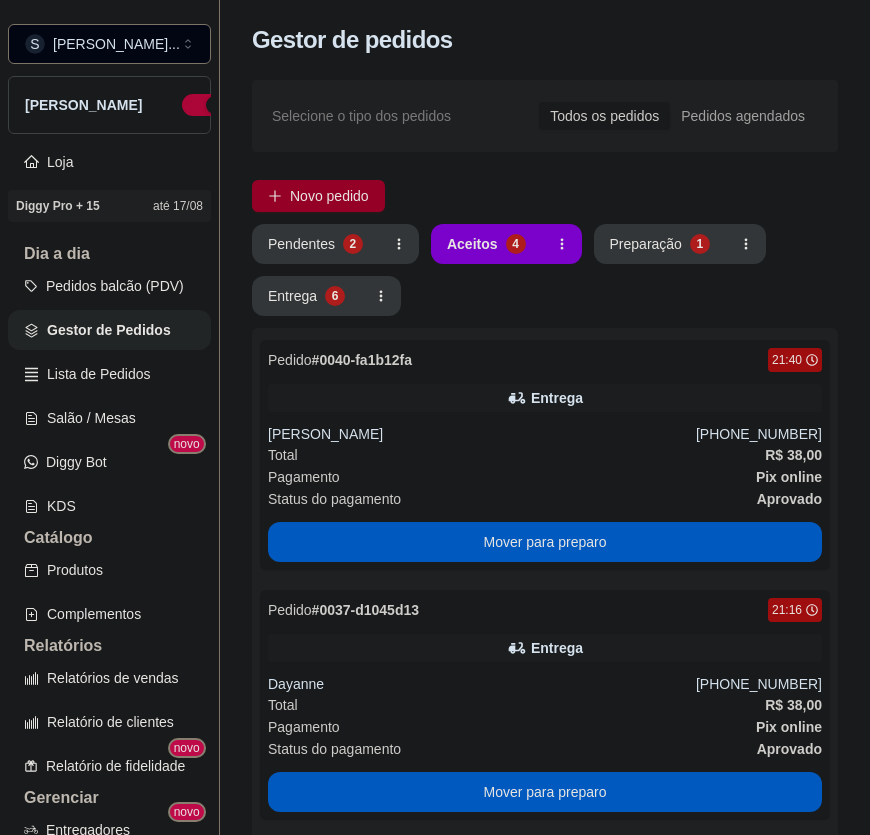 click on "Novo pedido" at bounding box center [329, 196] 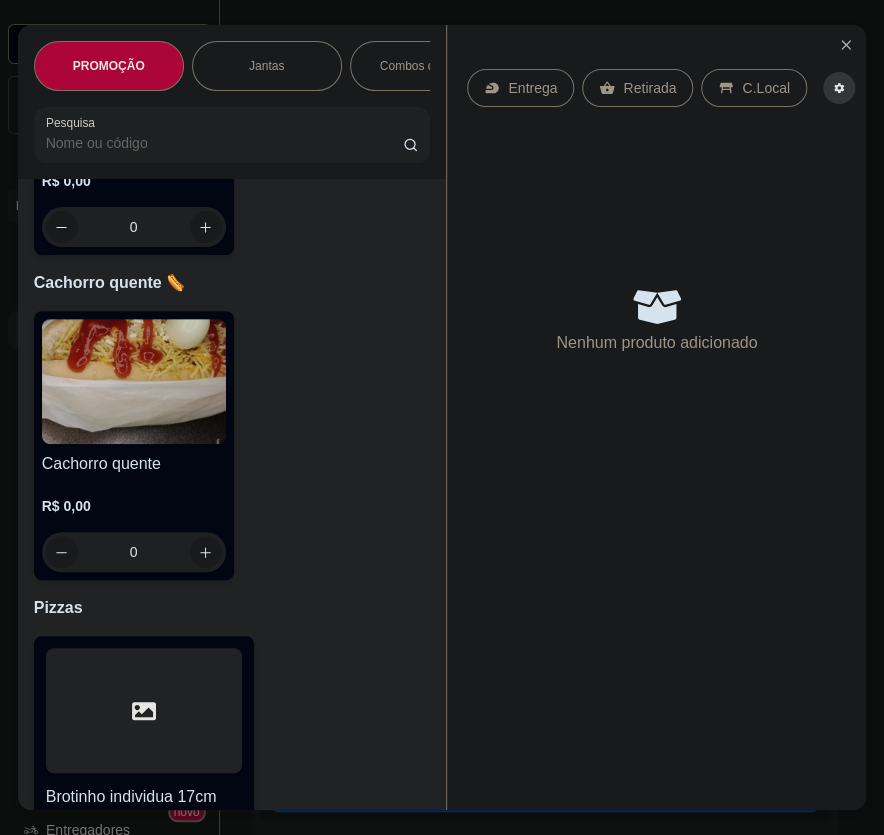 scroll, scrollTop: 7181, scrollLeft: 0, axis: vertical 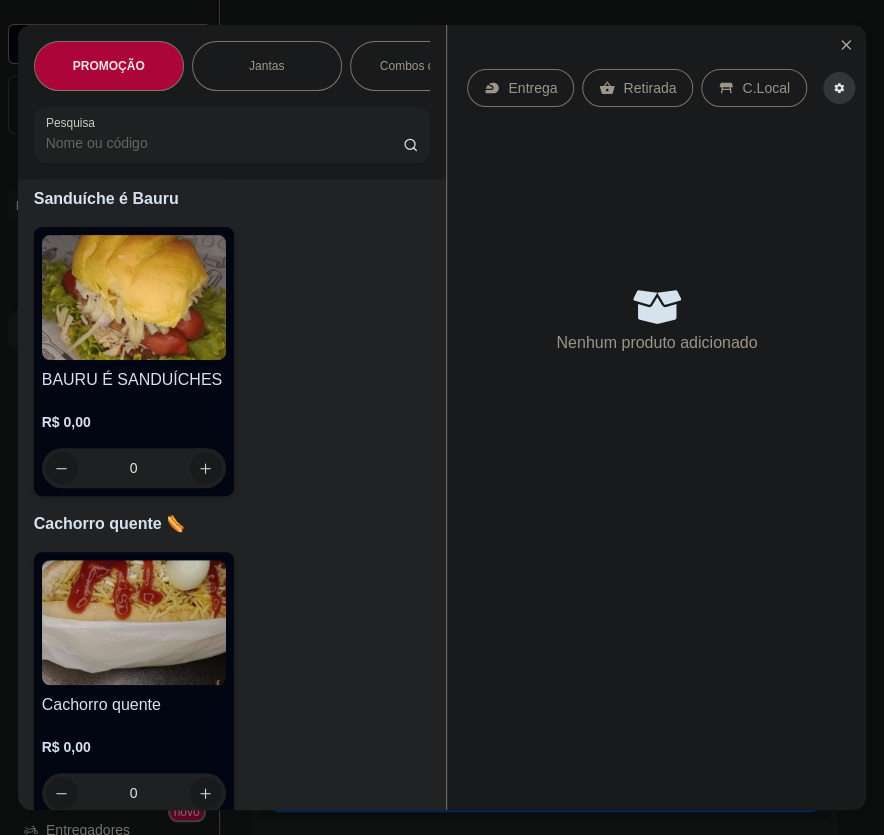 click at bounding box center (134, 297) 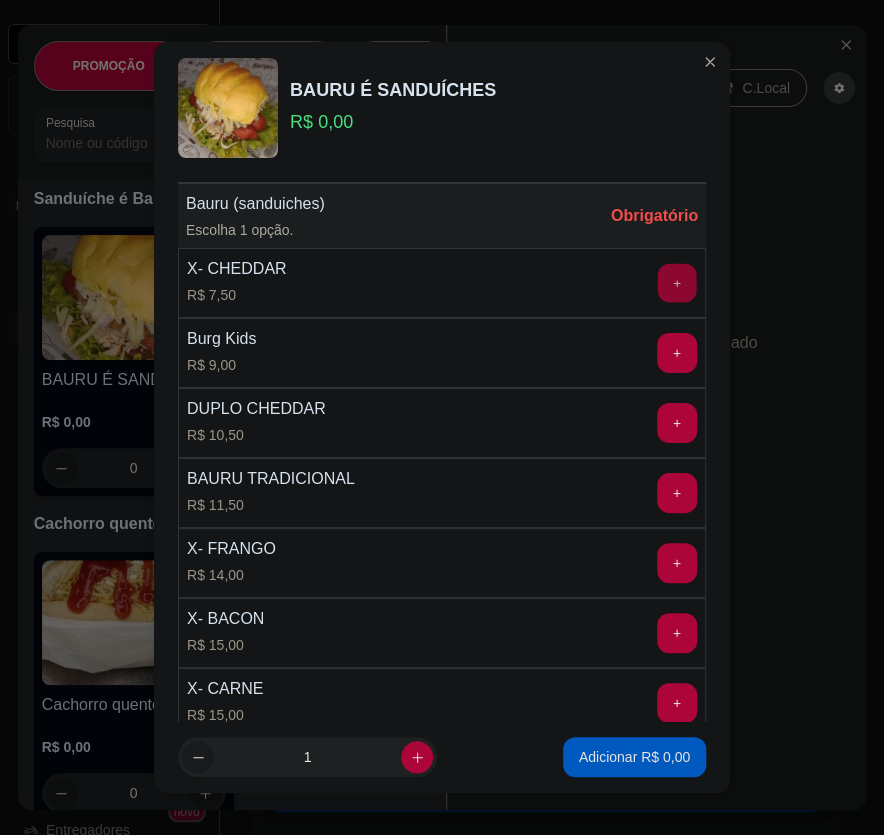 click on "+" at bounding box center [677, 282] 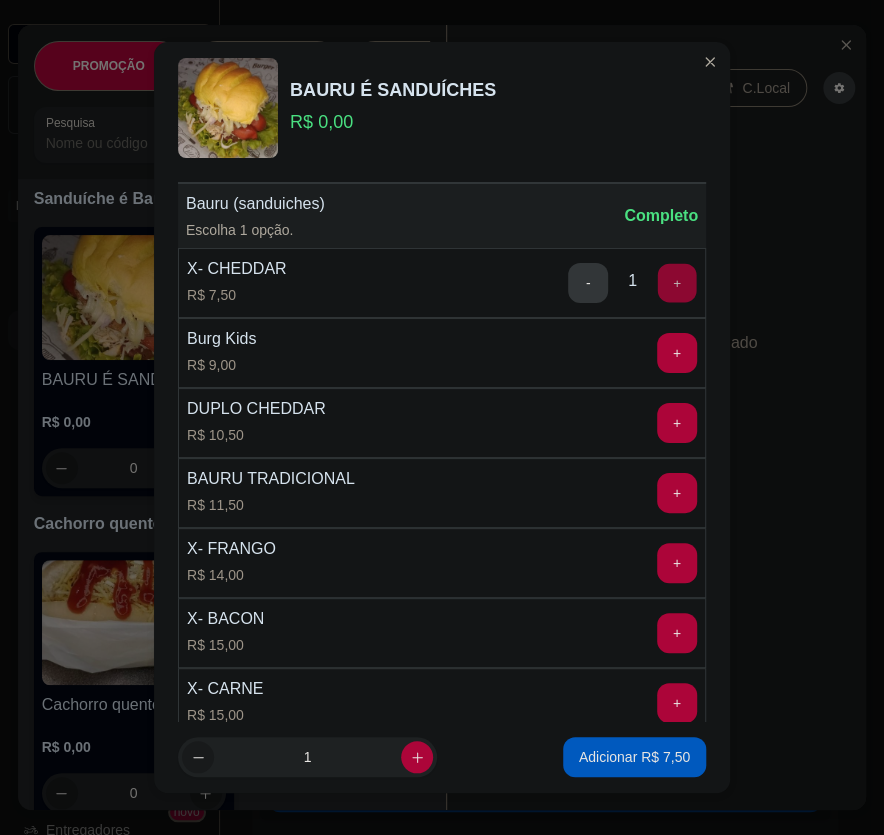 click on "+" at bounding box center (677, 282) 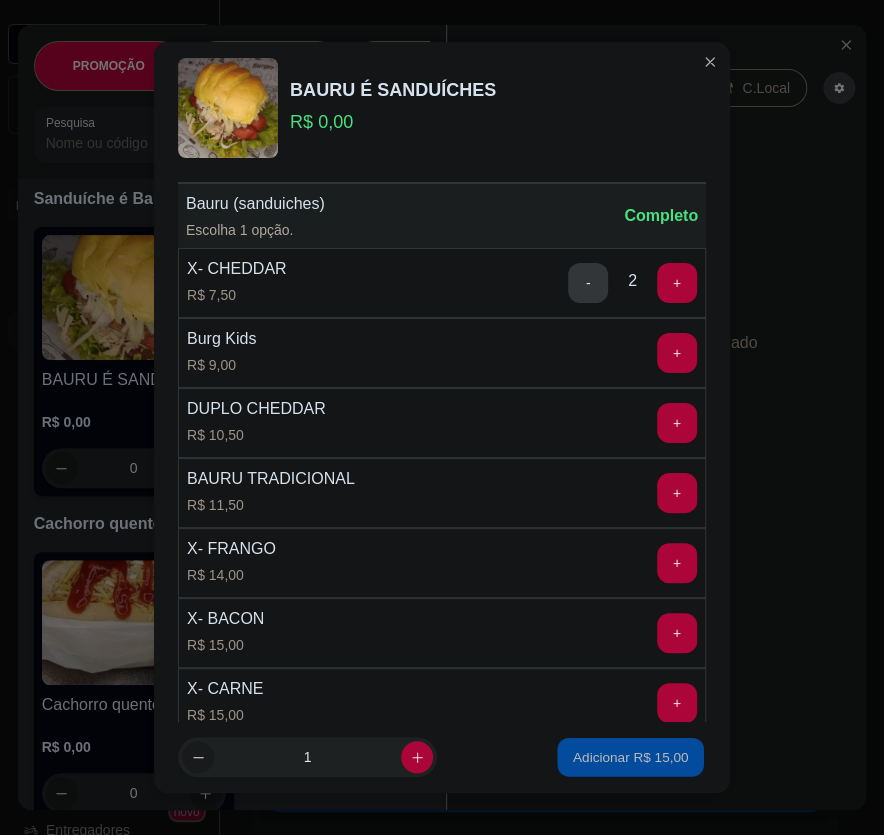 click on "Adicionar   R$ 15,00" at bounding box center [630, 757] 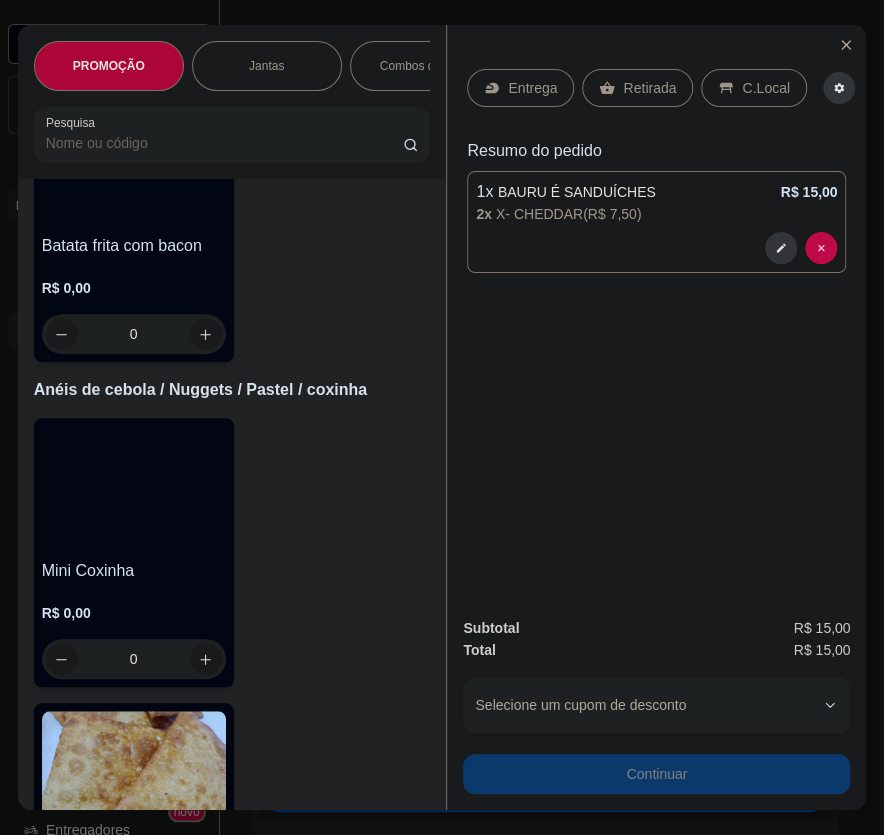 scroll, scrollTop: 9363, scrollLeft: 0, axis: vertical 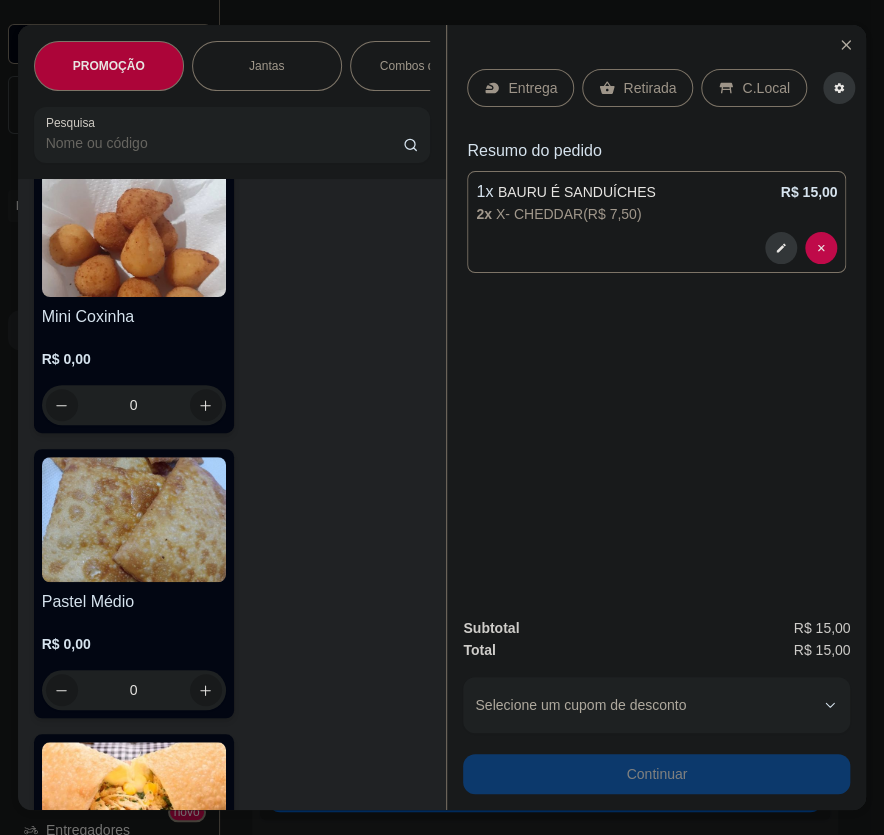 click at bounding box center (134, 234) 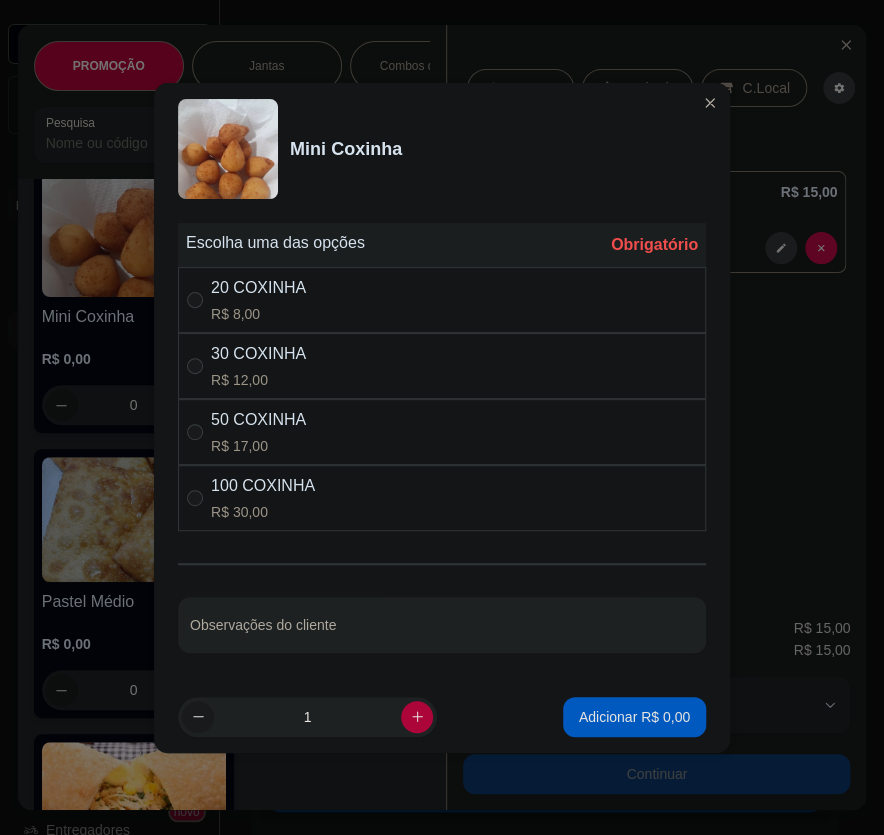 click on "20 COXINHA  R$ 8,00" at bounding box center (442, 300) 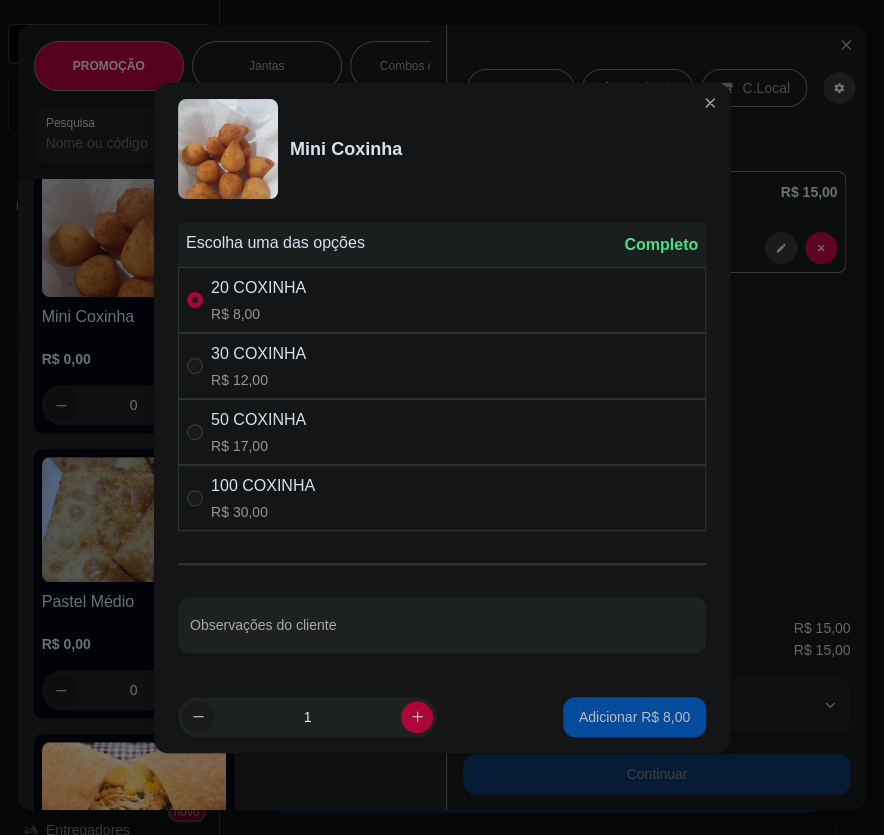 click on "Adicionar   R$ 8,00" at bounding box center (634, 717) 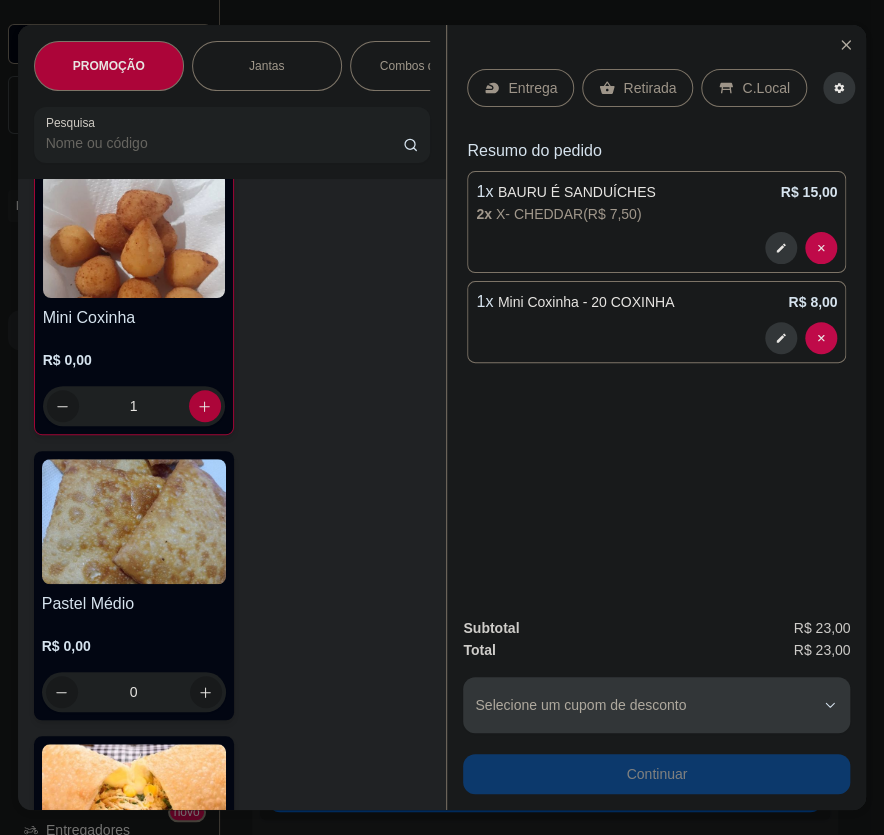 scroll, scrollTop: 9364, scrollLeft: 0, axis: vertical 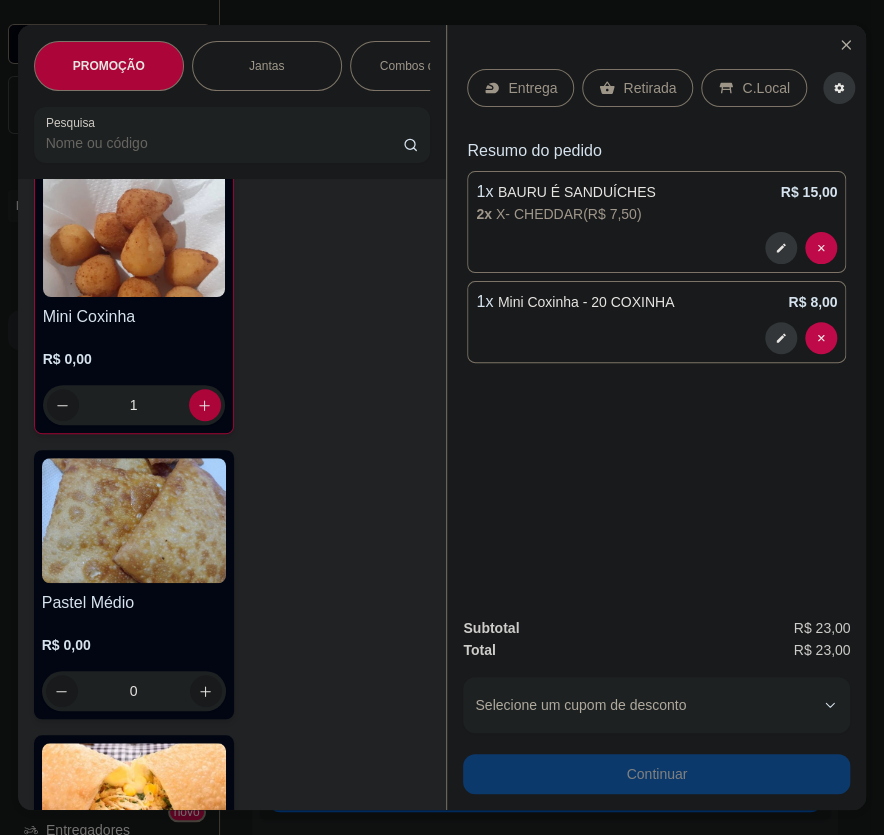 click on "Entrega" at bounding box center [520, 88] 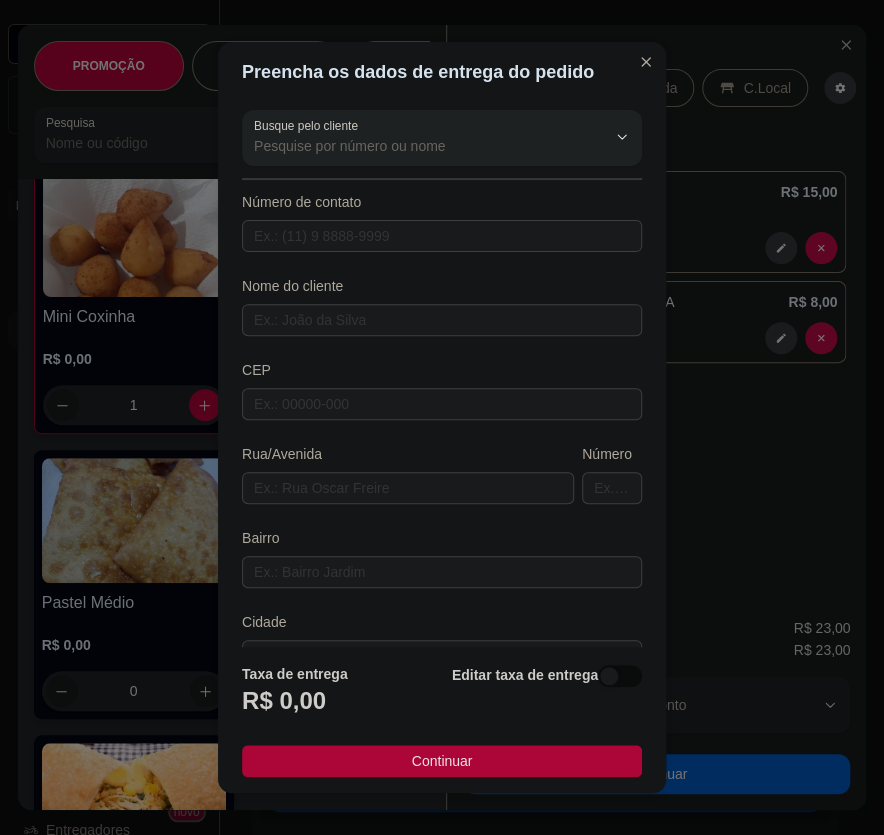 click at bounding box center (620, 676) 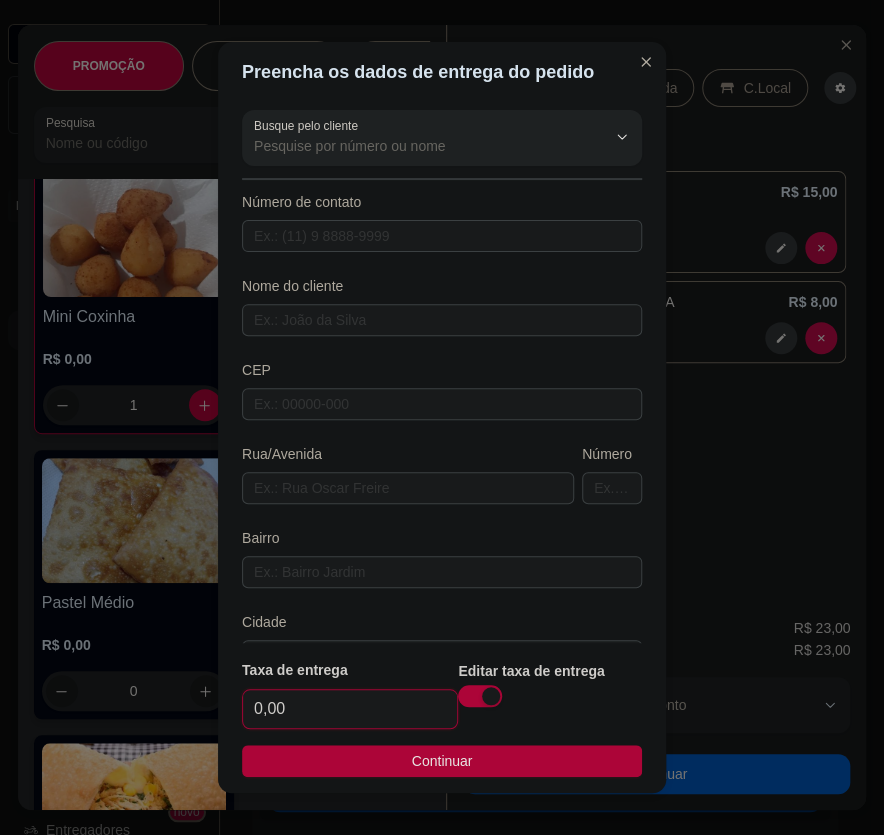click on "0,00" at bounding box center (350, 709) 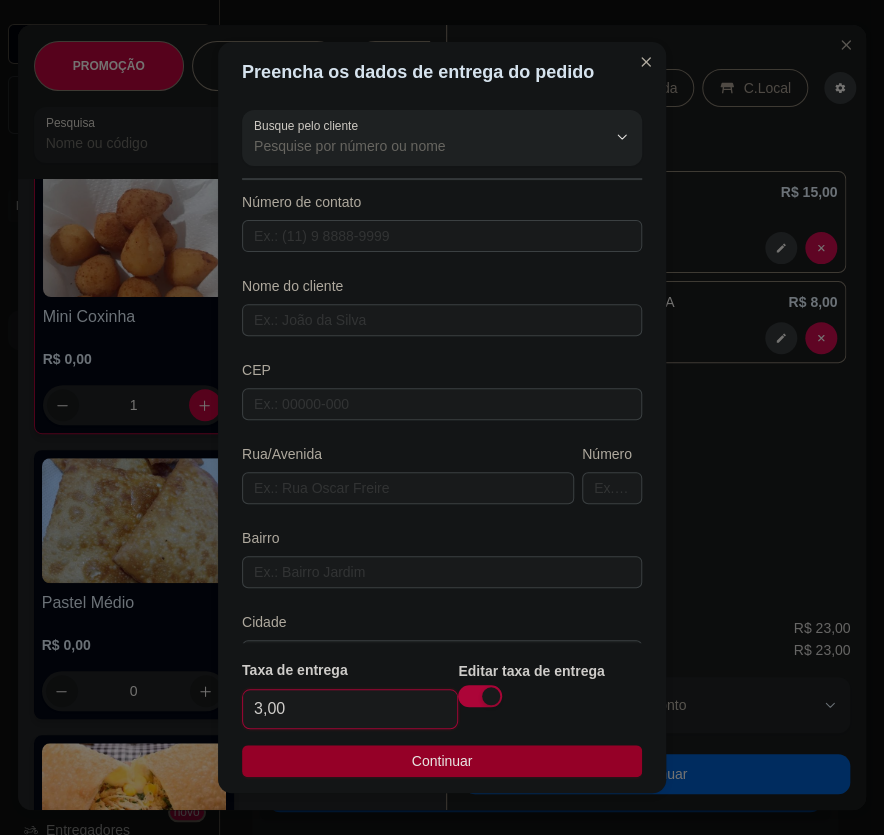 type on "3,00" 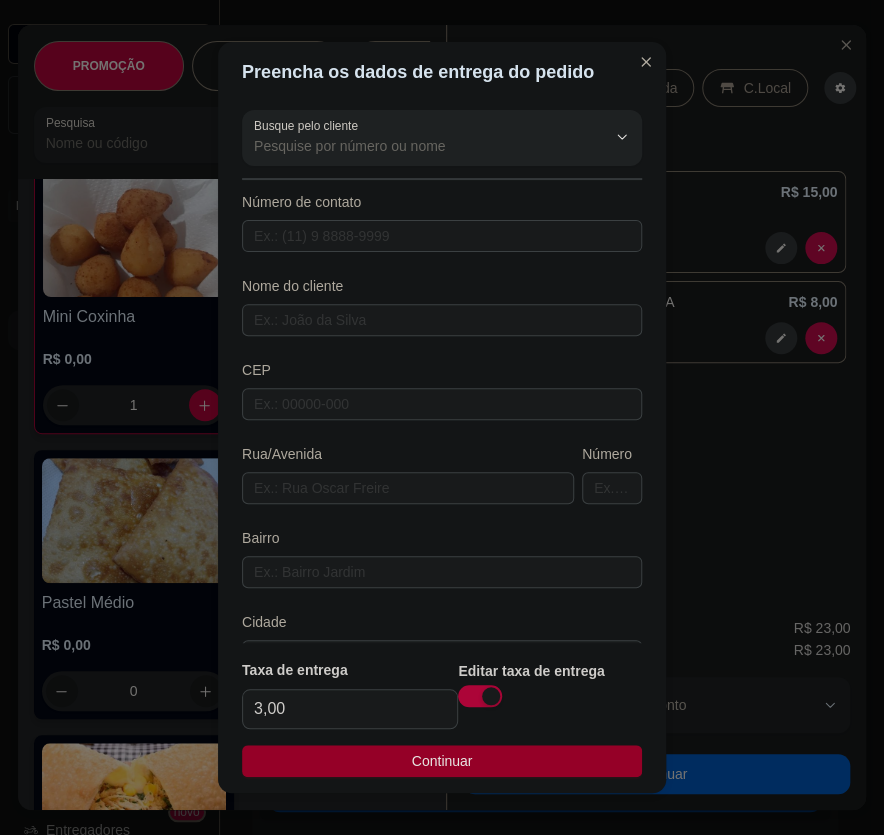 click on "Continuar" at bounding box center [442, 761] 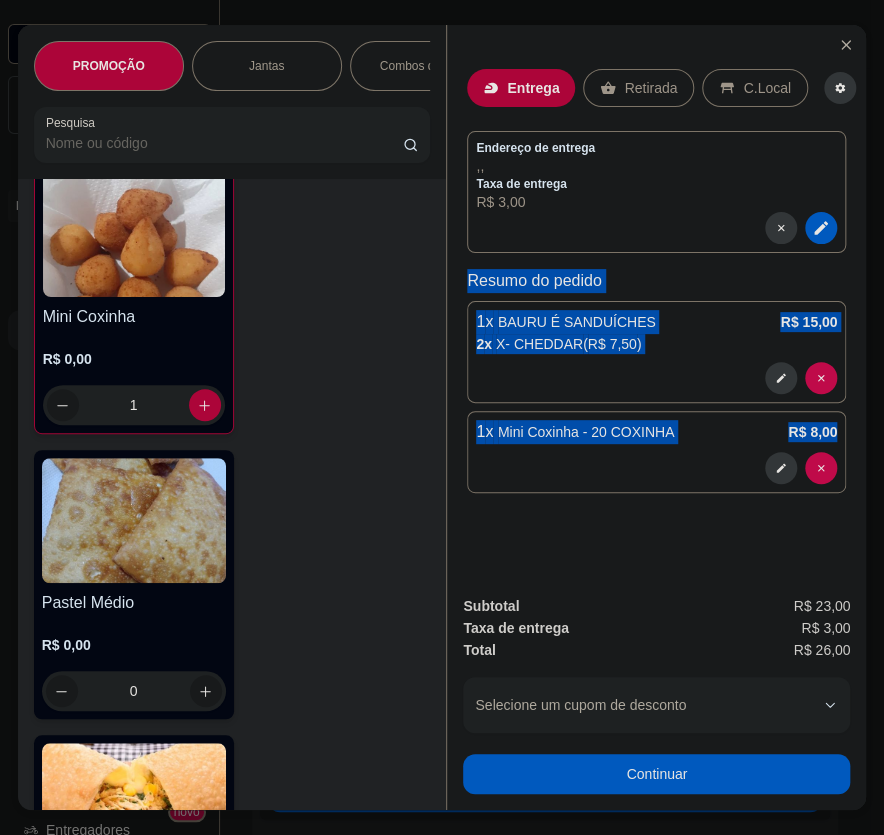 scroll, scrollTop: 0, scrollLeft: 12, axis: horizontal 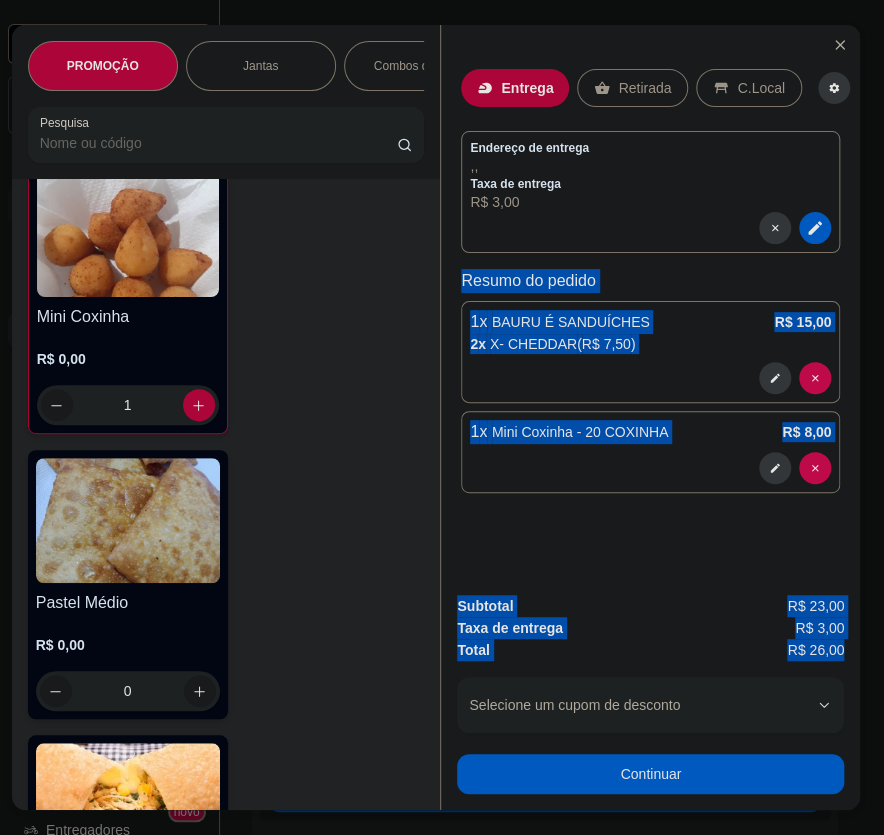 drag, startPoint x: 451, startPoint y: 271, endPoint x: 834, endPoint y: 643, distance: 533.9223 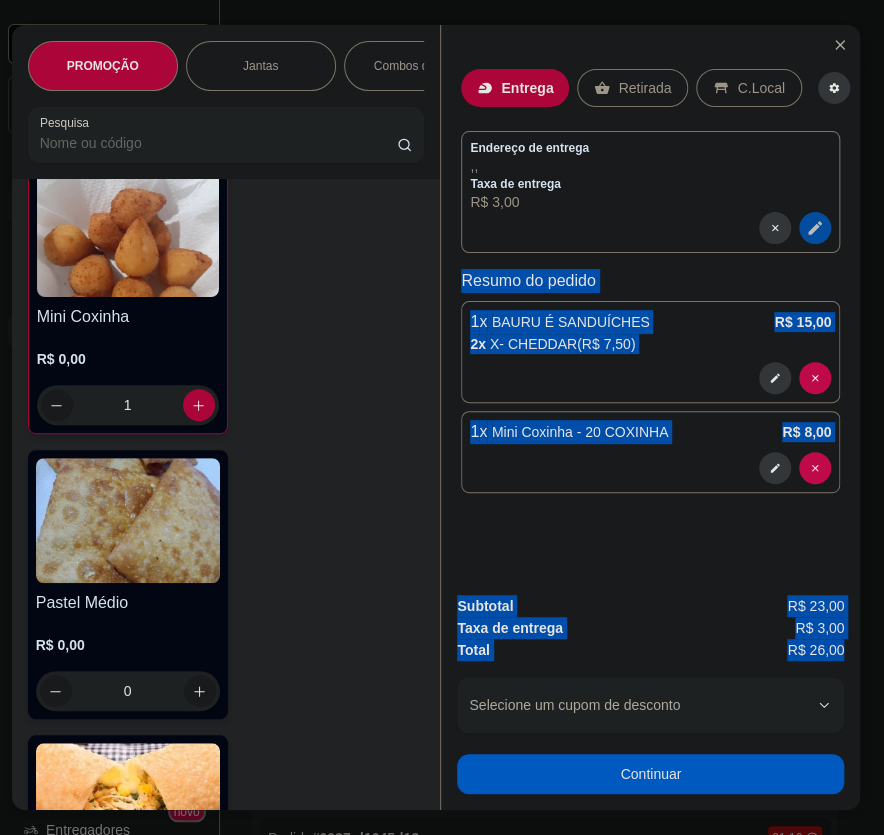 click 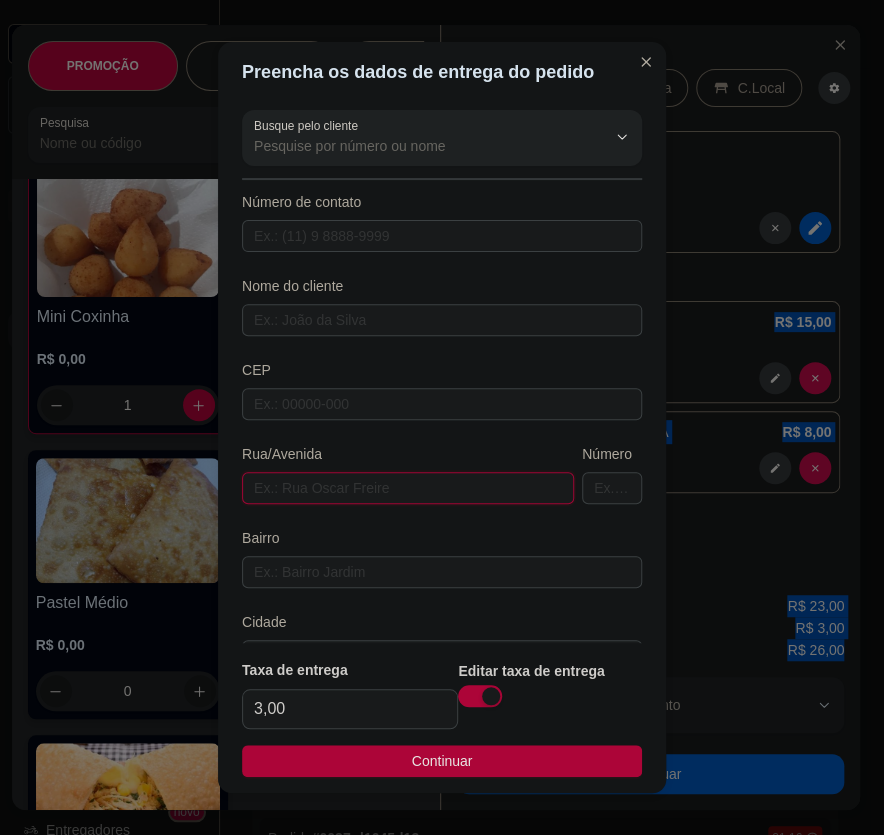 click at bounding box center (408, 488) 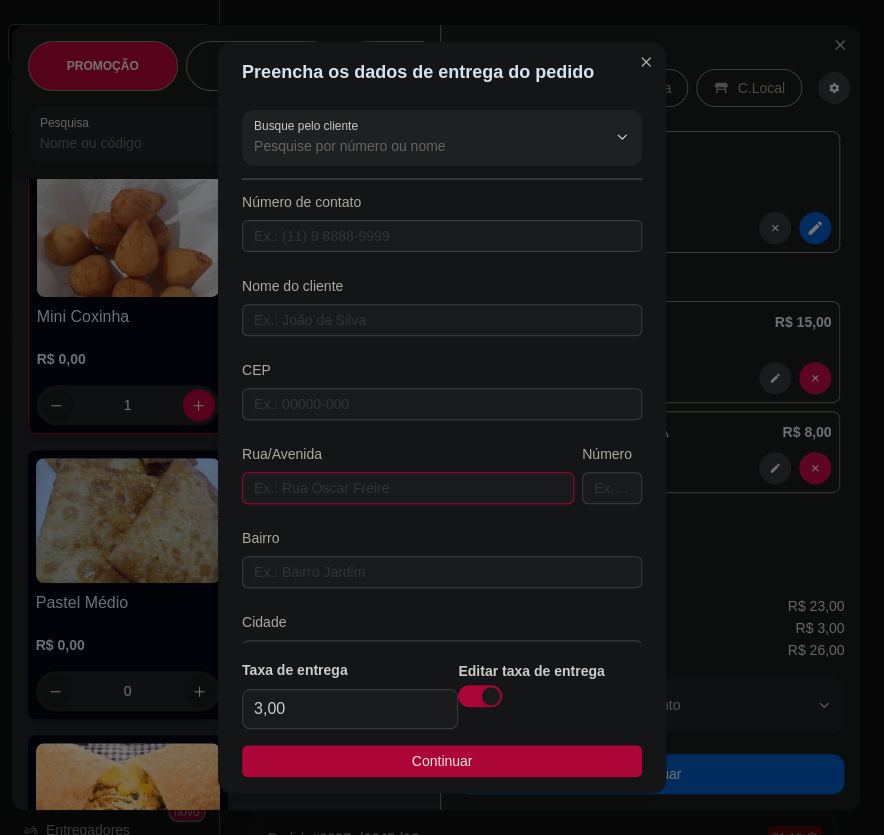 paste on "[STREET_ADDRESS]" 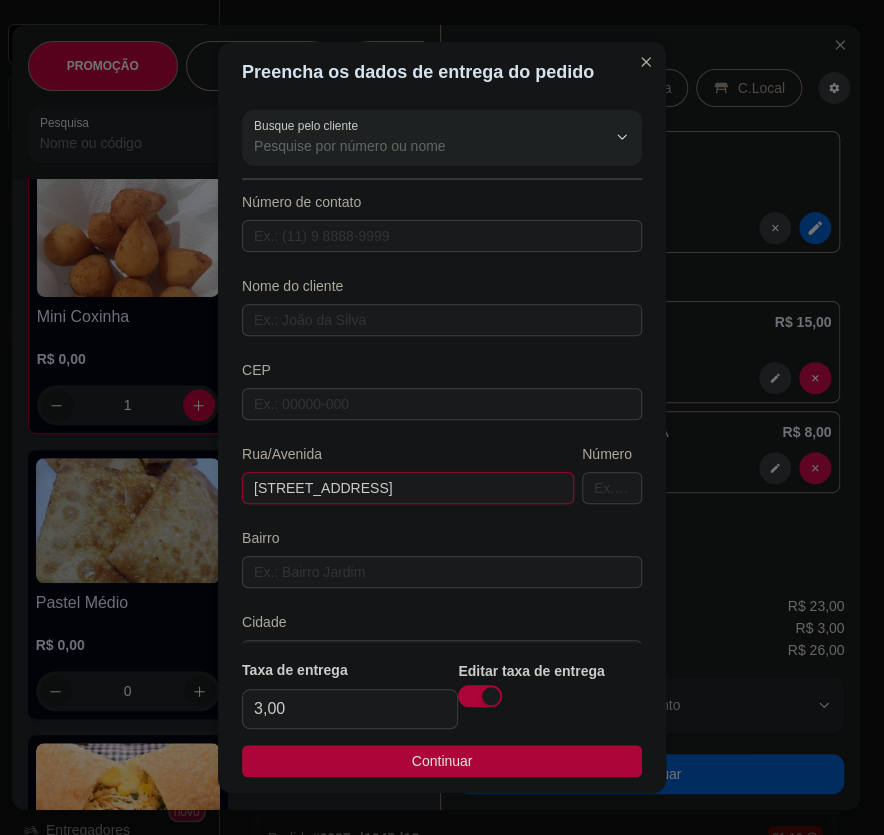 type on "[STREET_ADDRESS]" 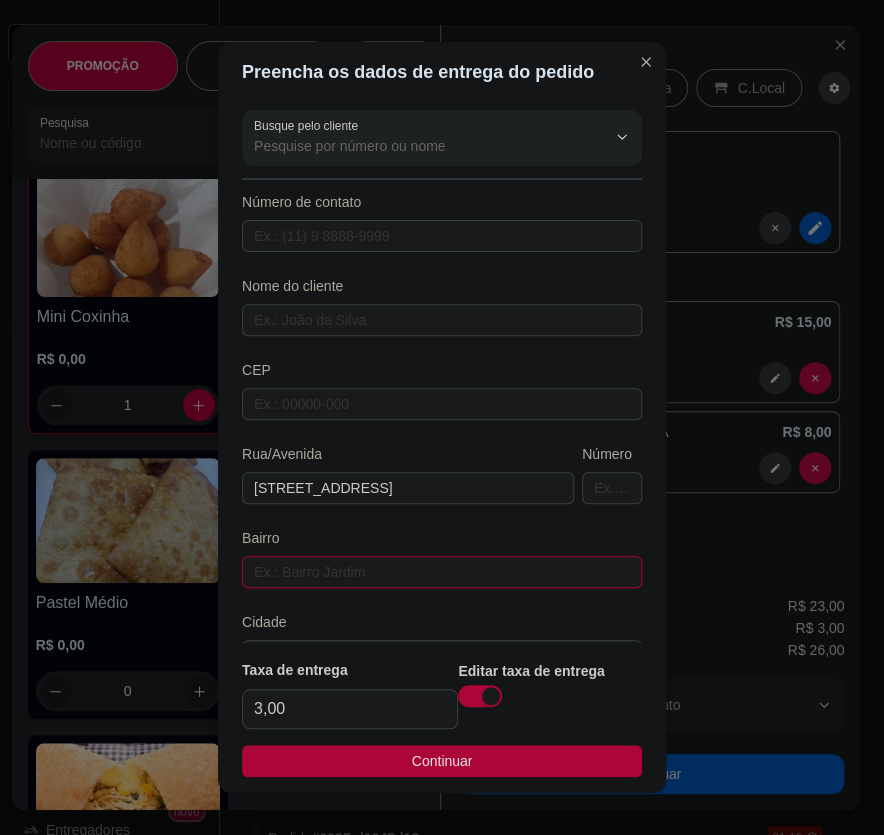 click at bounding box center [442, 572] 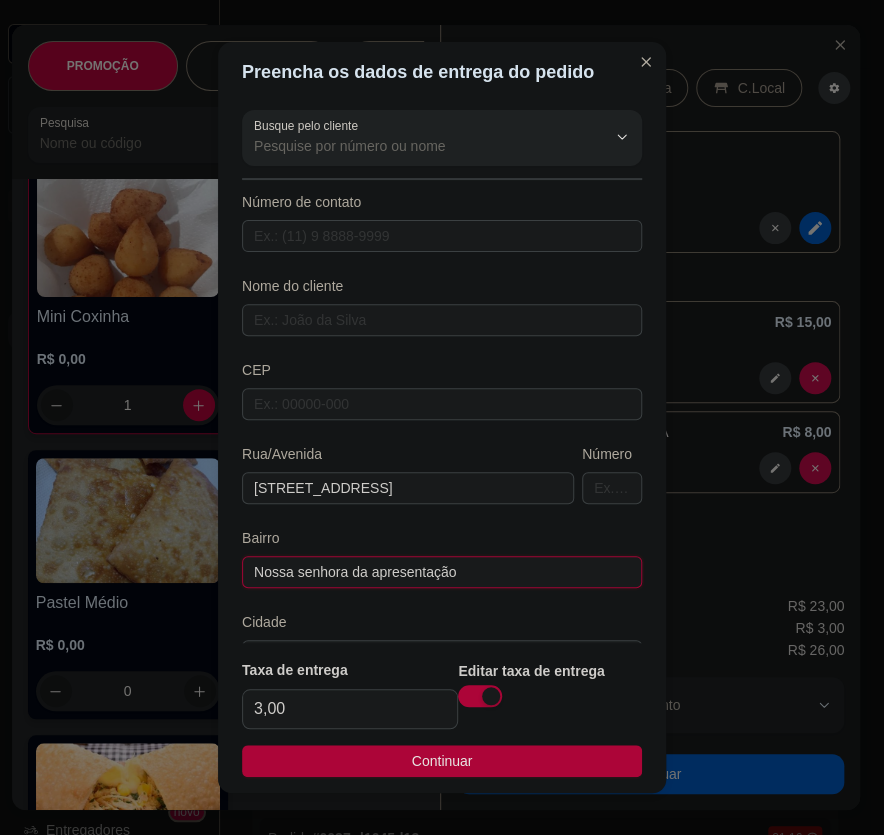 type on "Nossa senhora da apresentação" 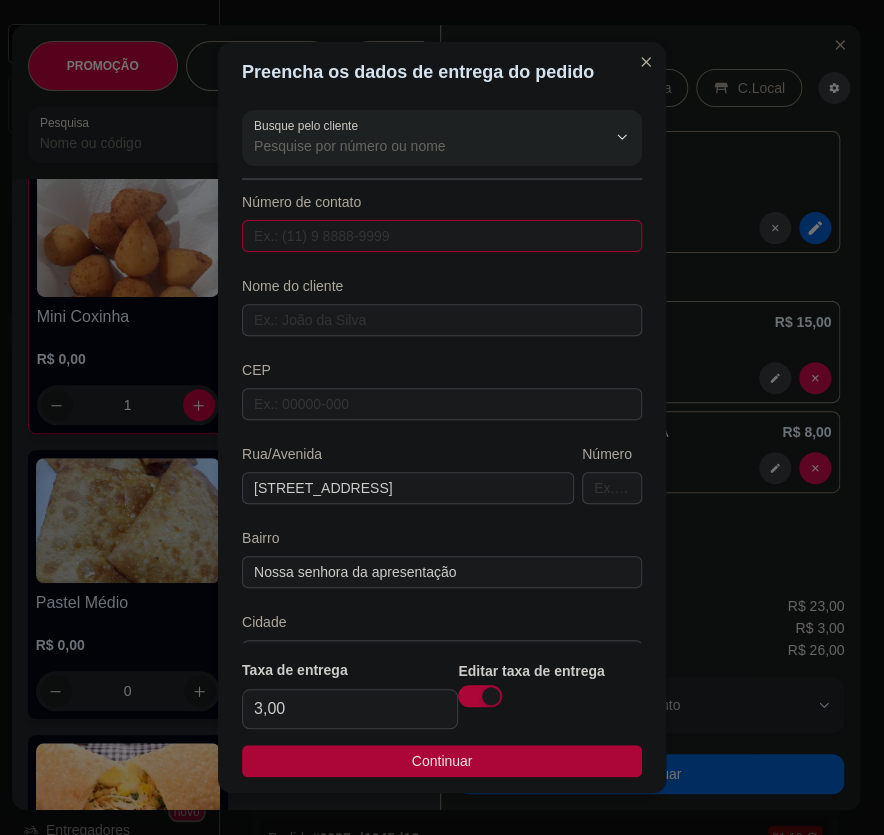 click at bounding box center [442, 236] 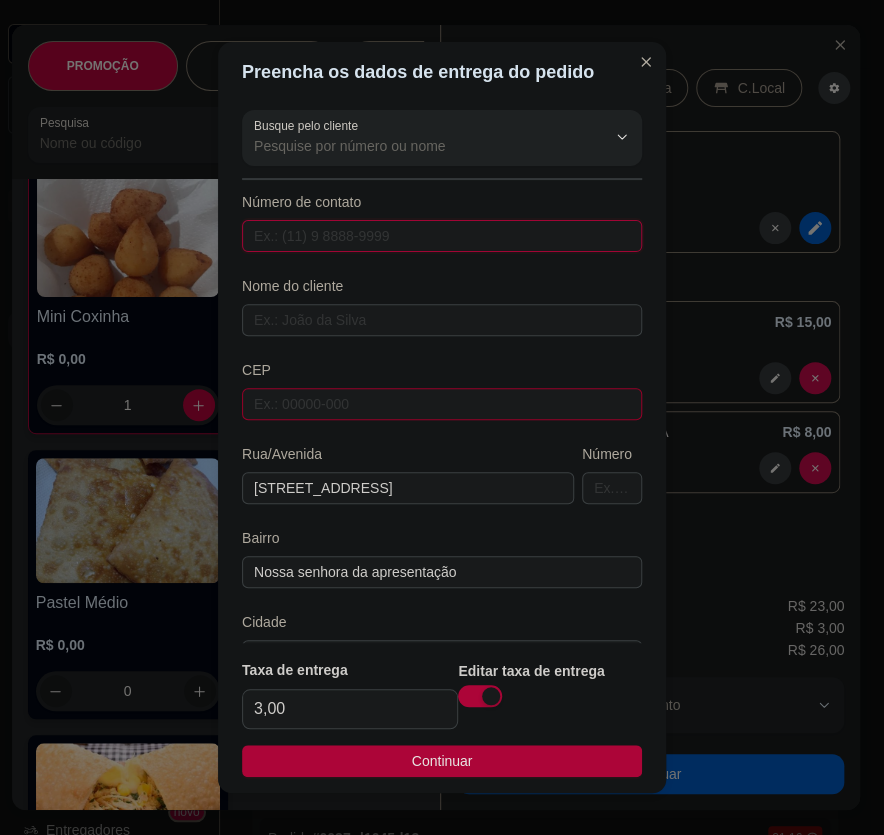 paste on "[PHONE_NUMBER]" 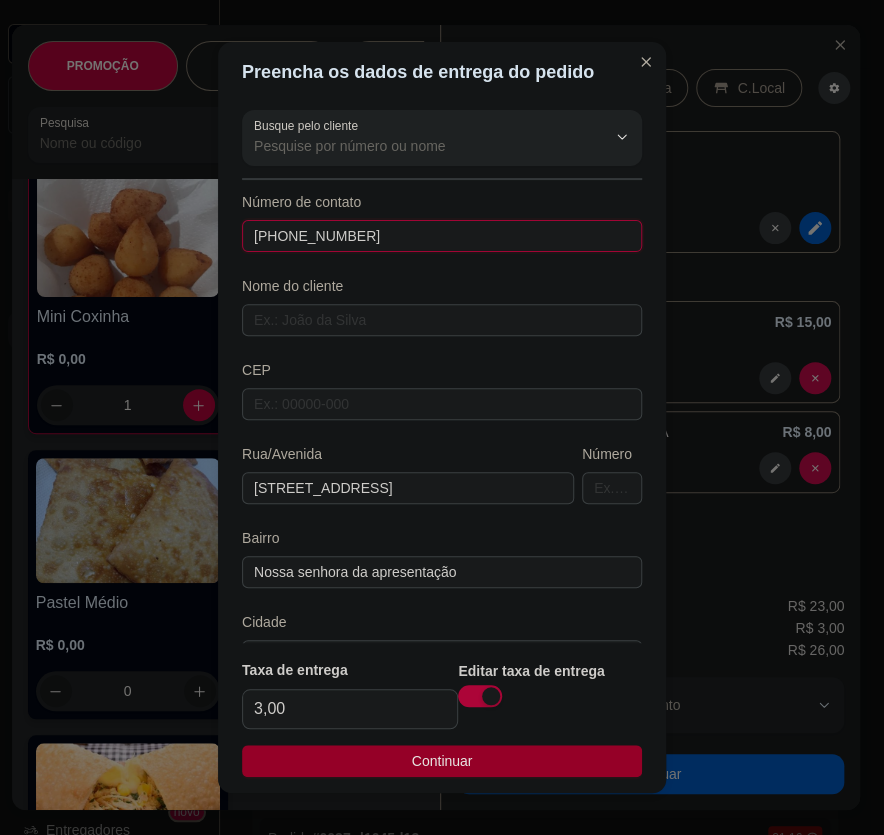 type on "[PHONE_NUMBER]" 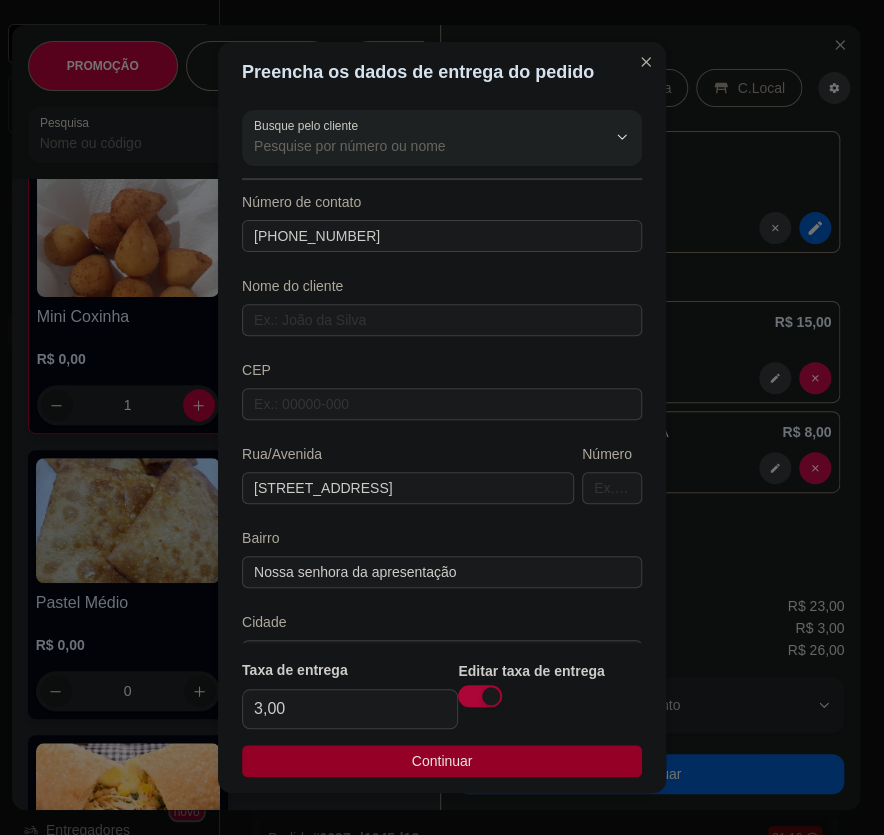 click on "Continuar" at bounding box center (442, 761) 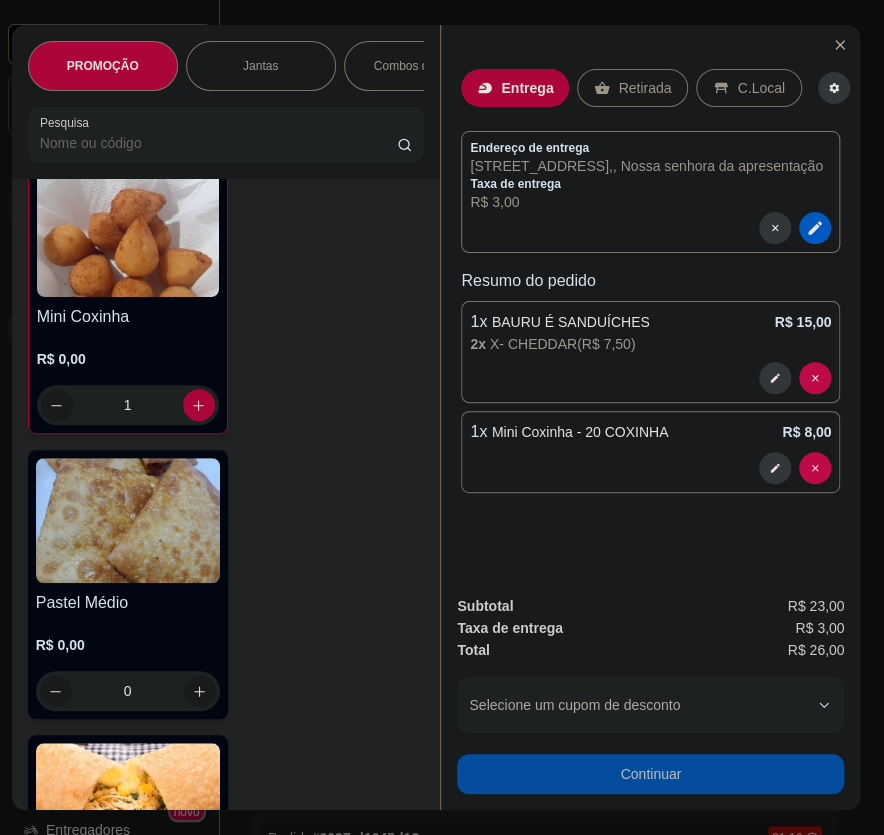 click on "Continuar" at bounding box center (650, 774) 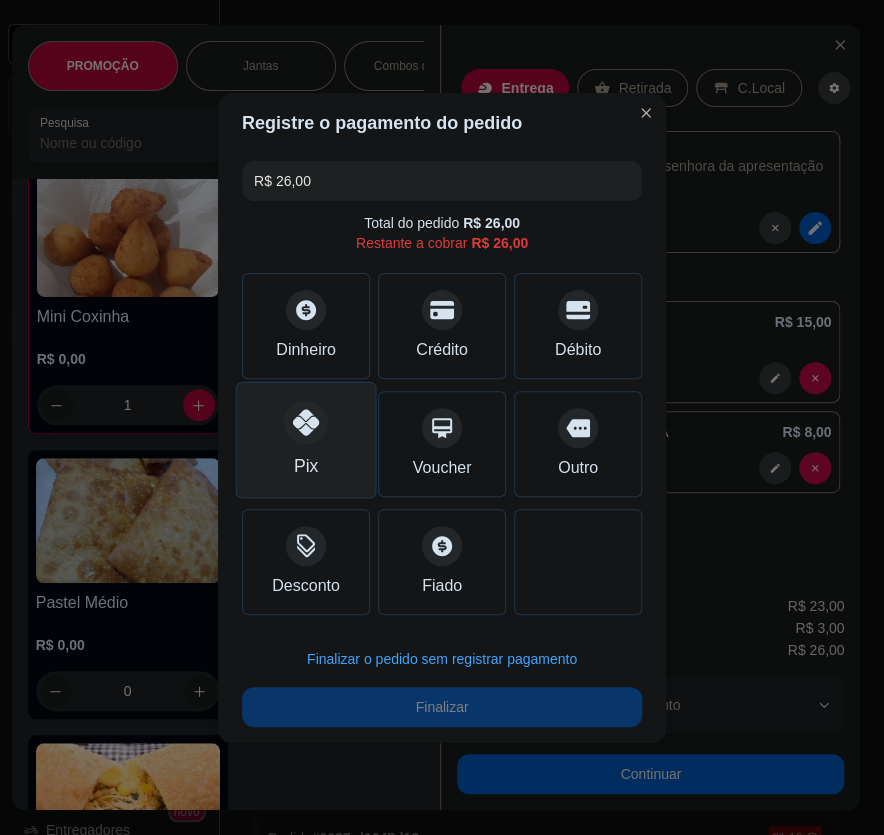 click on "Pix" at bounding box center (306, 439) 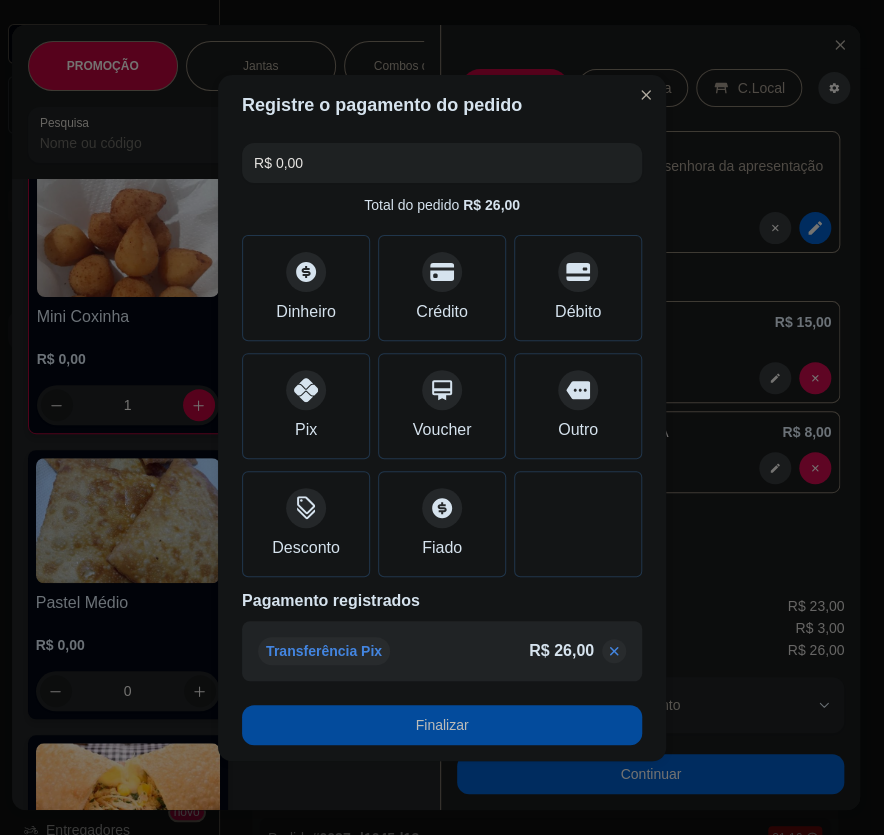 click on "Finalizar" at bounding box center (442, 725) 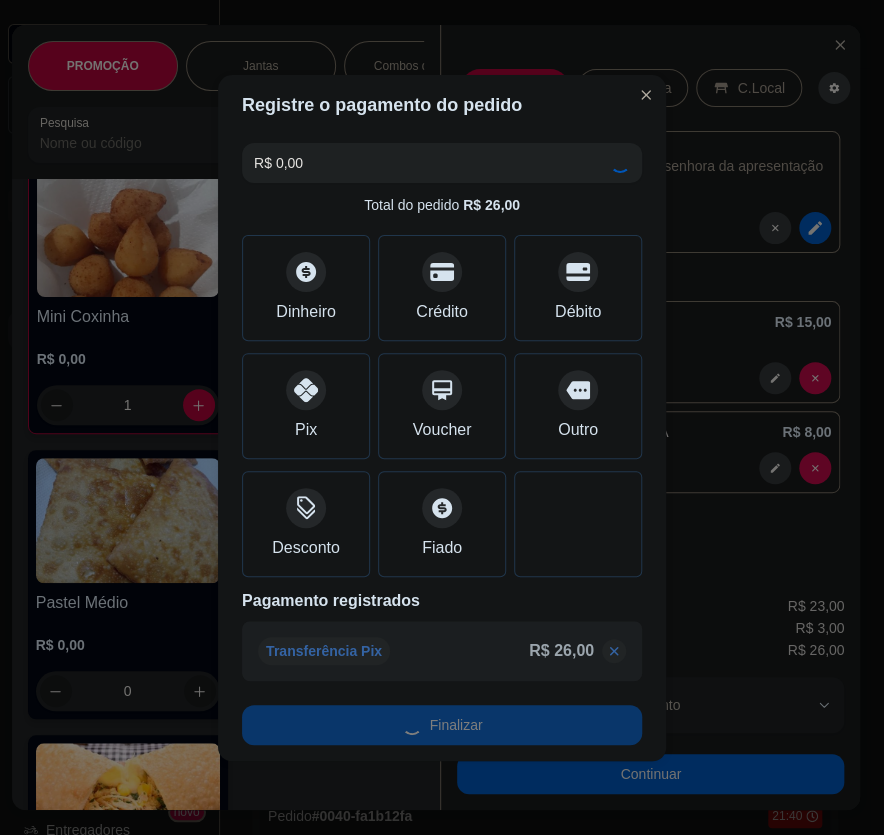 type on "0" 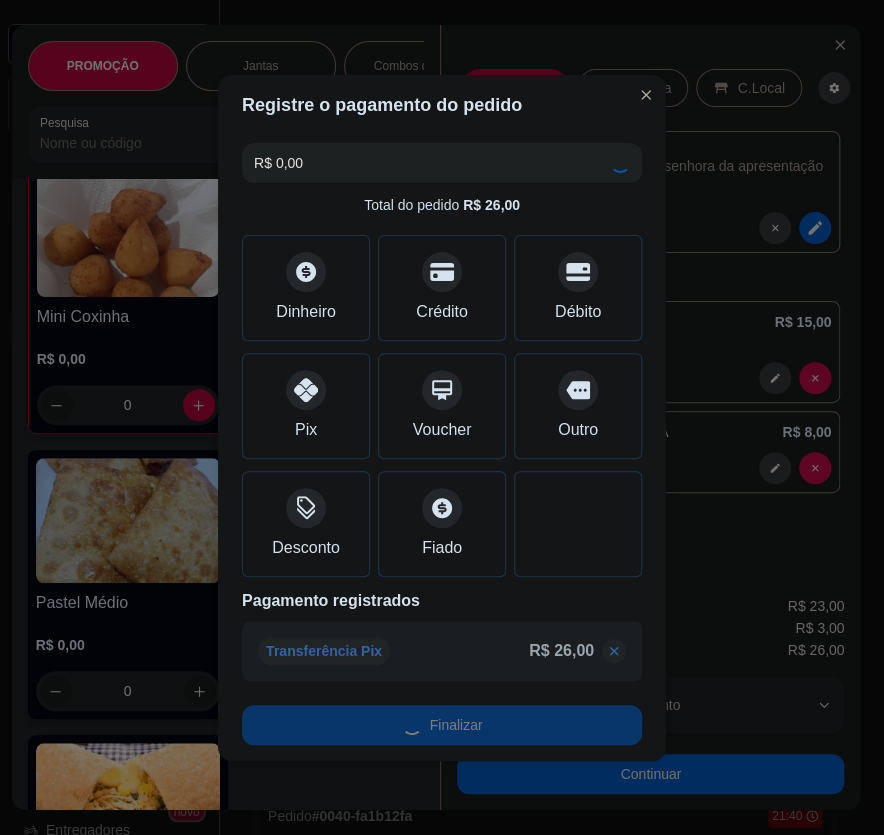 type on "-R$ 26,00" 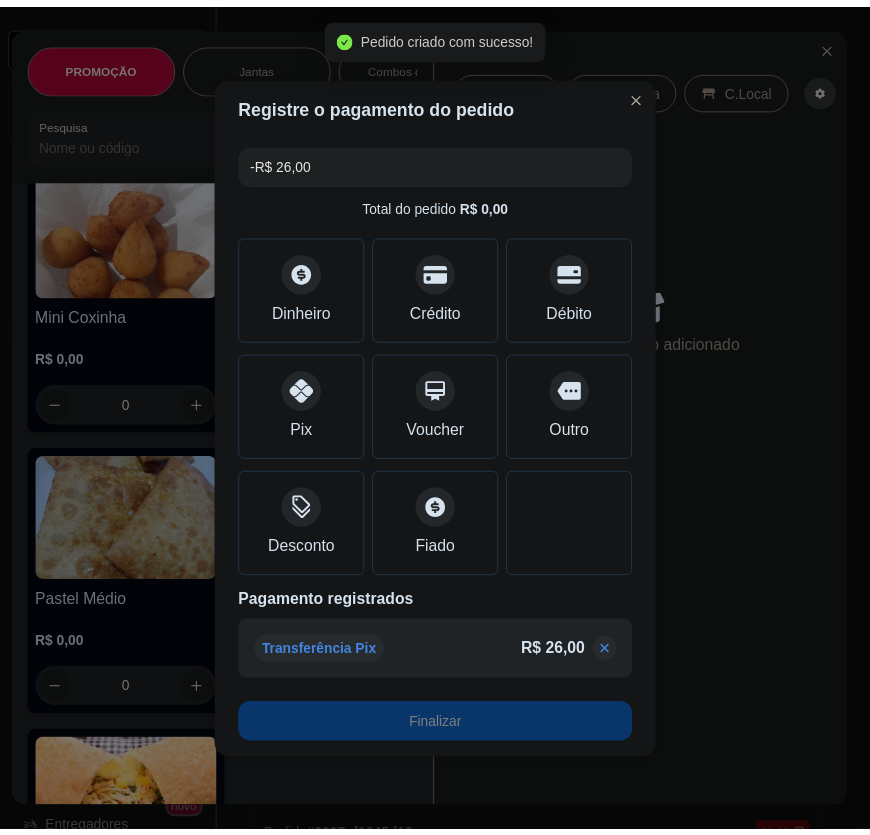 scroll, scrollTop: 9363, scrollLeft: 0, axis: vertical 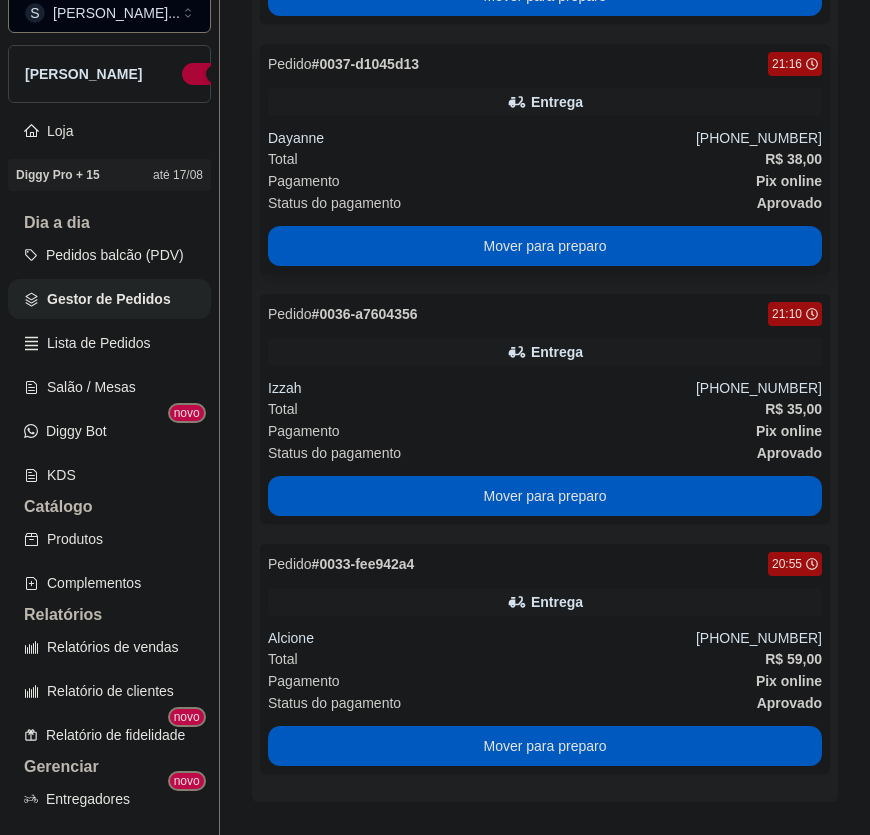 click on "Pagamento Pix online" at bounding box center [545, 181] 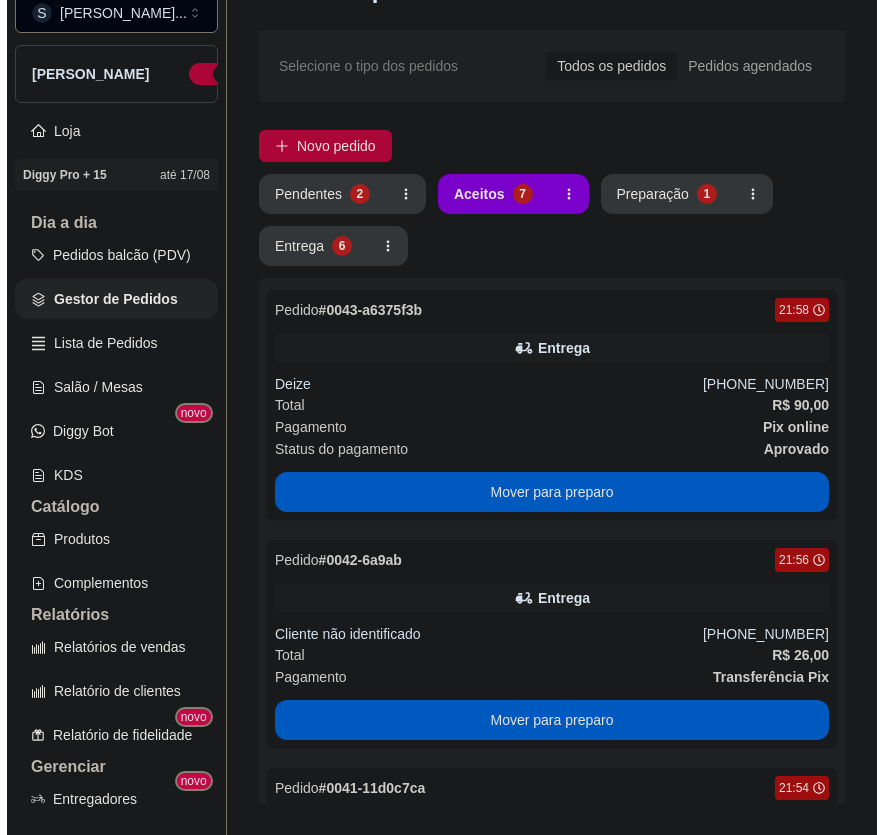 scroll, scrollTop: 0, scrollLeft: 0, axis: both 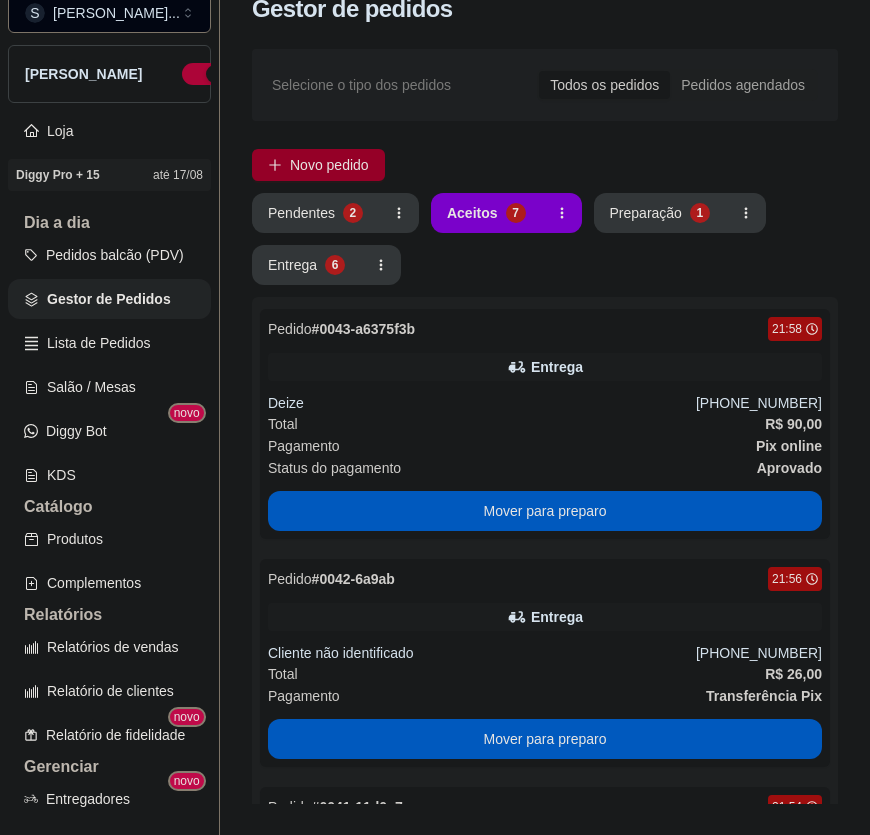click on "Novo pedido" at bounding box center [329, 165] 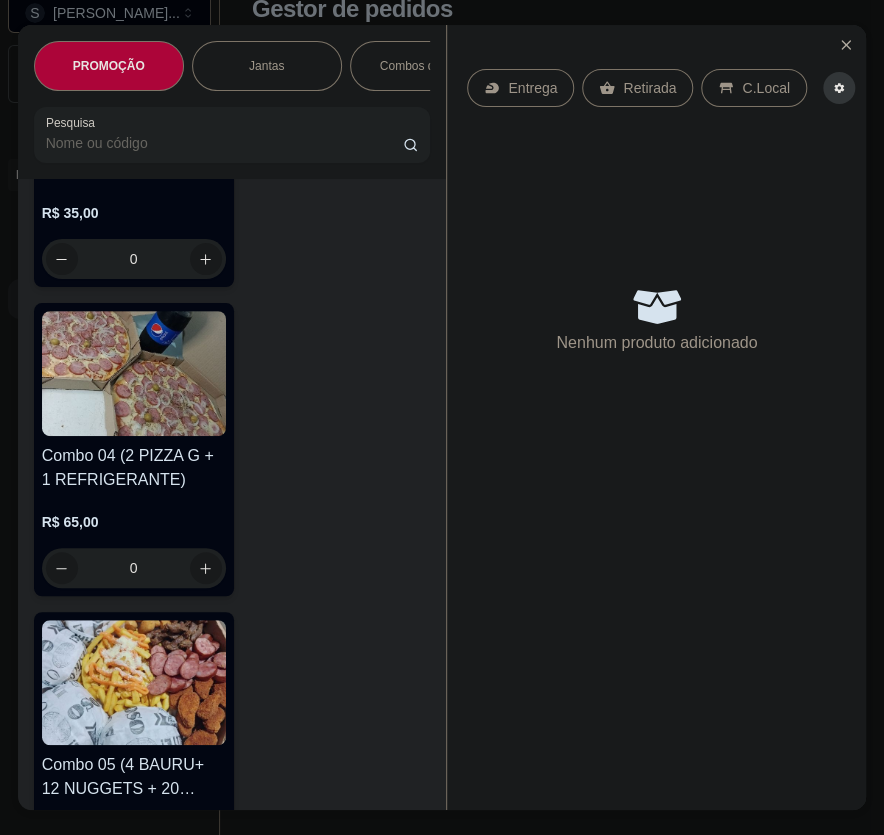 scroll, scrollTop: 2000, scrollLeft: 0, axis: vertical 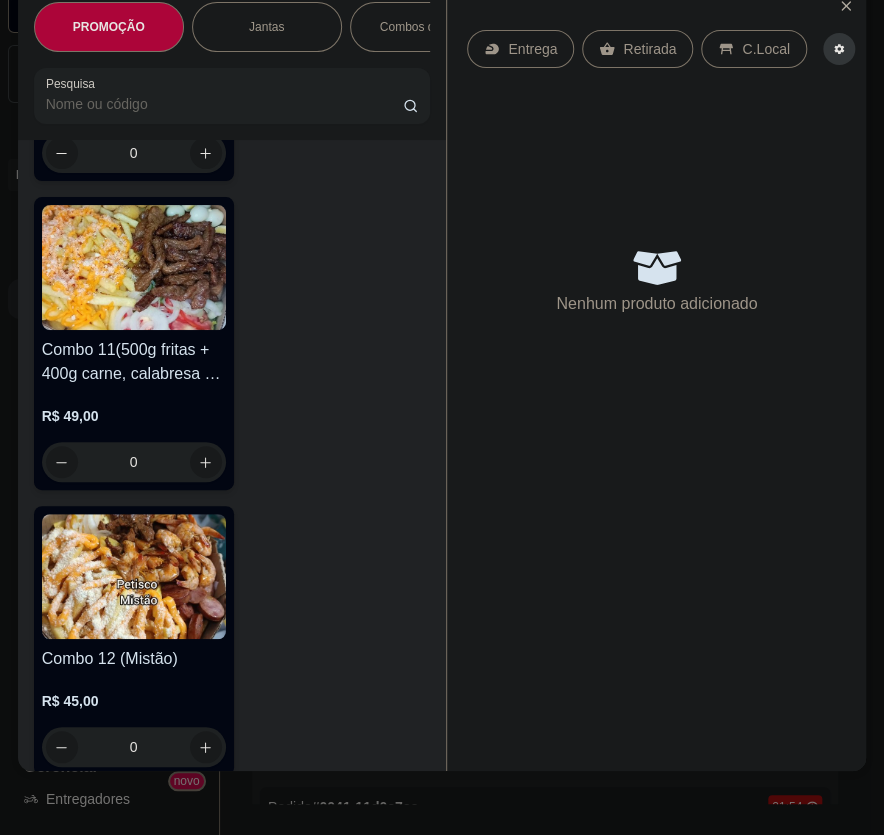 click on "R$ 45,00 0" at bounding box center [134, 719] 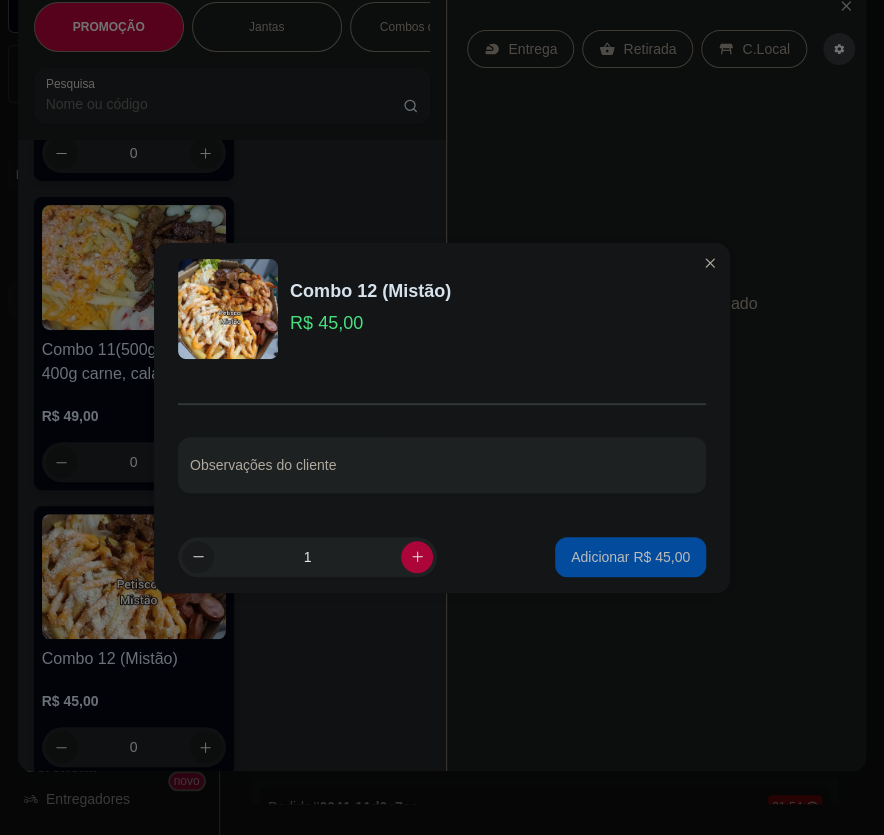 click on "Adicionar   R$ 45,00" at bounding box center [630, 557] 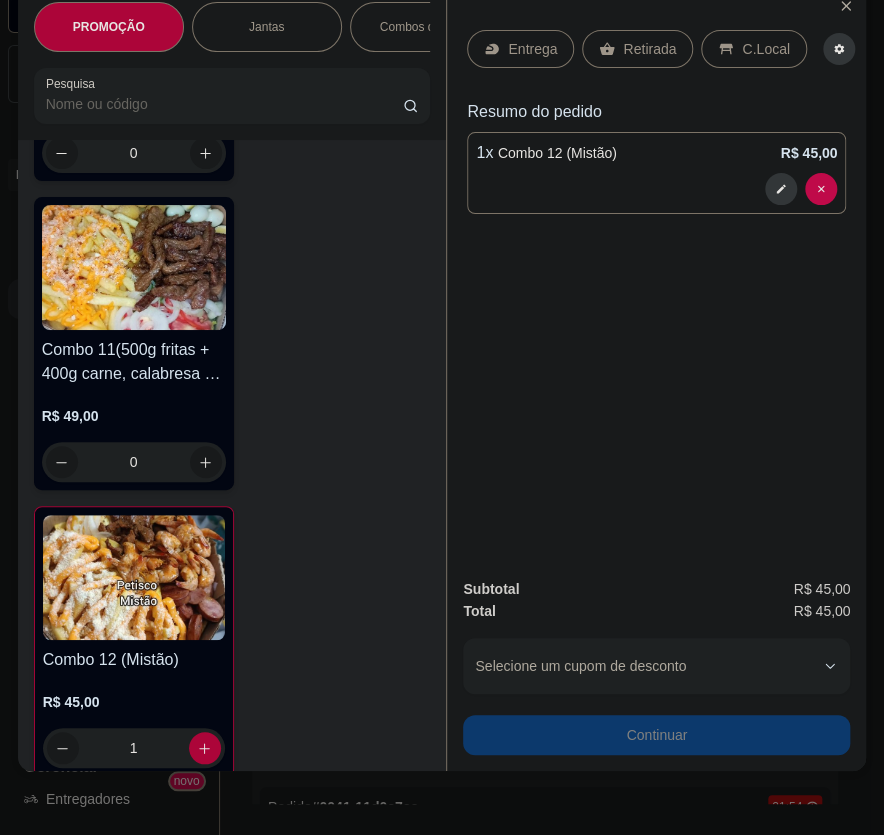 click on "Entrega" at bounding box center [532, 49] 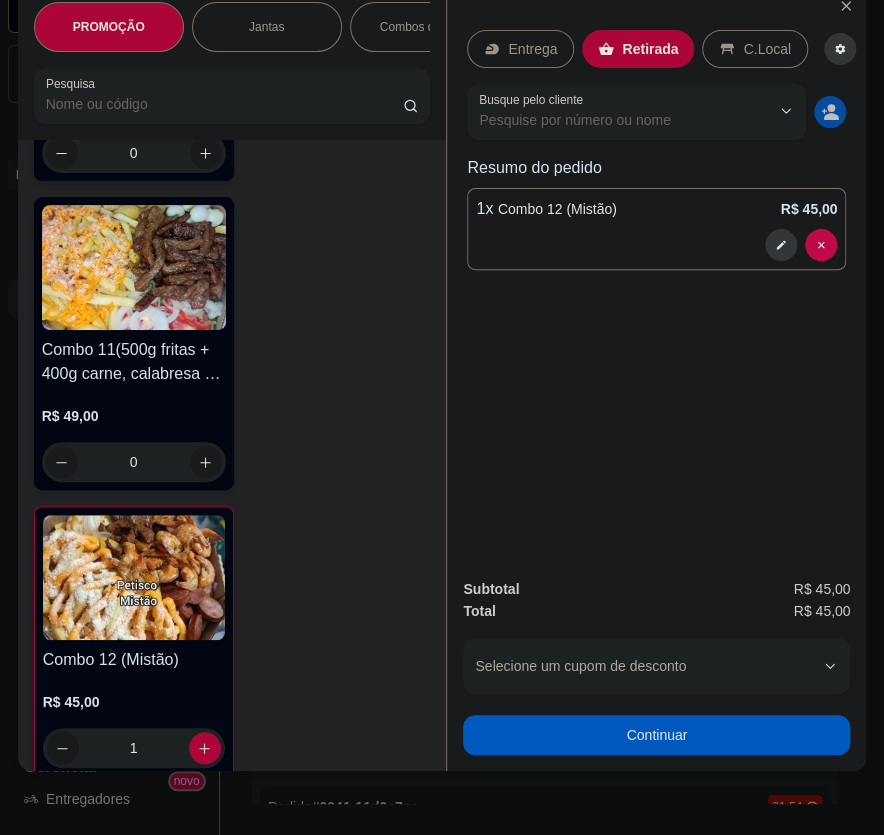 click 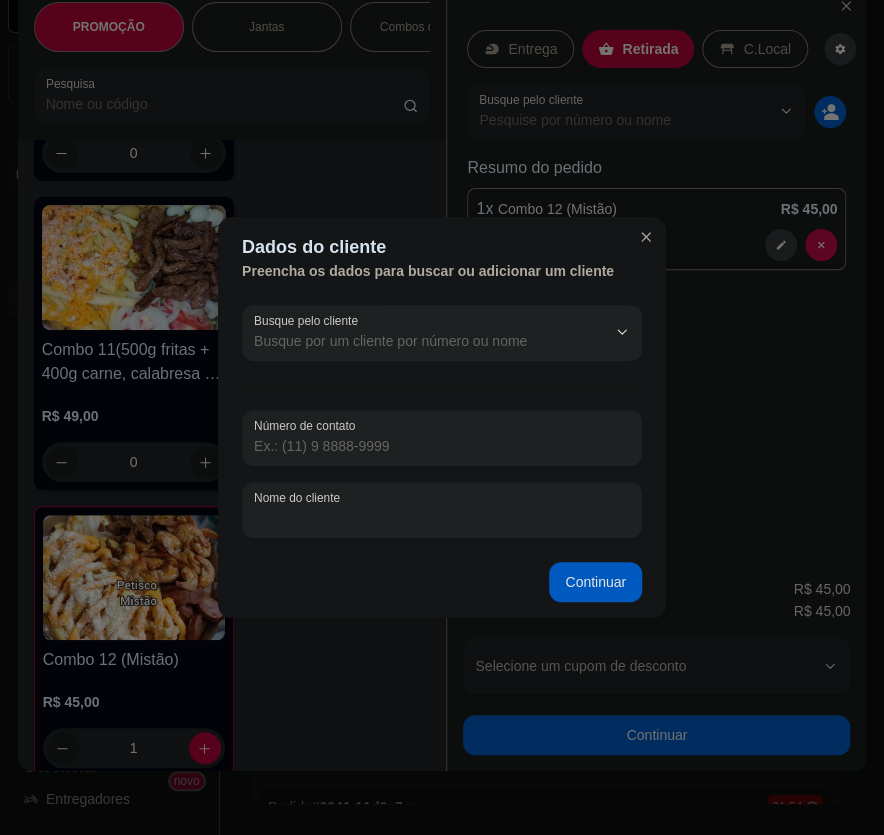 click on "Nome do cliente" at bounding box center (442, 518) 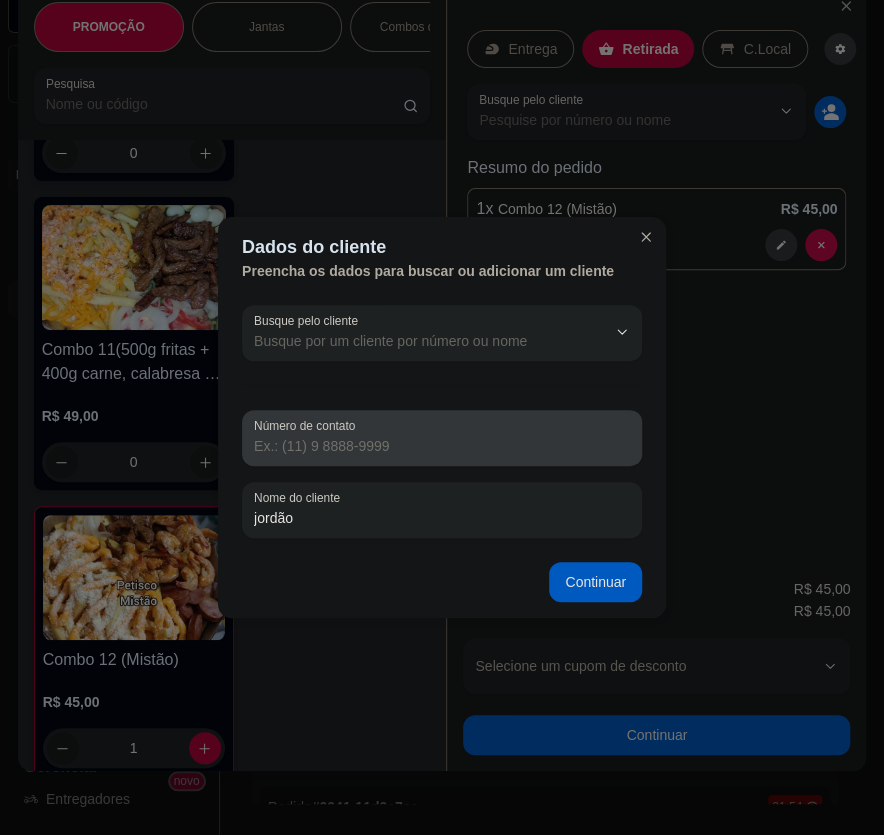 type on "jordão" 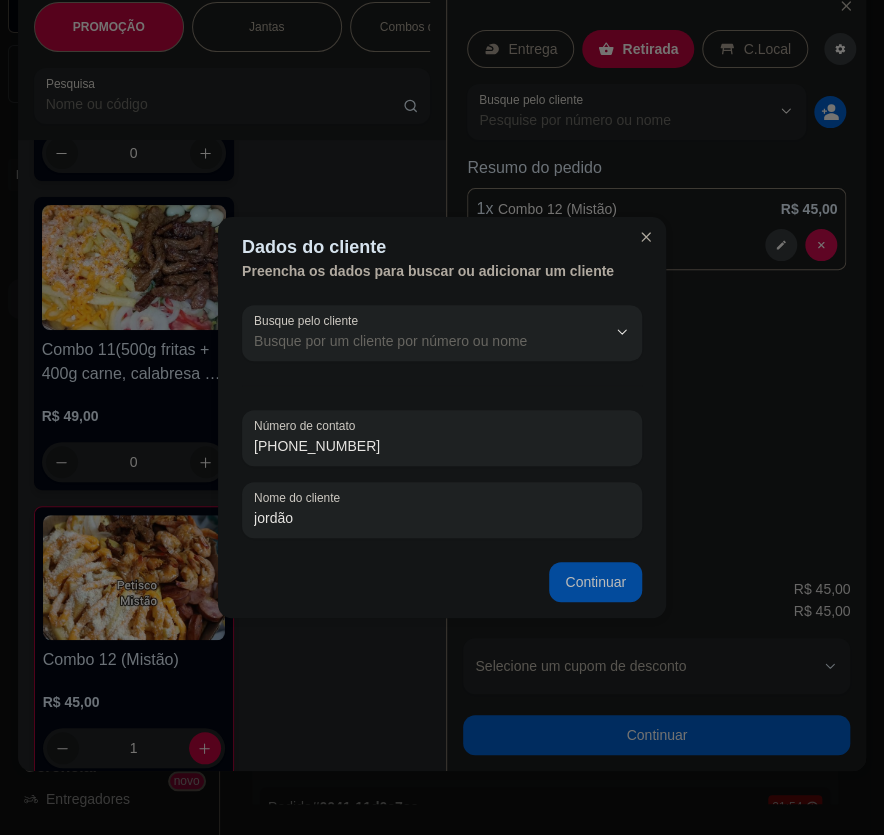 type on "[PHONE_NUMBER]" 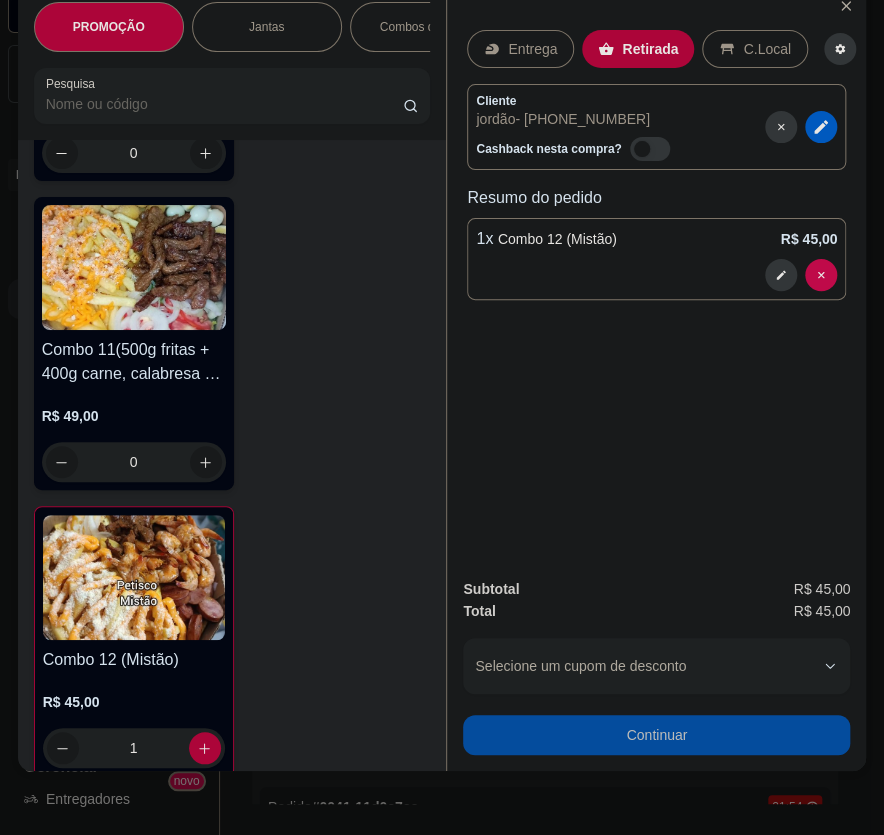 click on "Continuar" at bounding box center [656, 735] 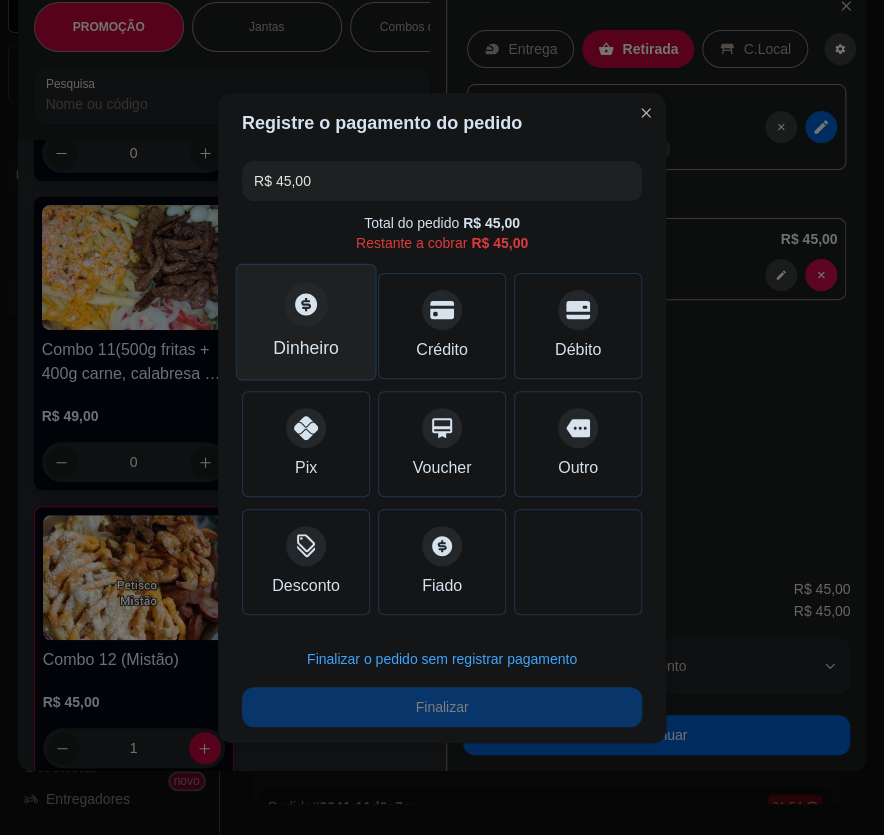 click on "Dinheiro" at bounding box center [306, 321] 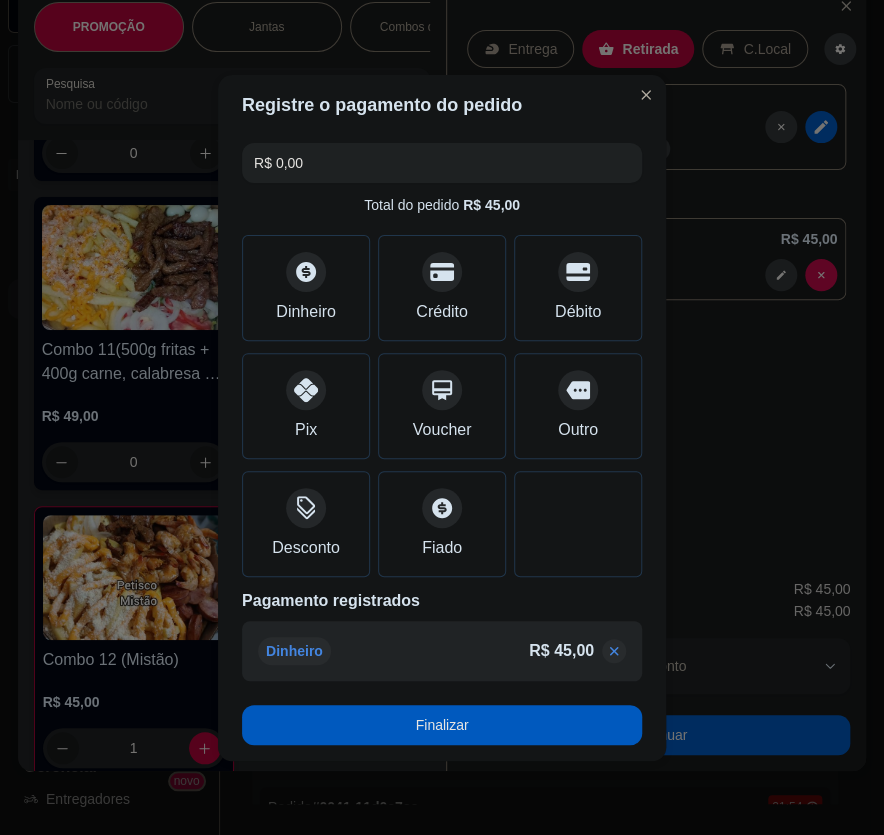 type on "R$ 0,00" 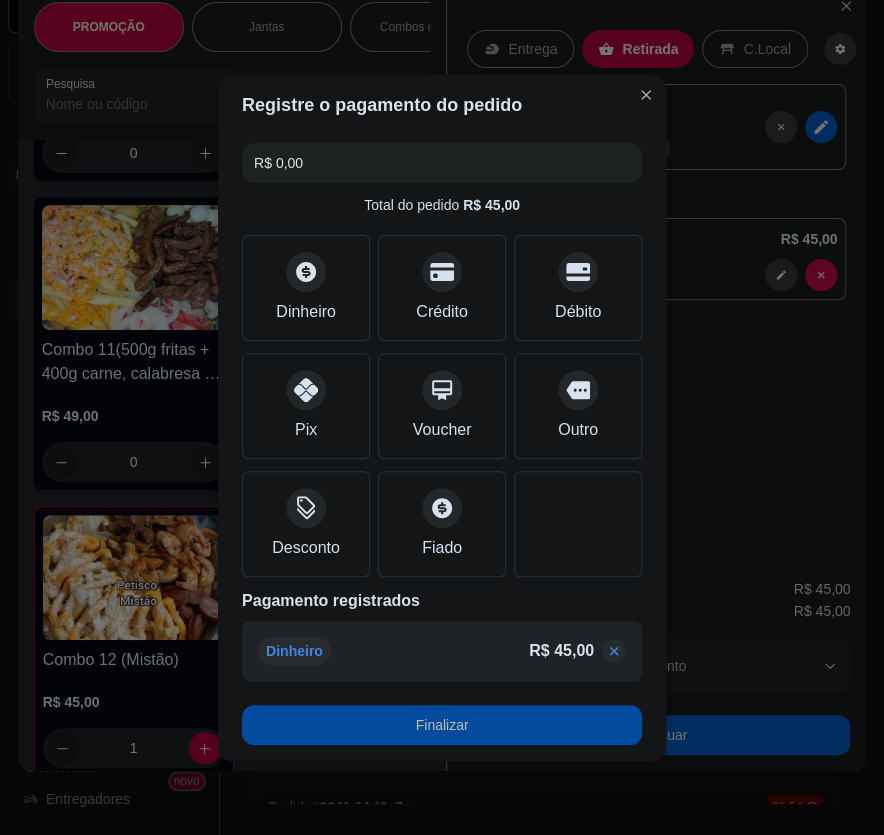click on "Finalizar" at bounding box center [442, 725] 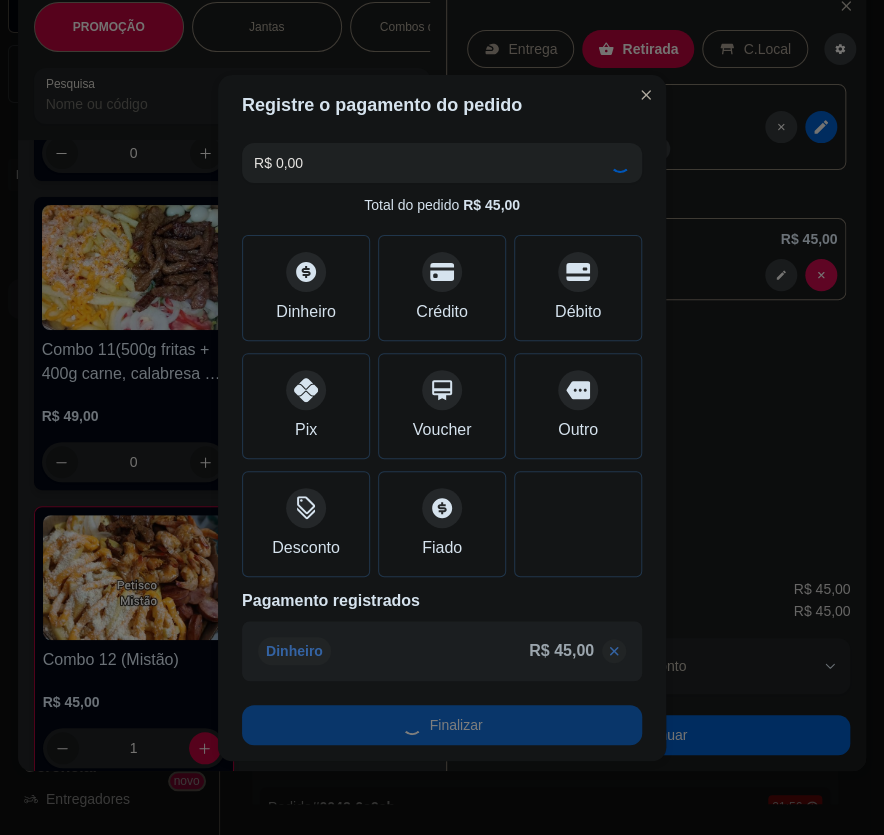 type on "0" 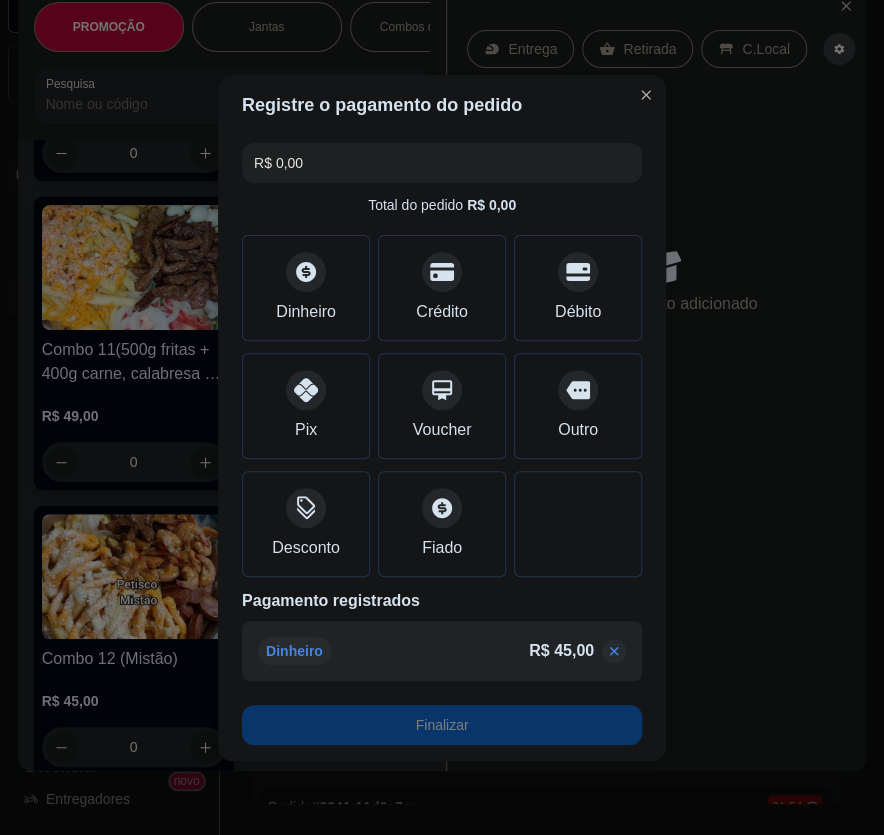 type on "-R$ 45,00" 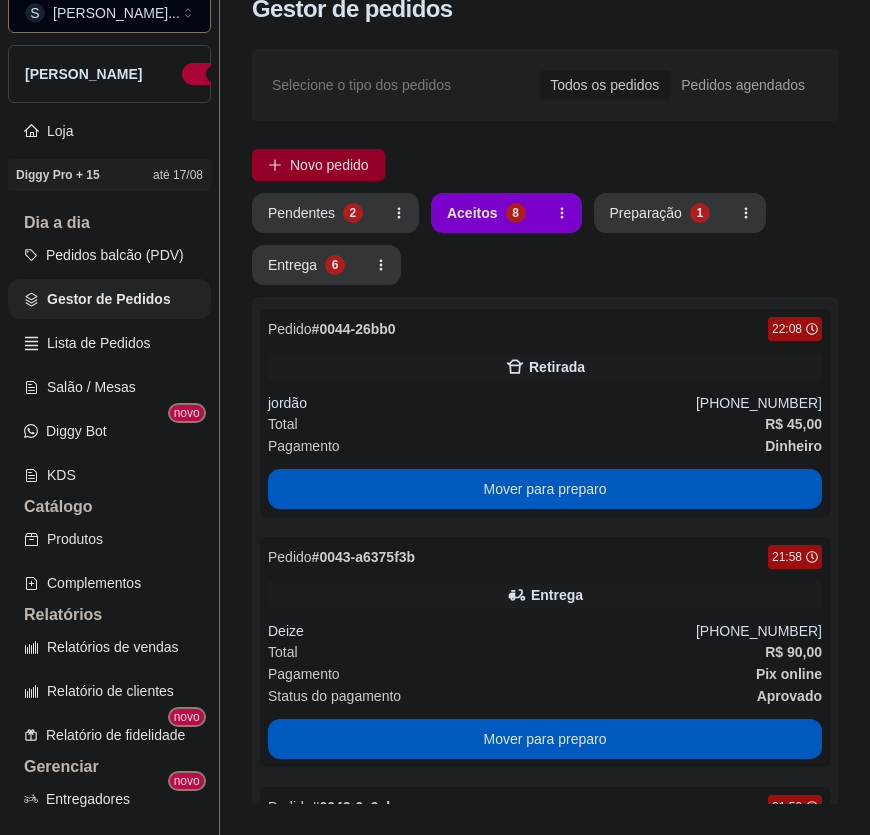 click on "Novo pedido" at bounding box center [329, 165] 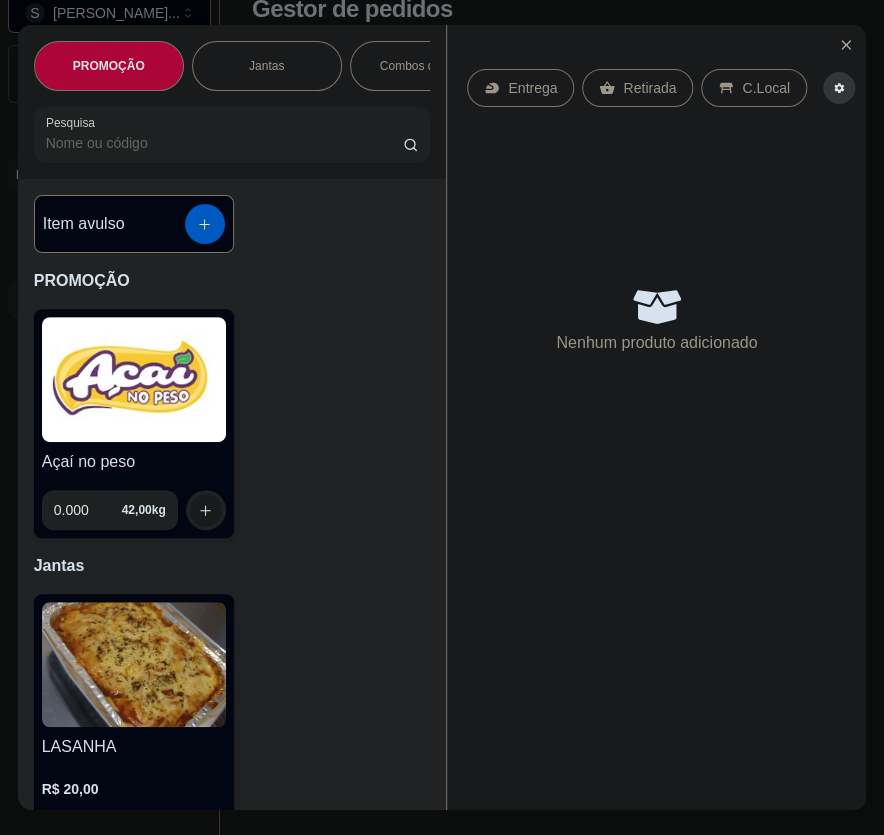 click on "Entrega" at bounding box center [532, 88] 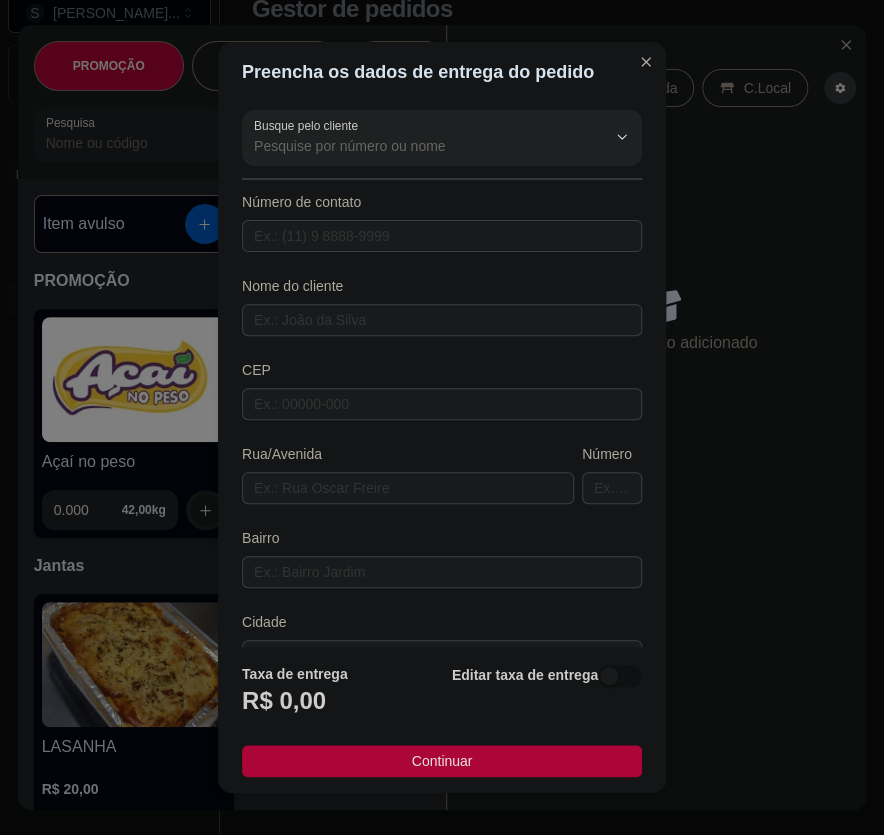 click at bounding box center (609, 676) 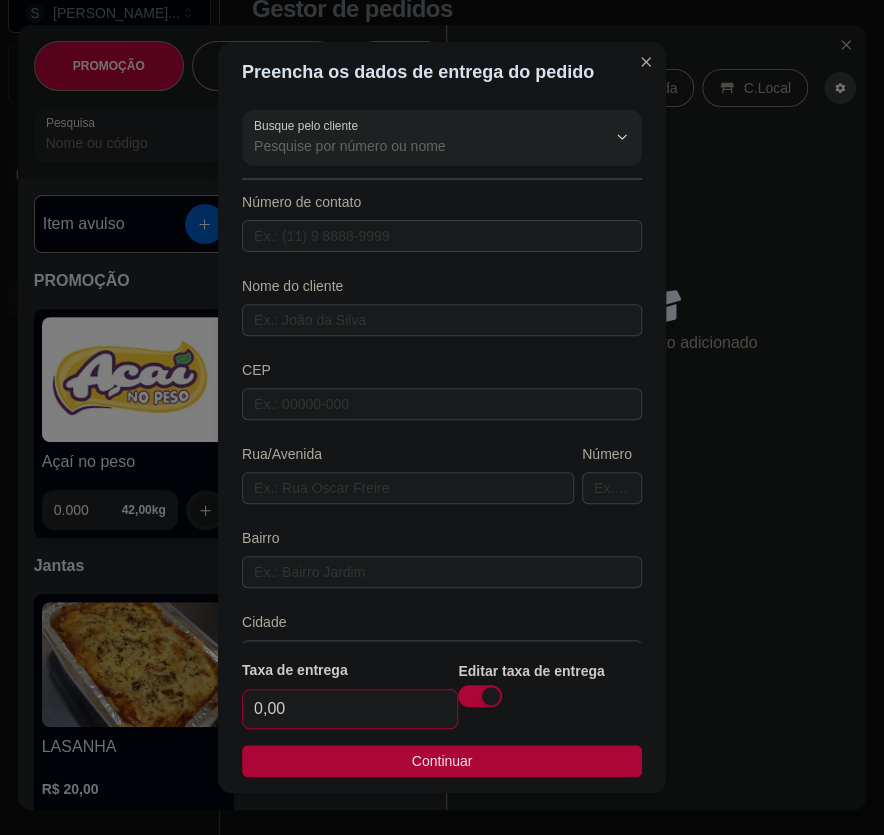 click on "0,00" at bounding box center (350, 709) 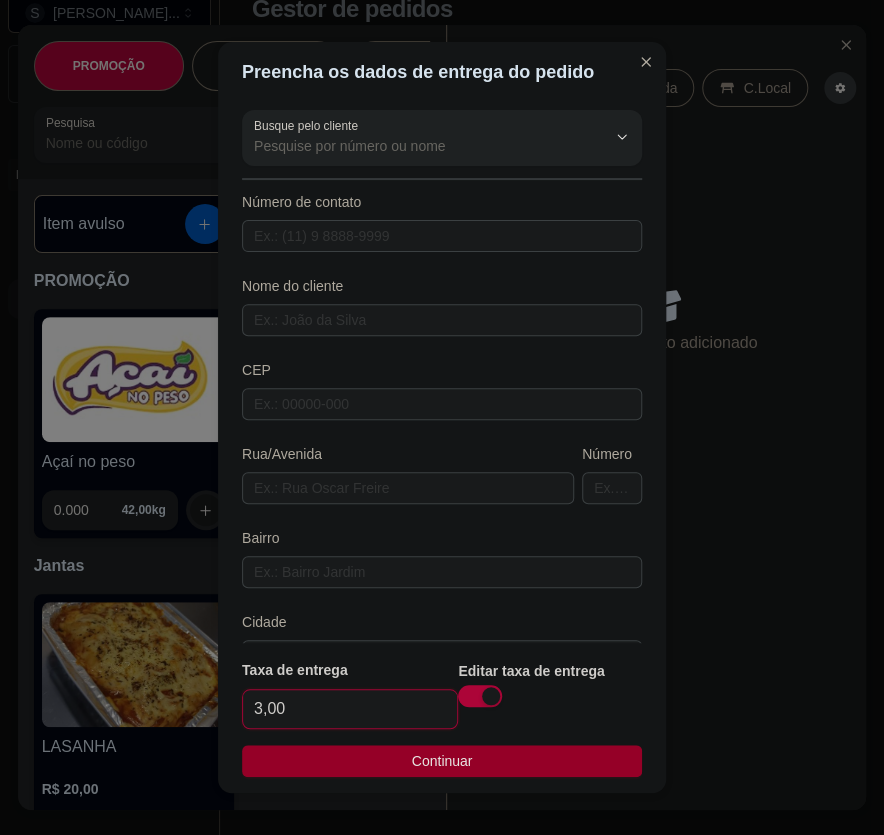 type on "3,00" 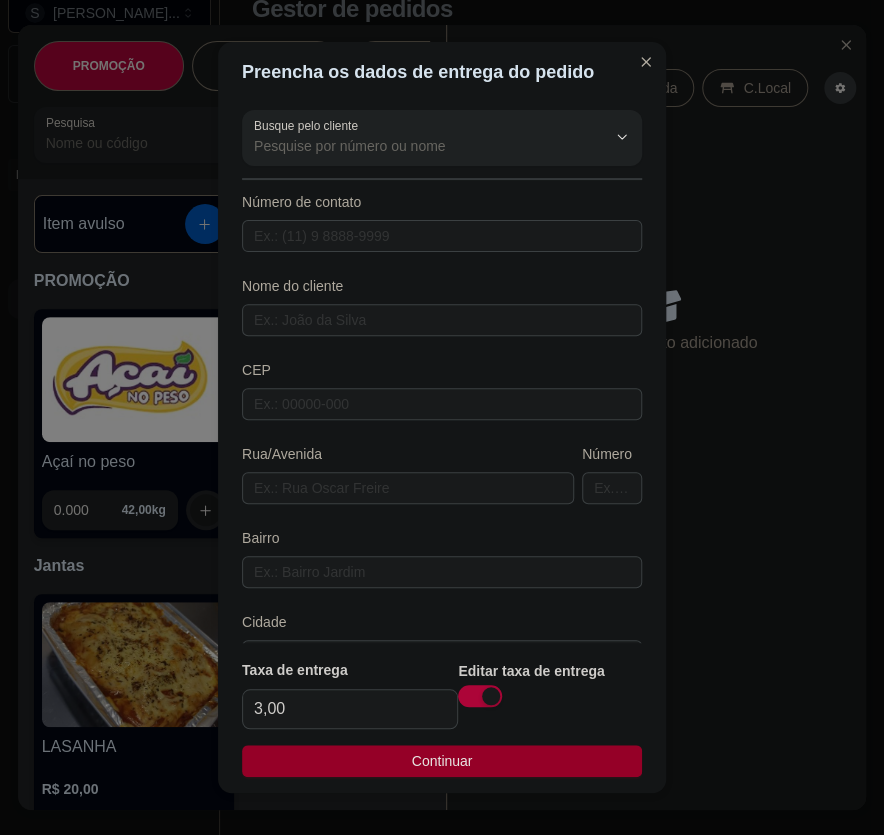 click on "Continuar" at bounding box center (442, 761) 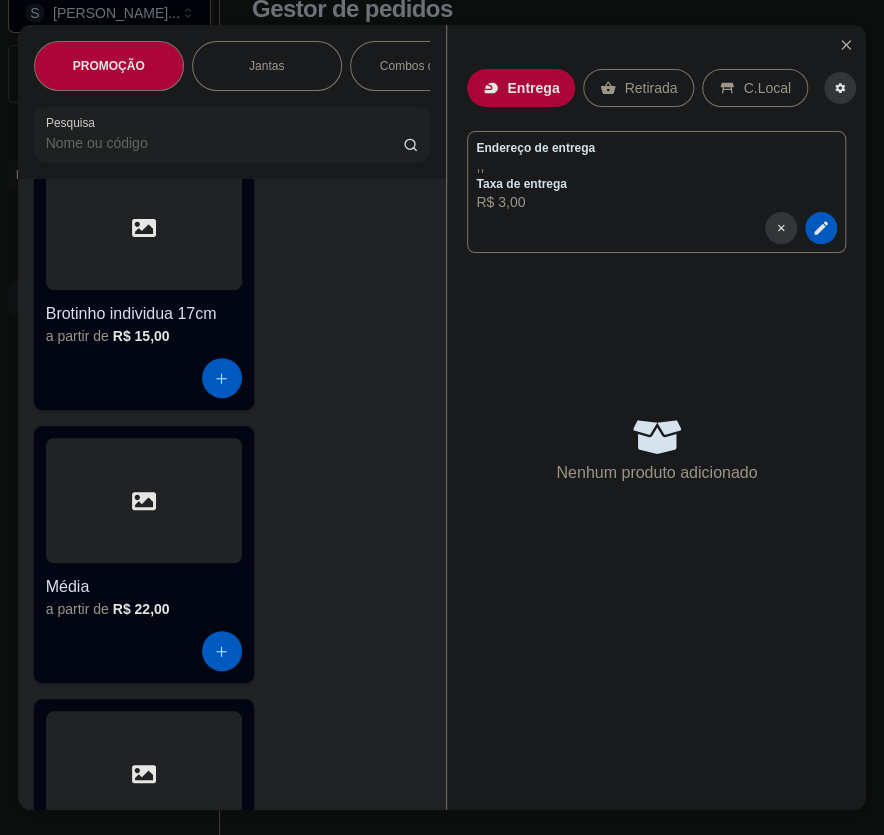 scroll, scrollTop: 8090, scrollLeft: 0, axis: vertical 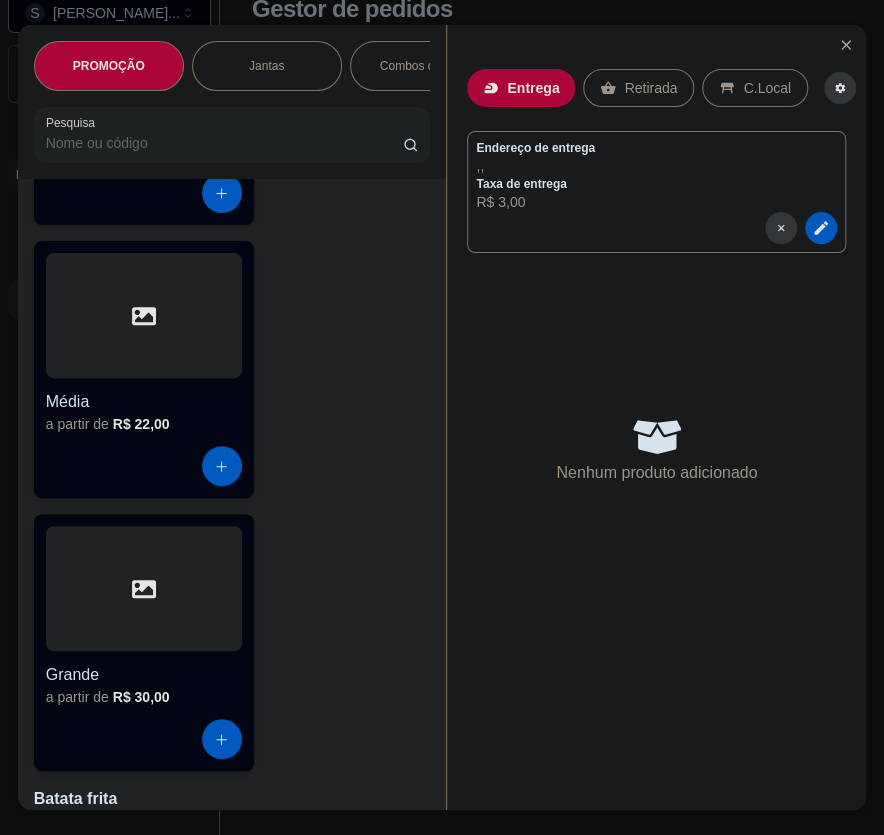 click at bounding box center (144, 588) 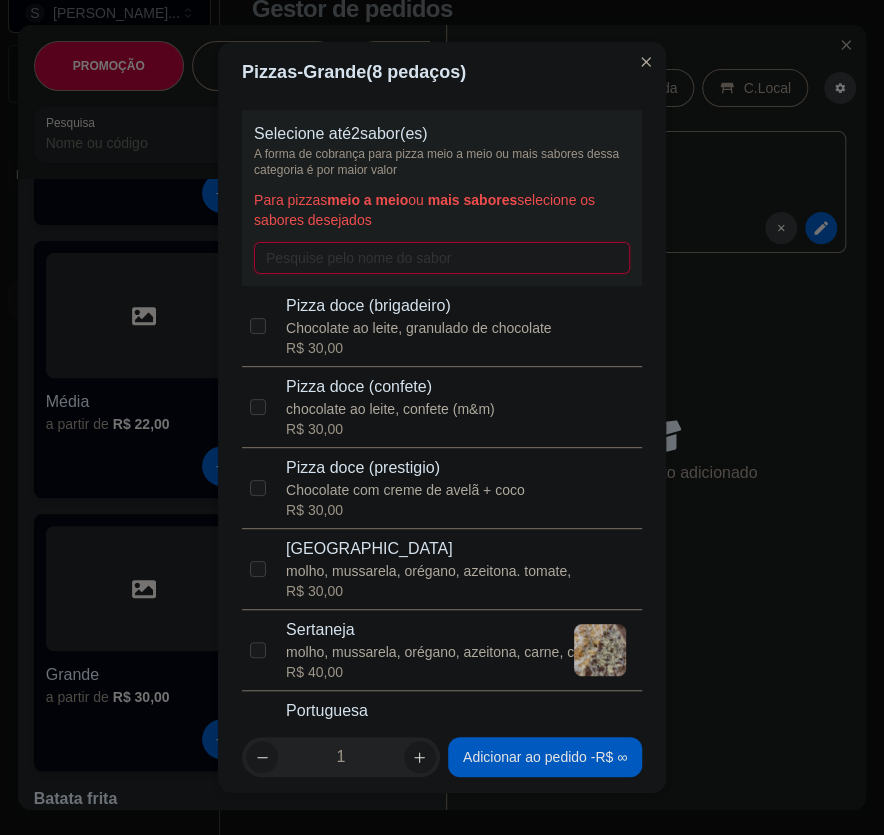 click at bounding box center [442, 258] 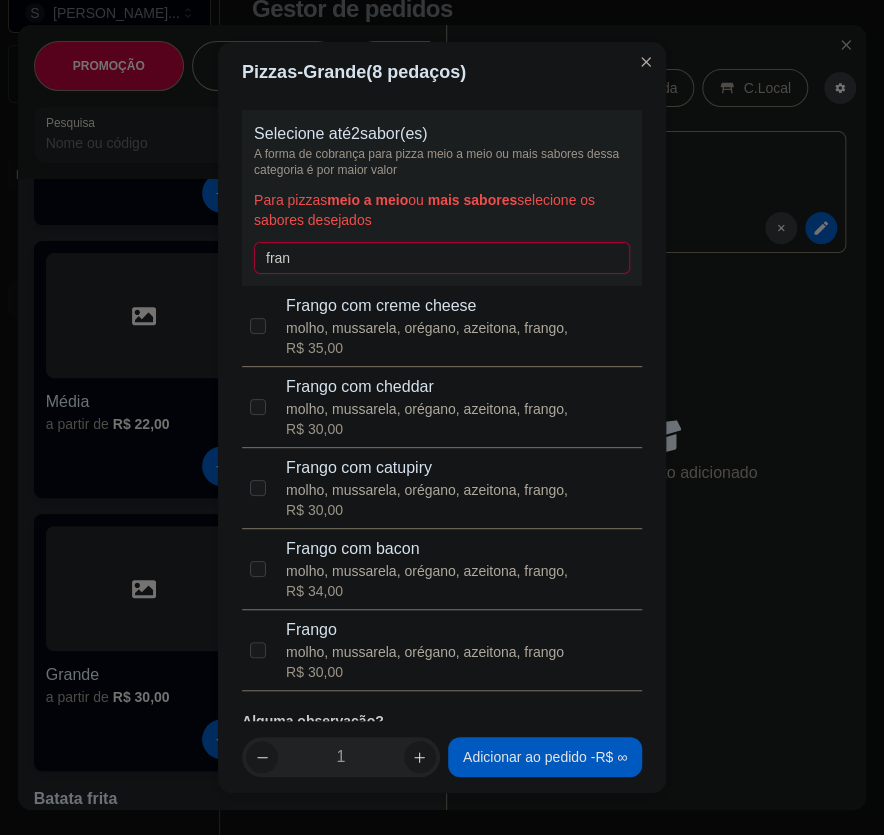type on "fran" 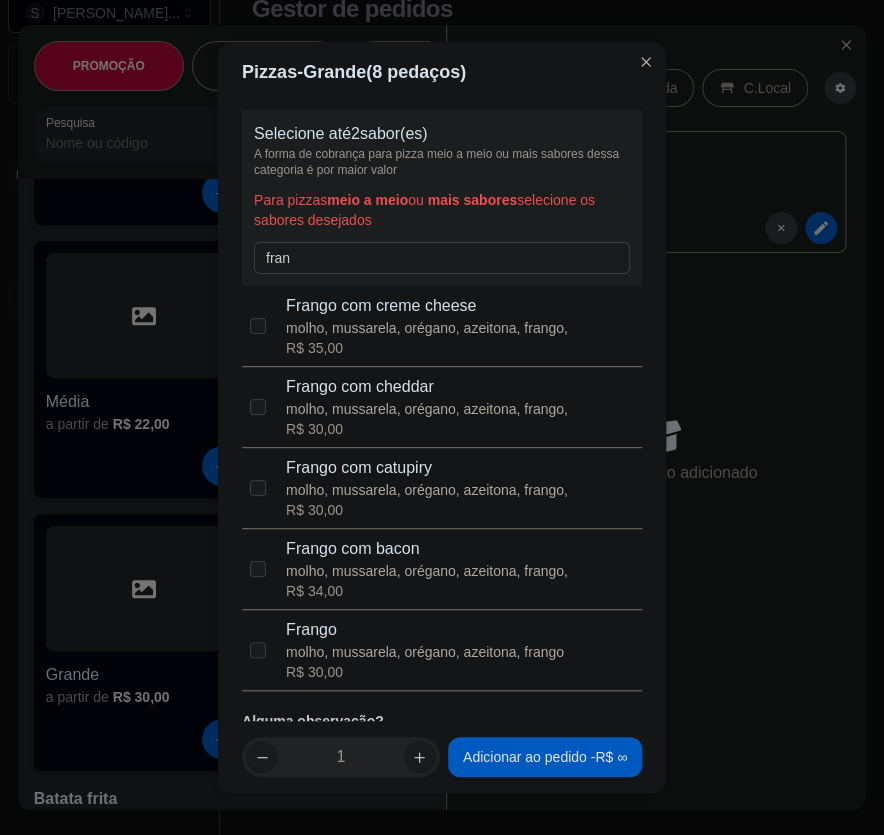 click on "molho, mussarela, orégano, azeitona, frango" at bounding box center [425, 652] 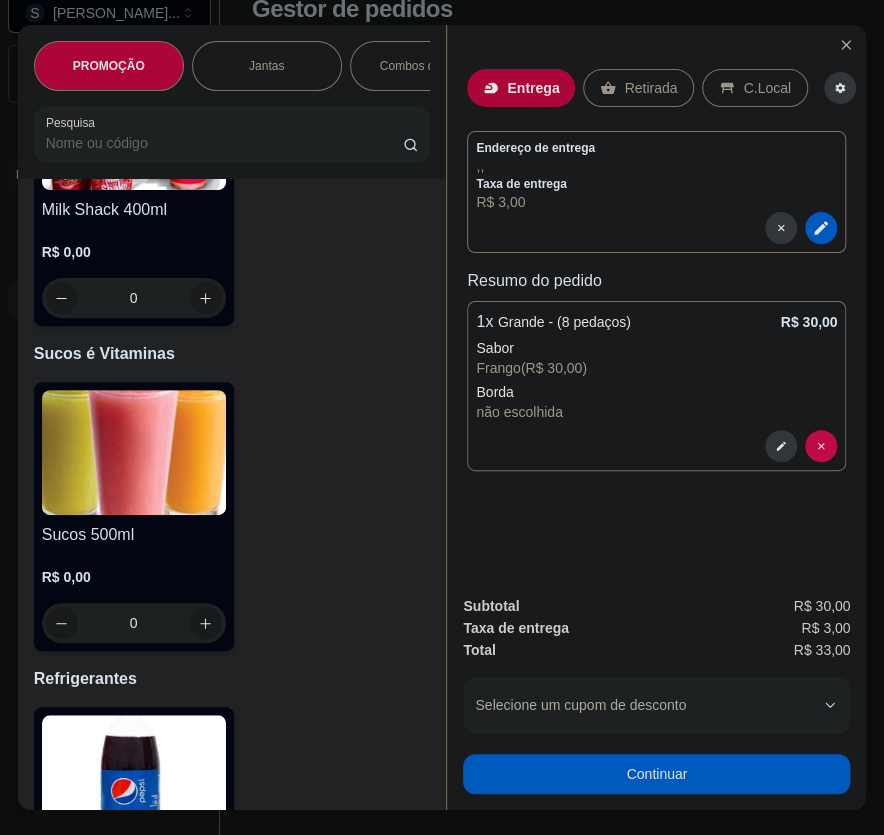 scroll, scrollTop: 12090, scrollLeft: 0, axis: vertical 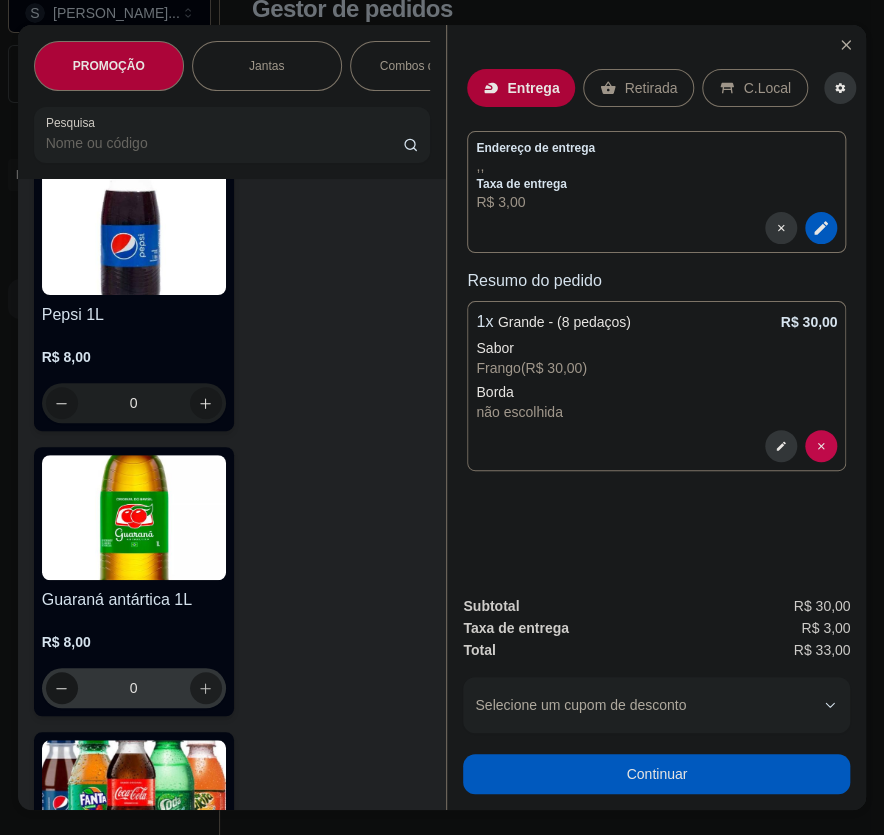 click 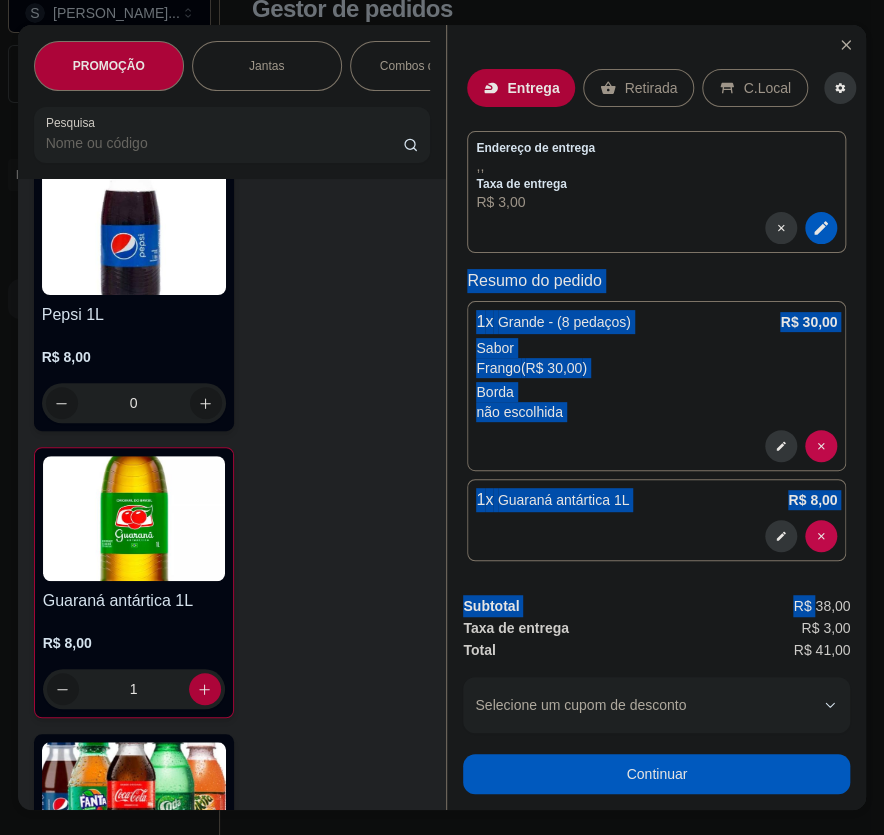 scroll, scrollTop: 9, scrollLeft: 0, axis: vertical 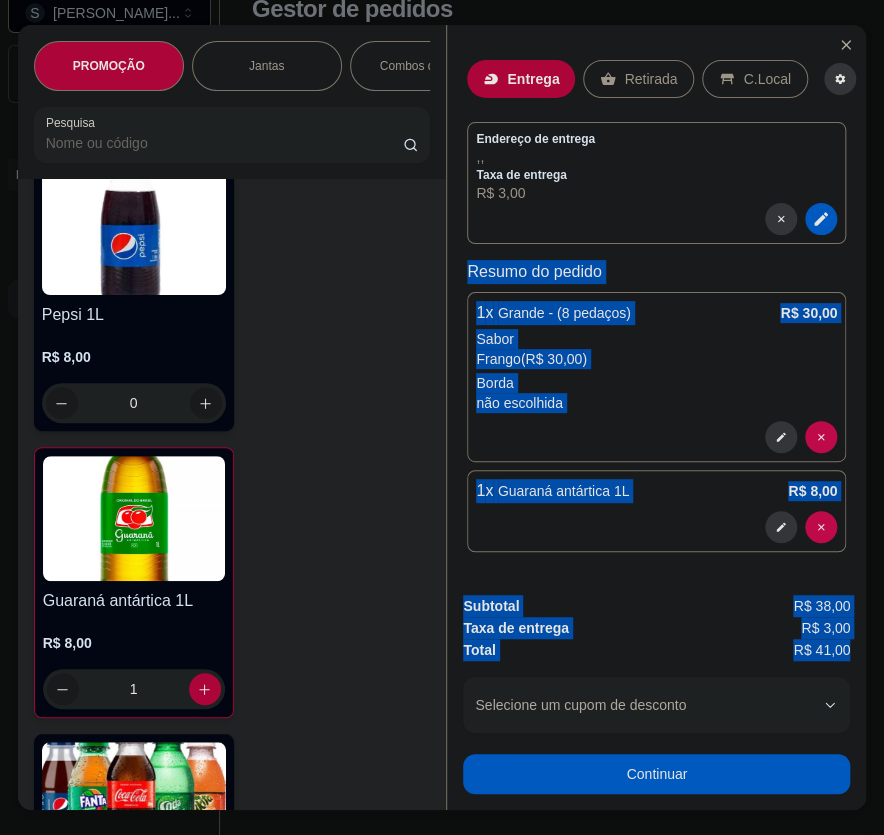 drag, startPoint x: 452, startPoint y: 270, endPoint x: 848, endPoint y: 640, distance: 541.9557 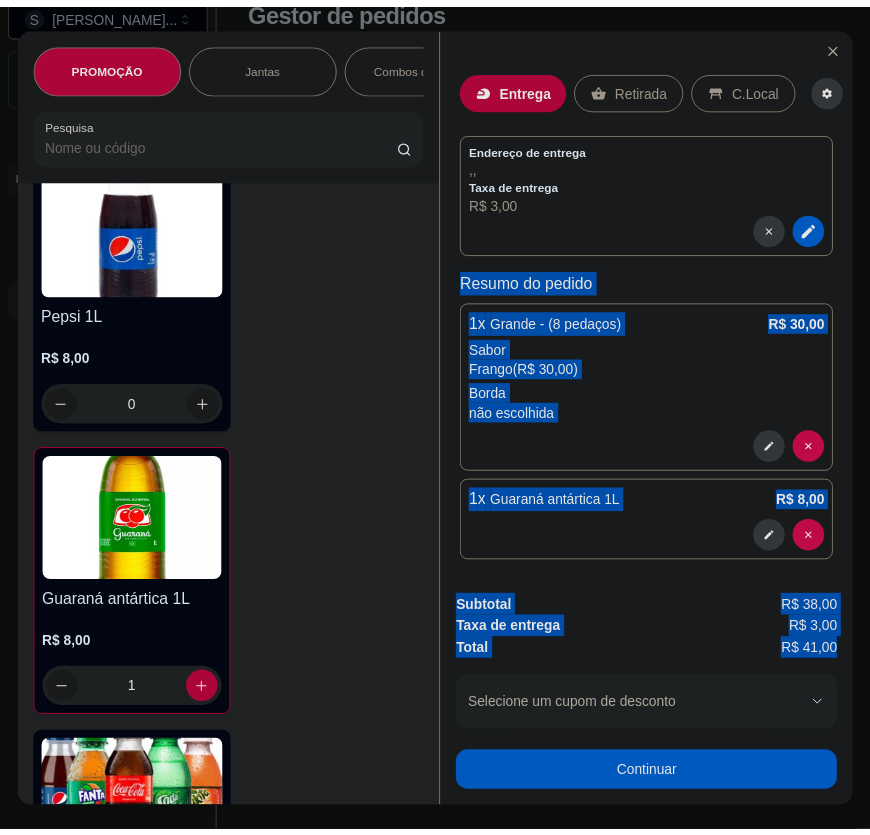 scroll, scrollTop: 9, scrollLeft: 0, axis: vertical 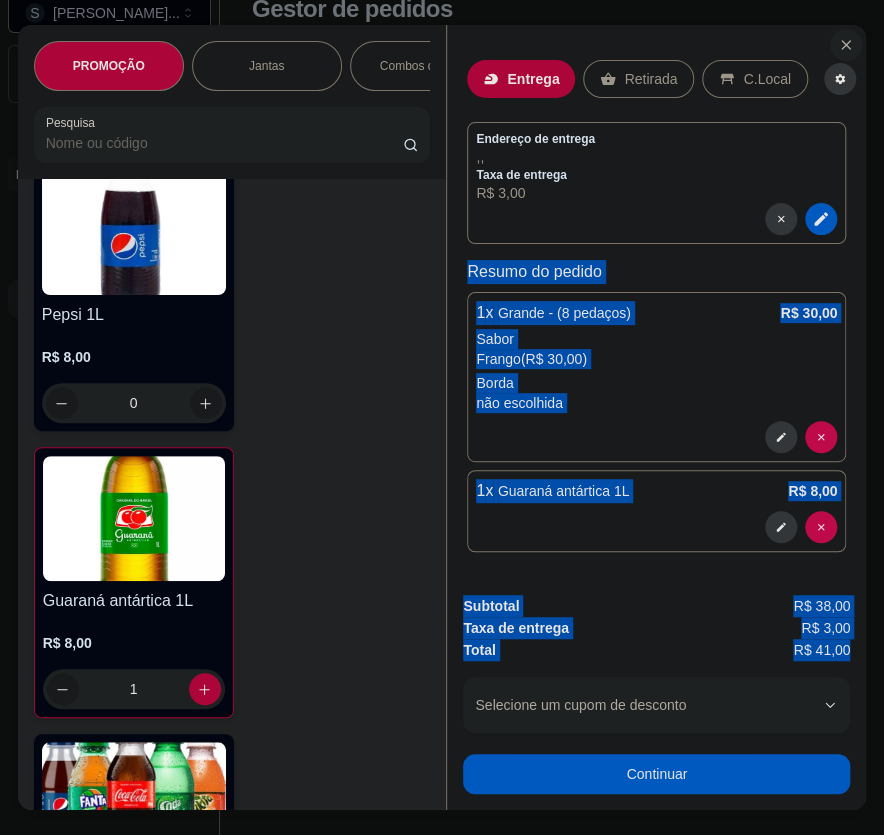 click 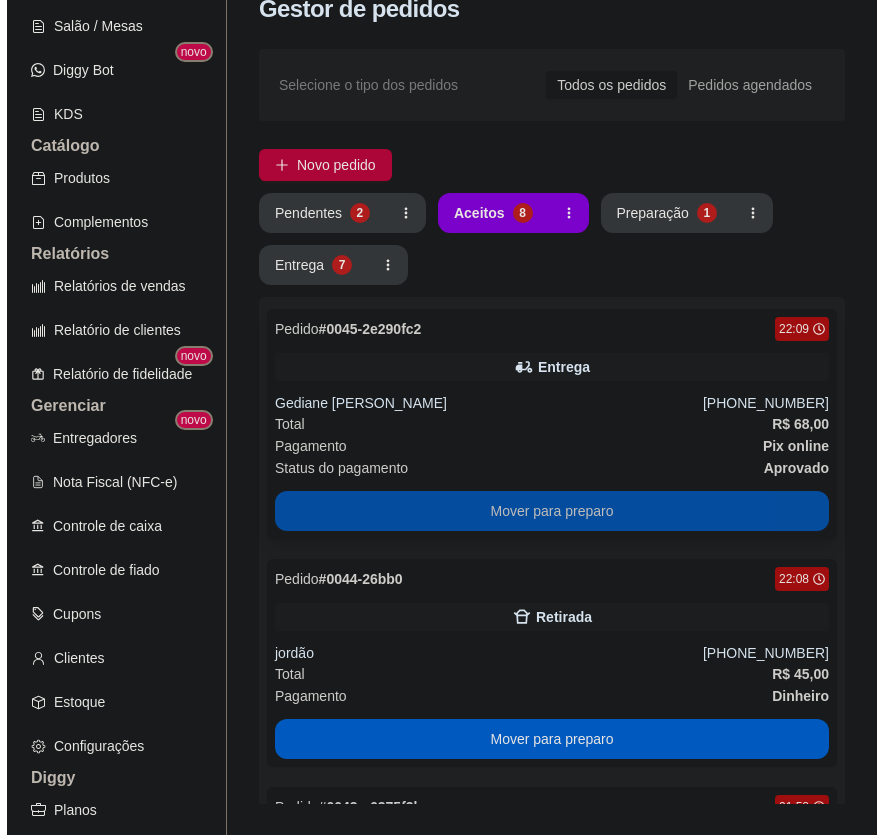 scroll, scrollTop: 363, scrollLeft: 0, axis: vertical 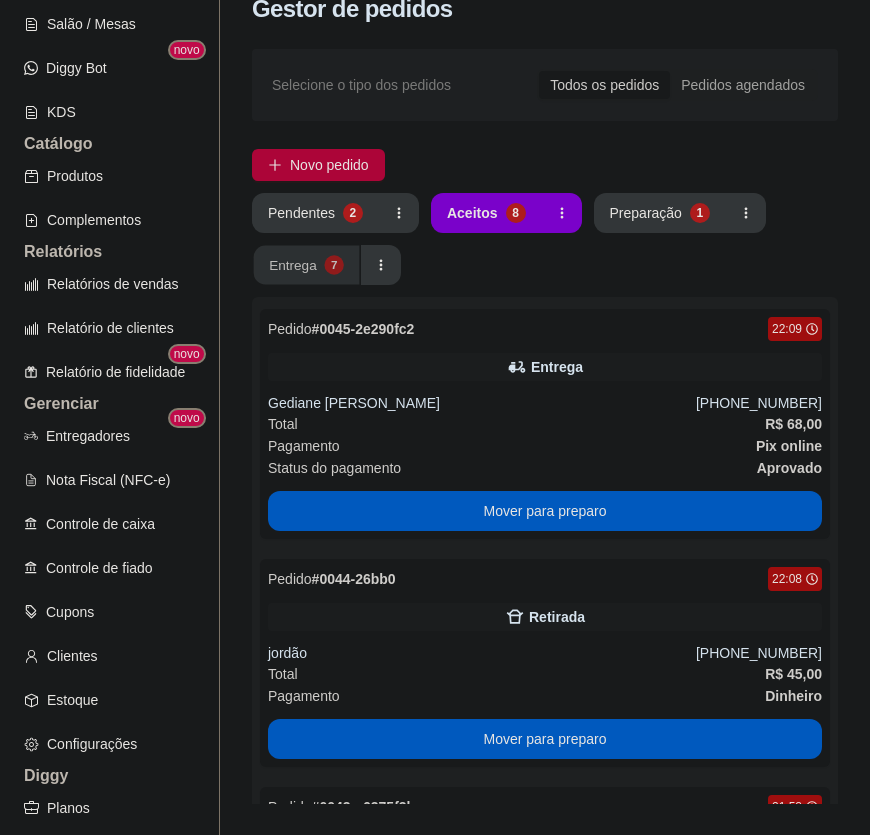 click on "7" at bounding box center [333, 264] 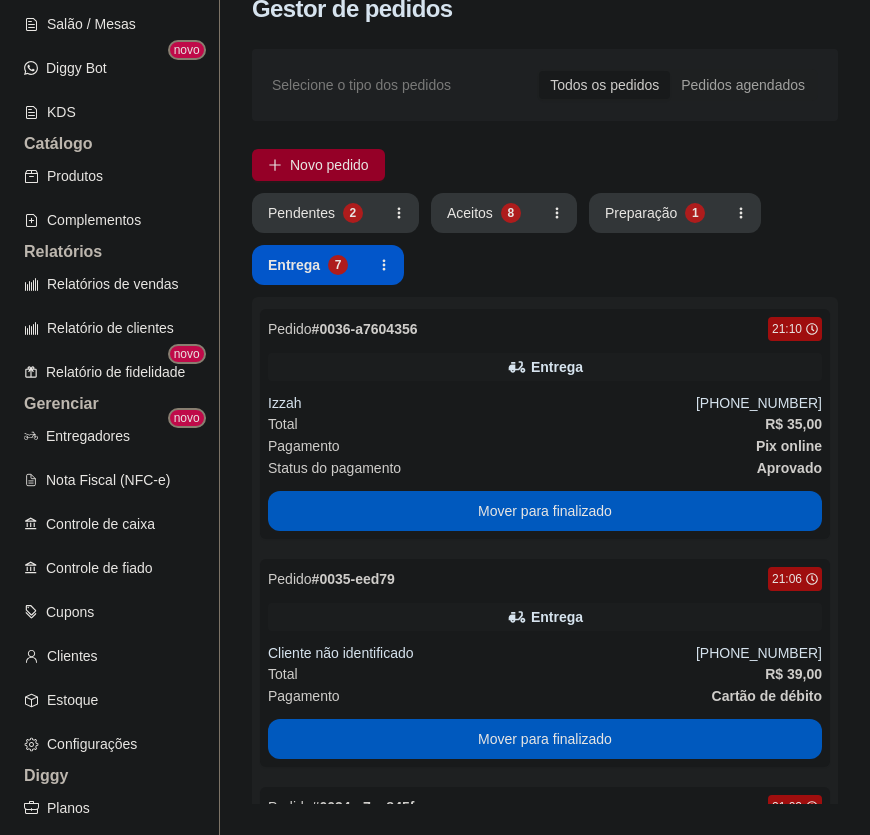click on "Novo pedido" at bounding box center [329, 165] 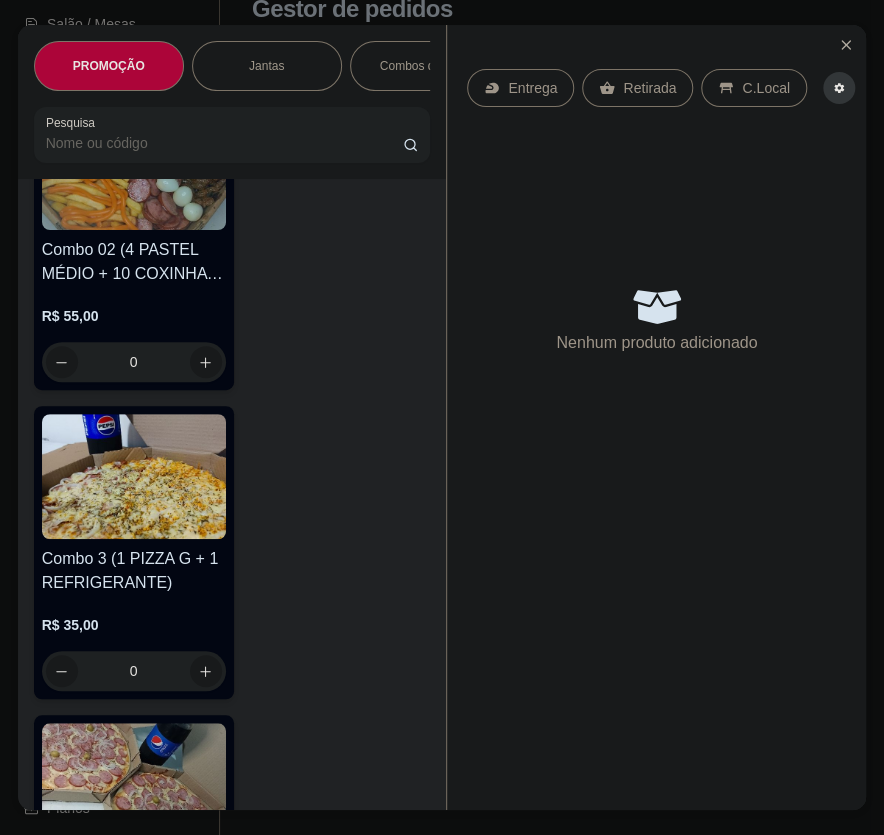 scroll, scrollTop: 1636, scrollLeft: 0, axis: vertical 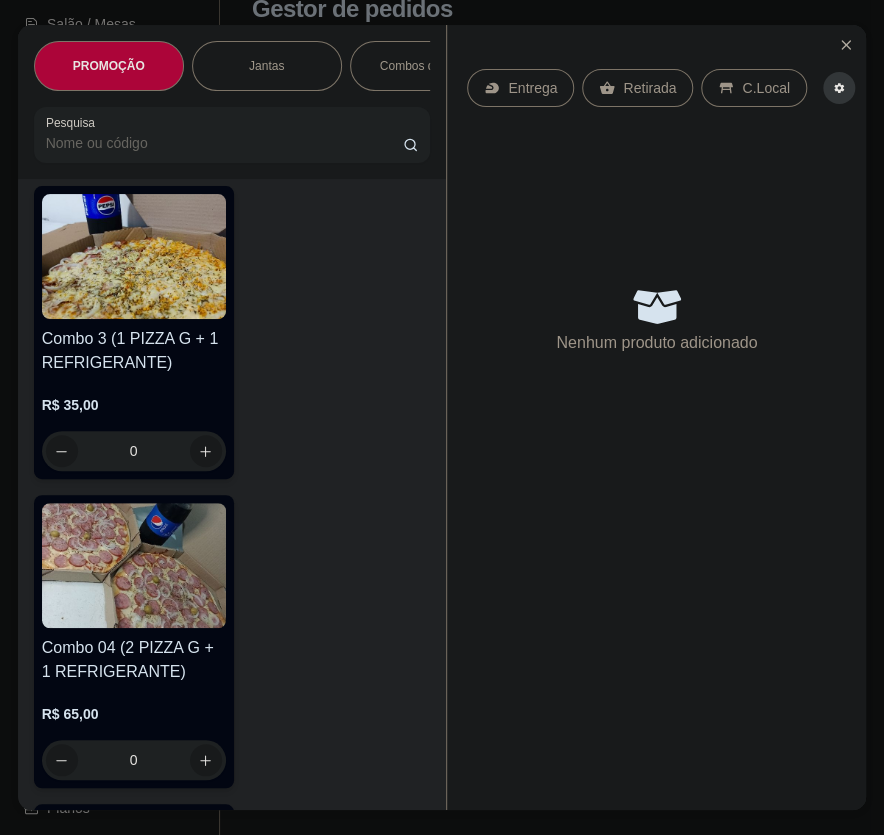 click on "Combo 3 (1 PIZZA G  + 1 REFRIGERANTE)" at bounding box center [134, 351] 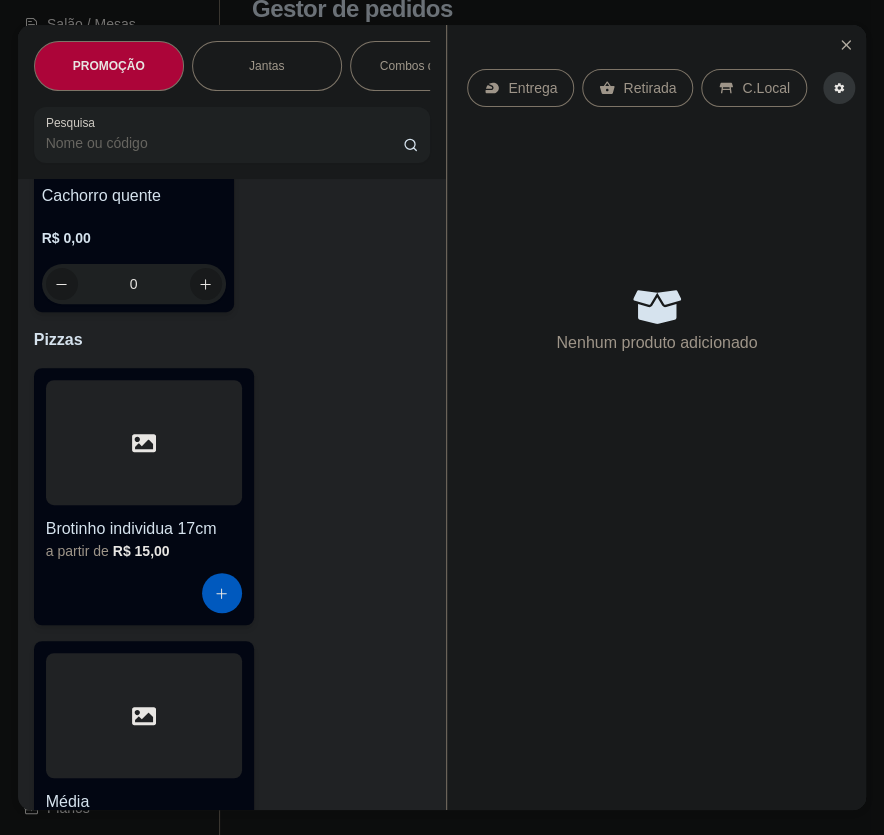 scroll, scrollTop: 8000, scrollLeft: 0, axis: vertical 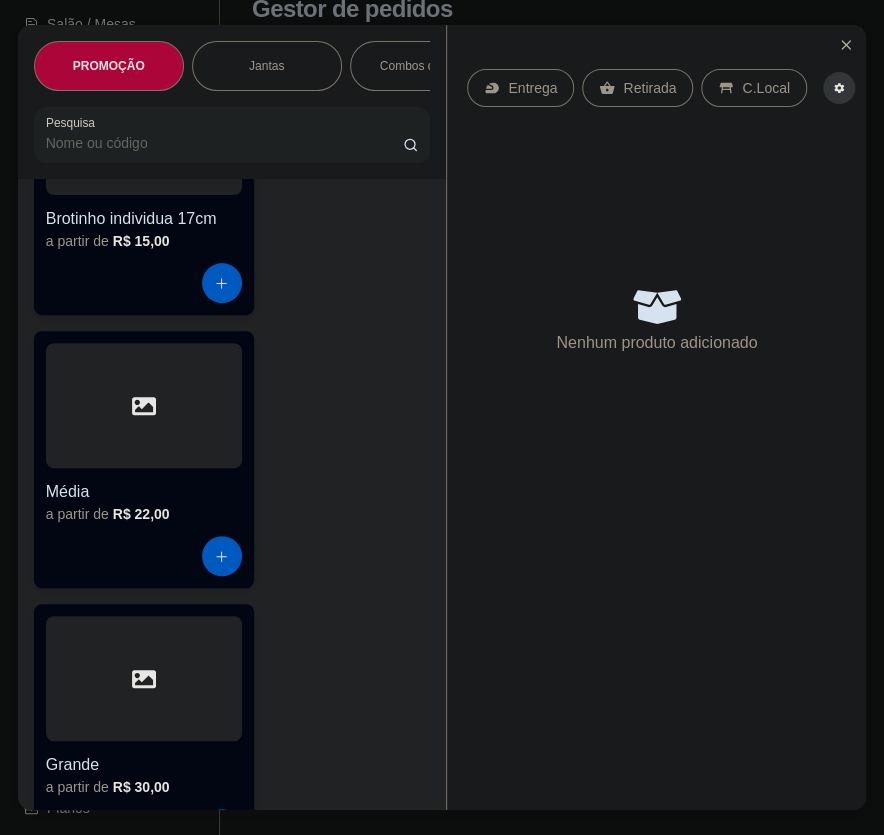 click at bounding box center [144, 678] 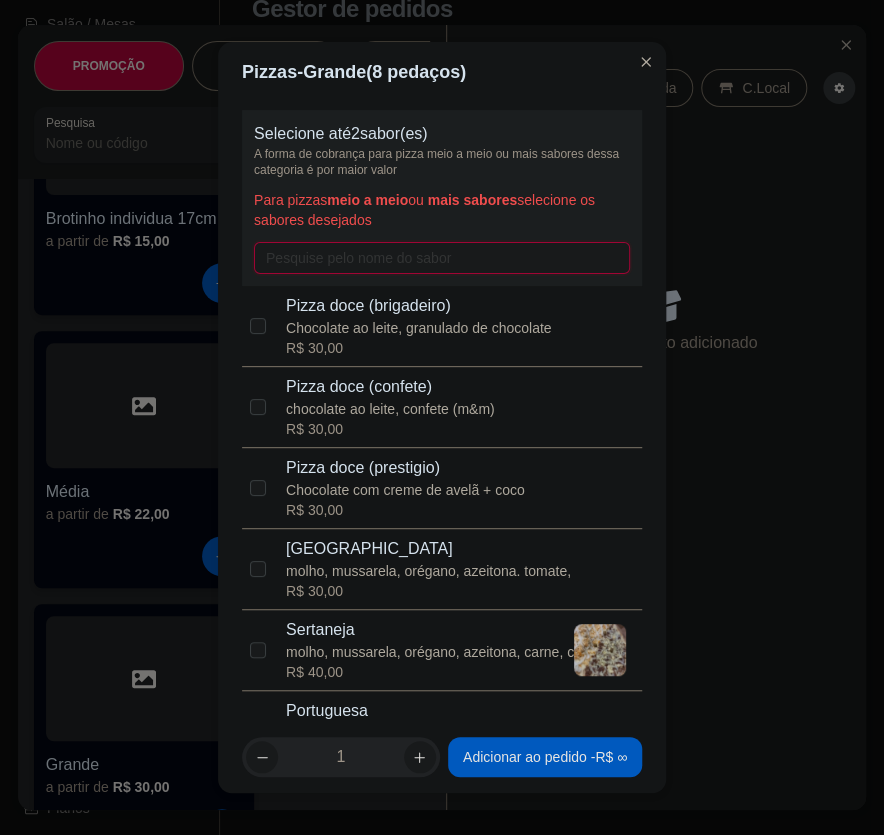 click at bounding box center [442, 258] 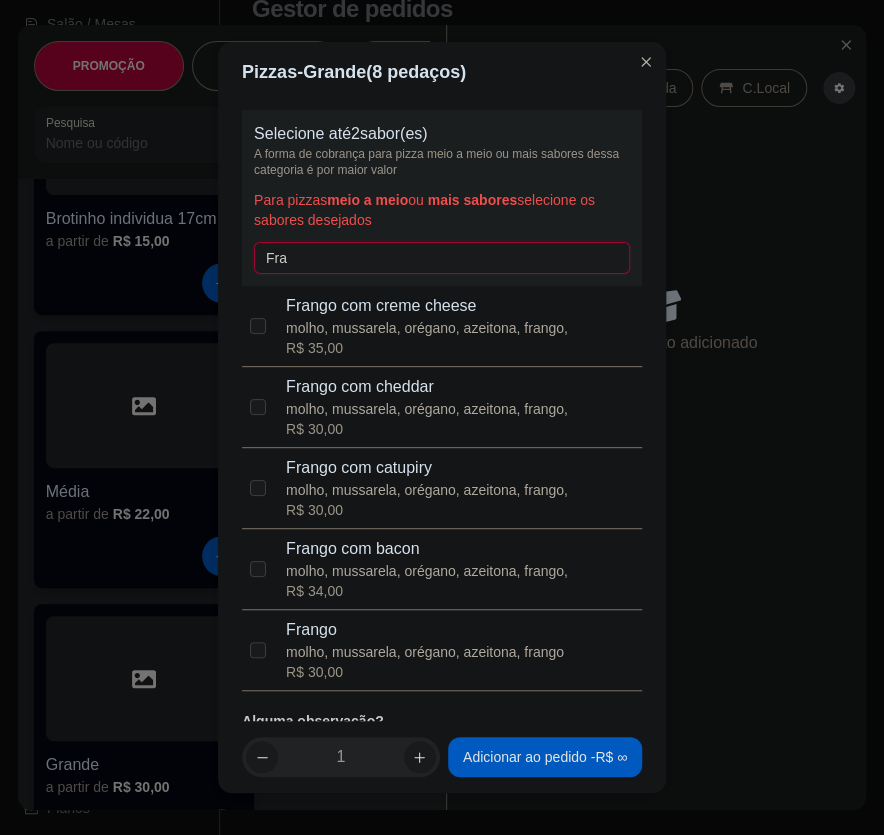 type on "Fra" 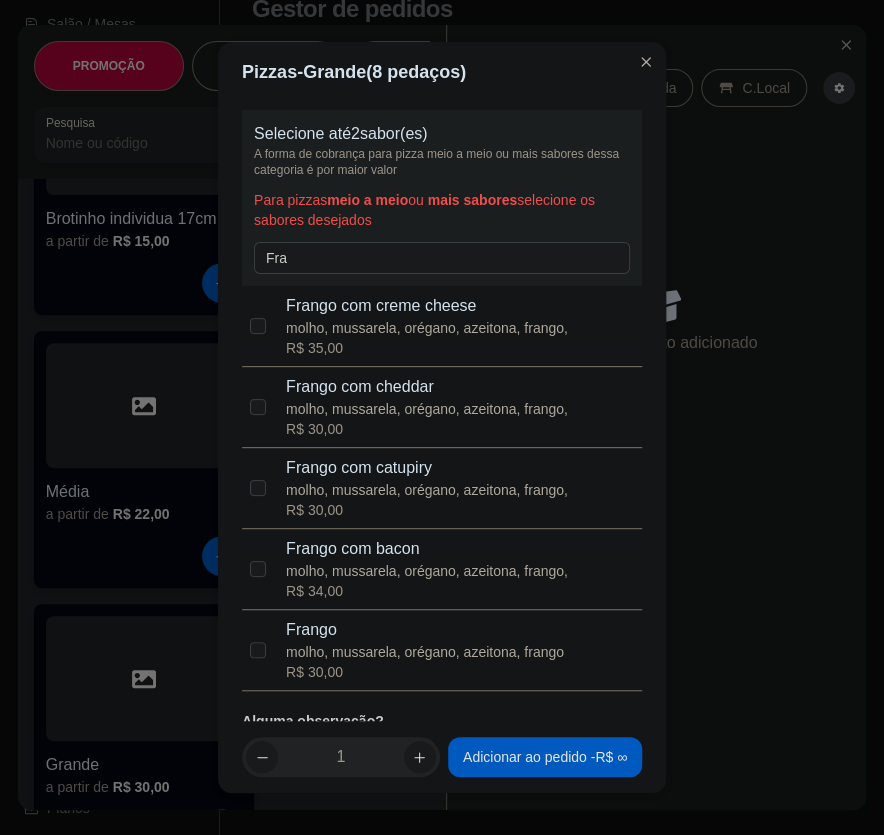 click on "R$ 30,00" at bounding box center (425, 672) 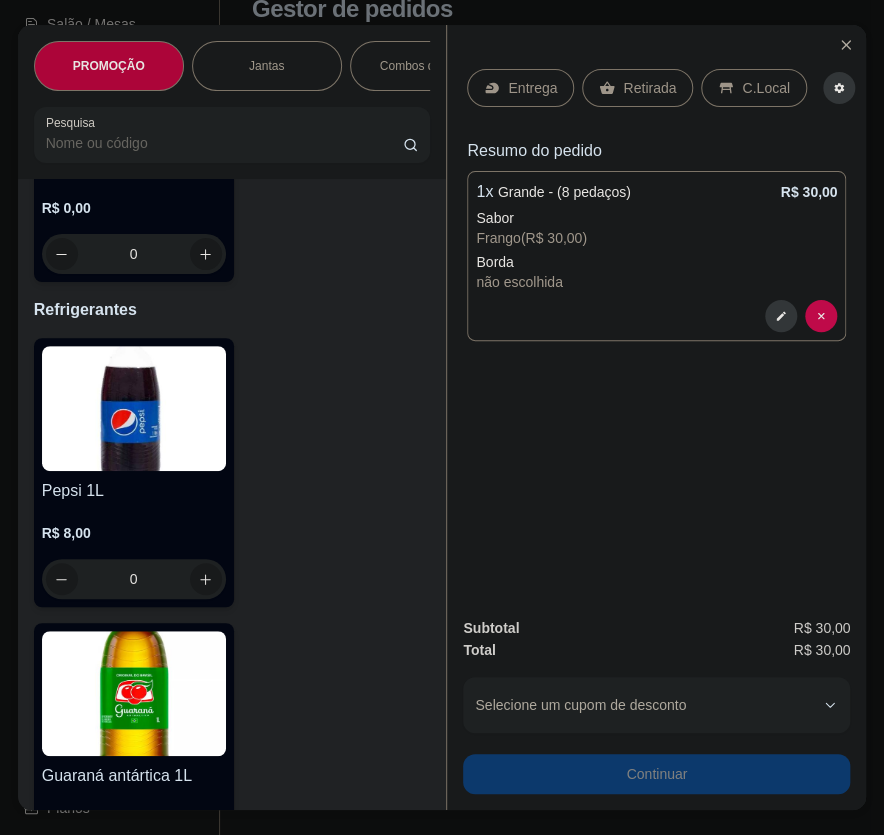scroll, scrollTop: 12090, scrollLeft: 0, axis: vertical 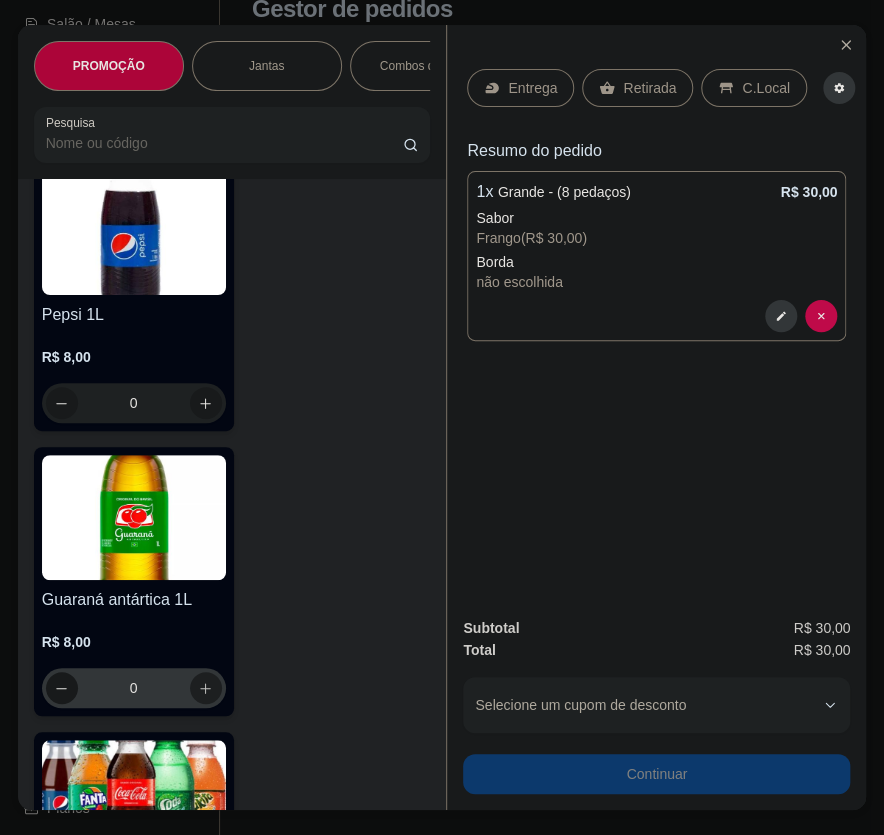 click at bounding box center [206, 688] 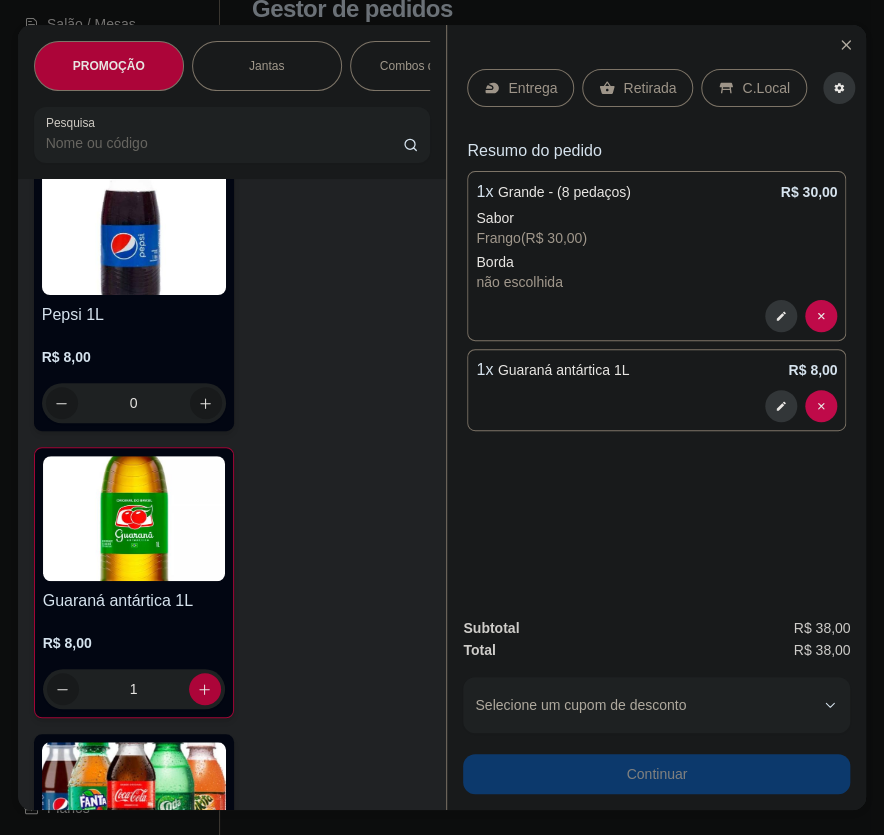 click on "Entrega" at bounding box center [532, 88] 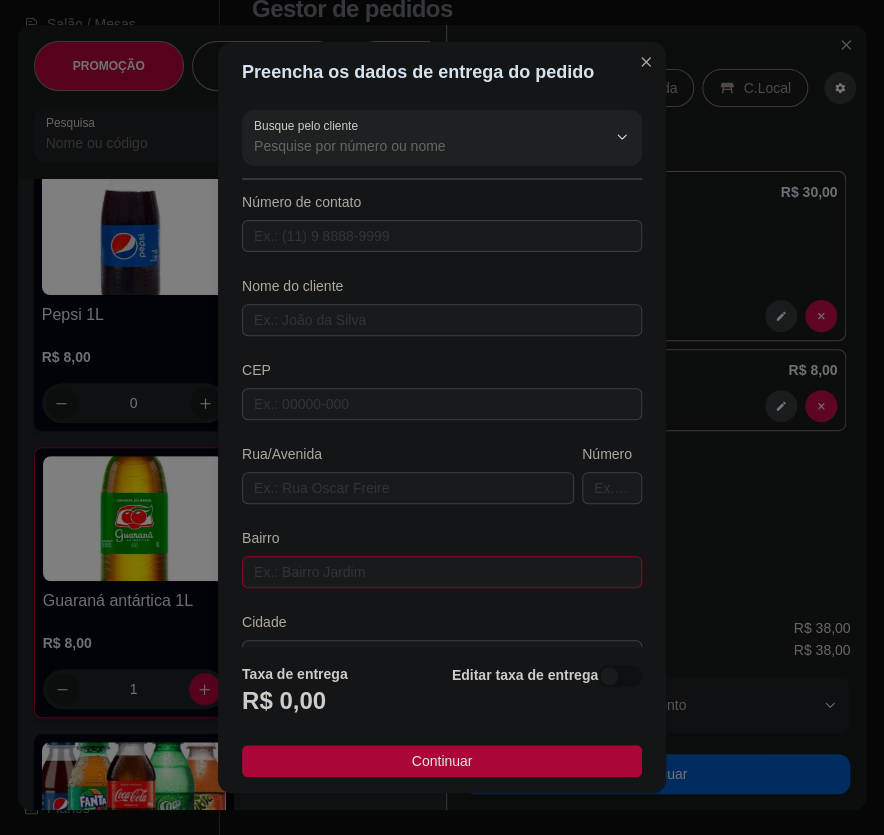 scroll, scrollTop: 90, scrollLeft: 0, axis: vertical 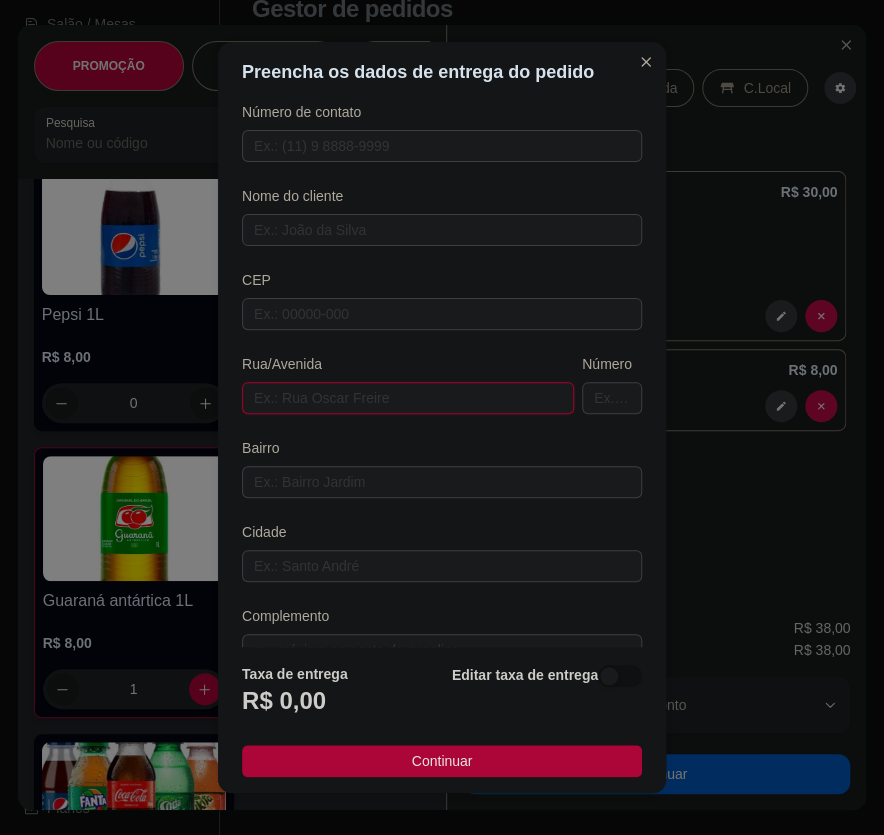 click at bounding box center (408, 398) 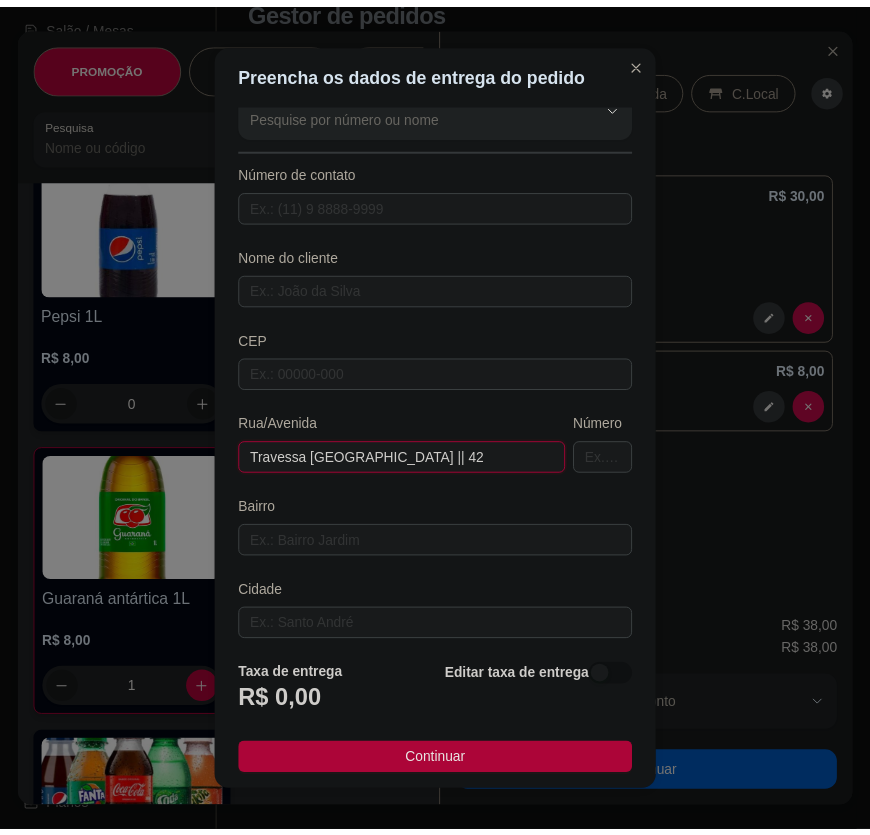 scroll, scrollTop: 0, scrollLeft: 0, axis: both 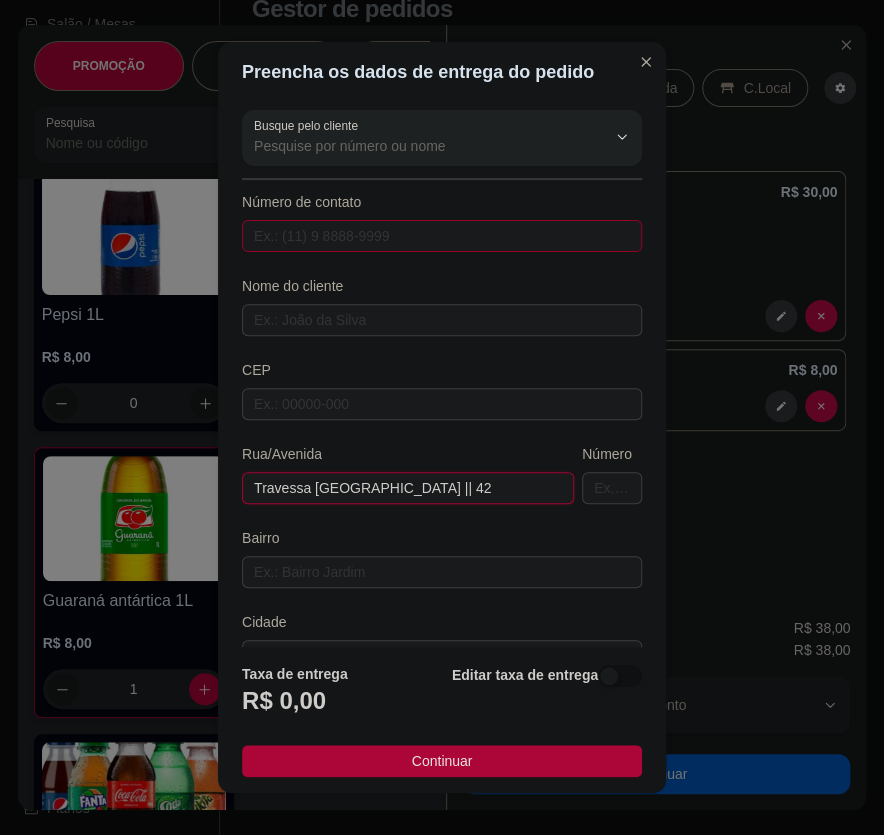 type on "Travessa [GEOGRAPHIC_DATA] || 42" 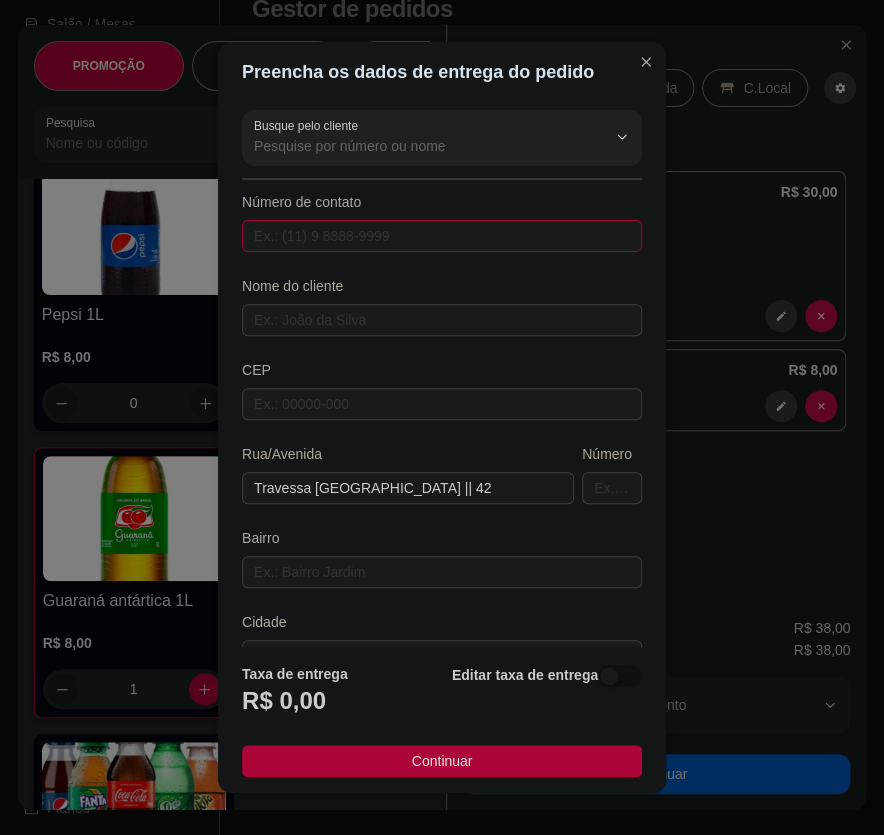 click at bounding box center (442, 236) 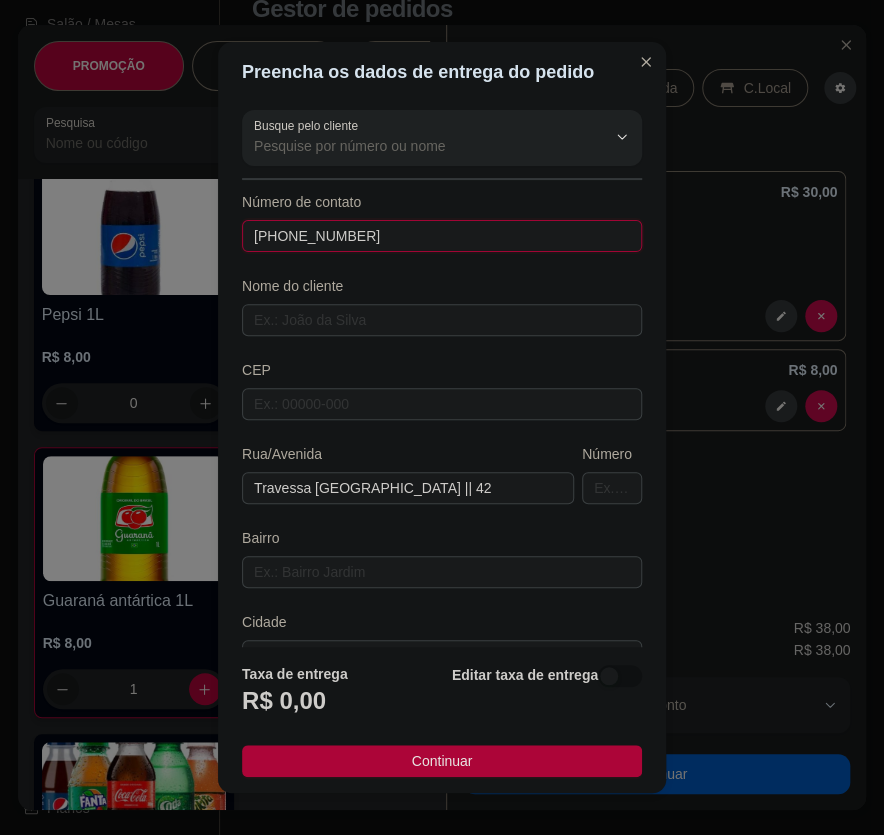 type on "[PHONE_NUMBER]" 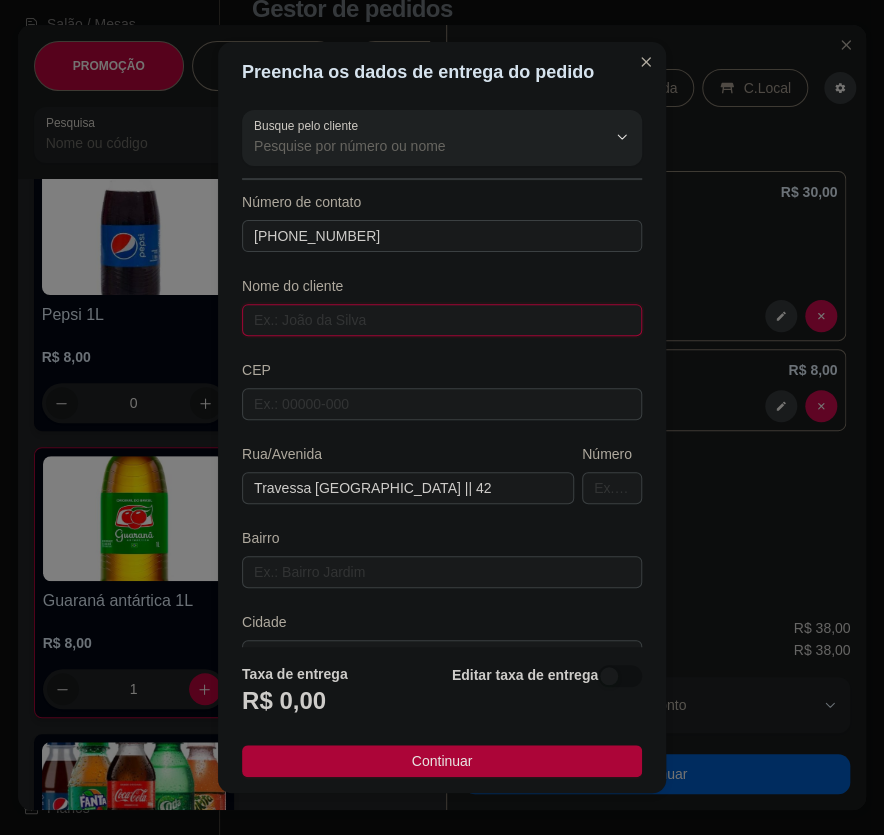 click at bounding box center [442, 320] 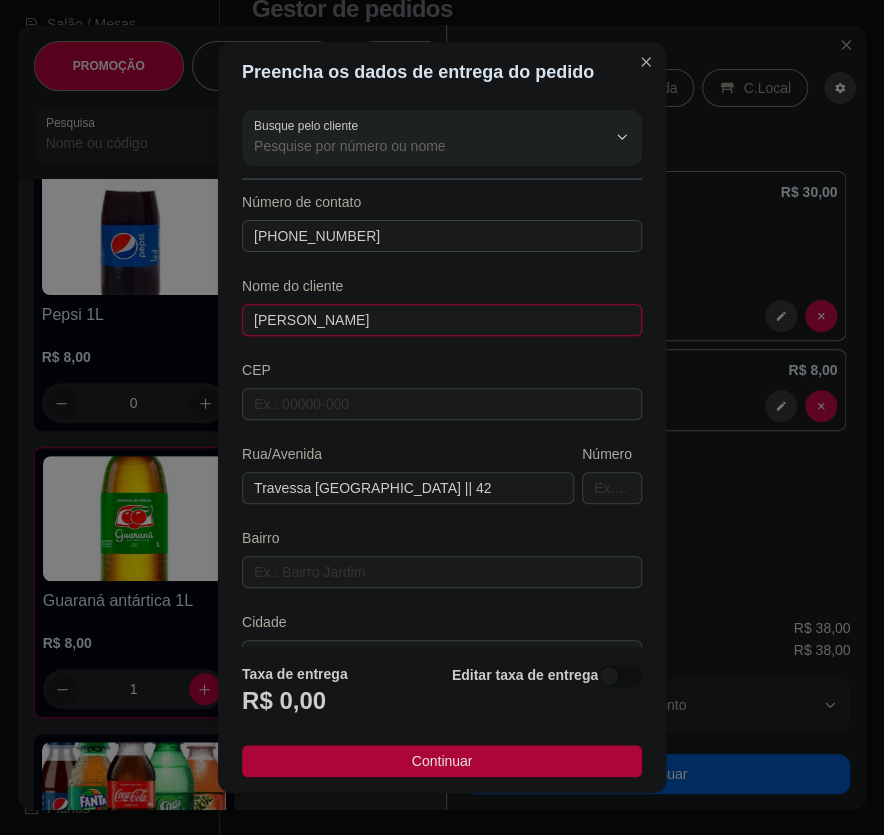 type on "[PERSON_NAME]" 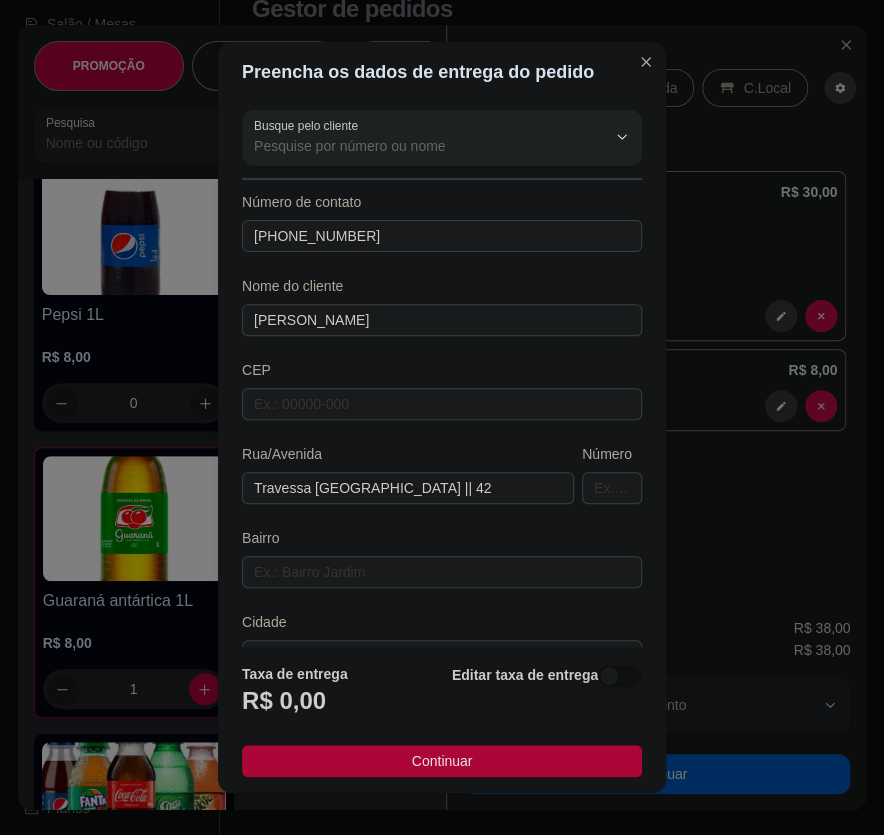 click at bounding box center (620, 676) 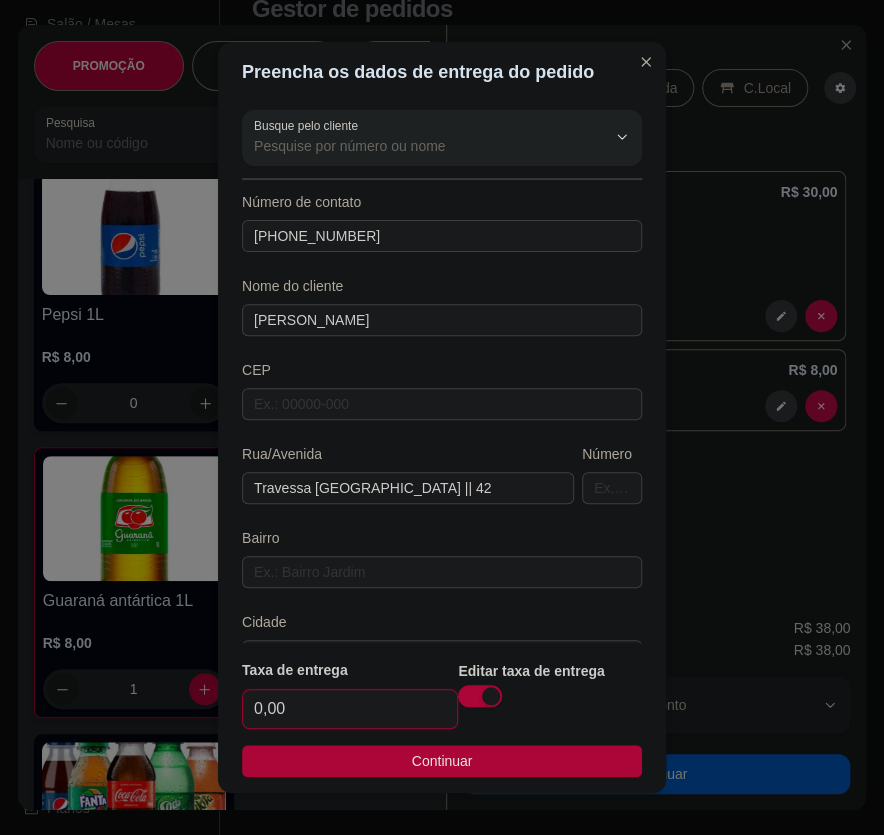 drag, startPoint x: 380, startPoint y: 719, endPoint x: 391, endPoint y: 708, distance: 15.556349 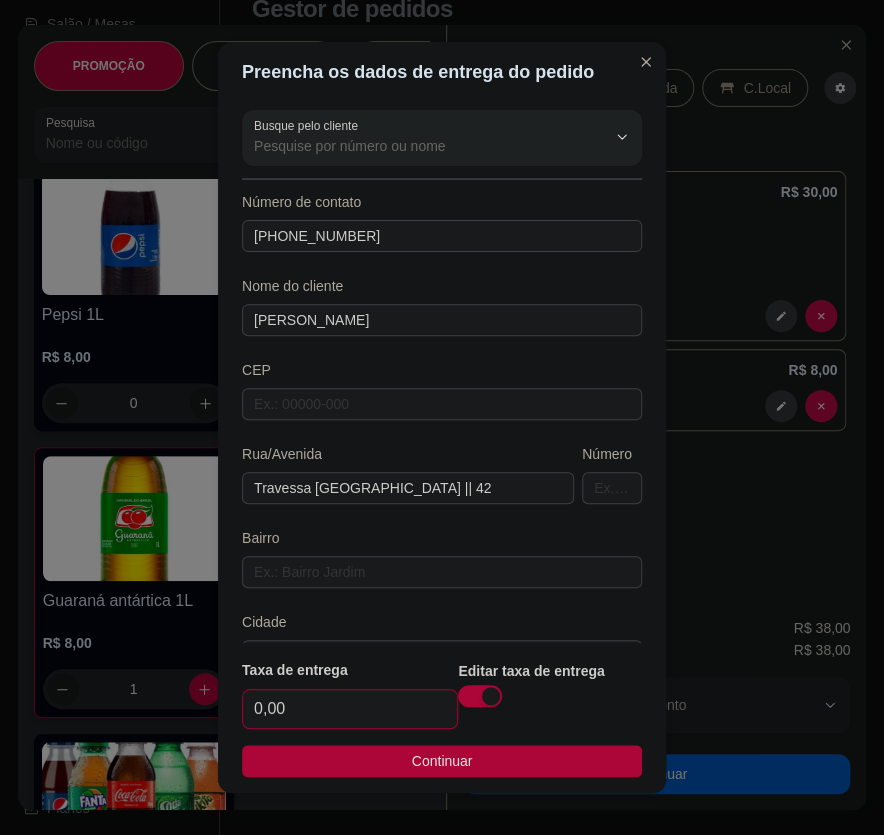 click on "0,00" at bounding box center (350, 709) 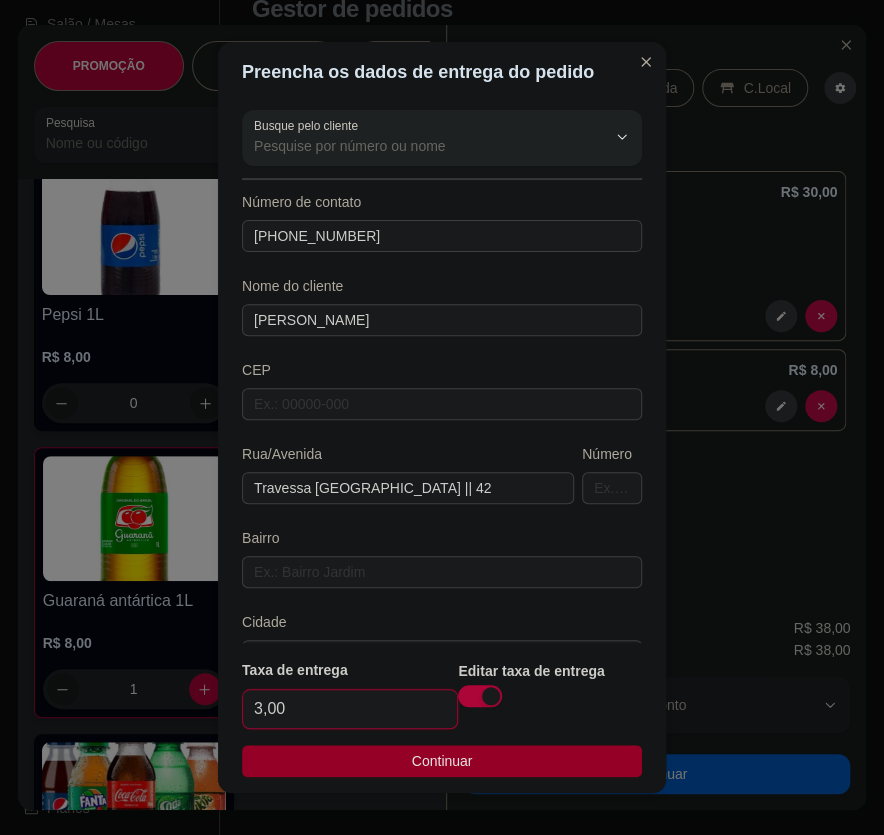 type on "3,00" 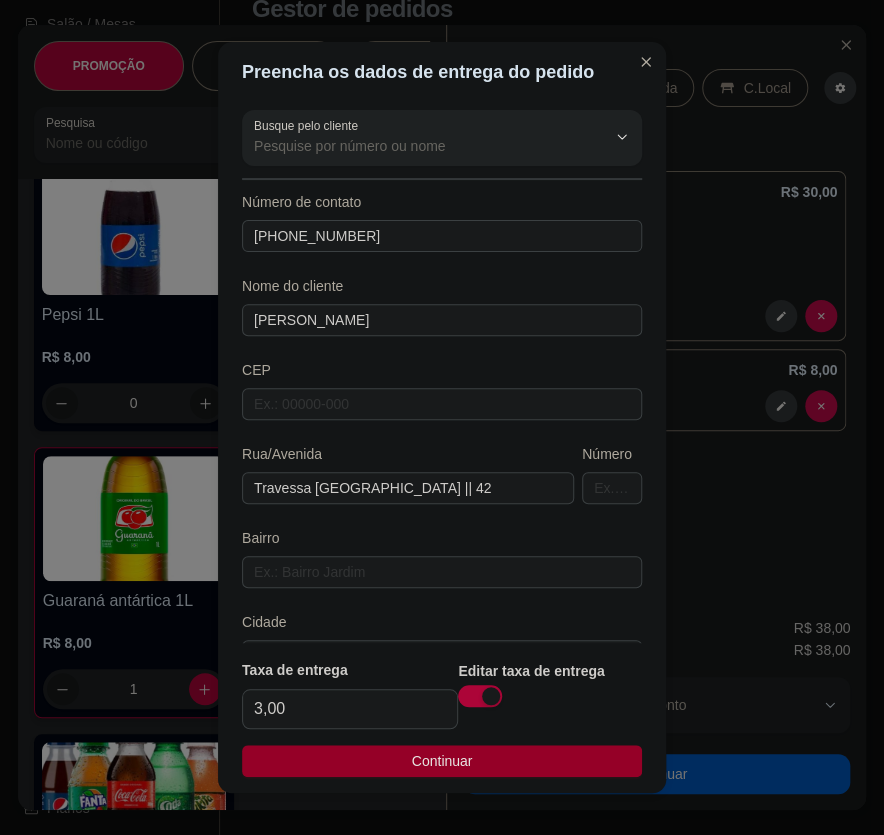 click on "Continuar" at bounding box center [442, 761] 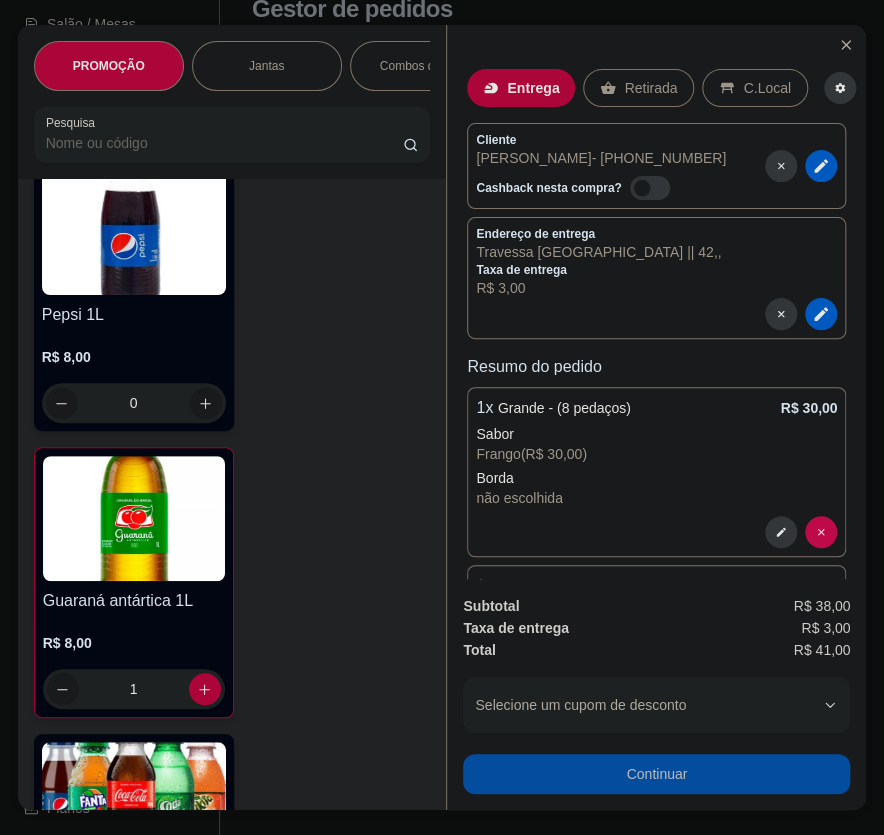 click on "Continuar" at bounding box center (656, 774) 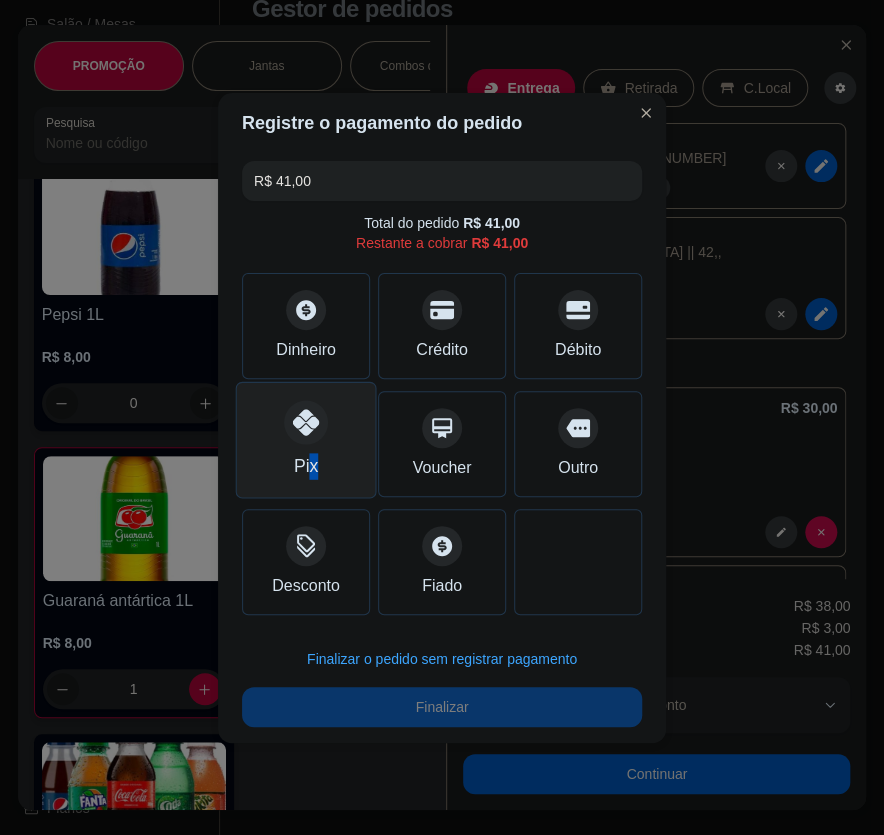 click on "Pix" at bounding box center (306, 466) 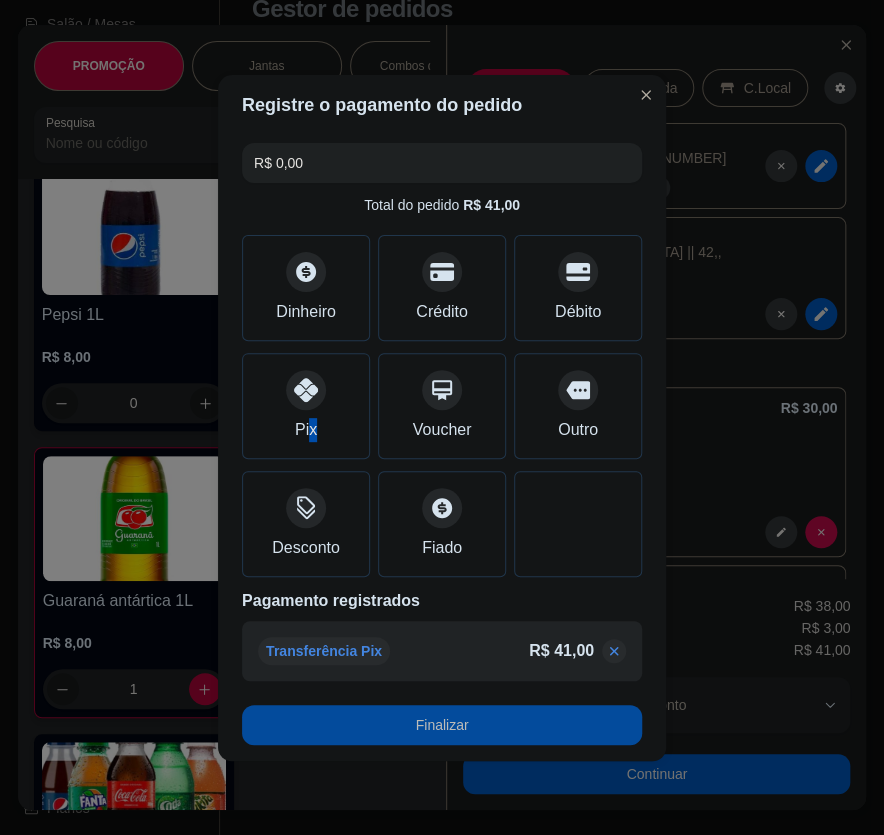 click on "Finalizar" at bounding box center (442, 725) 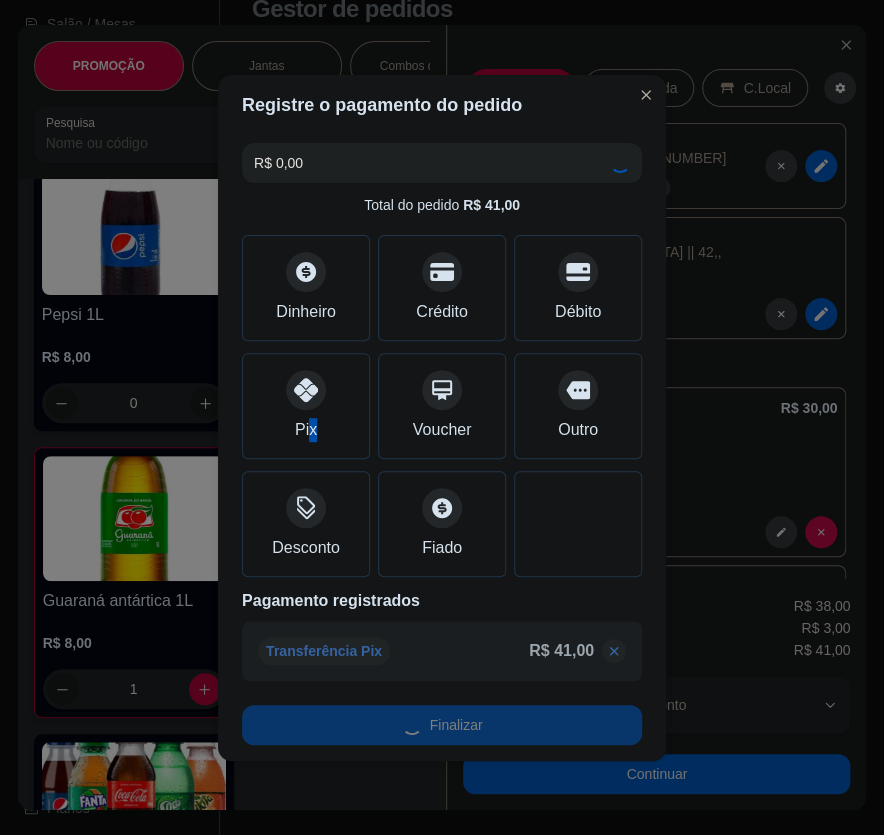 type on "0" 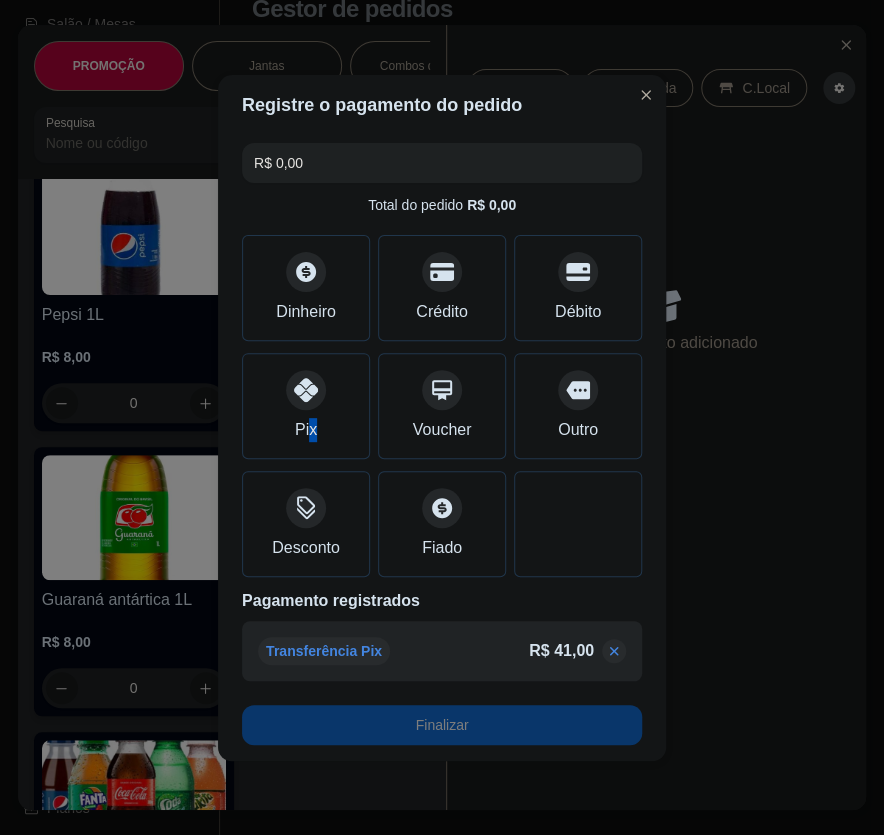 type on "-R$ 41,00" 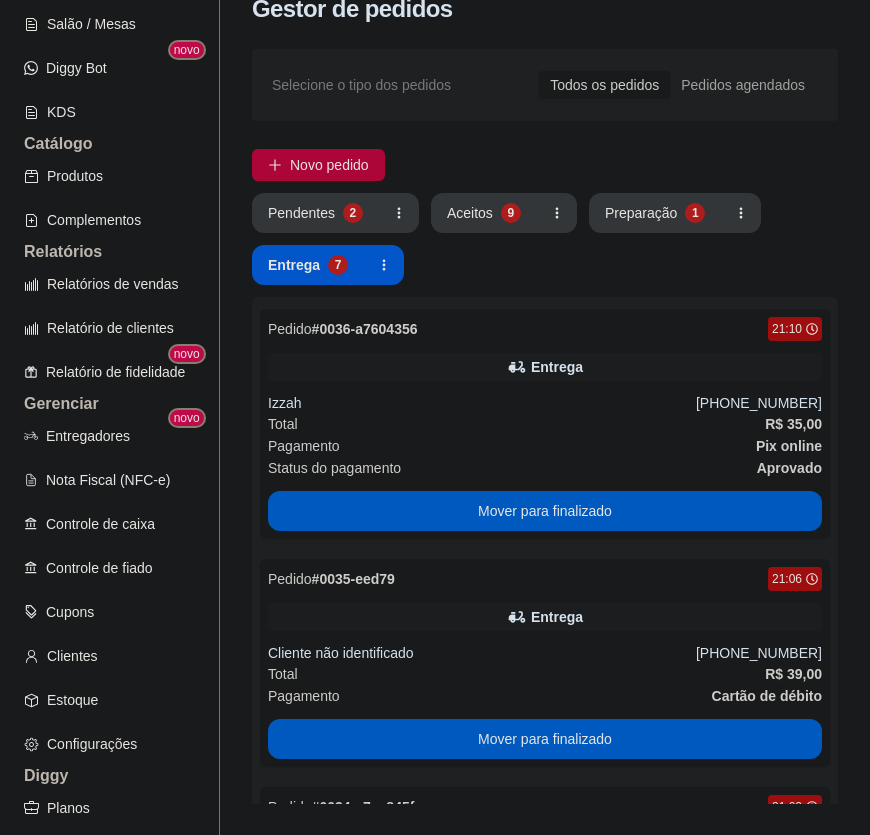 scroll, scrollTop: 0, scrollLeft: 0, axis: both 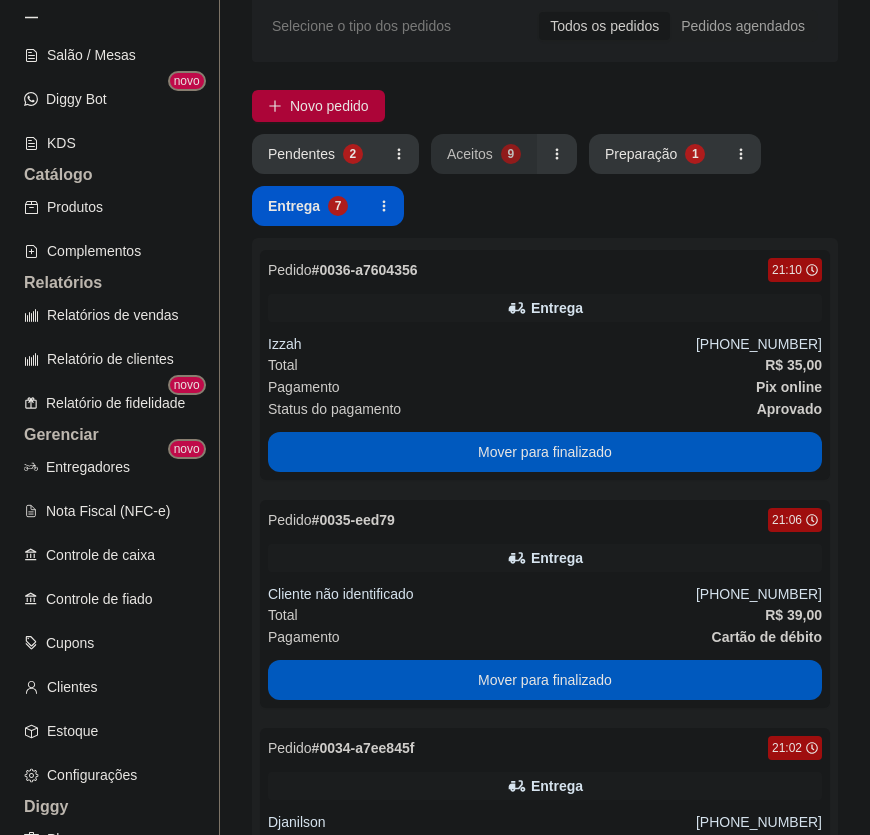 click on "Aceitos 9" at bounding box center [484, 154] 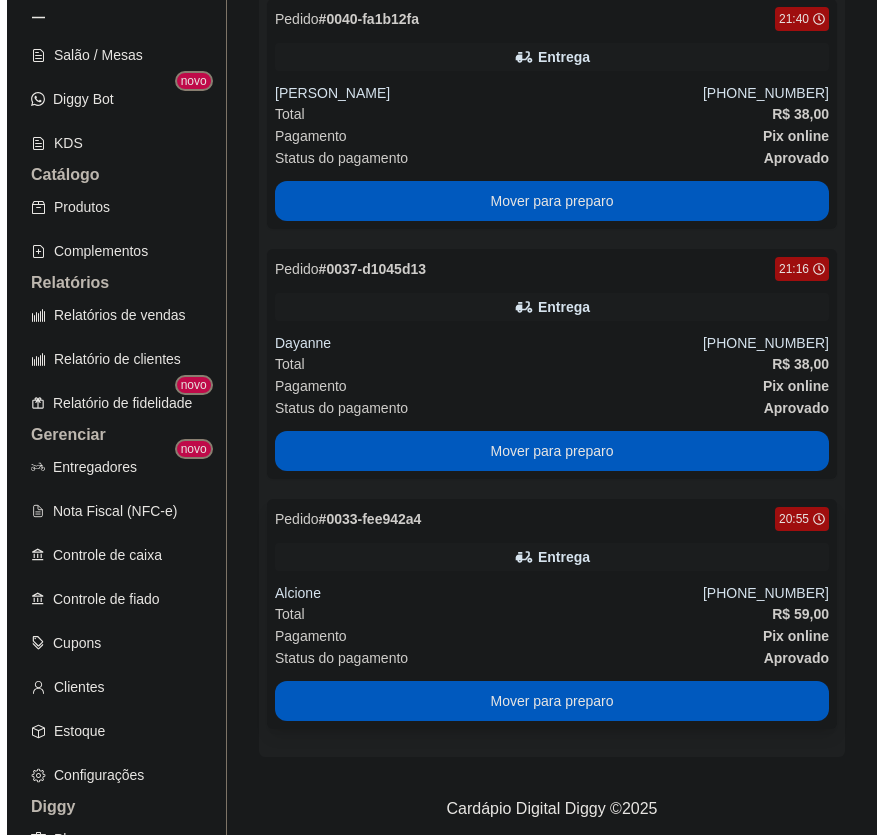 scroll, scrollTop: 1768, scrollLeft: 0, axis: vertical 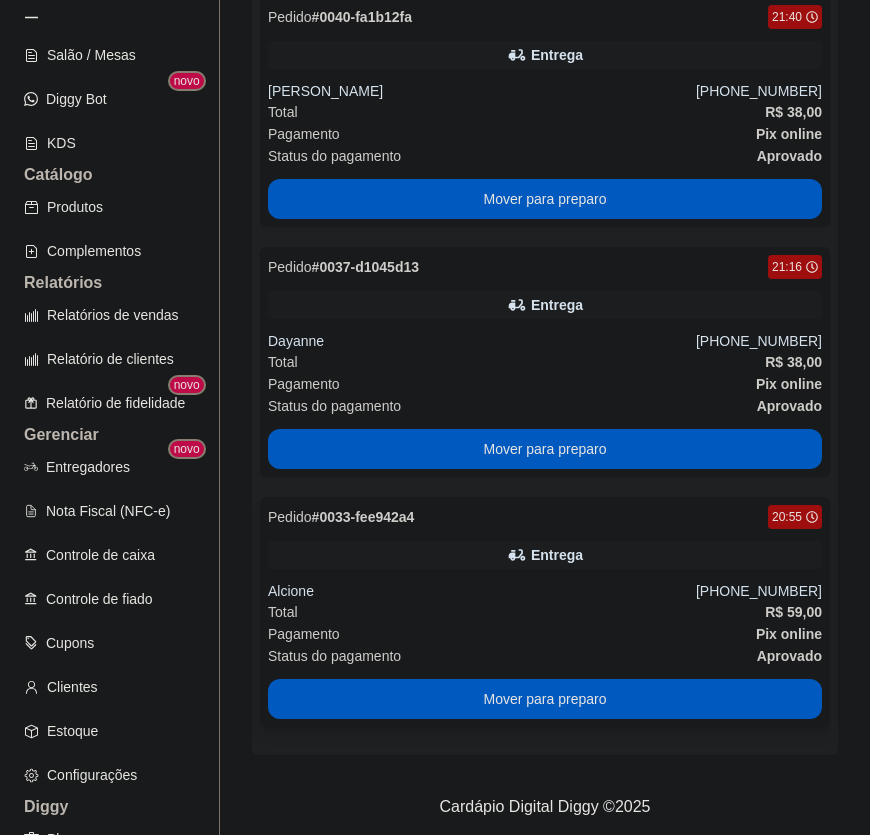 click on "Total R$ 59,00" at bounding box center (545, 612) 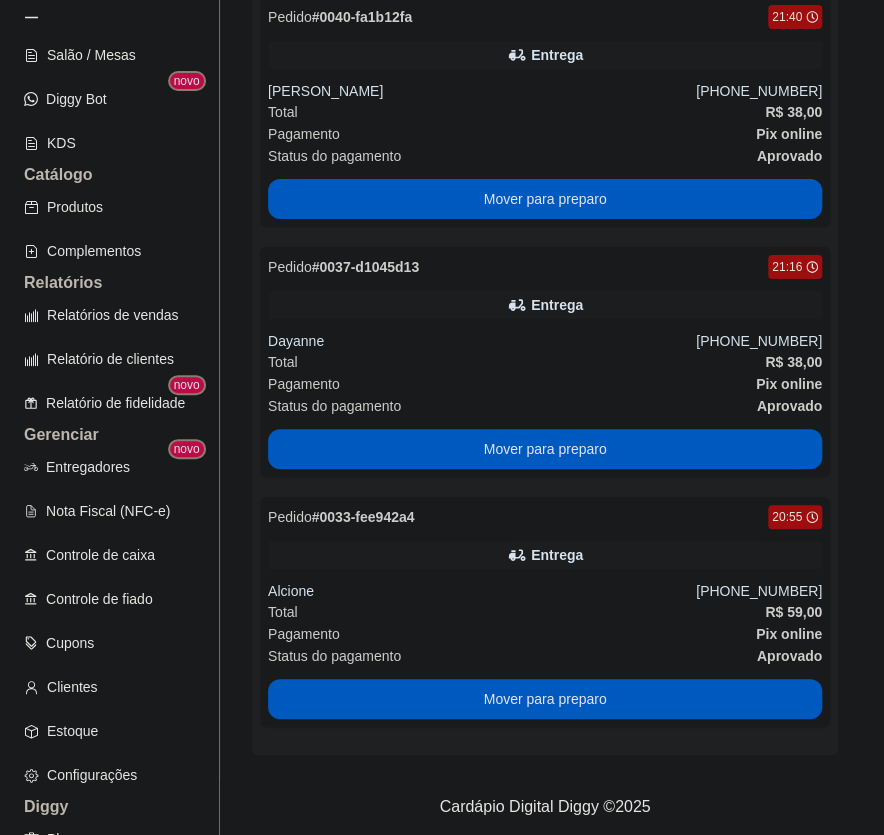 scroll, scrollTop: 237, scrollLeft: 0, axis: vertical 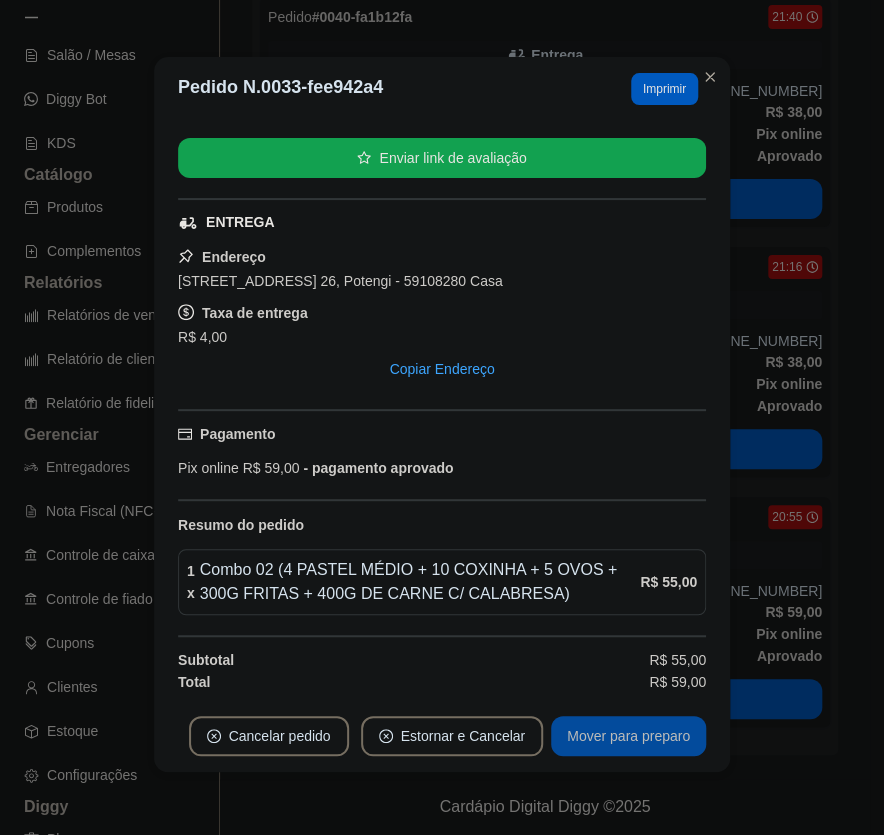 click on "Mover para preparo" at bounding box center (628, 736) 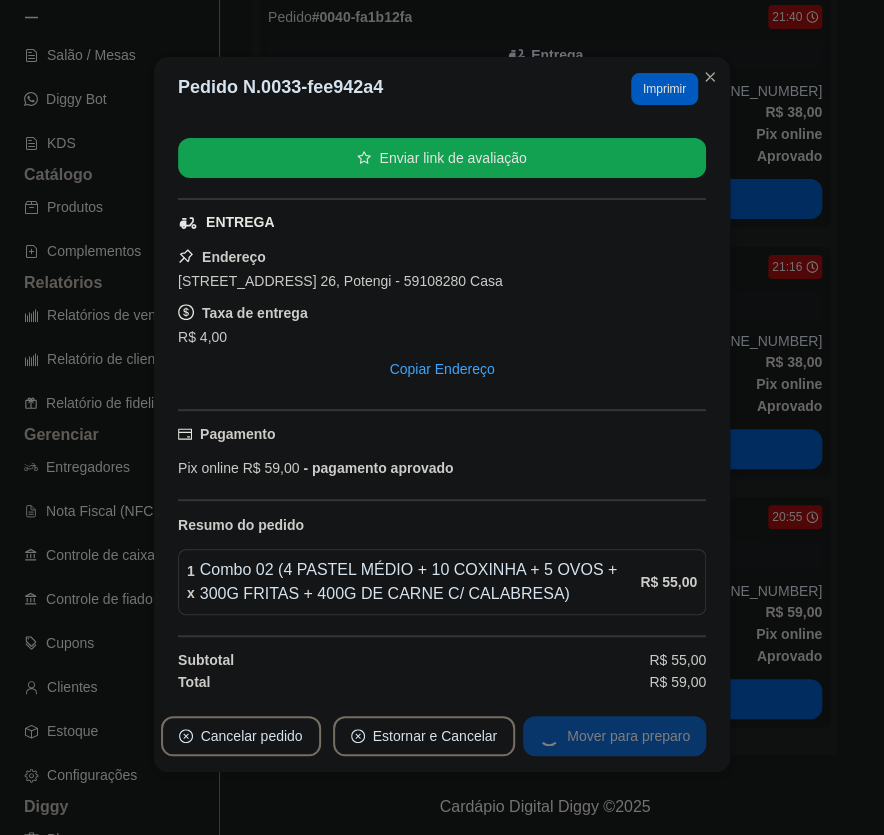 scroll, scrollTop: 1518, scrollLeft: 0, axis: vertical 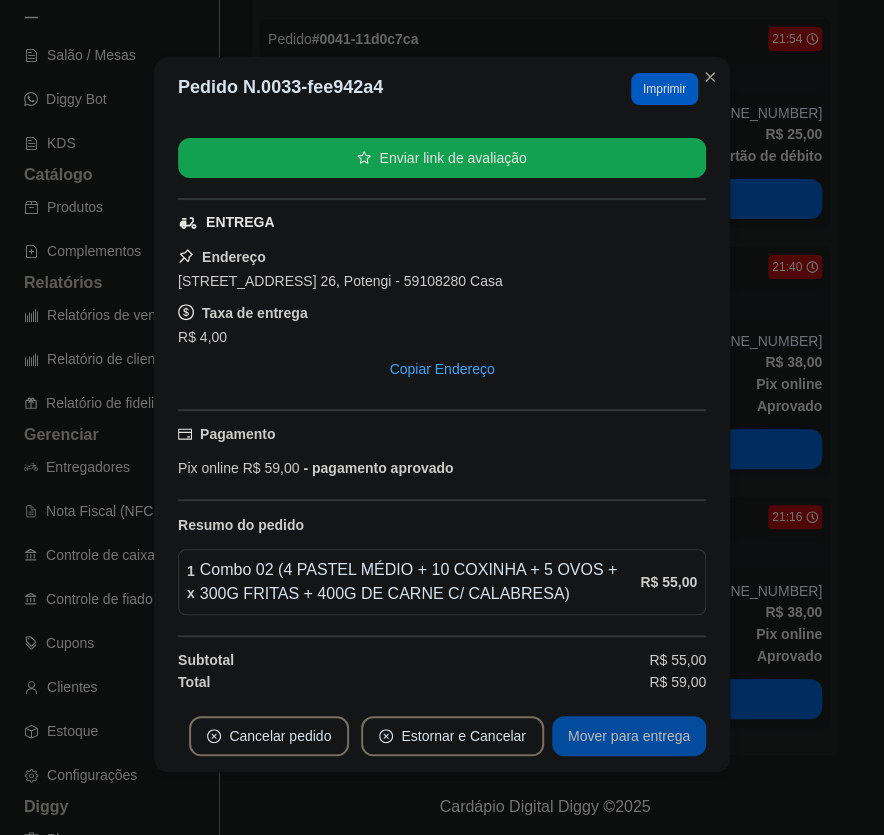 click on "Mover para entrega" at bounding box center [629, 736] 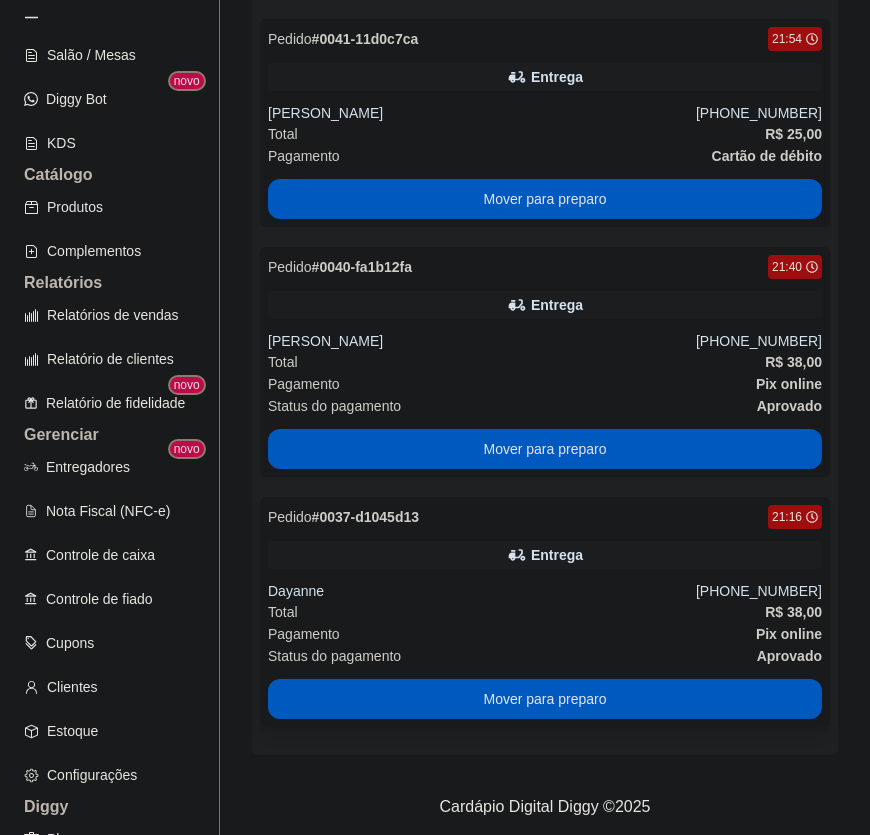 click on "Entrega" at bounding box center [557, 555] 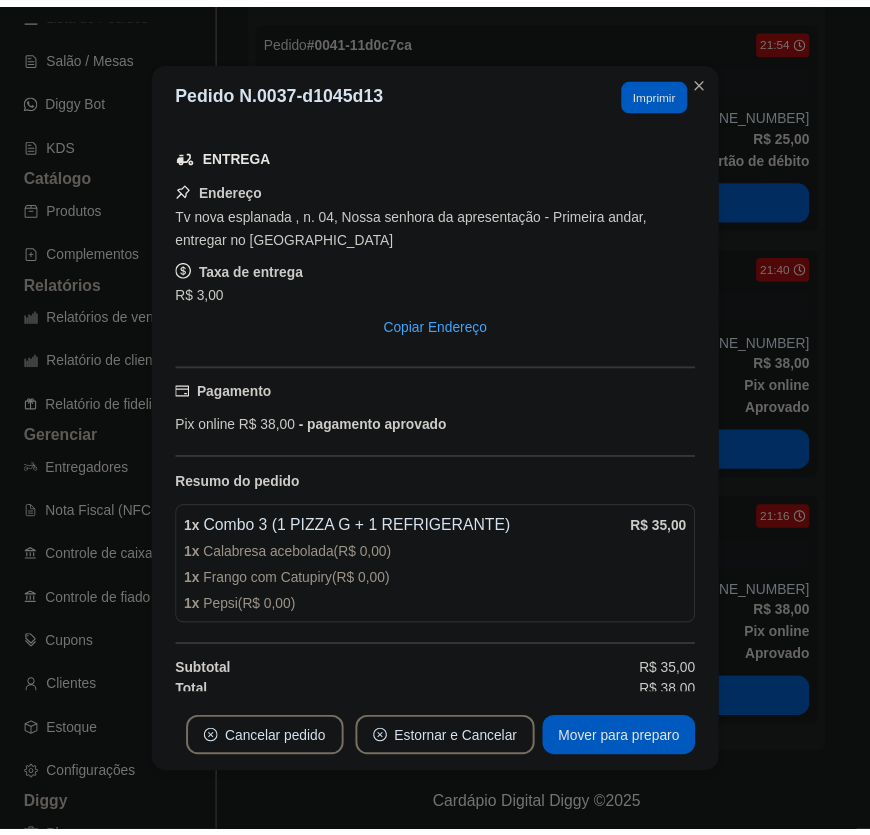 scroll, scrollTop: 315, scrollLeft: 0, axis: vertical 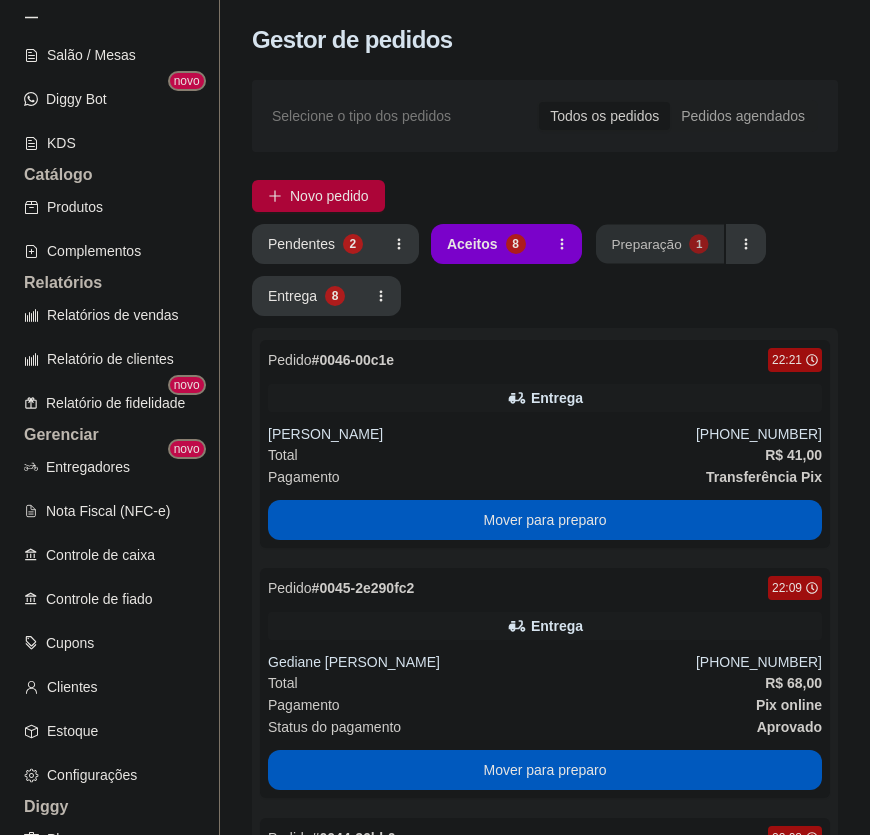 click on "Preparação 1" at bounding box center [660, 244] 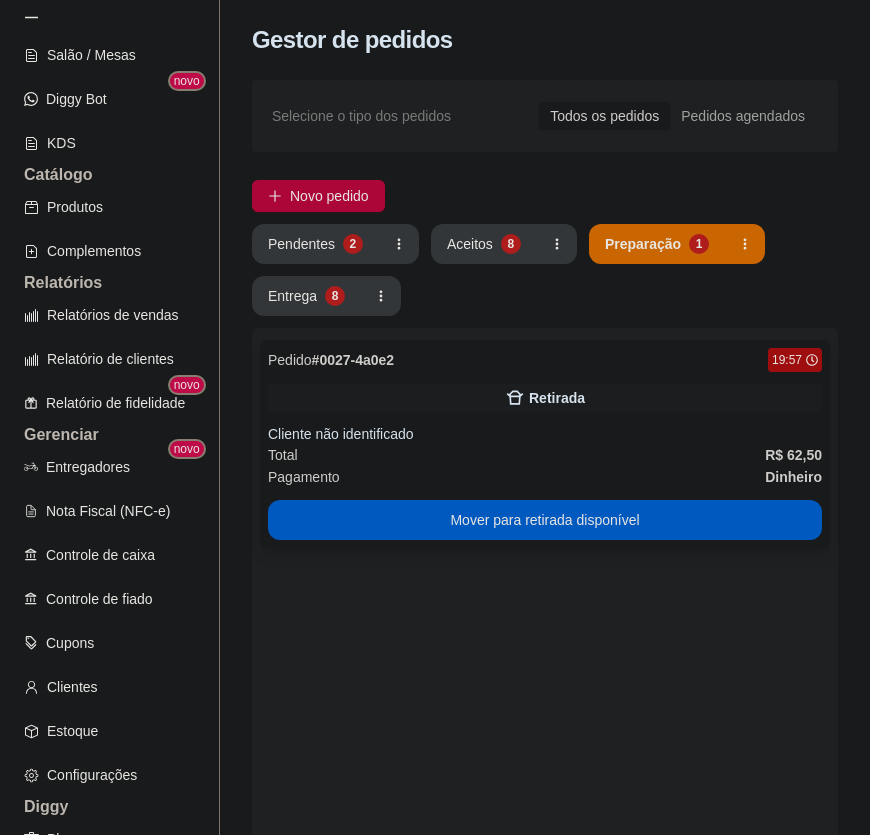click on "Cliente não identificado" at bounding box center (545, 434) 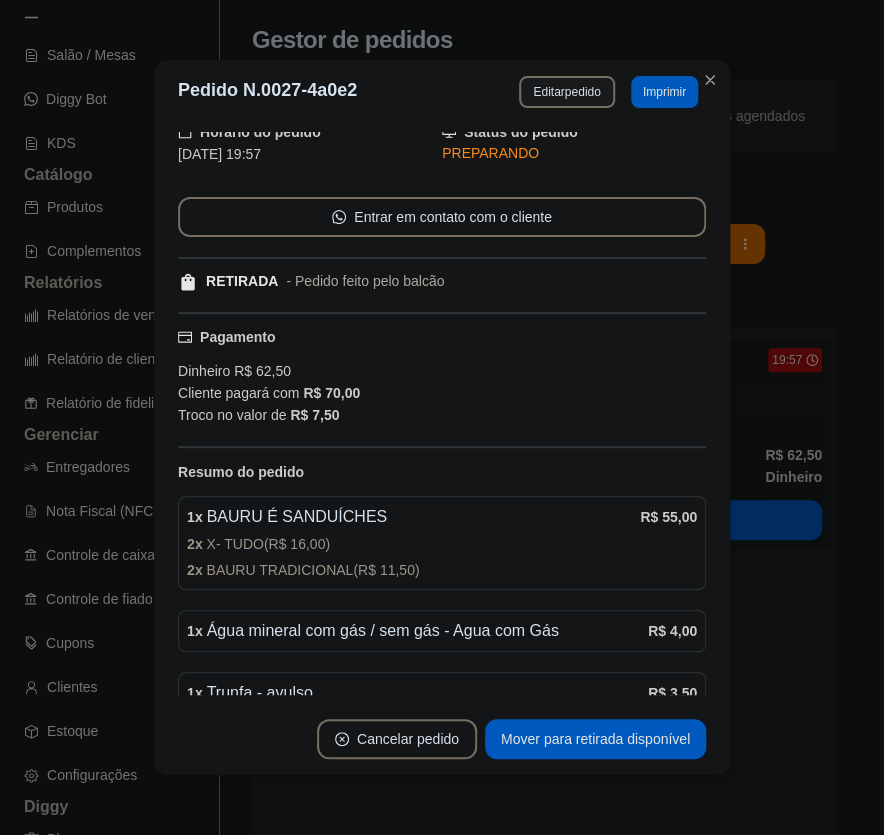 scroll, scrollTop: 172, scrollLeft: 0, axis: vertical 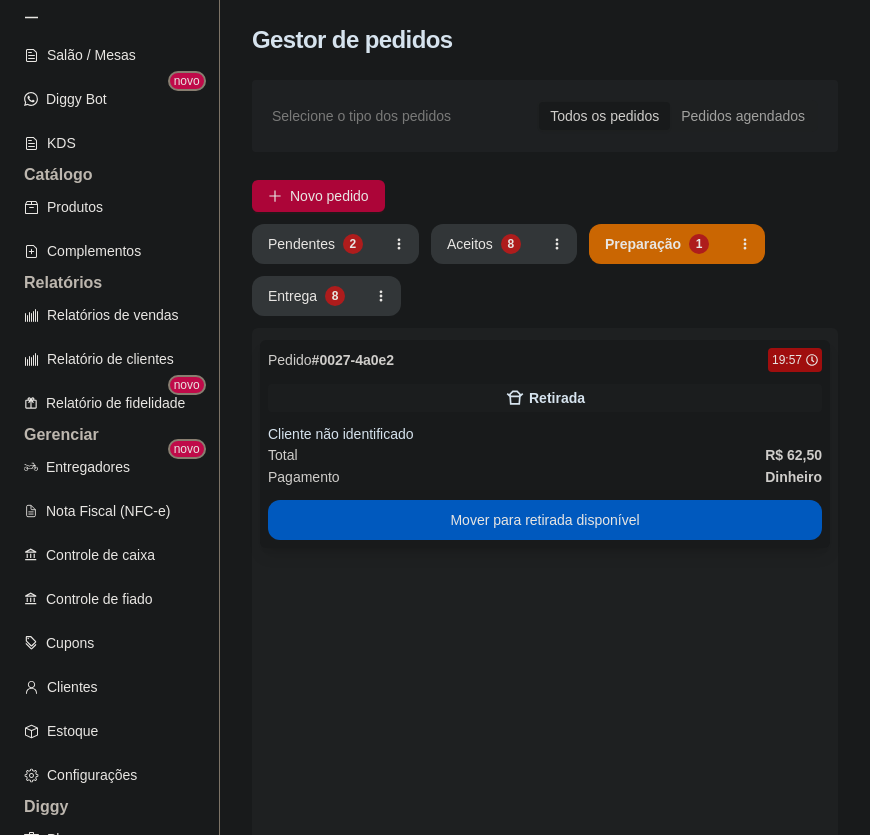click on "Total R$ 62,50" at bounding box center (545, 455) 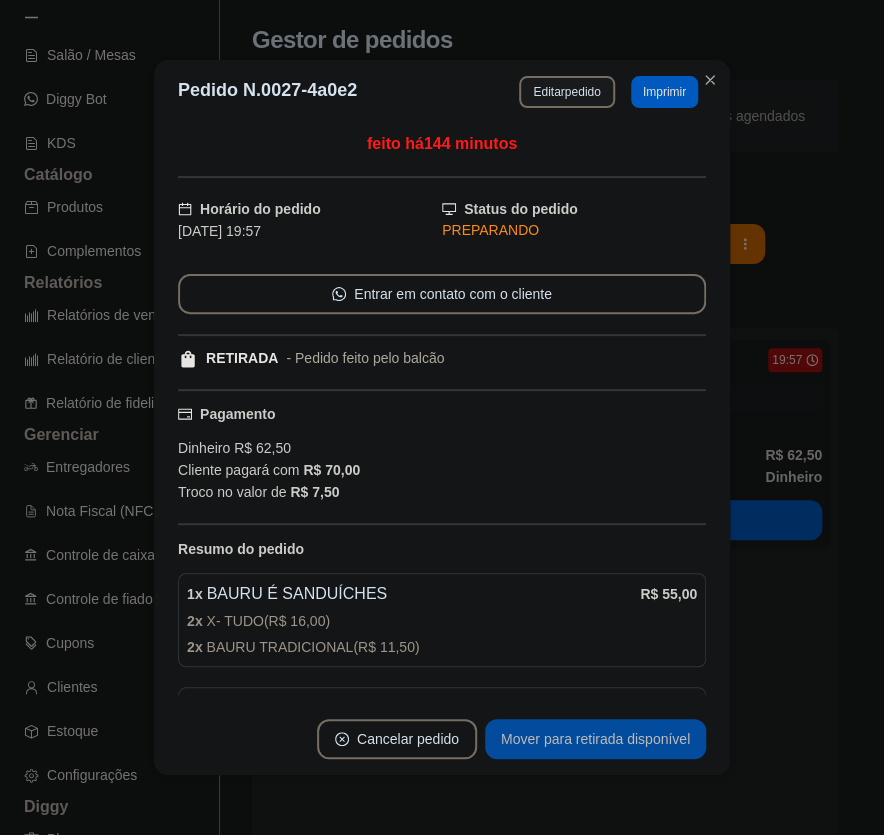 click on "Mover para retirada disponível" at bounding box center (595, 739) 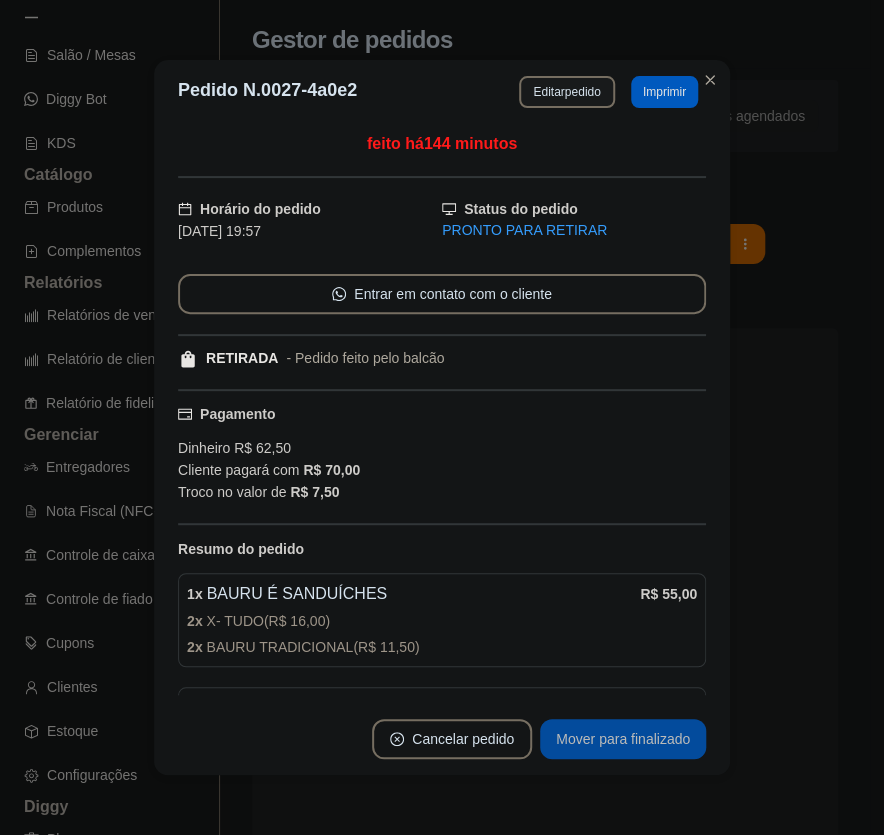 click on "Mover para finalizado" at bounding box center (623, 739) 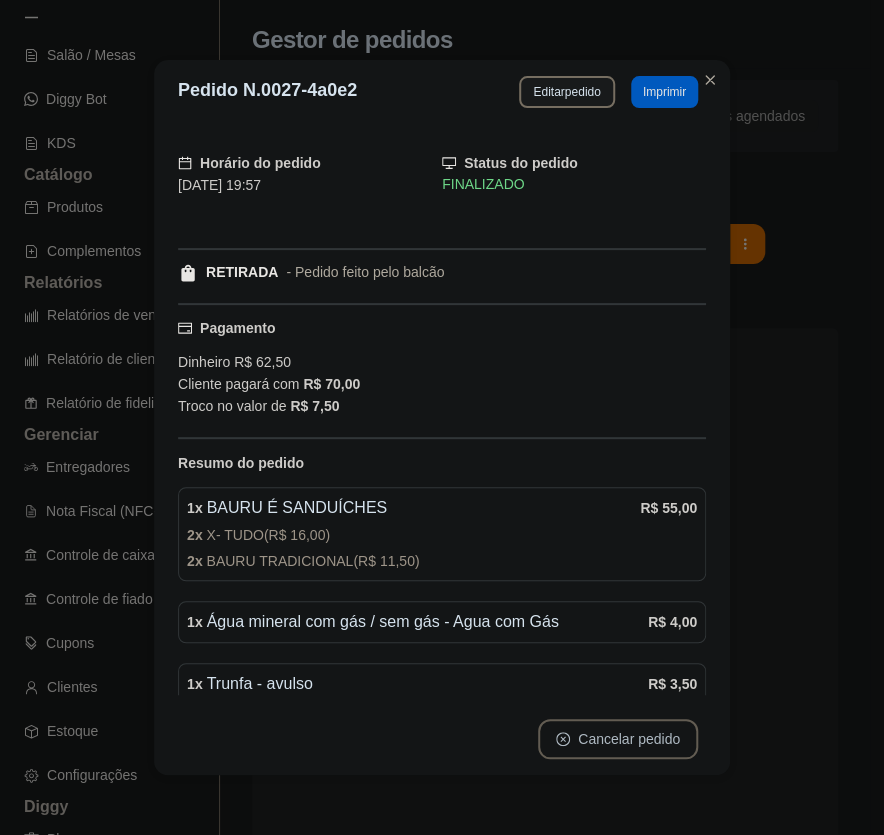 click on "Cancelar pedido" at bounding box center (618, 739) 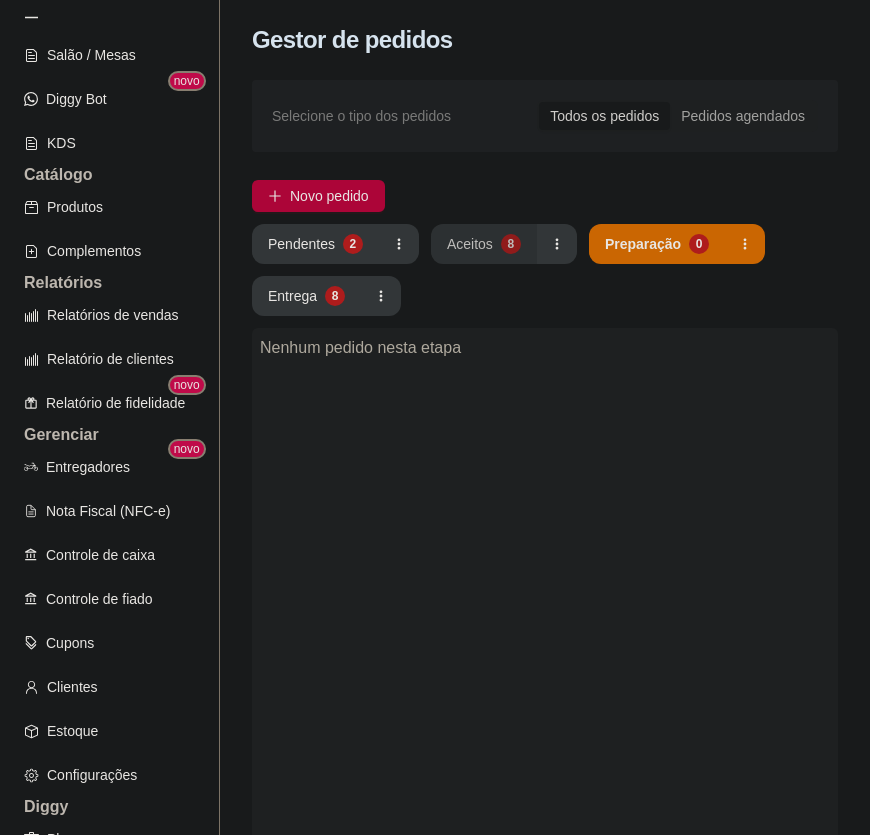 click on "Aceitos" at bounding box center [470, 244] 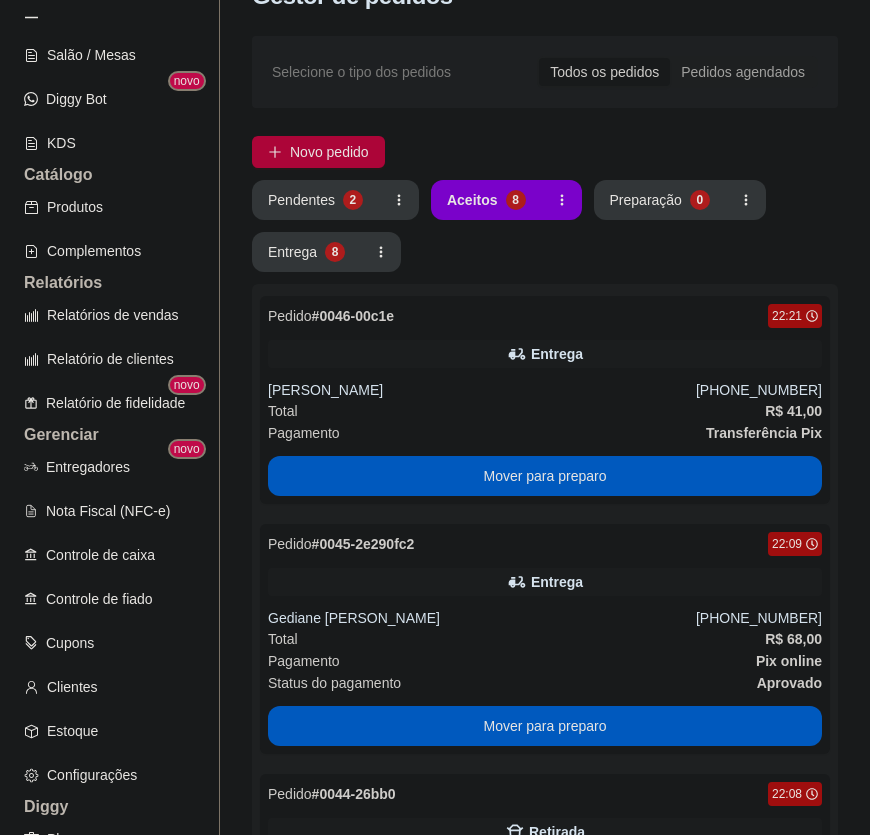 scroll, scrollTop: 0, scrollLeft: 0, axis: both 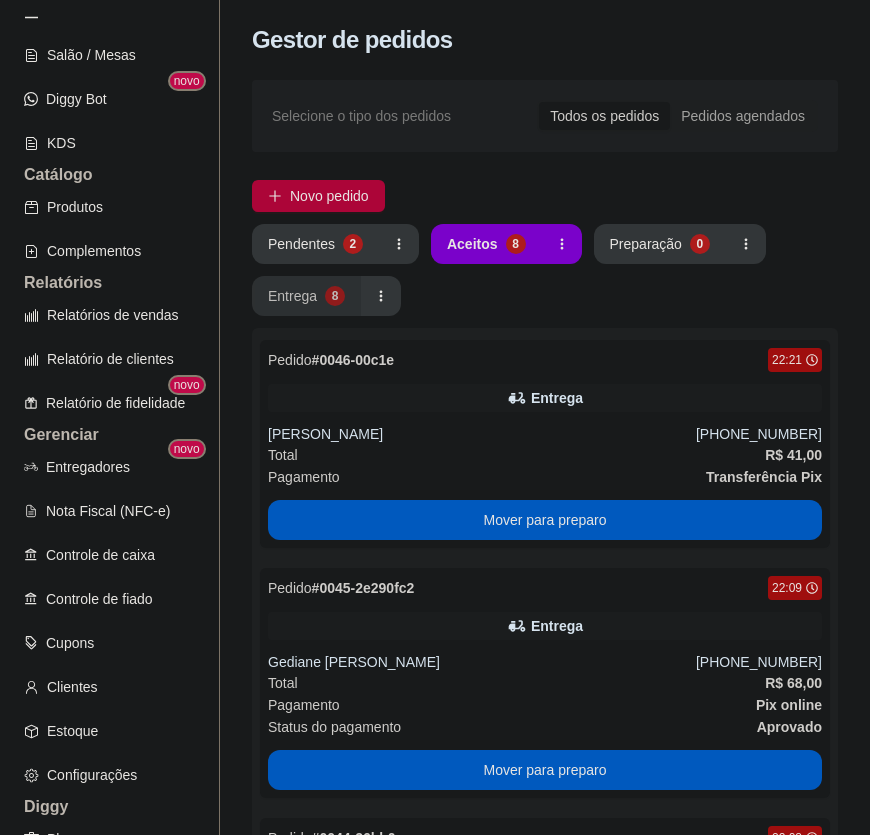 click on "Entrega" at bounding box center (292, 296) 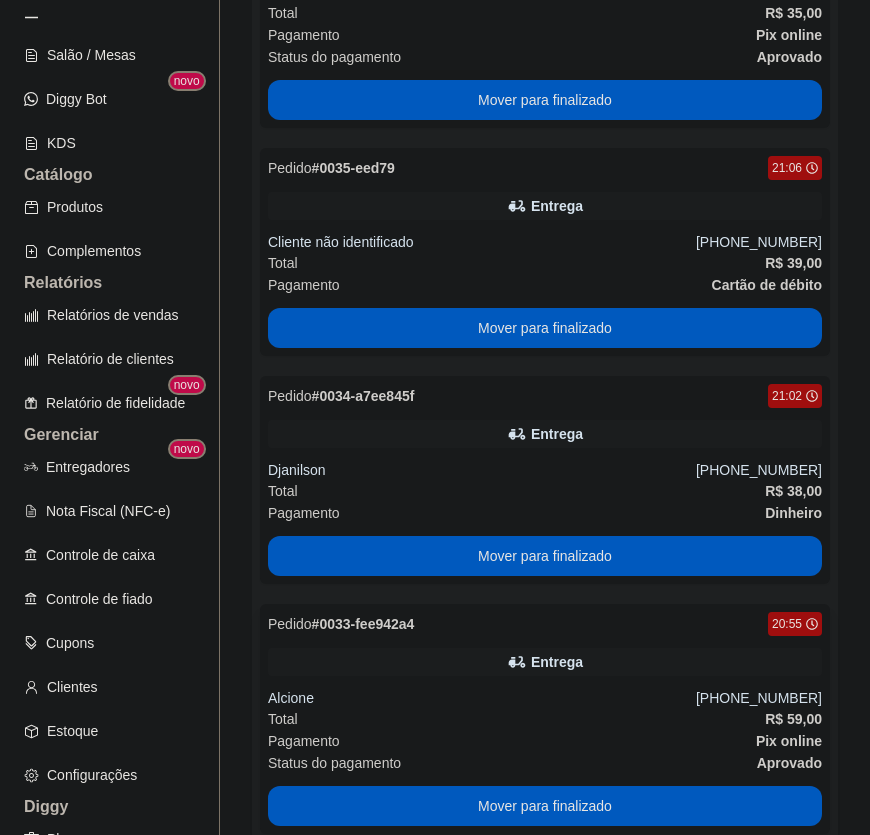 scroll, scrollTop: 545, scrollLeft: 0, axis: vertical 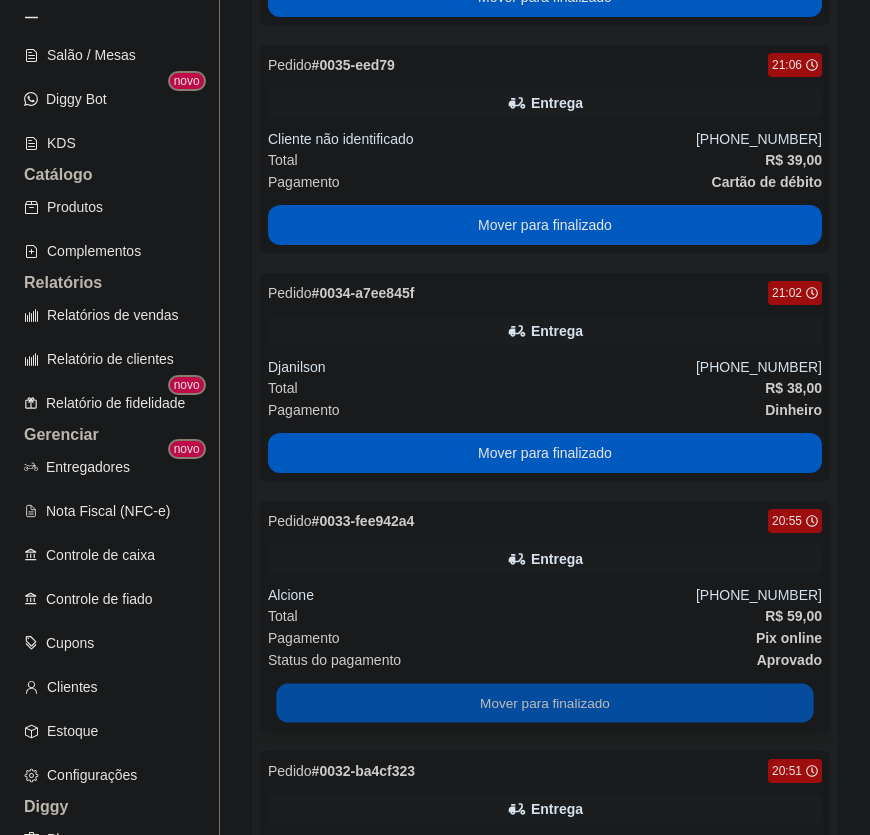 click on "Mover para finalizado" at bounding box center (544, 703) 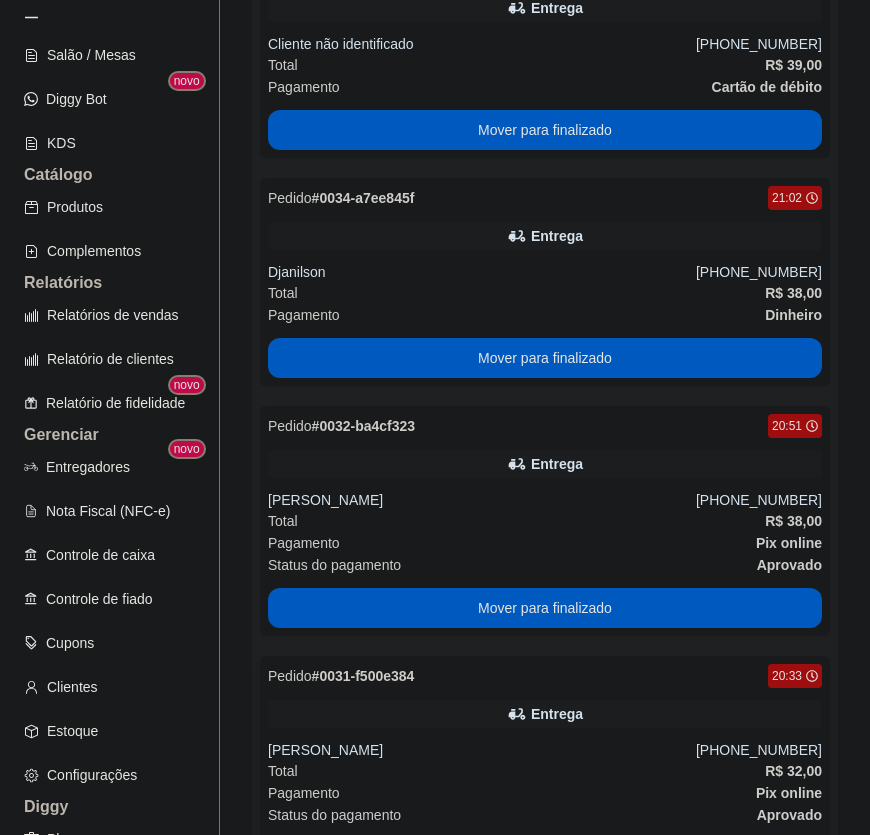 scroll, scrollTop: 727, scrollLeft: 0, axis: vertical 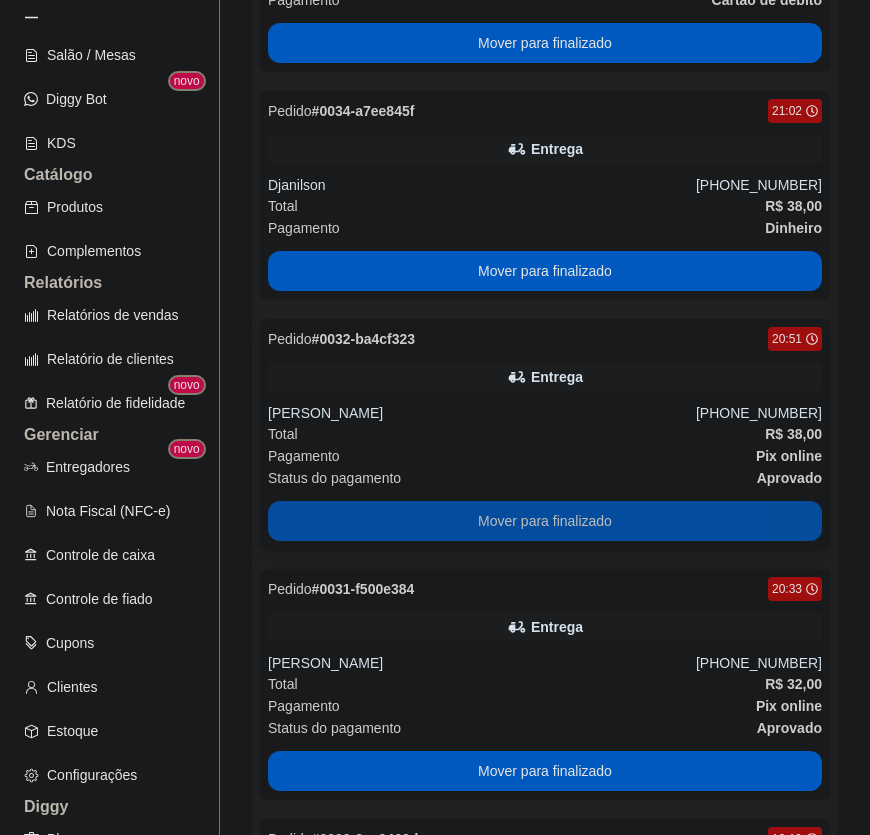 click on "Mover para finalizado" at bounding box center (545, 521) 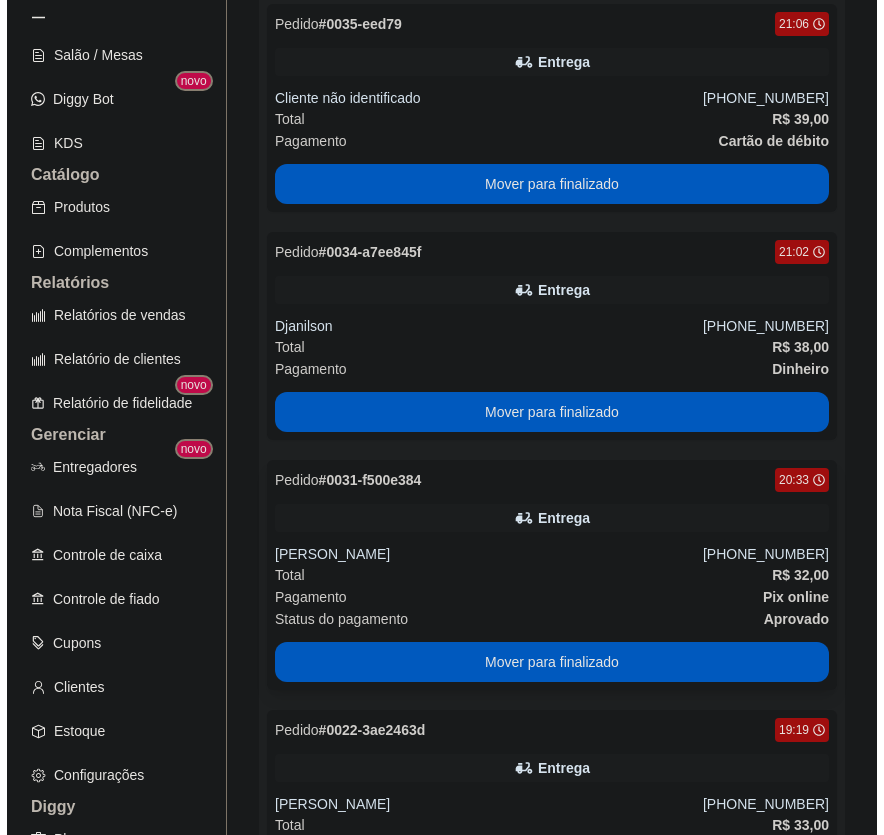 scroll, scrollTop: 545, scrollLeft: 0, axis: vertical 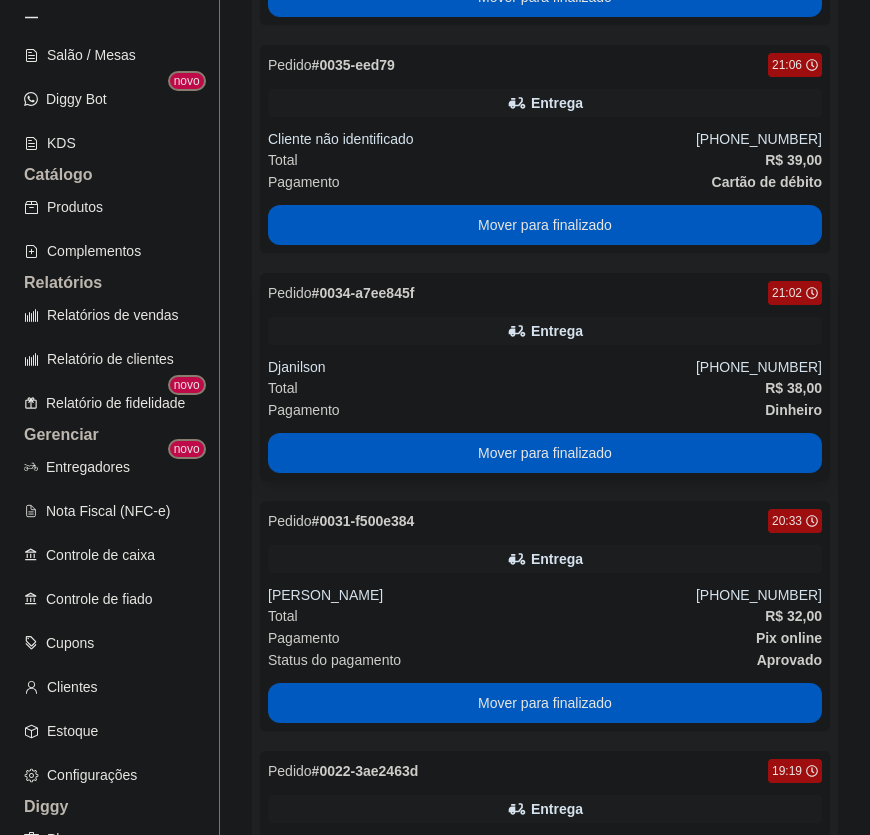 click on "Djanilson" at bounding box center [482, 367] 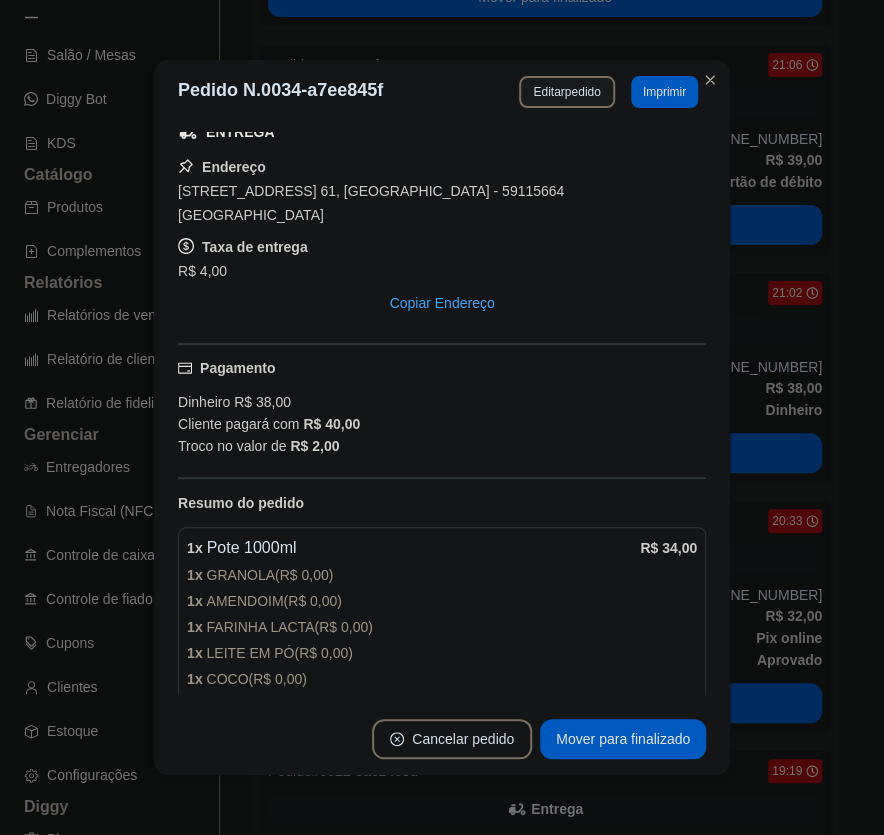 scroll, scrollTop: 363, scrollLeft: 0, axis: vertical 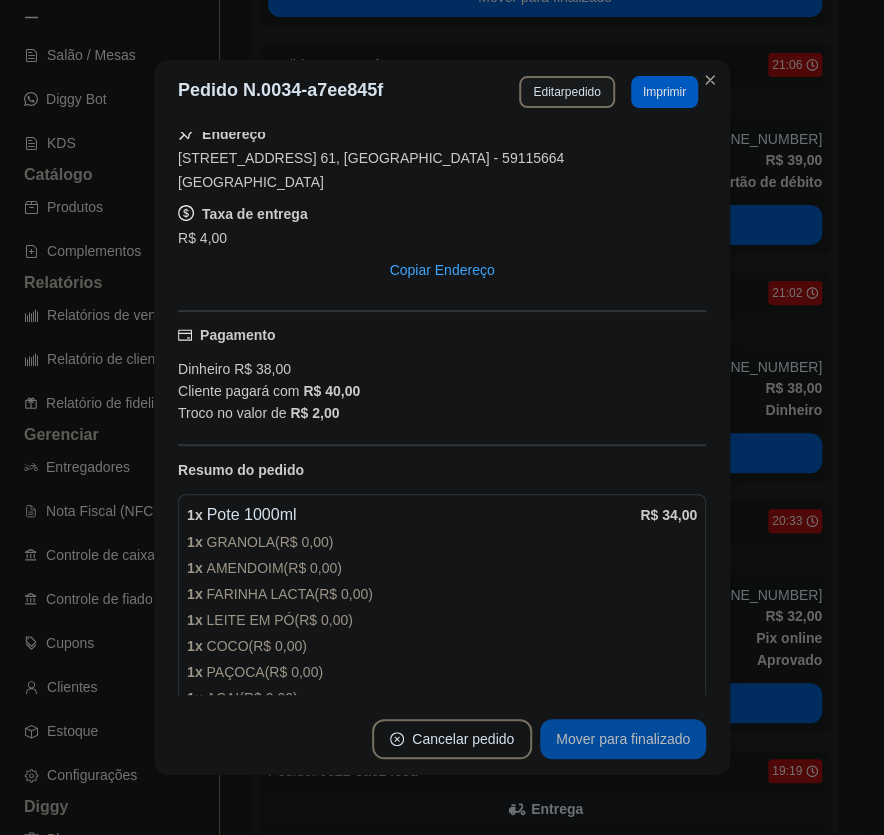 click on "Mover para finalizado" at bounding box center [623, 739] 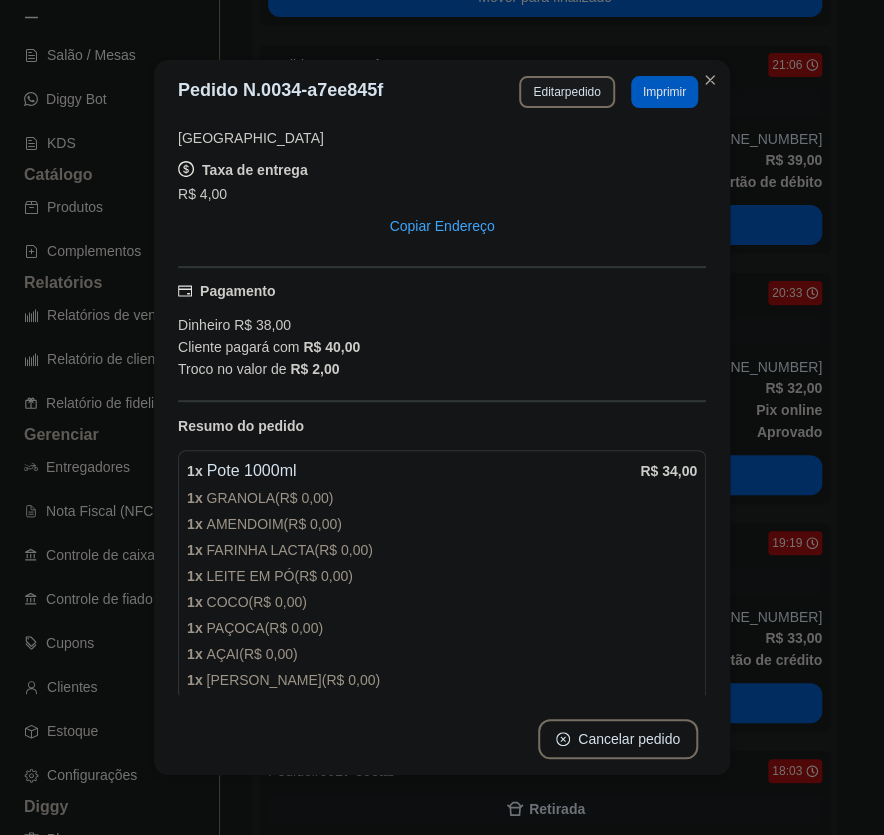 scroll, scrollTop: 419, scrollLeft: 0, axis: vertical 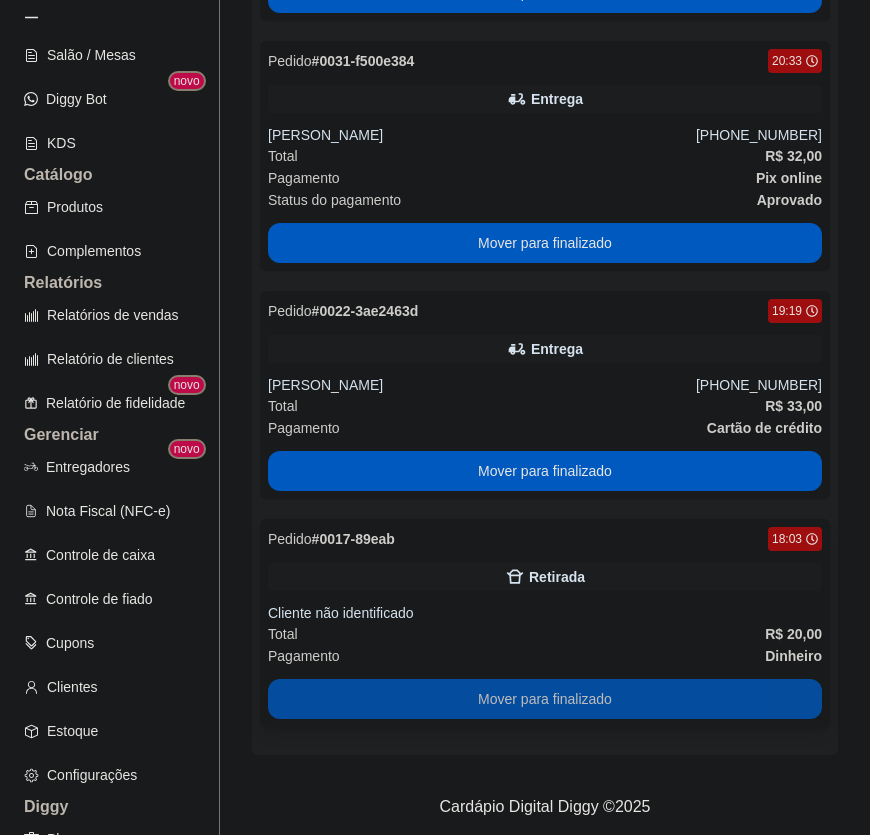 click on "Mover para finalizado" at bounding box center (545, 699) 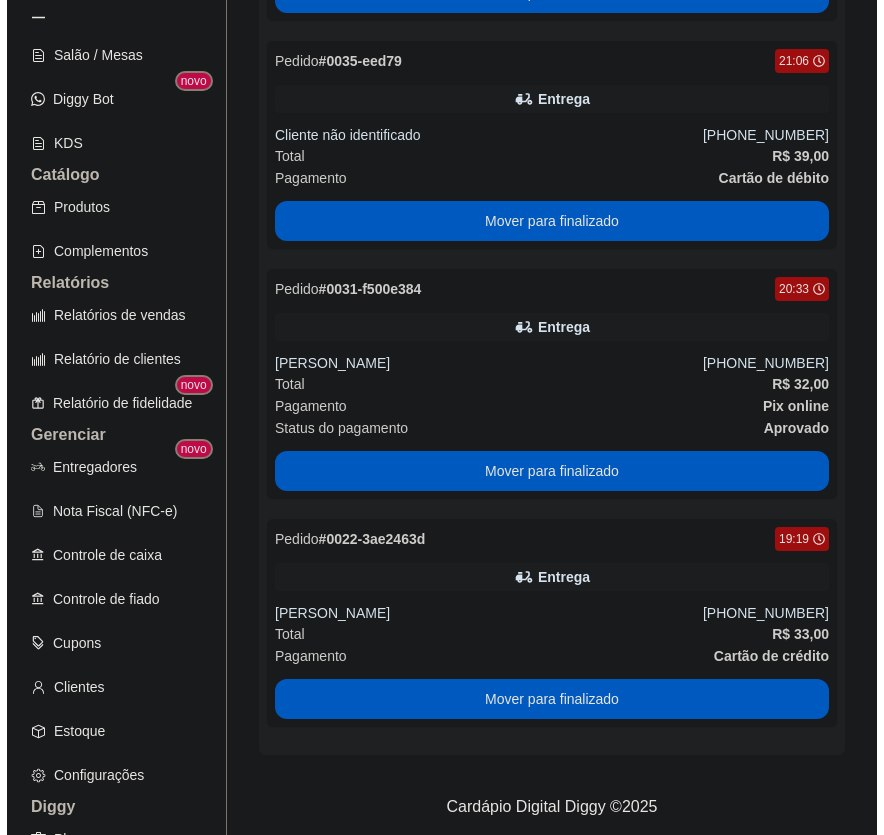 scroll, scrollTop: 562, scrollLeft: 0, axis: vertical 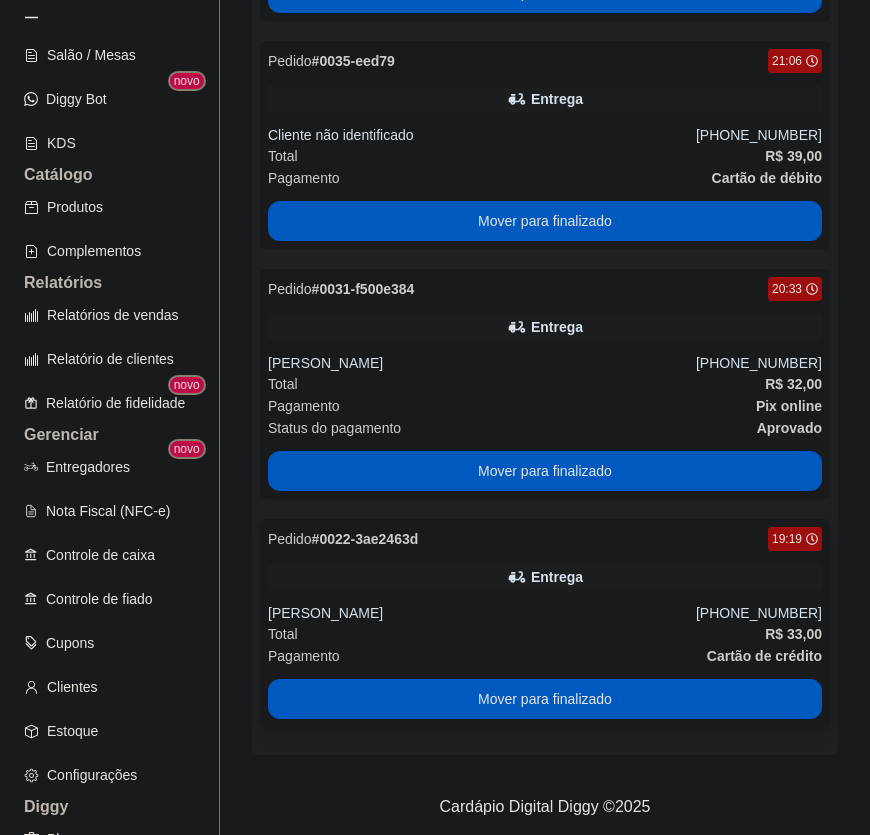 click on "[PERSON_NAME]" at bounding box center (482, 613) 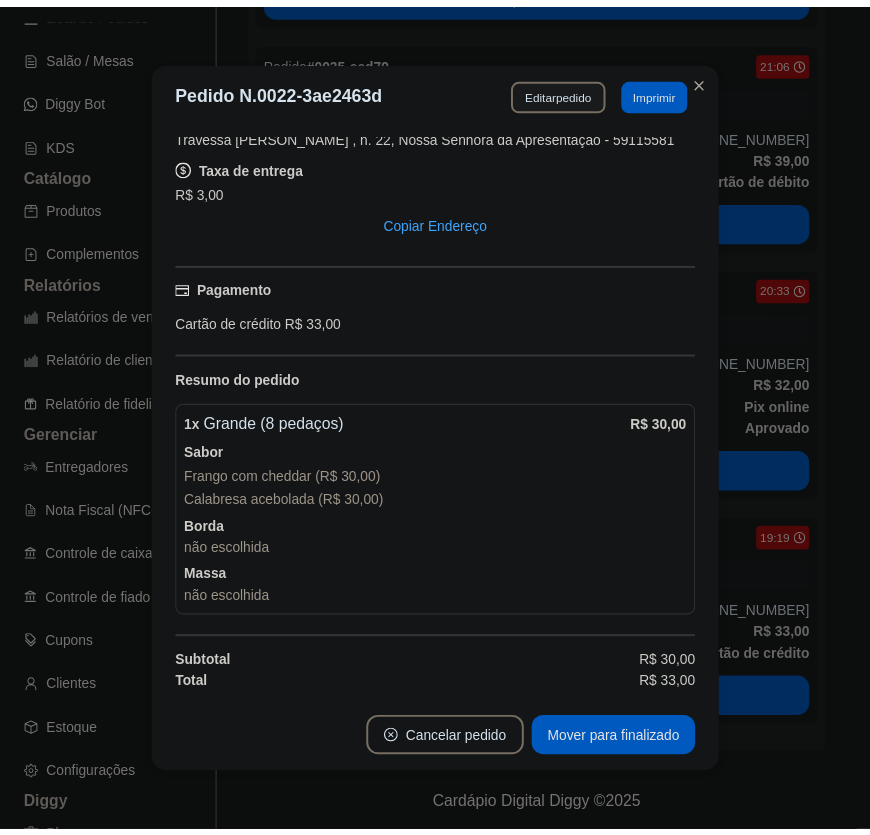 scroll, scrollTop: 409, scrollLeft: 0, axis: vertical 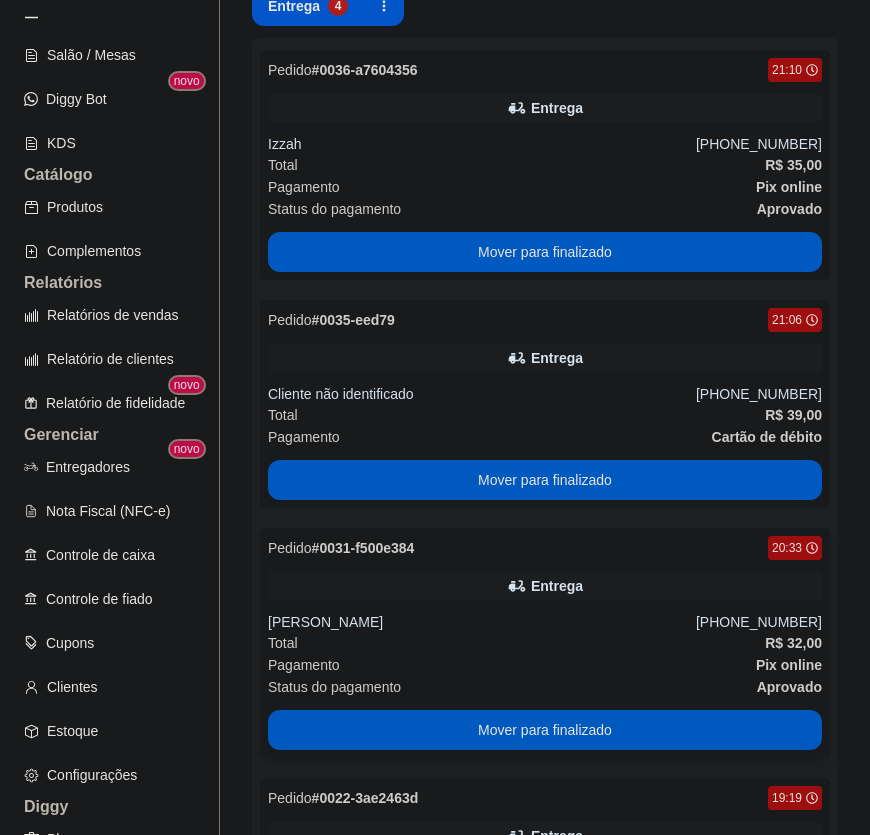 click on "Pagamento Pix online" at bounding box center [545, 665] 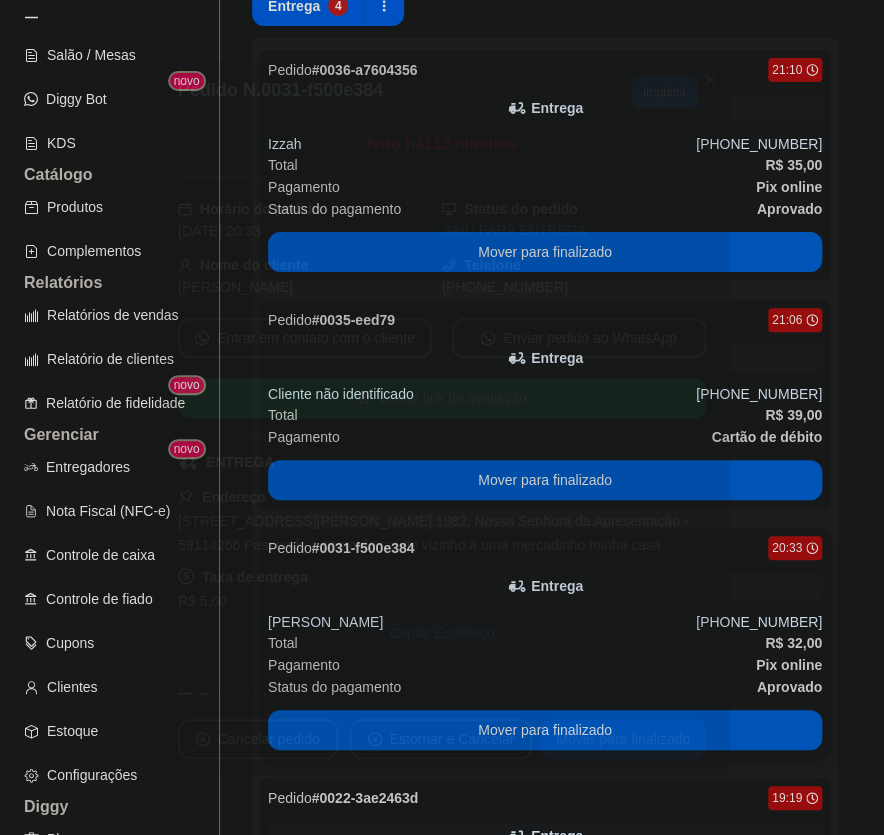 scroll, scrollTop: 262, scrollLeft: 0, axis: vertical 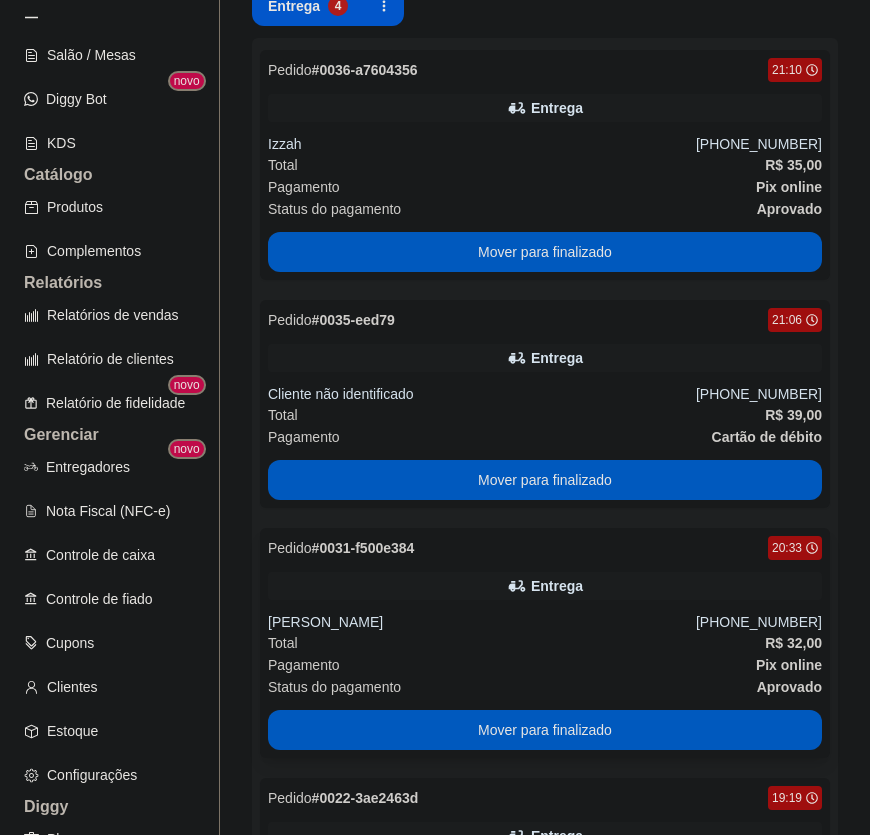 click on "Pedido  # 0031-f500e384 20:33 Entrega [PERSON_NAME] [PHONE_NUMBER] Total R$ 32,00 Pagamento Pix online Status do pagamento aprovado Mover para finalizado" at bounding box center (545, 643) 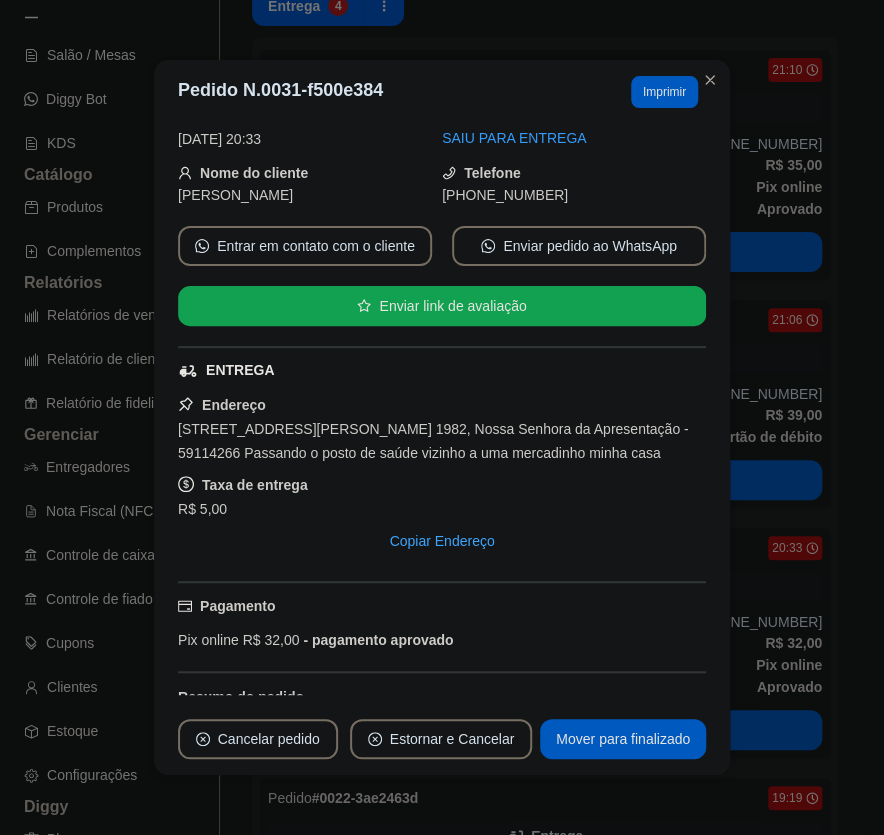 scroll, scrollTop: 262, scrollLeft: 0, axis: vertical 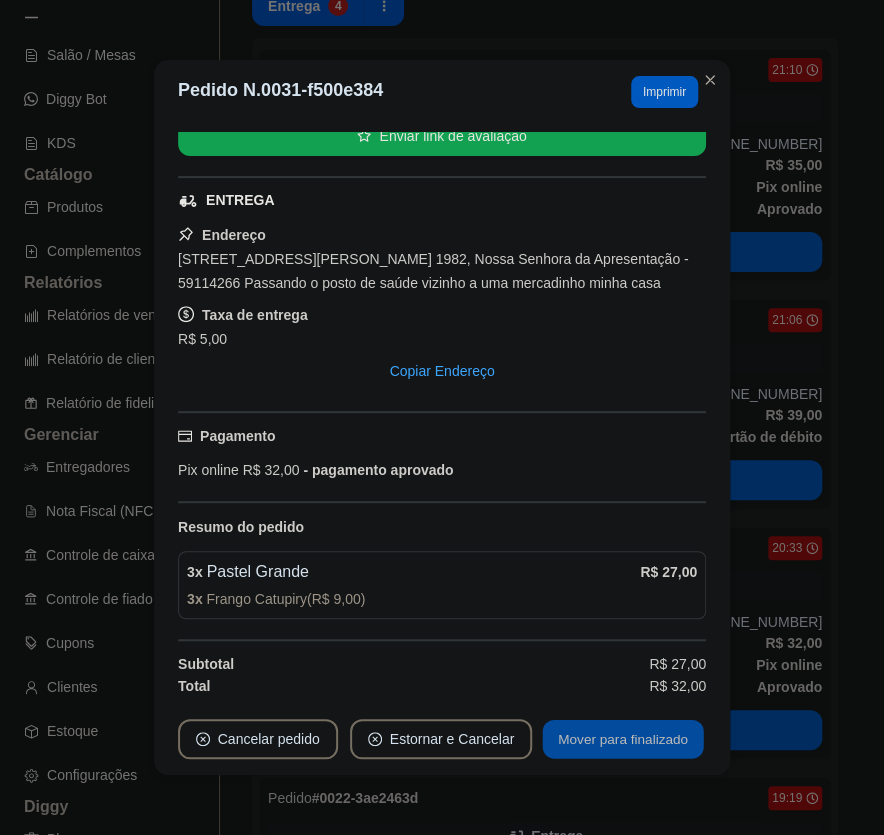 click on "Mover para finalizado" at bounding box center [623, 739] 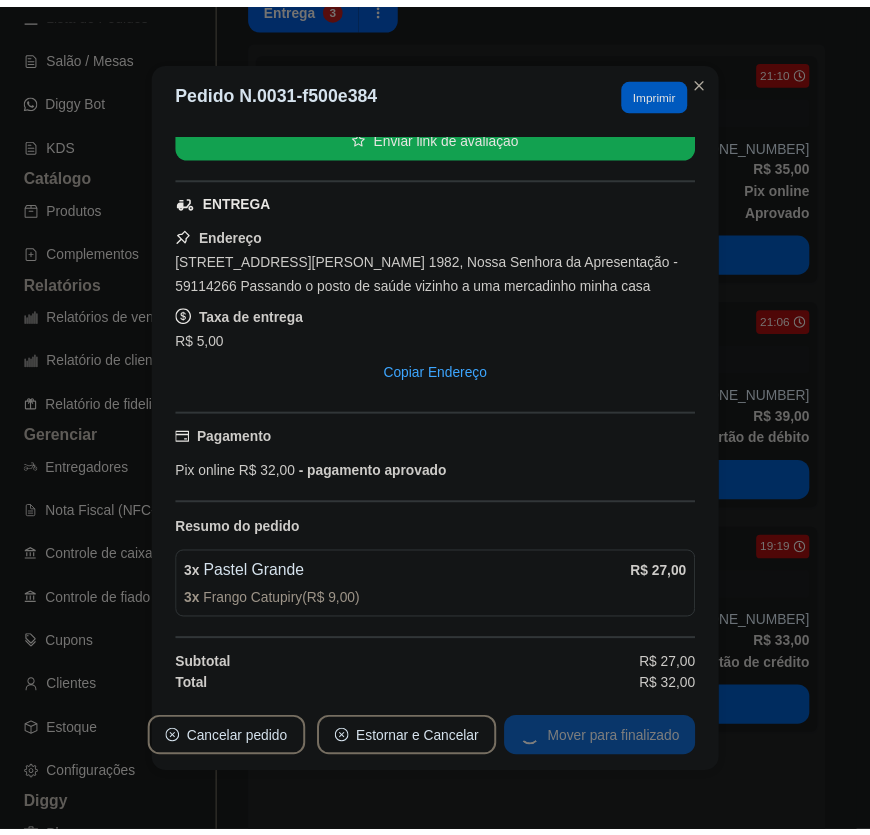 scroll, scrollTop: 216, scrollLeft: 0, axis: vertical 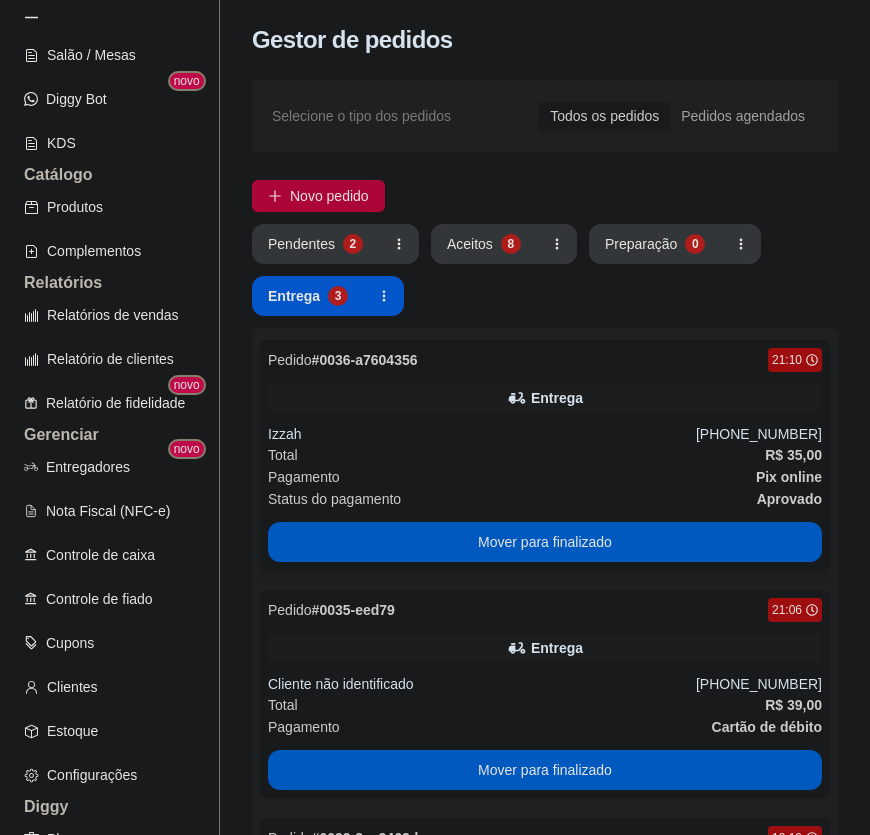 click on "Status do pagamento aprovado" at bounding box center (545, 499) 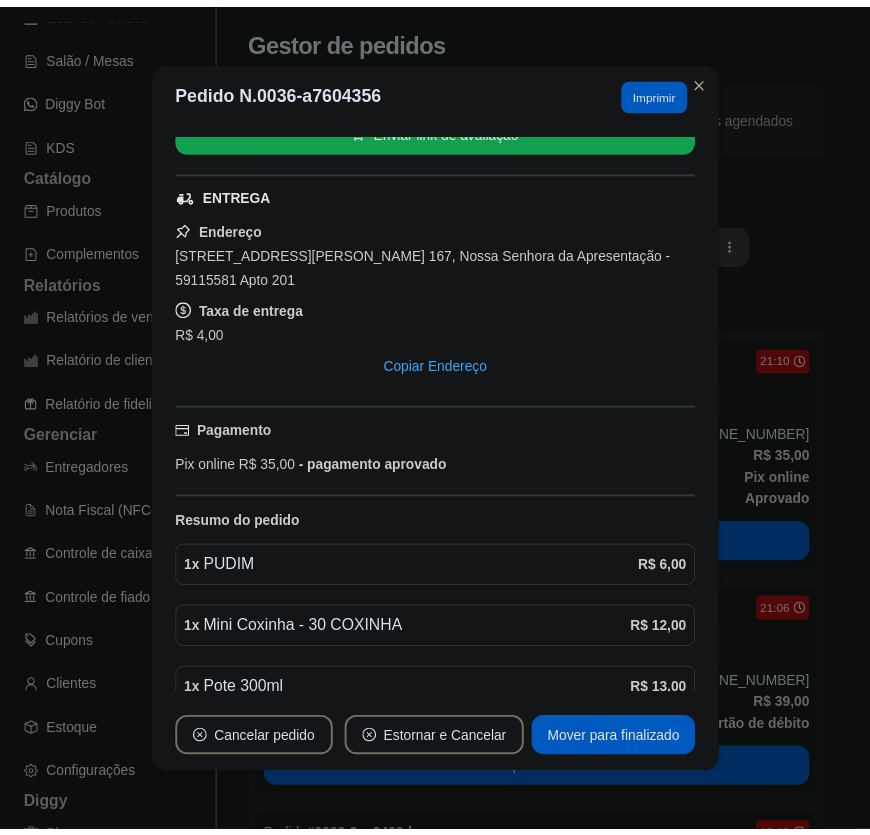 scroll, scrollTop: 363, scrollLeft: 0, axis: vertical 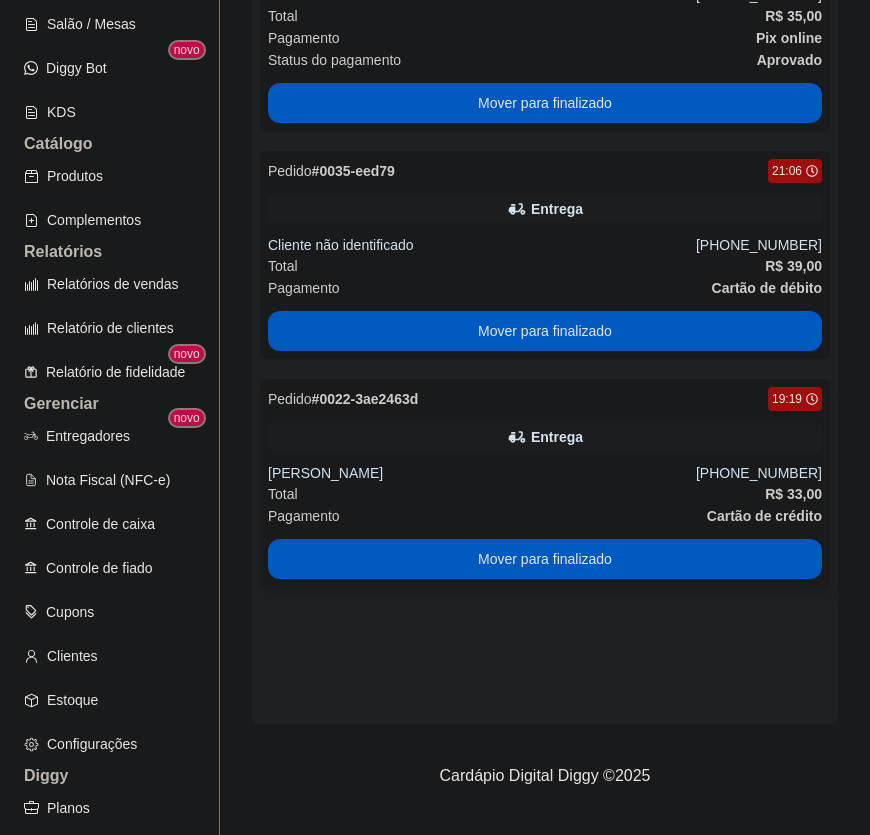 click on "Total R$ 33,00" at bounding box center (545, 494) 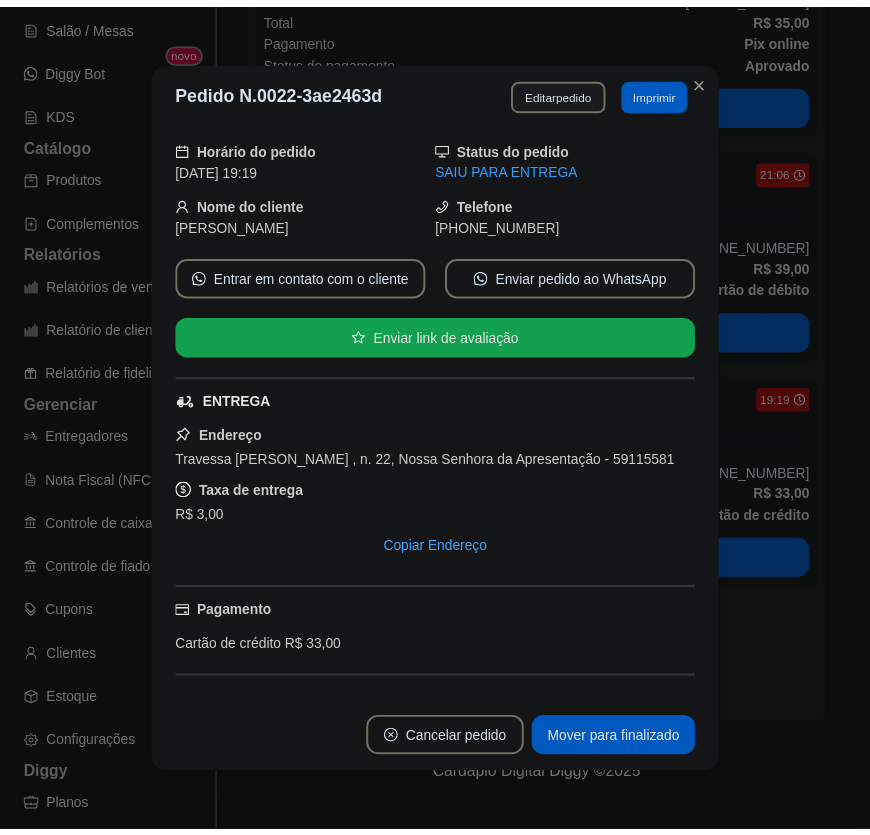 scroll, scrollTop: 272, scrollLeft: 0, axis: vertical 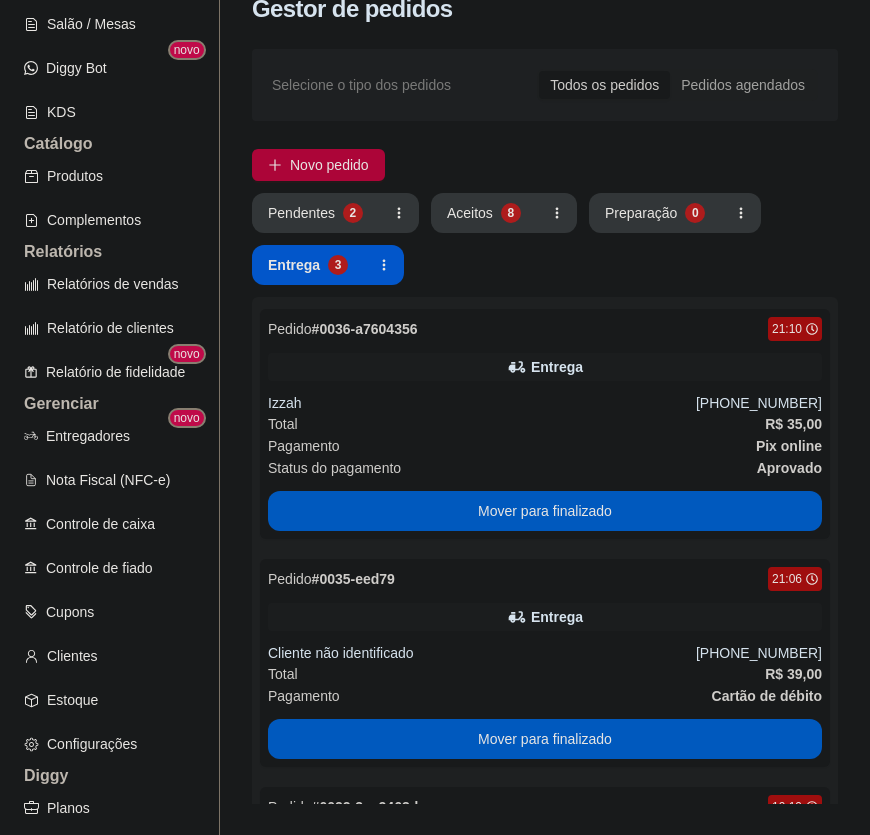 click on "Novo pedido" at bounding box center [545, 165] 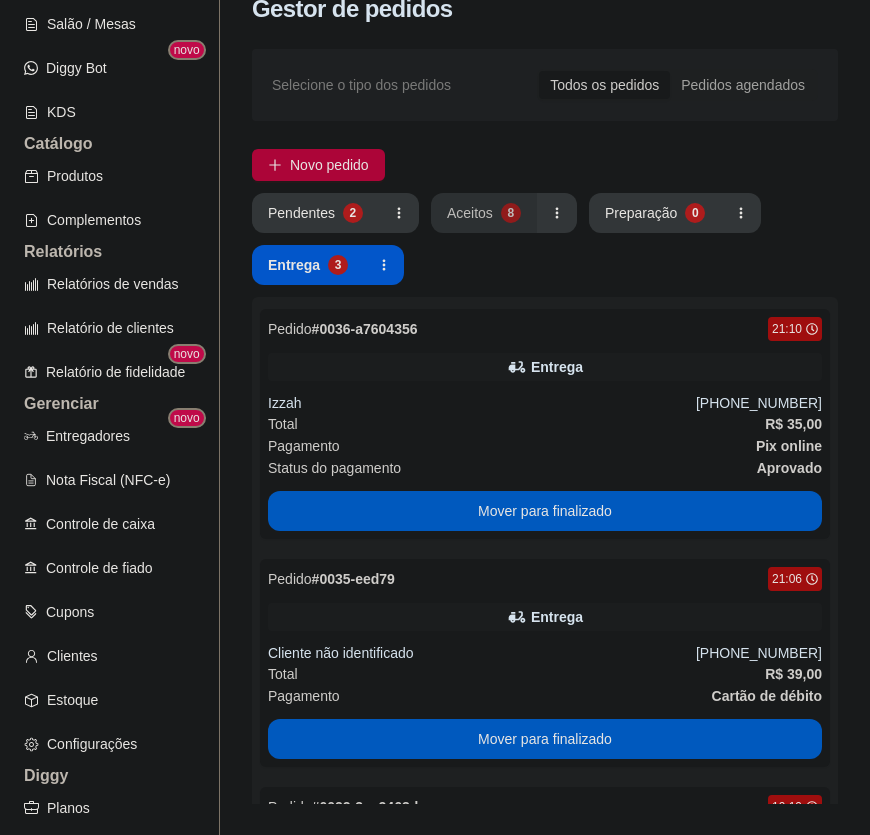click on "Aceitos 8" at bounding box center (484, 213) 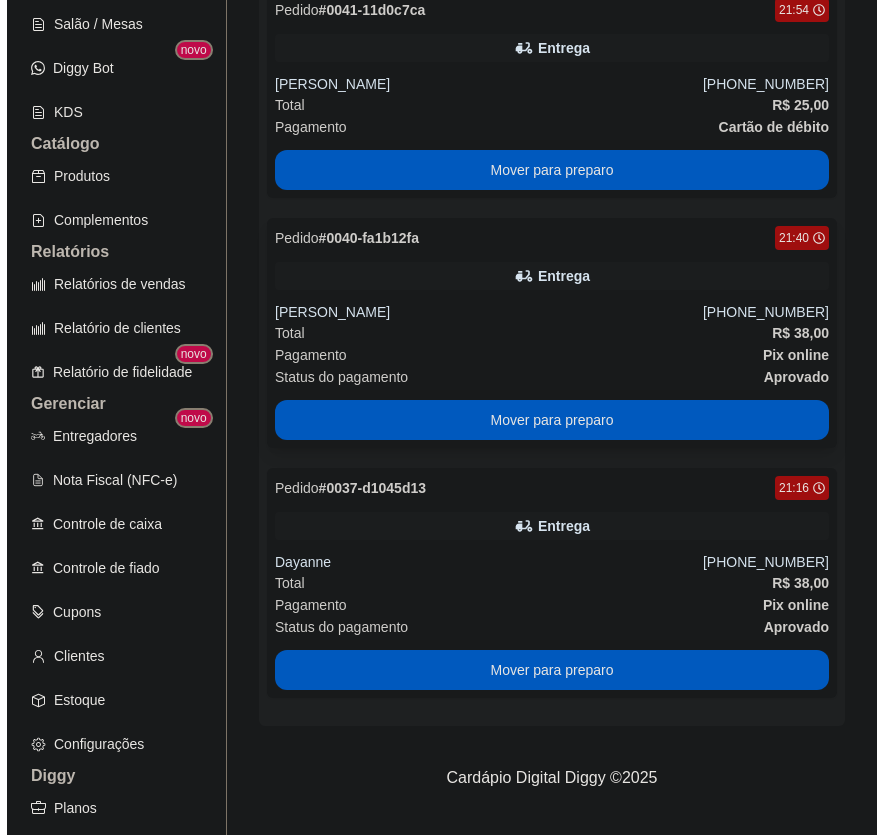scroll, scrollTop: 1518, scrollLeft: 0, axis: vertical 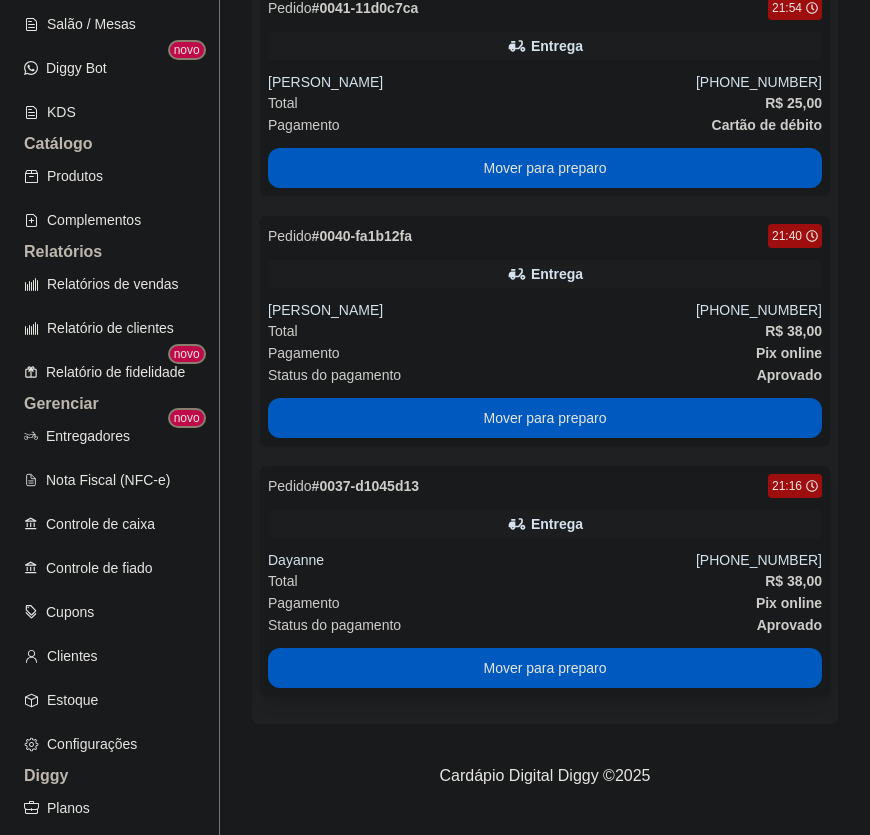 click on "Total R$ 38,00" at bounding box center [545, 581] 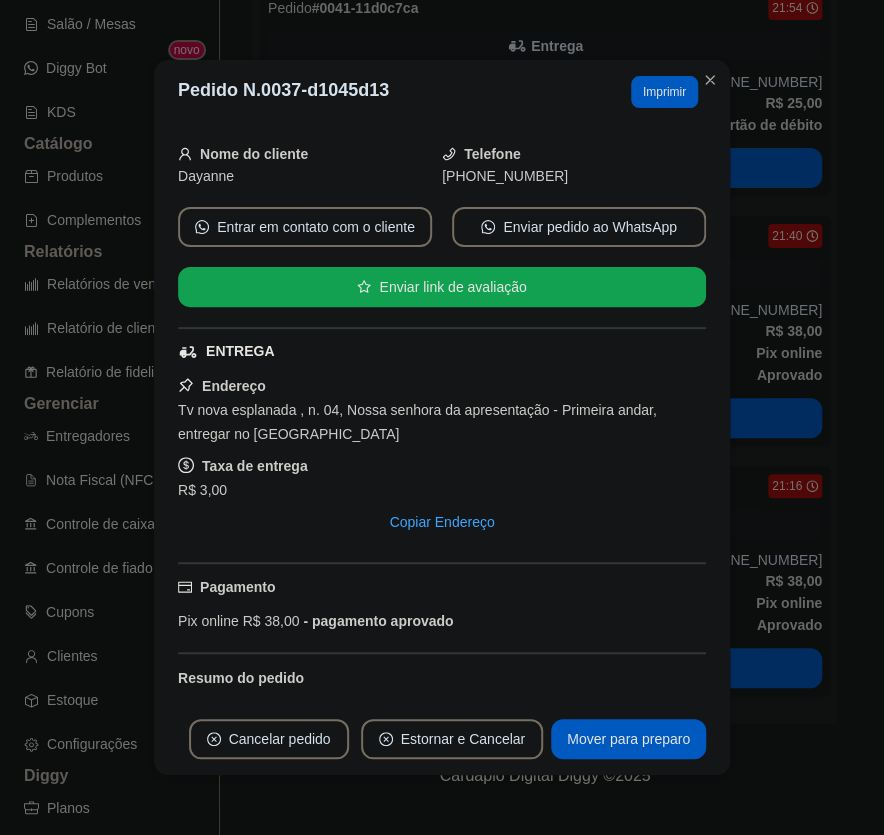 scroll, scrollTop: 315, scrollLeft: 0, axis: vertical 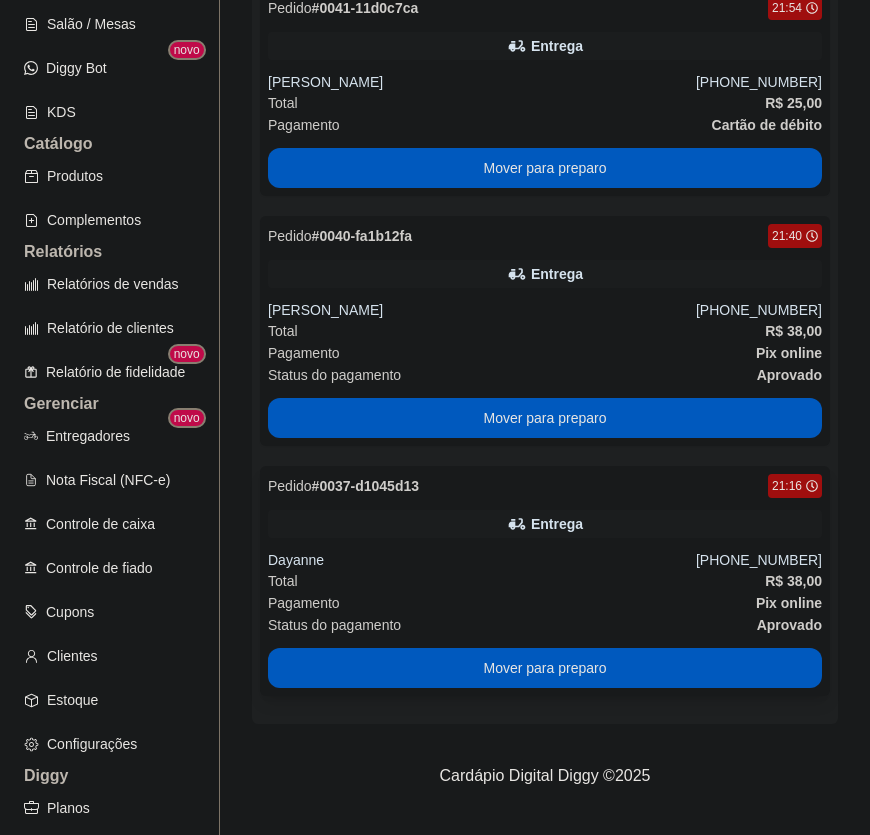 click on "Total R$ 38,00" at bounding box center (545, 581) 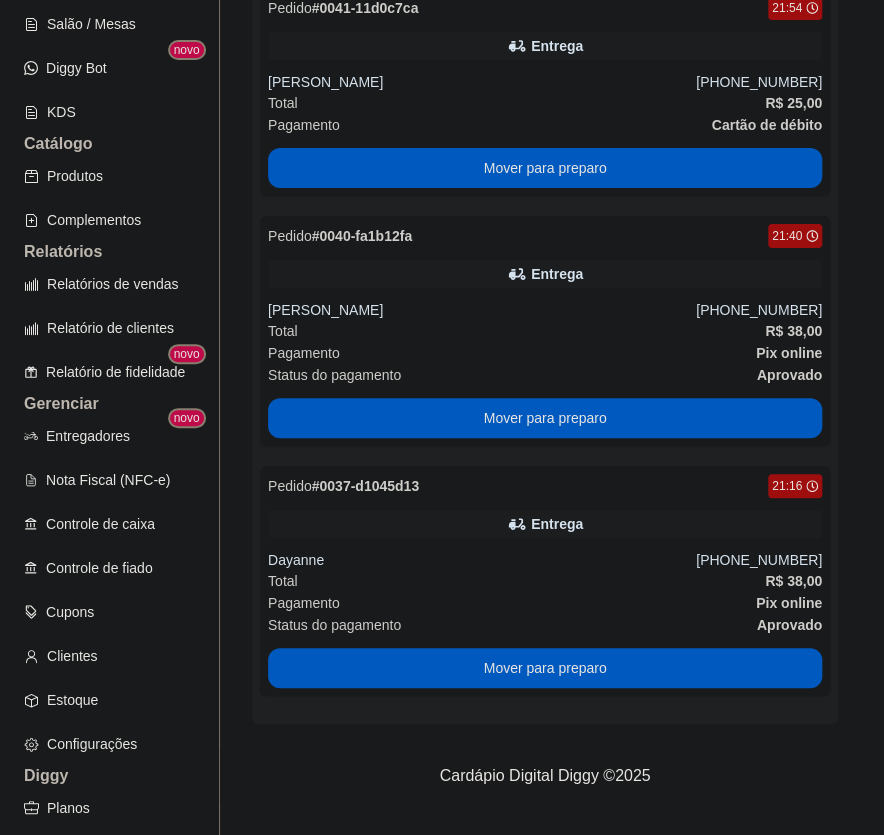 scroll, scrollTop: 315, scrollLeft: 0, axis: vertical 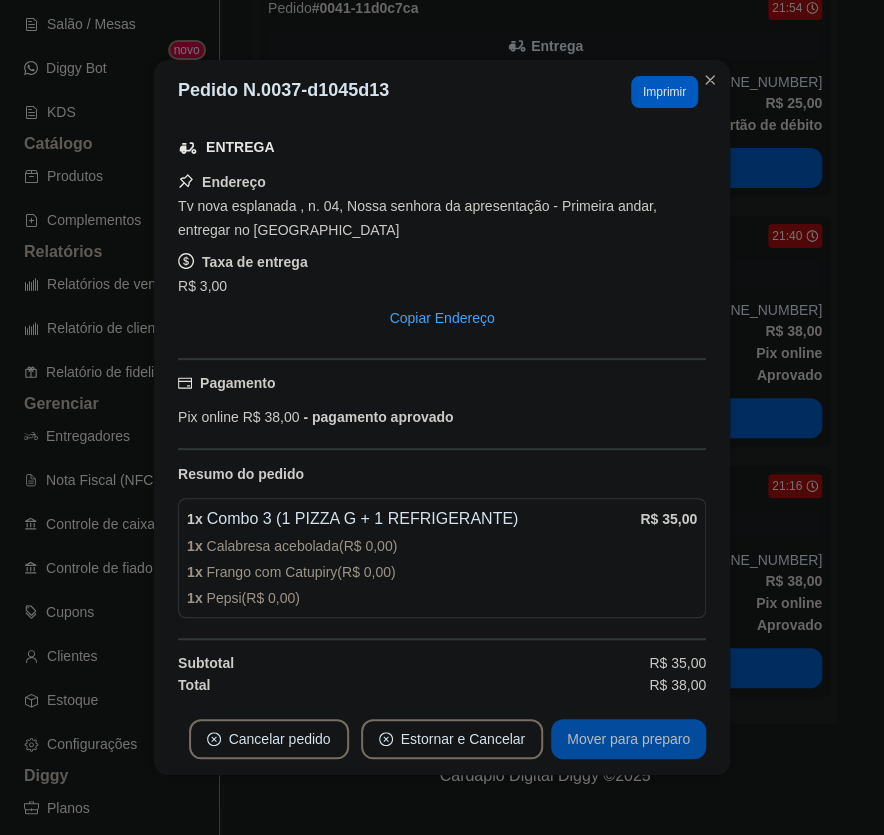 click on "Mover para preparo" at bounding box center (628, 739) 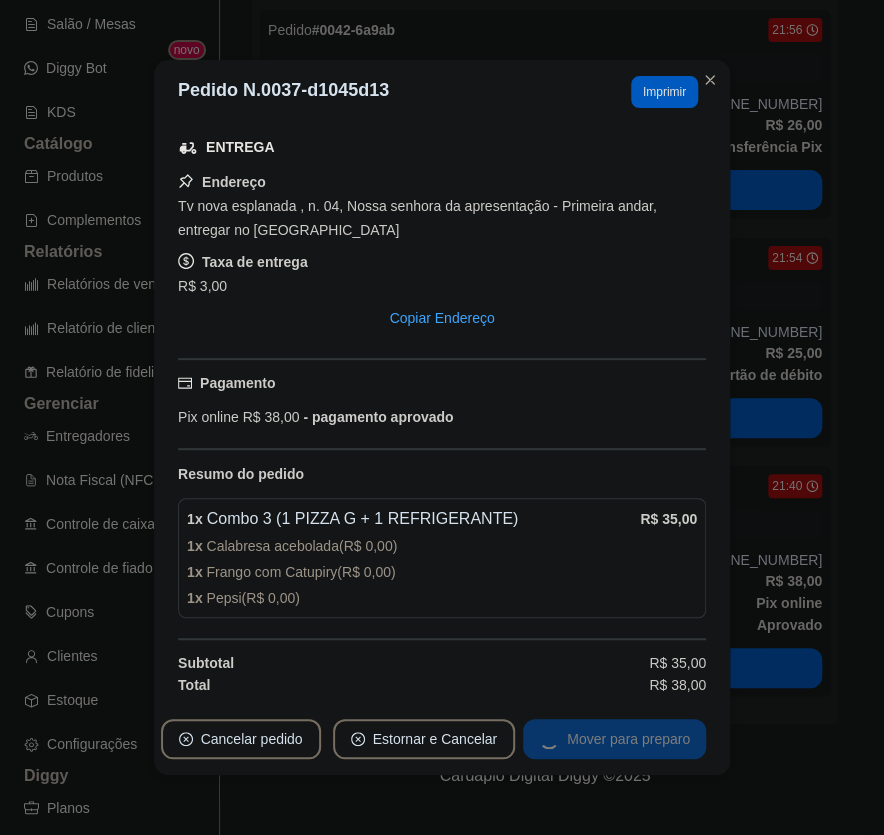 scroll, scrollTop: 1268, scrollLeft: 0, axis: vertical 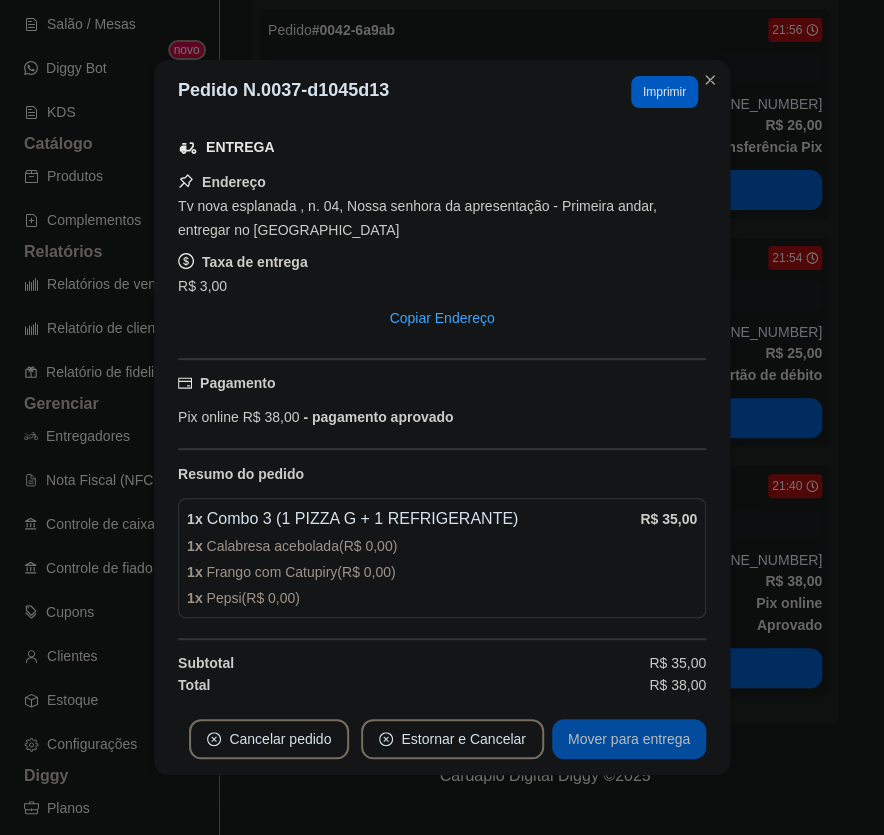 click on "Mover para entrega" at bounding box center (629, 739) 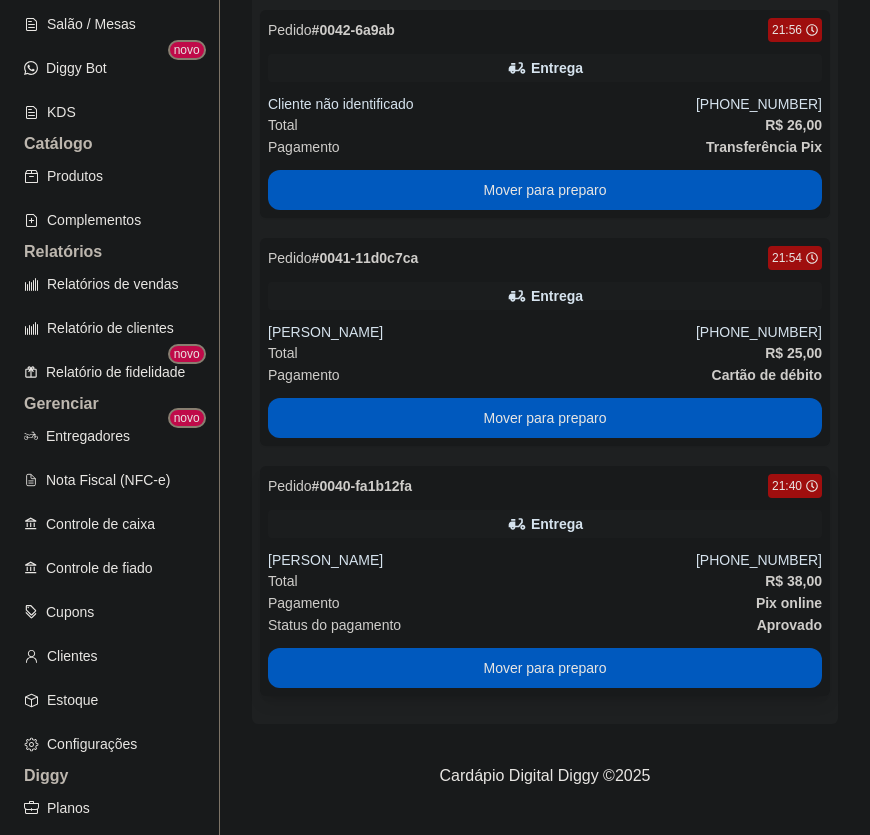 click on "Total R$ 38,00" at bounding box center [545, 581] 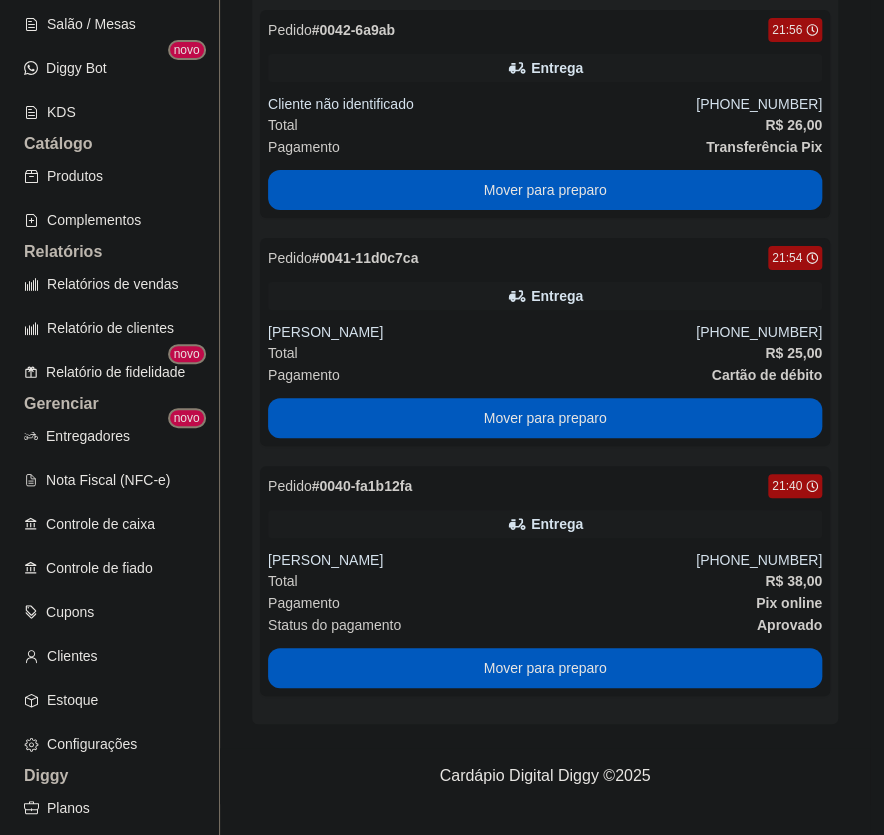 scroll, scrollTop: 315, scrollLeft: 0, axis: vertical 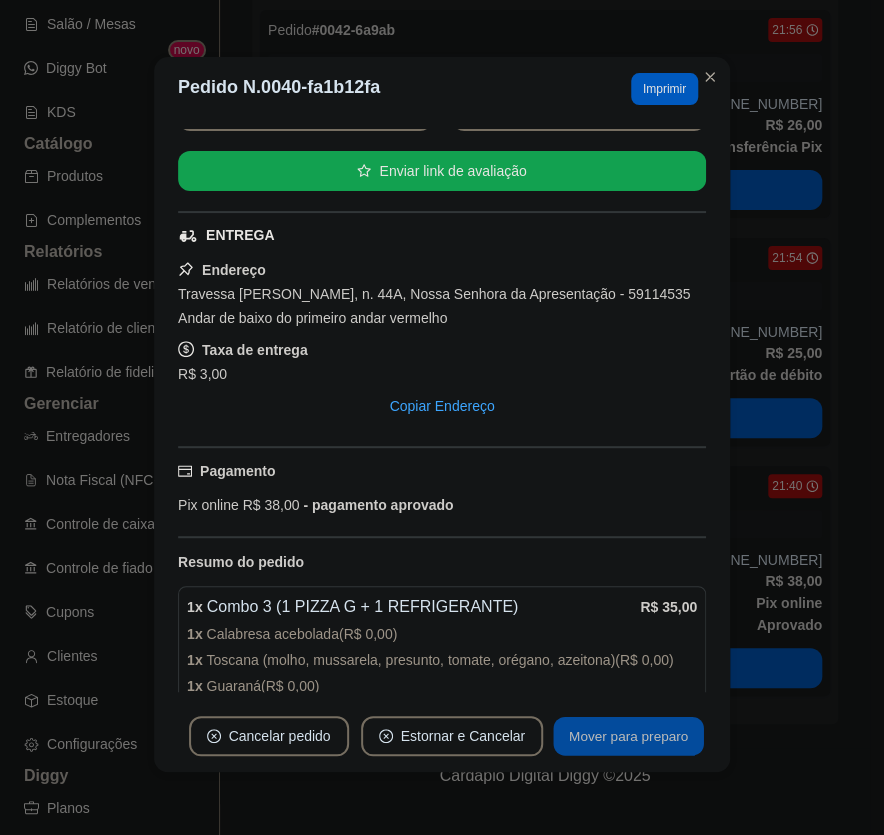 click on "Mover para preparo" at bounding box center [628, 736] 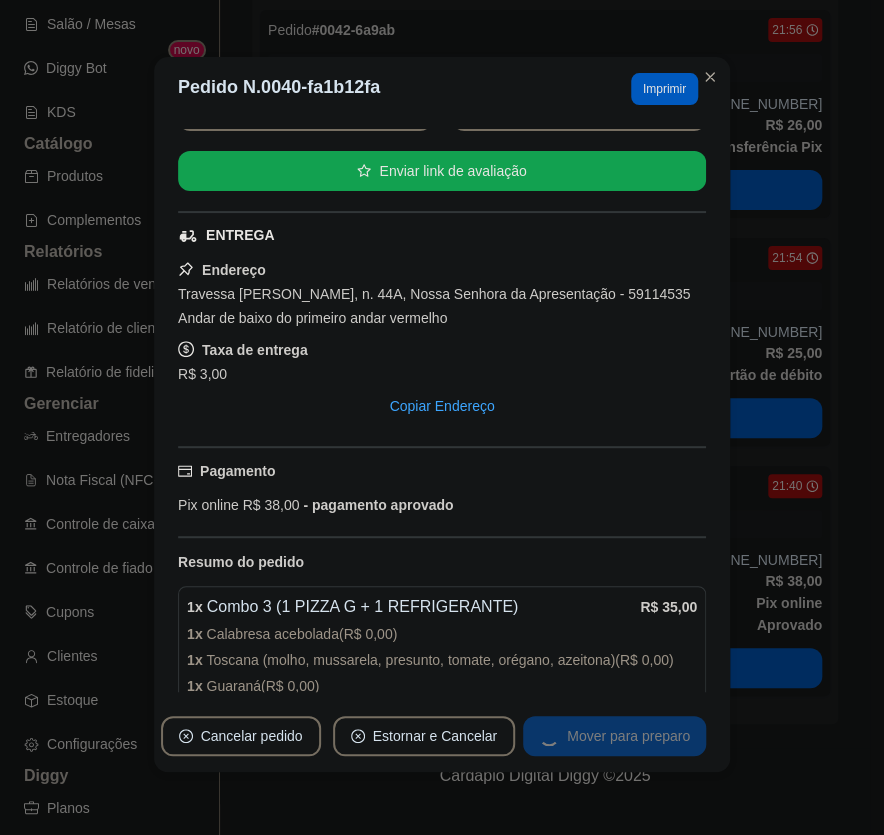 scroll, scrollTop: 1018, scrollLeft: 0, axis: vertical 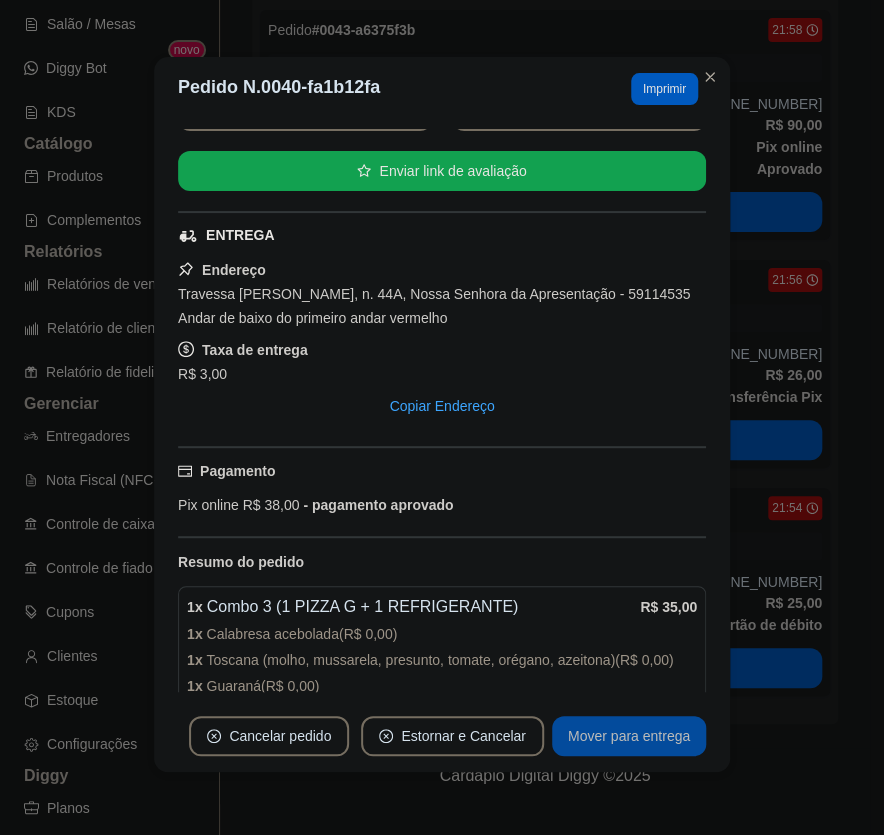 click on "Mover para entrega" at bounding box center [629, 736] 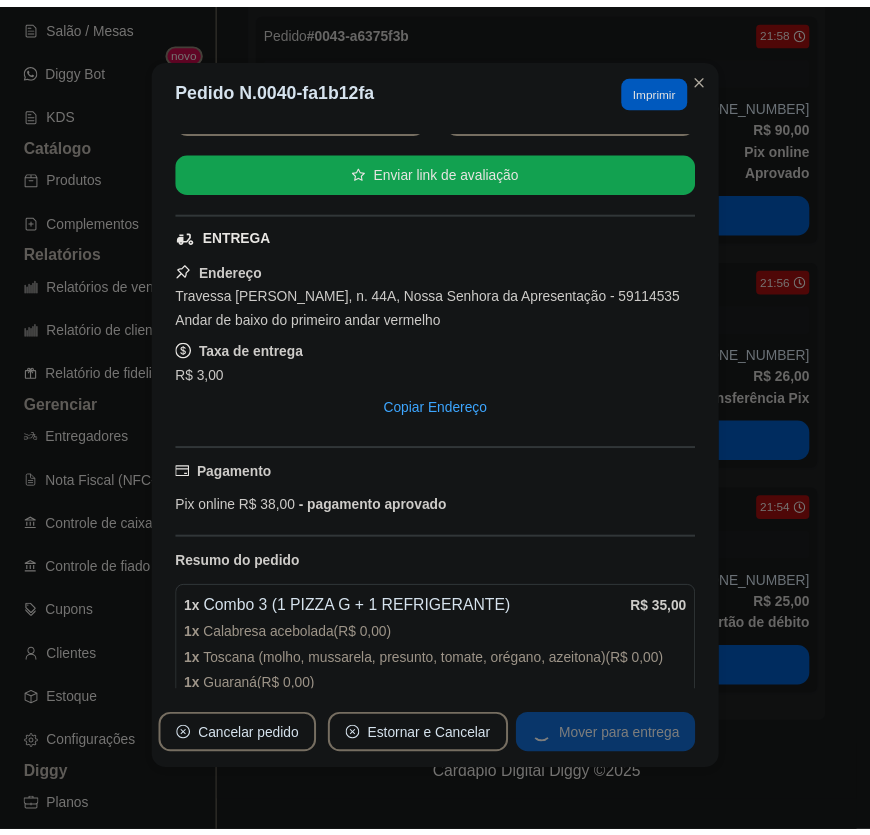 scroll, scrollTop: 0, scrollLeft: 0, axis: both 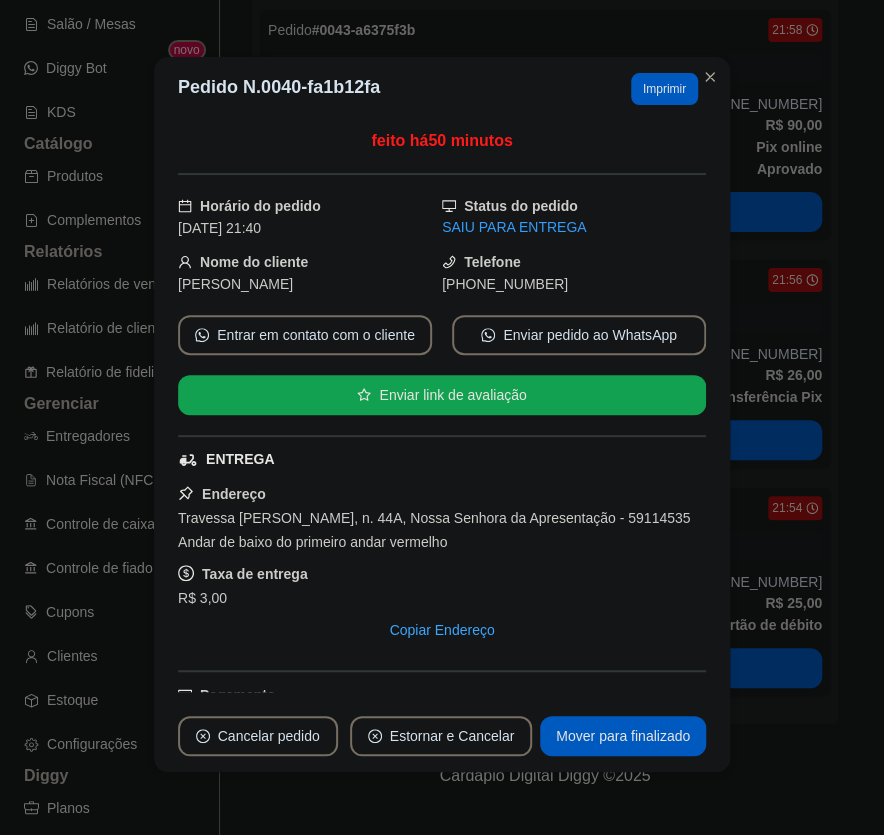 drag, startPoint x: 459, startPoint y: 288, endPoint x: 581, endPoint y: 288, distance: 122 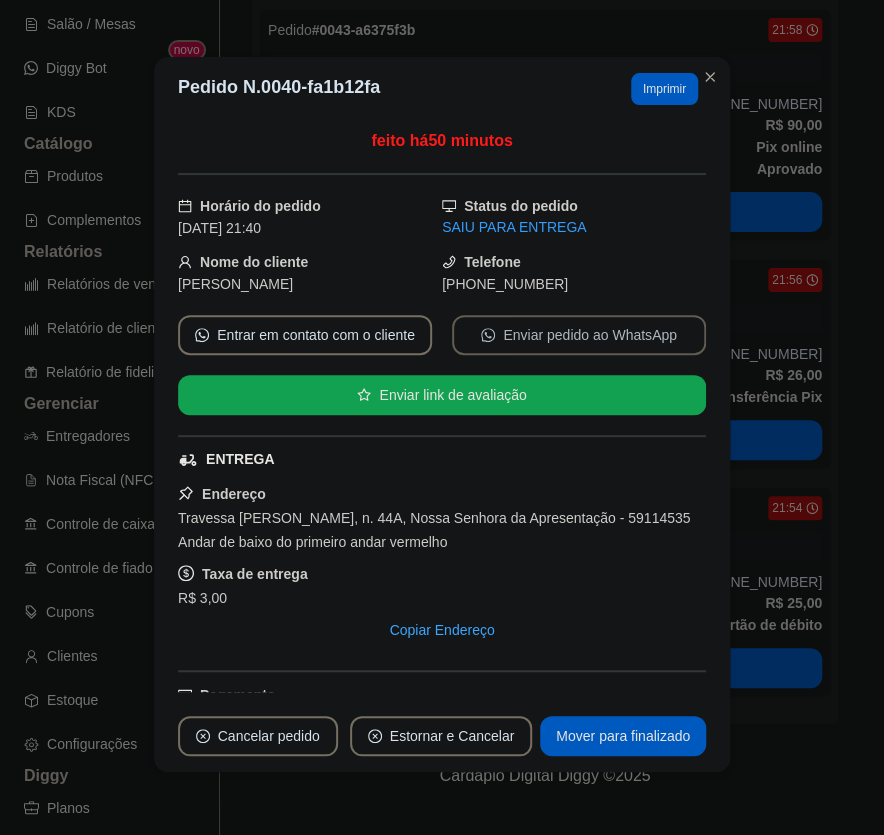 copy on "9630-6373" 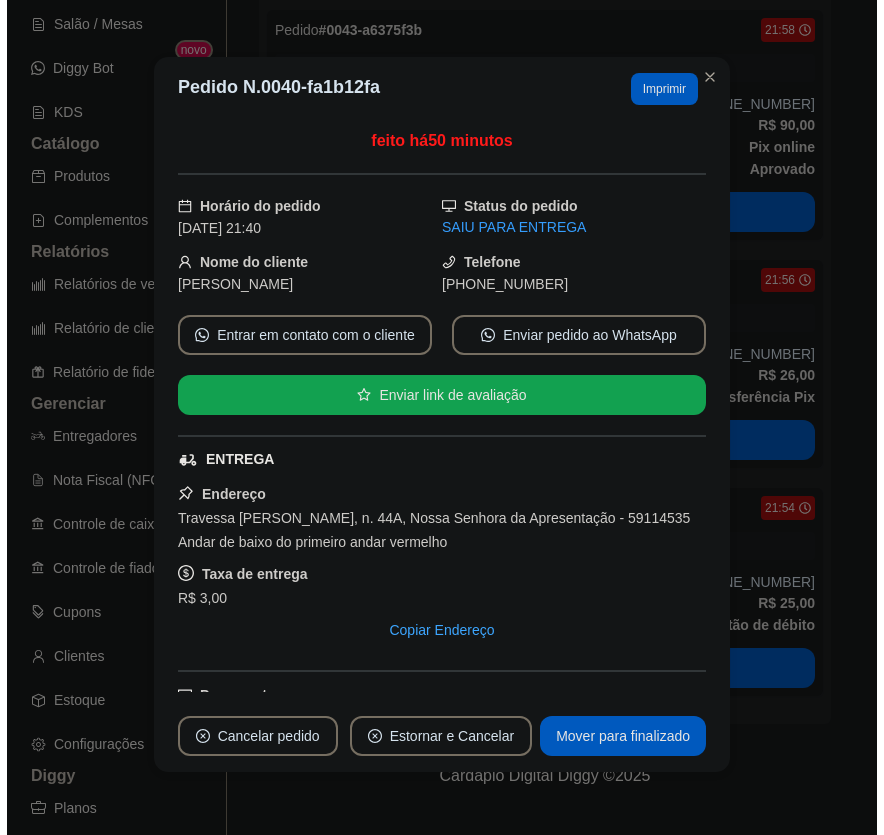 scroll, scrollTop: 1246, scrollLeft: 0, axis: vertical 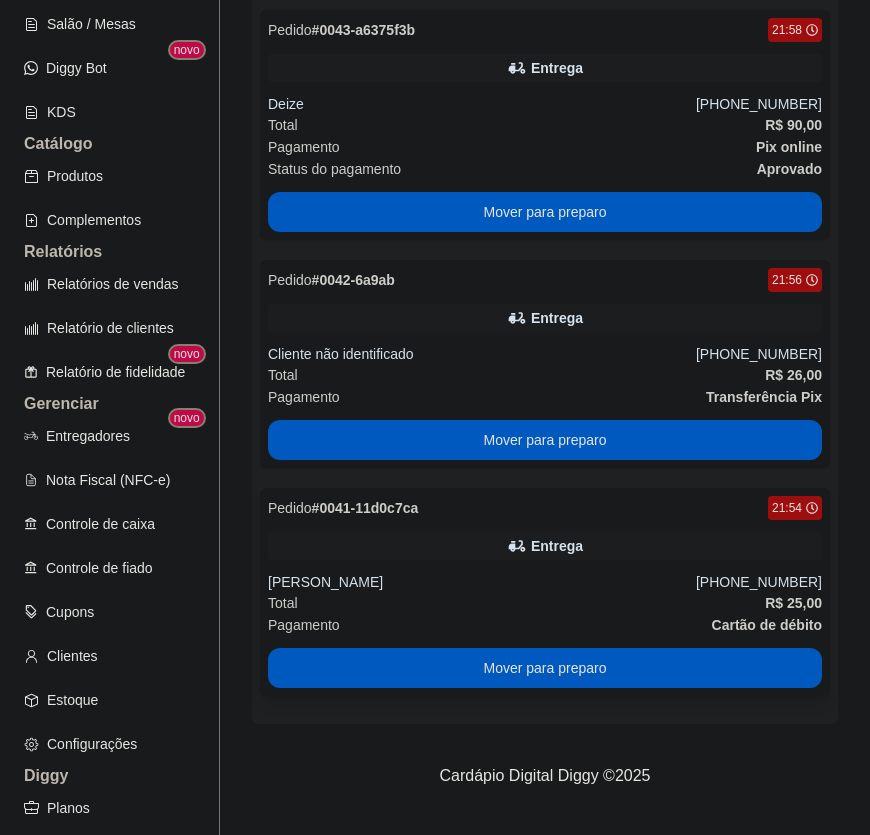 click on "[PERSON_NAME]" at bounding box center [482, 582] 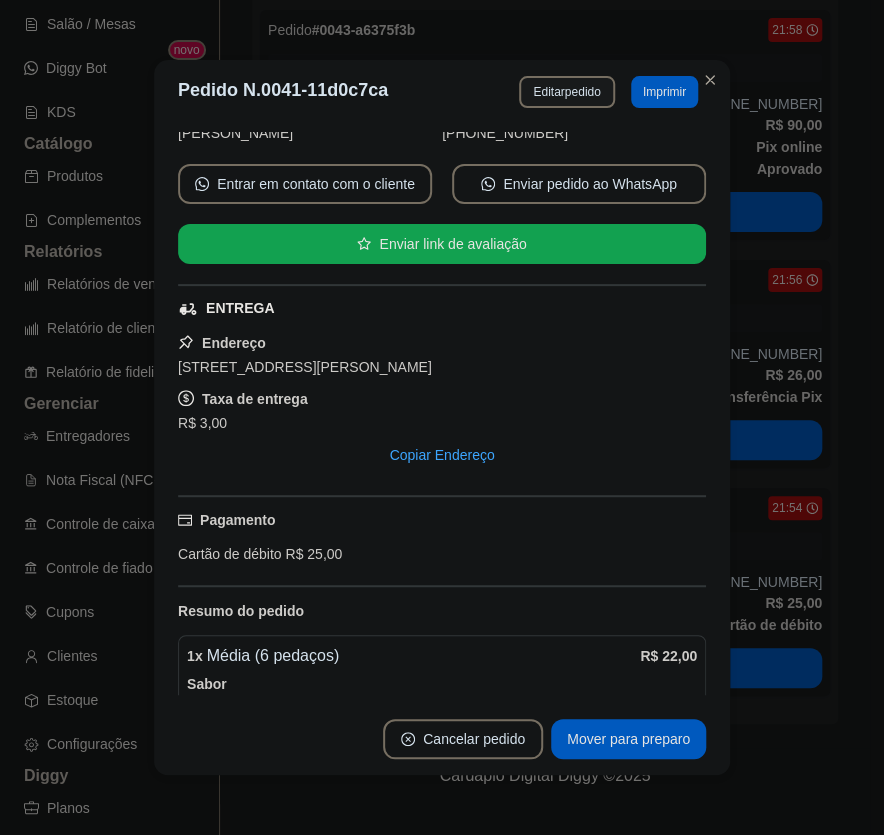 scroll, scrollTop: 112, scrollLeft: 0, axis: vertical 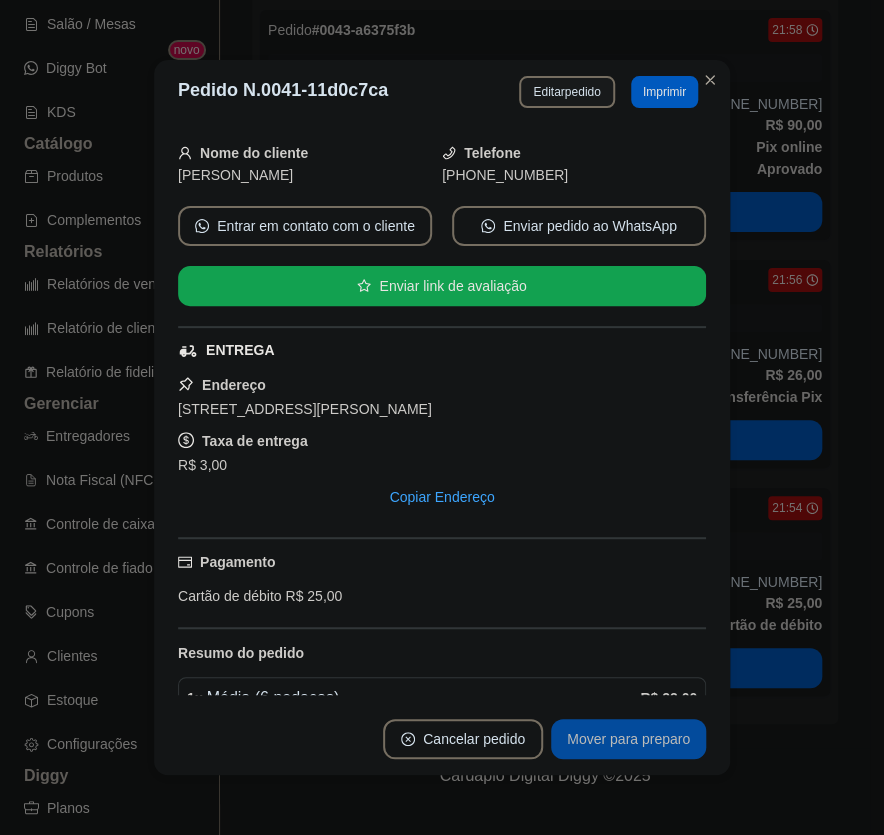 click on "Mover para preparo" at bounding box center (628, 739) 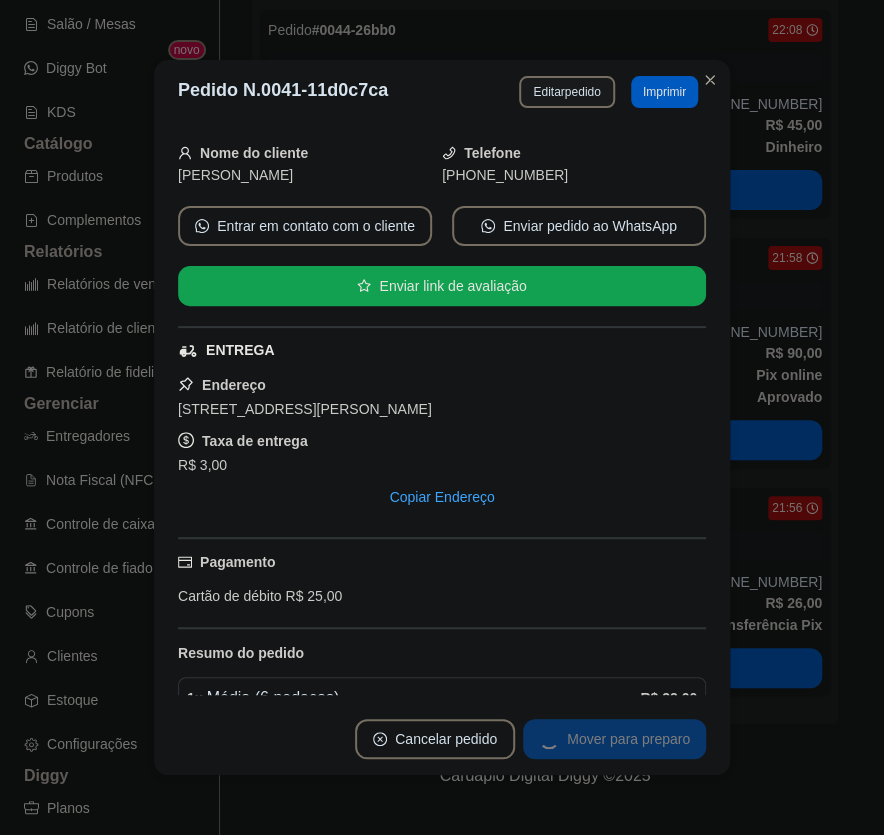 scroll, scrollTop: 1018, scrollLeft: 0, axis: vertical 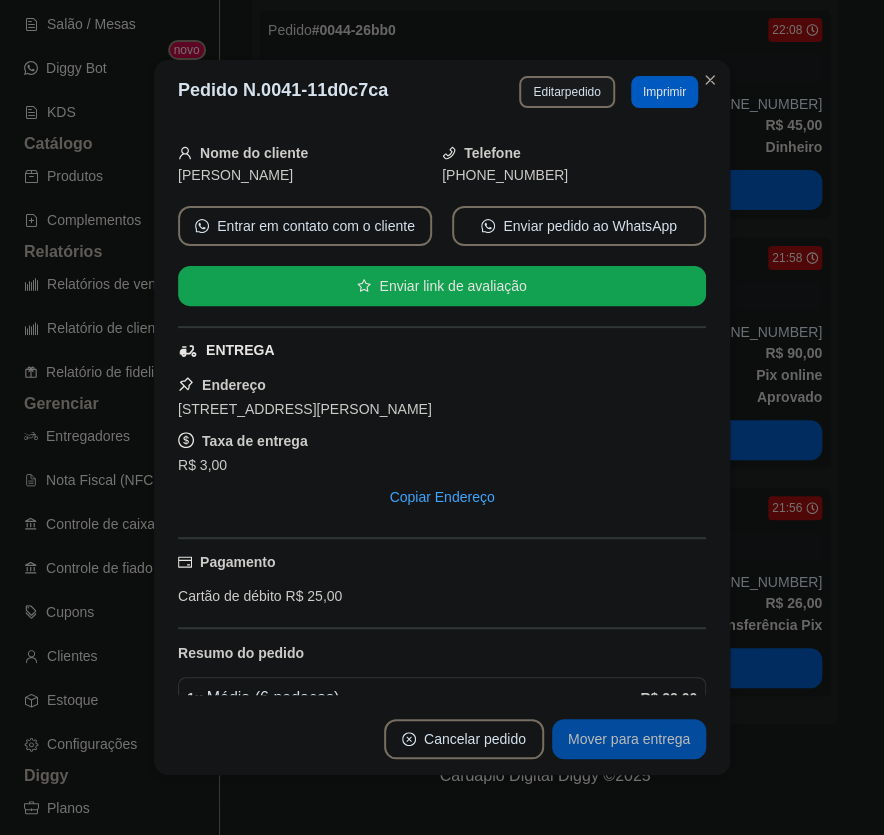 click on "Mover para entrega" at bounding box center (629, 739) 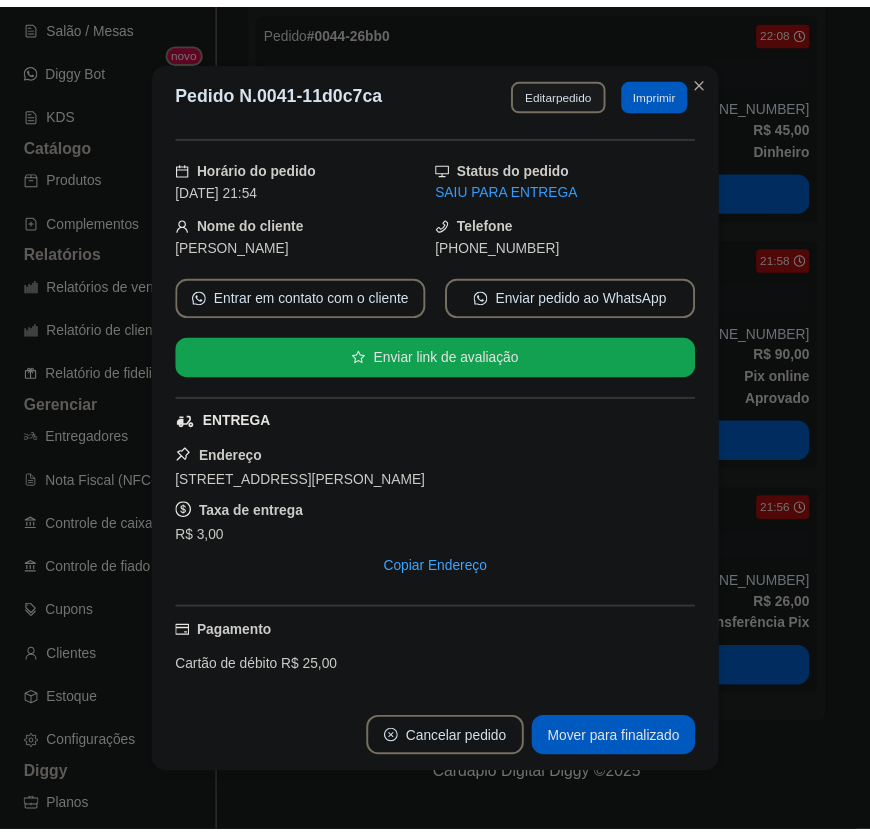 scroll, scrollTop: 0, scrollLeft: 0, axis: both 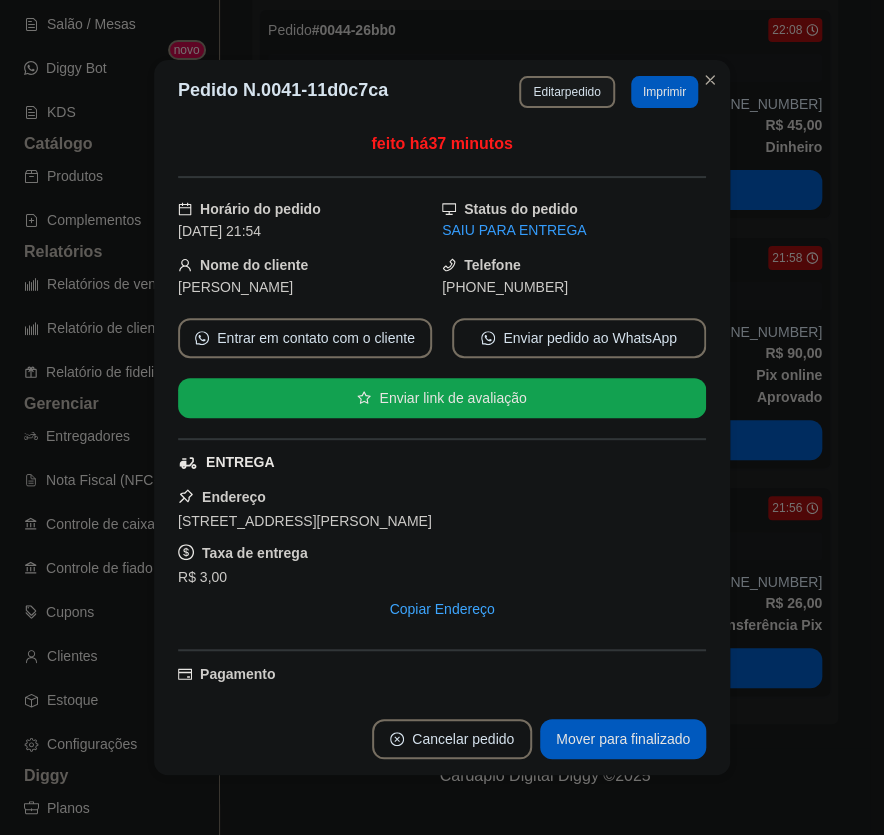 drag, startPoint x: 464, startPoint y: 288, endPoint x: 578, endPoint y: 286, distance: 114.01754 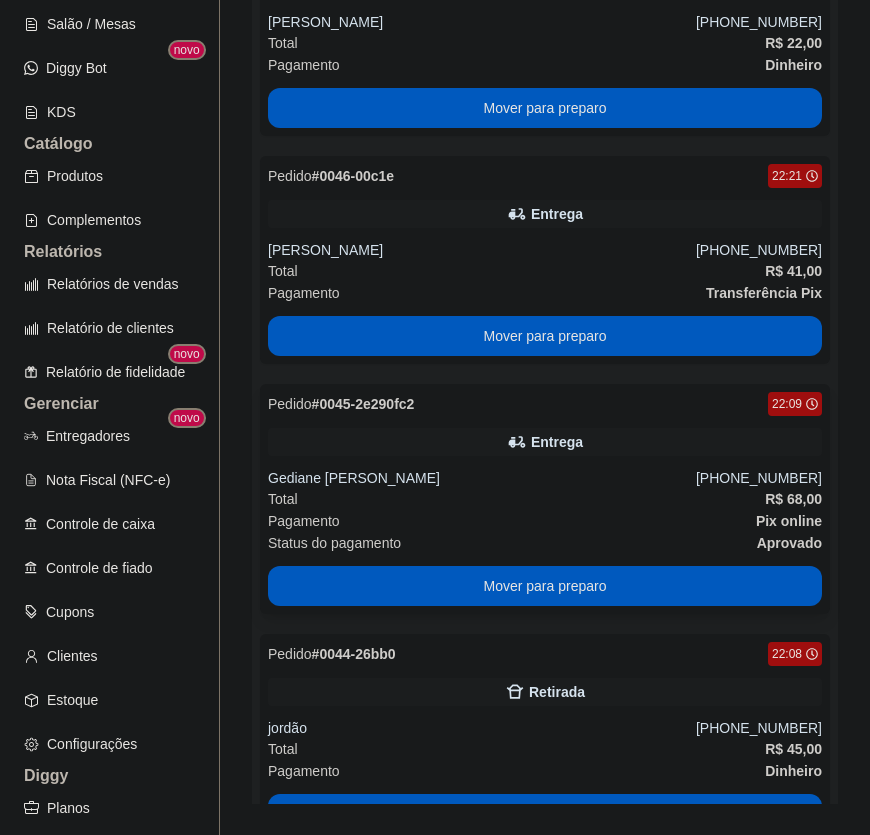 scroll, scrollTop: 0, scrollLeft: 0, axis: both 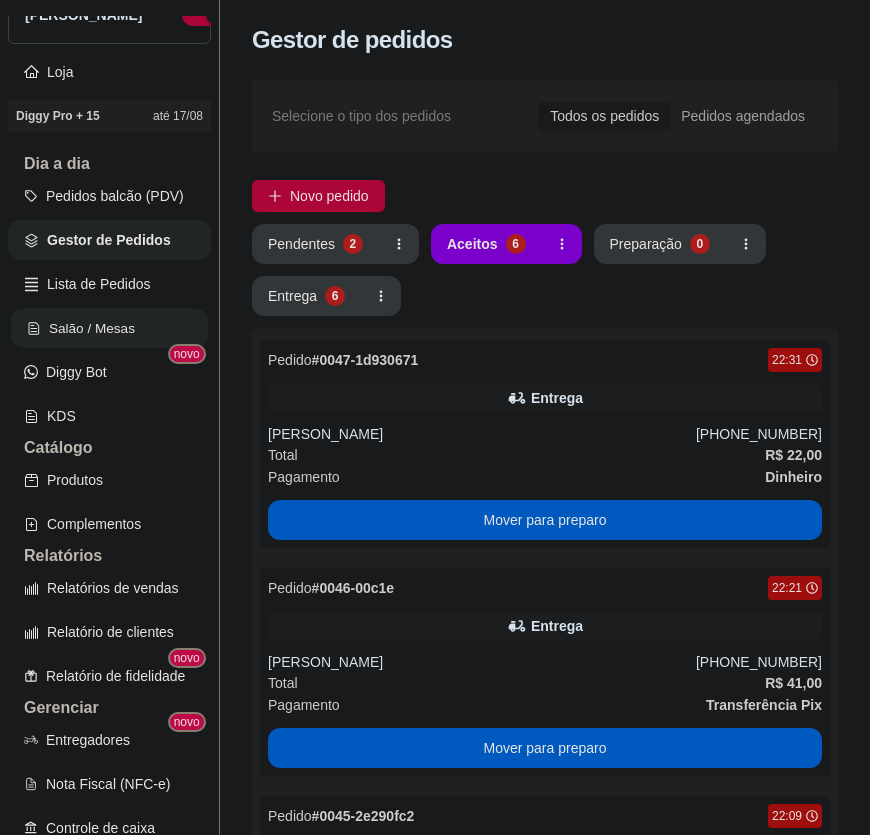 click on "Salão / Mesas" at bounding box center [109, 328] 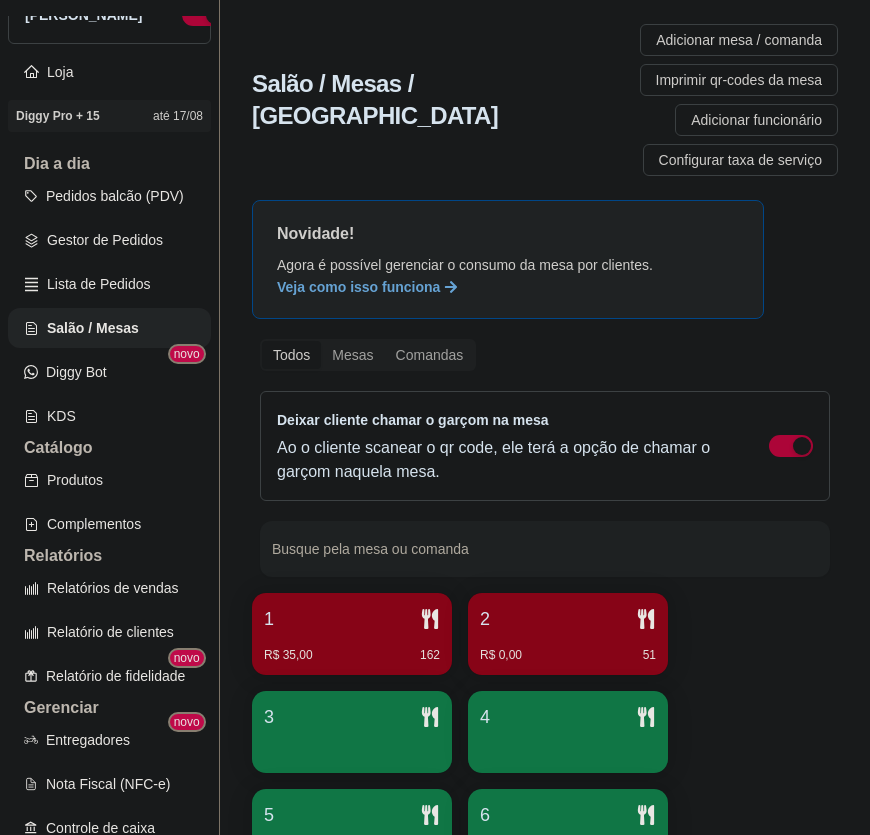drag, startPoint x: 433, startPoint y: 696, endPoint x: 424, endPoint y: 687, distance: 12.727922 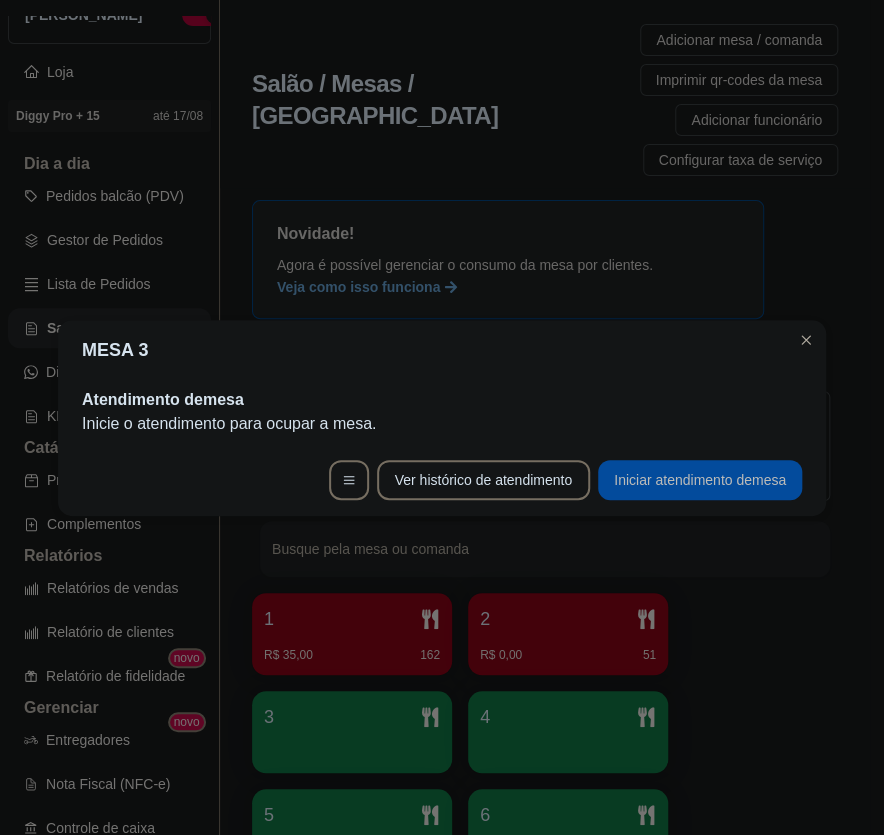 click on "Iniciar atendimento de  mesa" at bounding box center (700, 480) 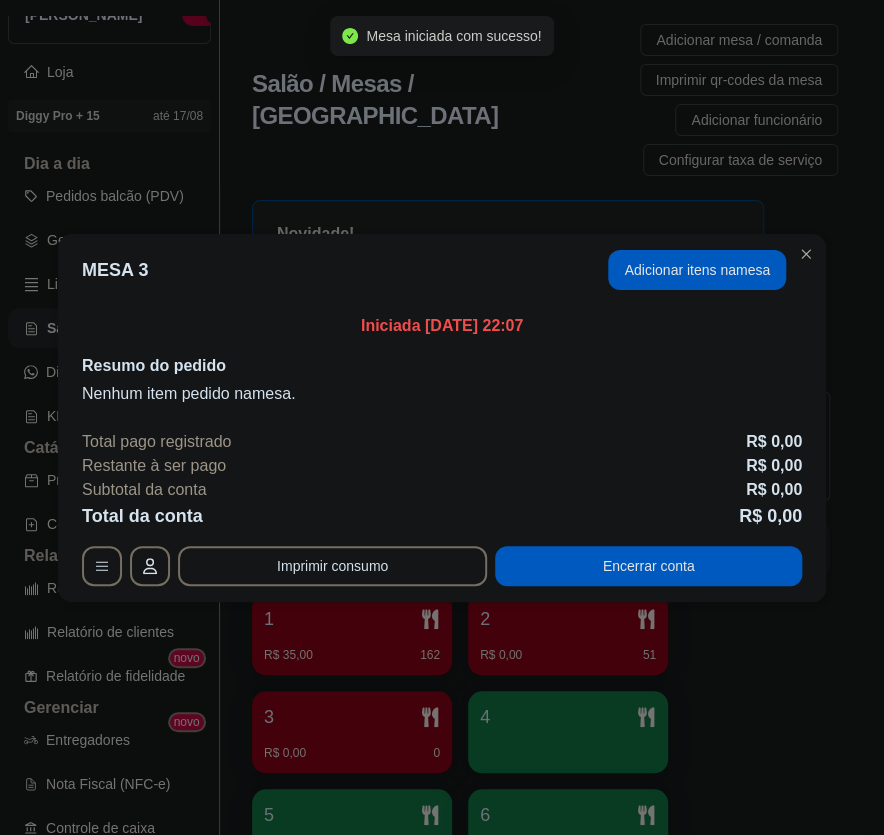 click on "Adicionar itens na  mesa" at bounding box center [697, 270] 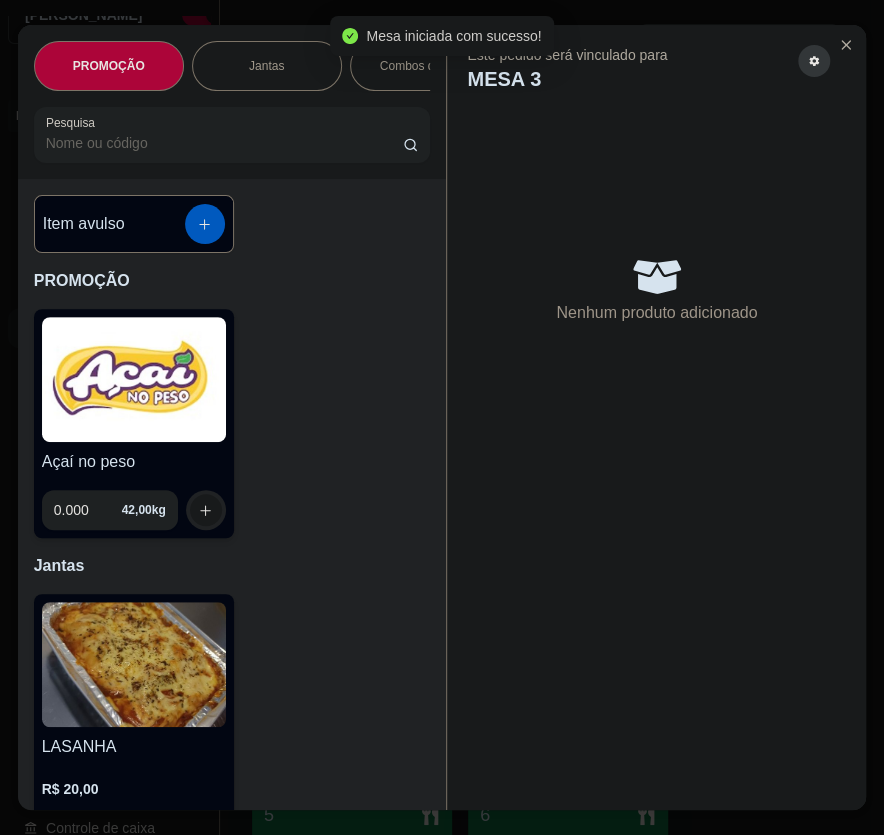click at bounding box center [134, 379] 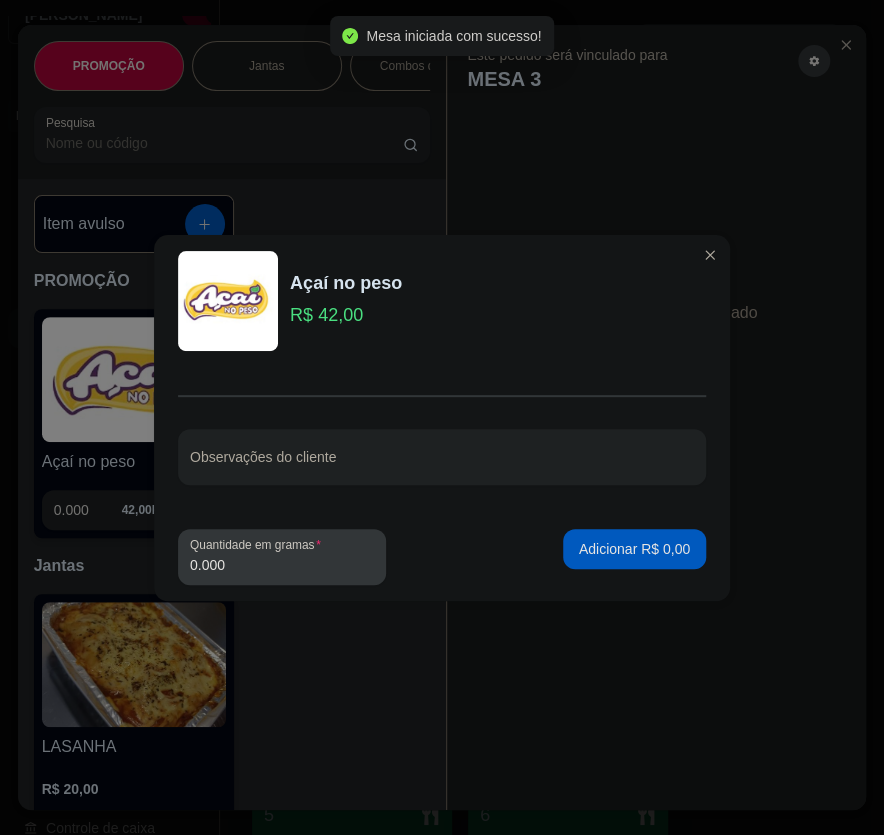 click on "Quantidade em gramas 0.000" at bounding box center (282, 557) 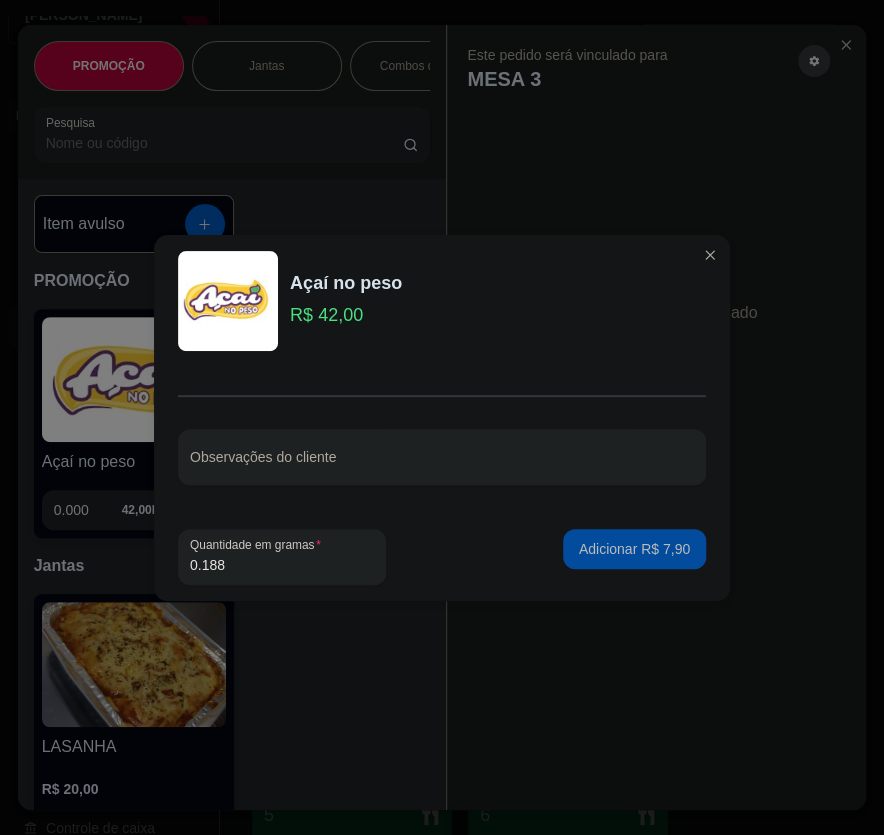 type on "0.188" 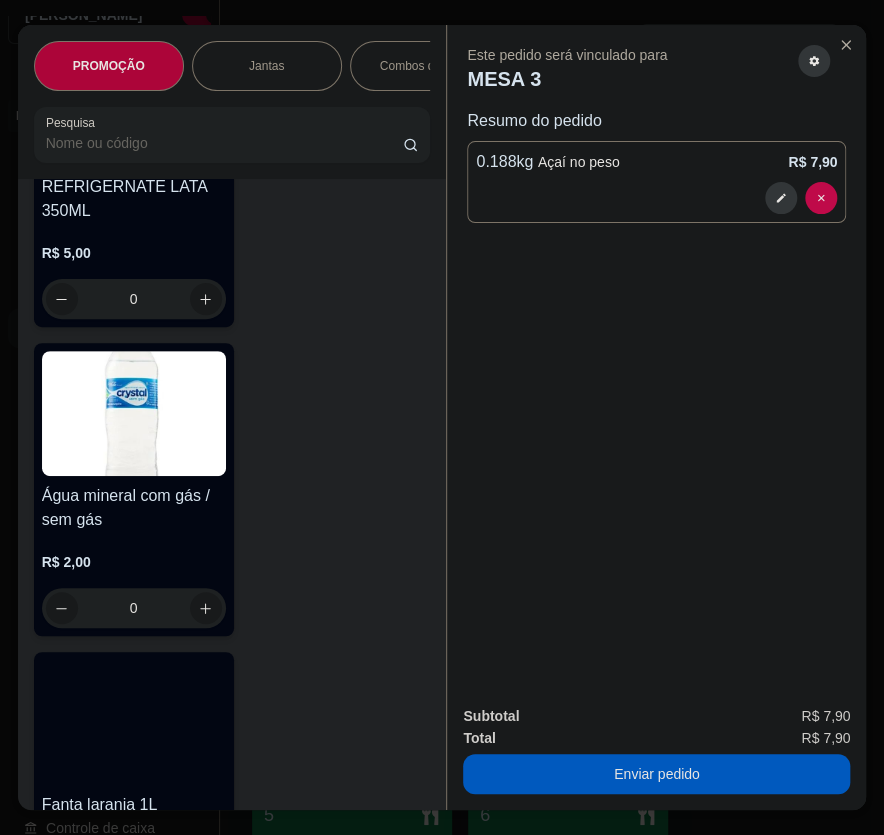 scroll, scrollTop: 13545, scrollLeft: 0, axis: vertical 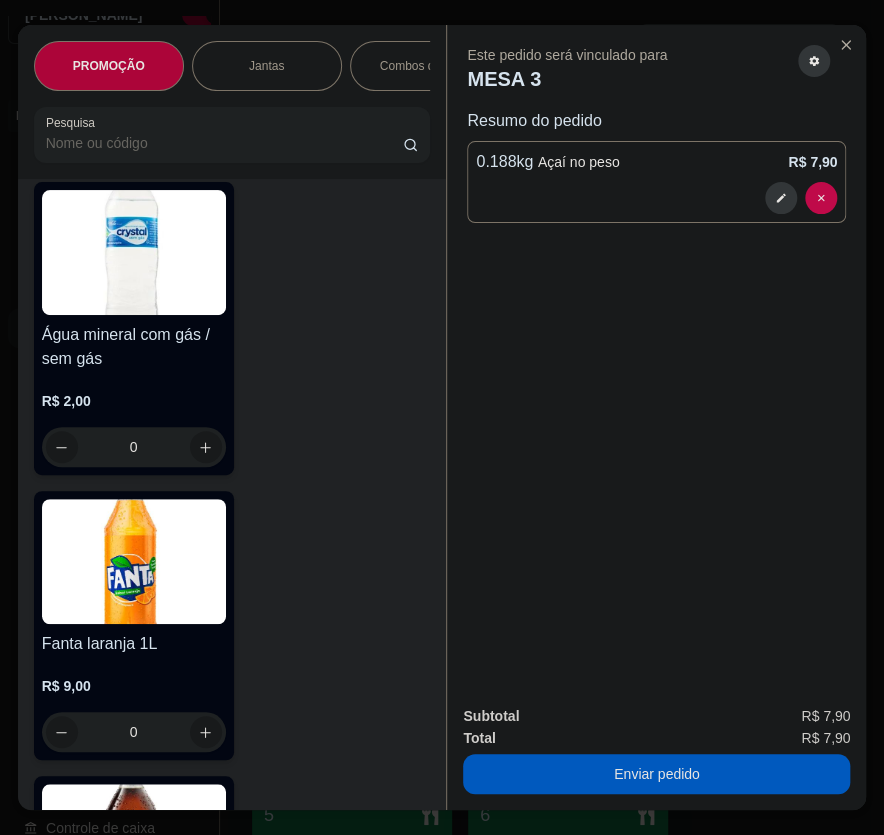 click at bounding box center [134, 252] 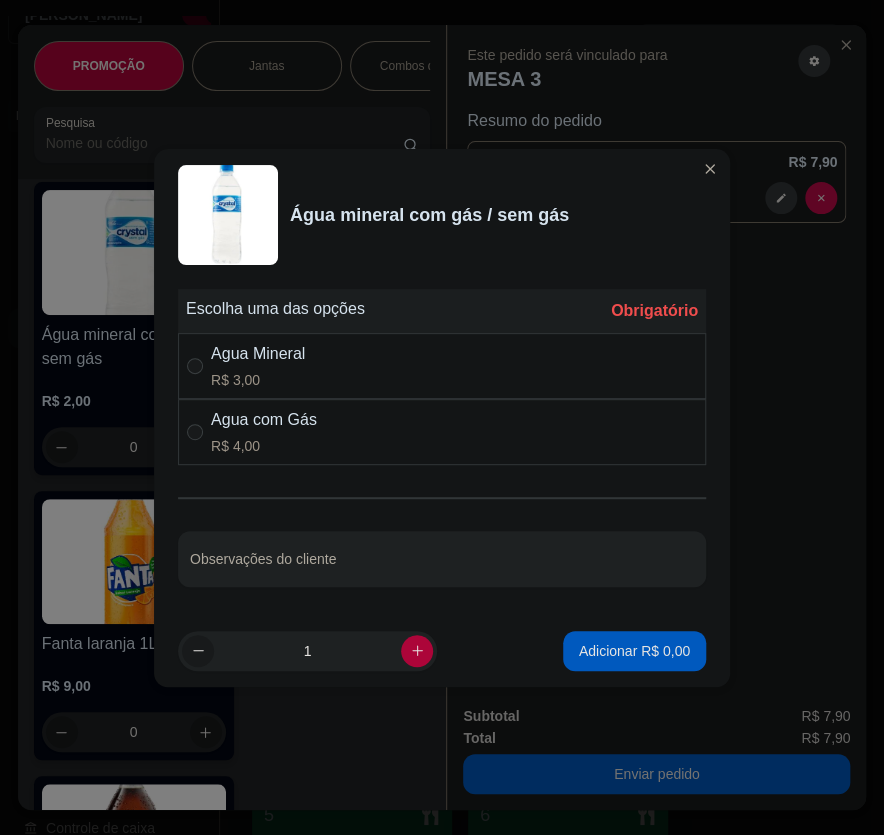click on "Agua Mineral  R$ 3,00" at bounding box center [442, 366] 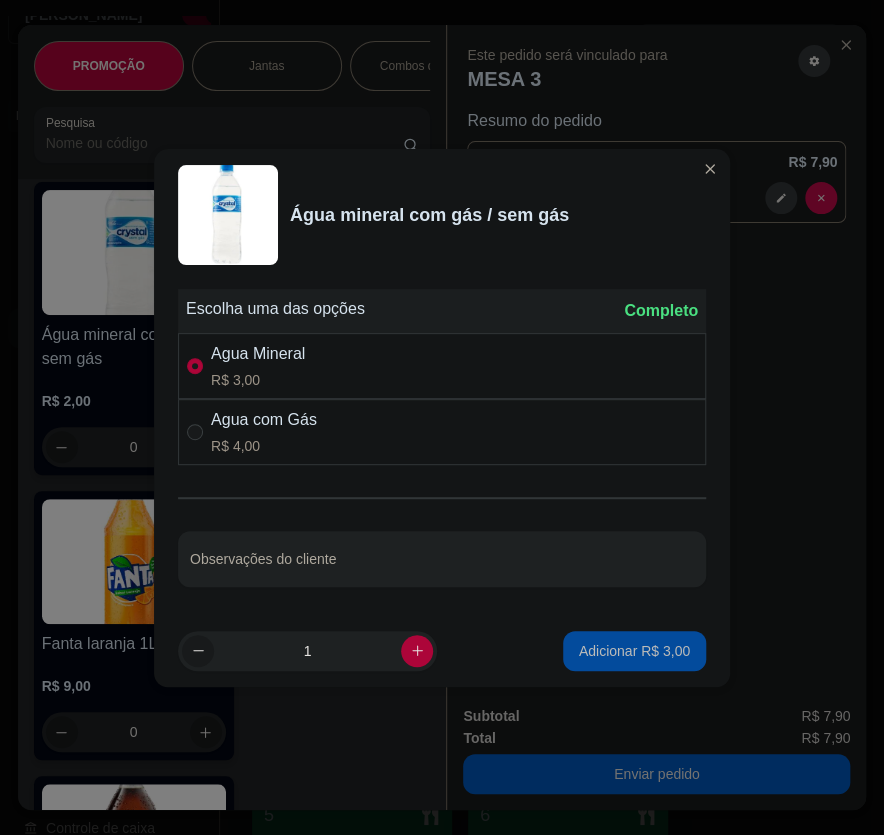 click on "Adicionar   R$ 3,00" at bounding box center [634, 651] 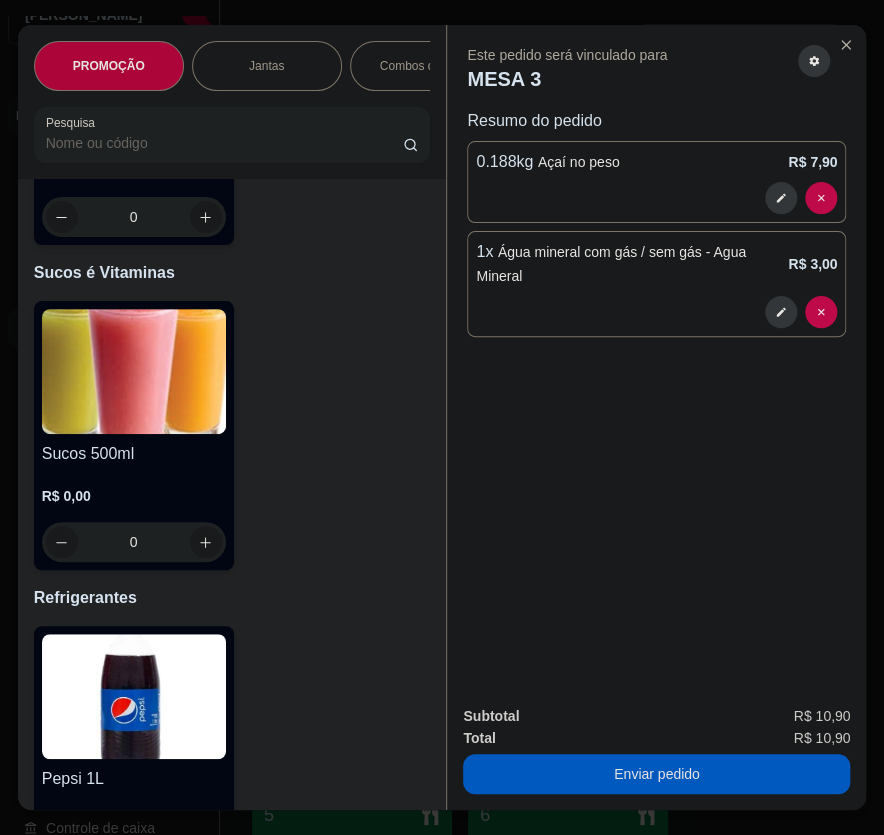 scroll, scrollTop: 11454, scrollLeft: 0, axis: vertical 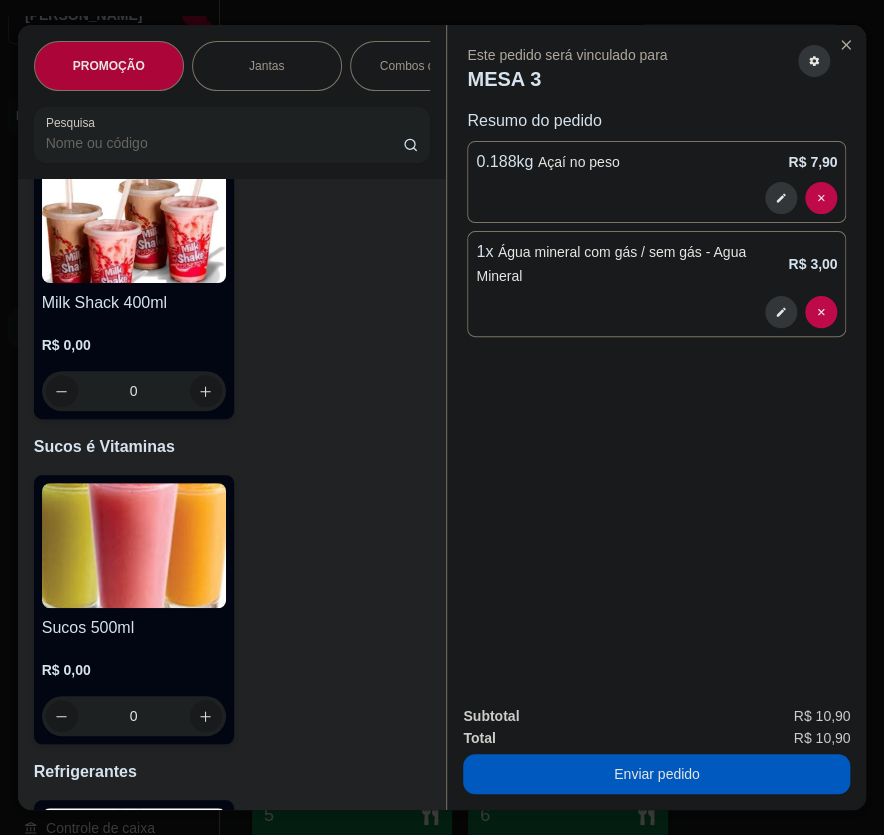 click on "Sucos 500ml   R$ 0,00 0" at bounding box center (134, 609) 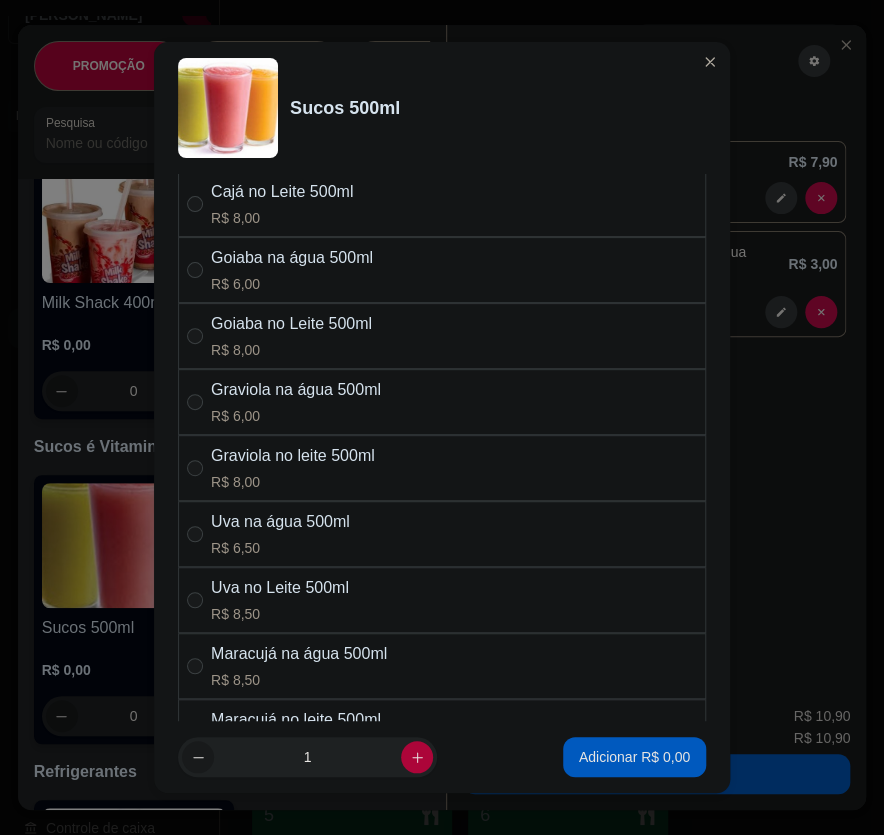 scroll, scrollTop: 181, scrollLeft: 0, axis: vertical 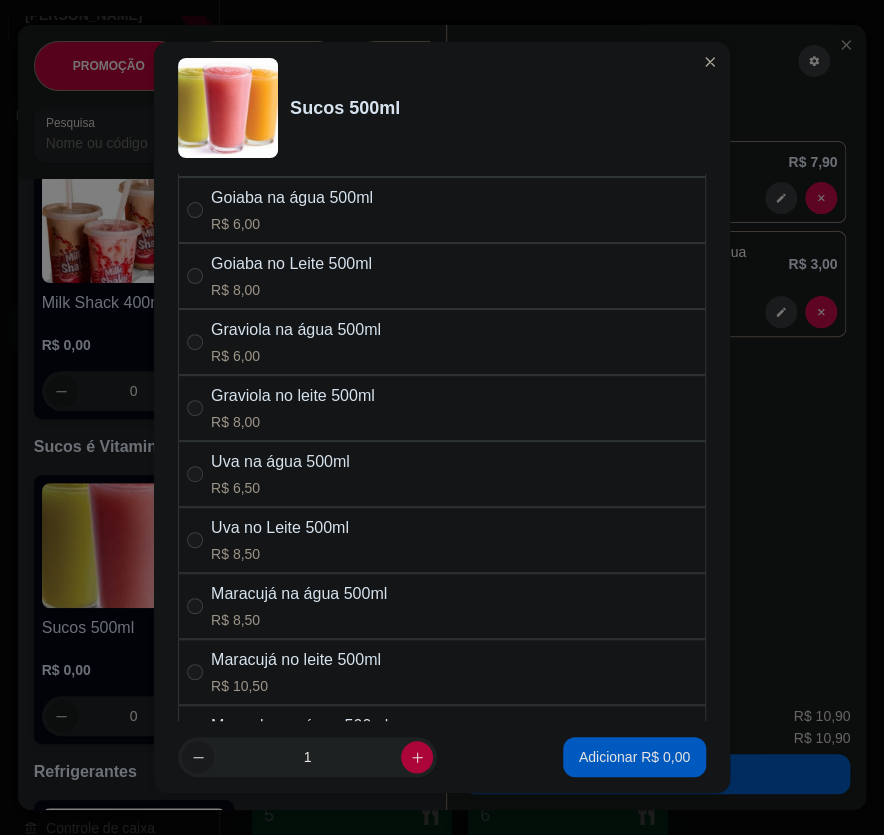 drag, startPoint x: 433, startPoint y: 539, endPoint x: 488, endPoint y: 645, distance: 119.419426 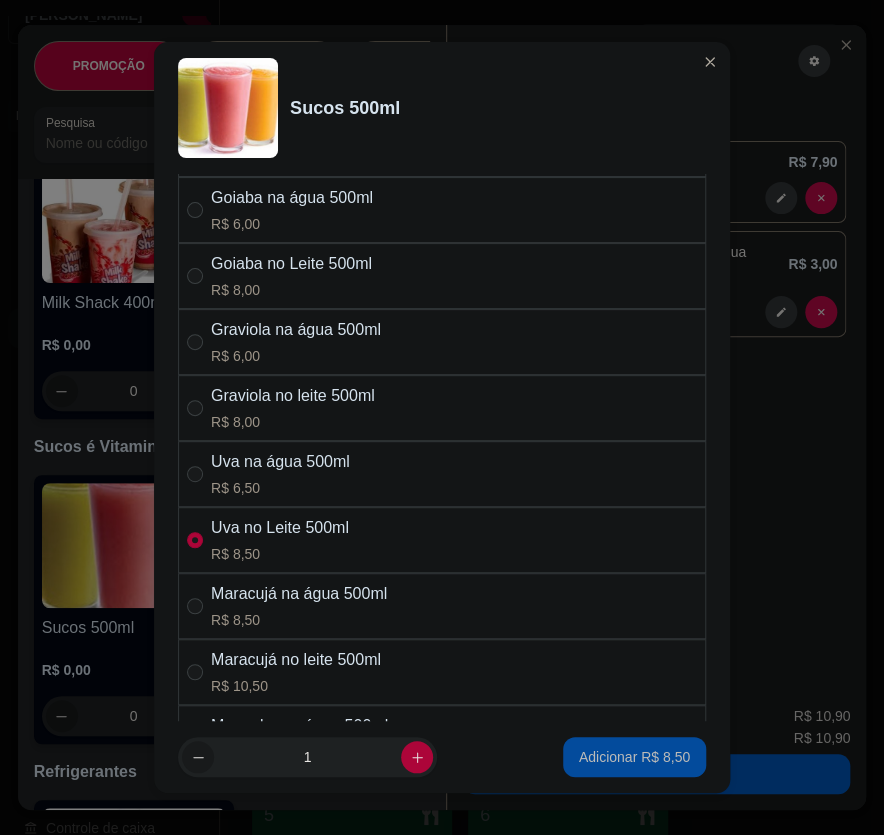 click on "Adicionar   R$ 8,50" at bounding box center [634, 757] 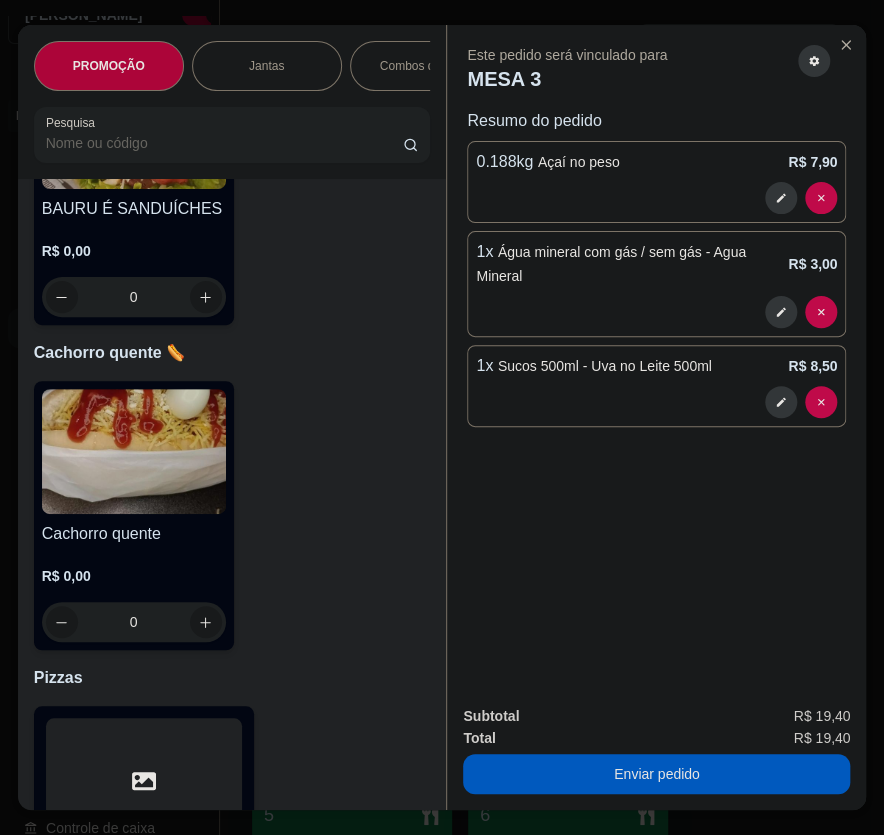scroll, scrollTop: 7363, scrollLeft: 0, axis: vertical 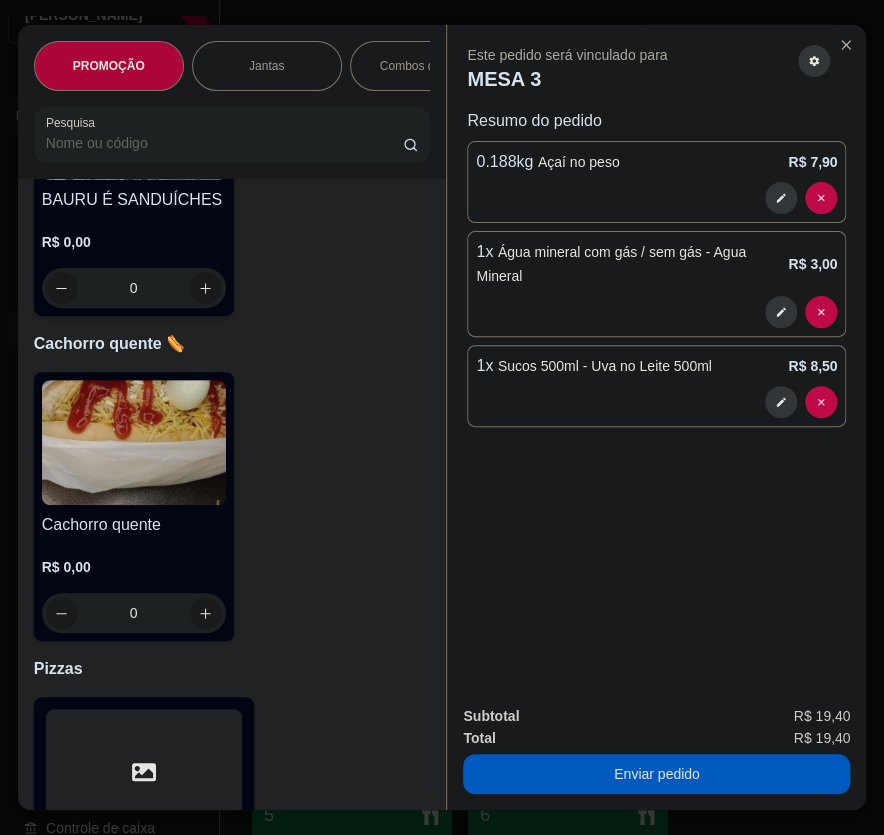 click on "R$ 0,00 0" at bounding box center [134, 585] 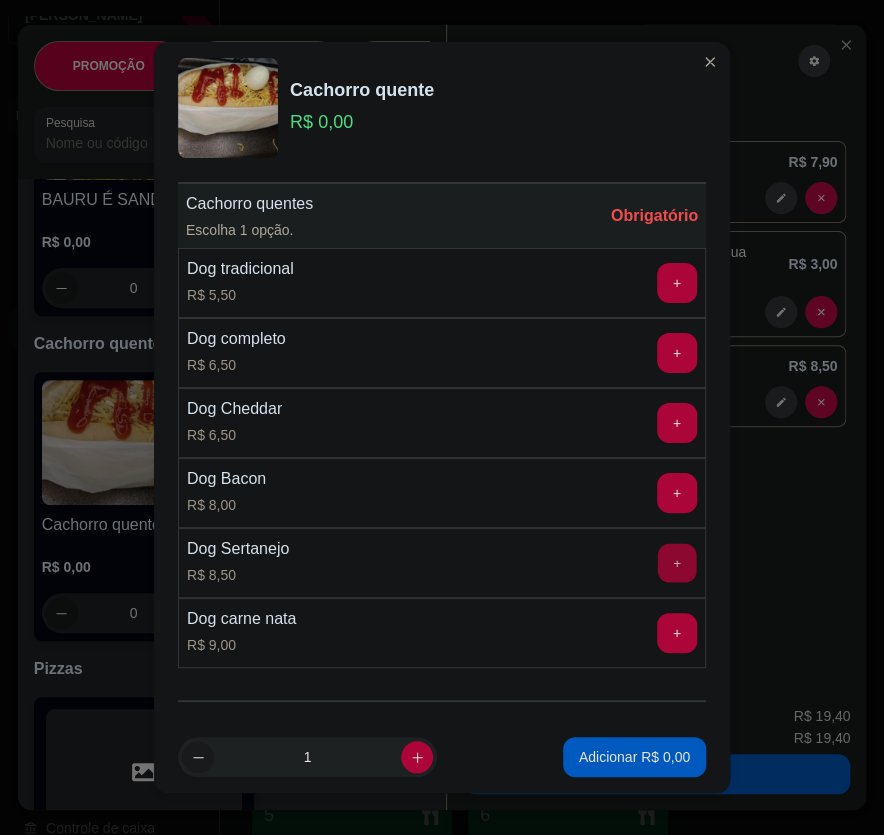 click on "+" at bounding box center [677, 562] 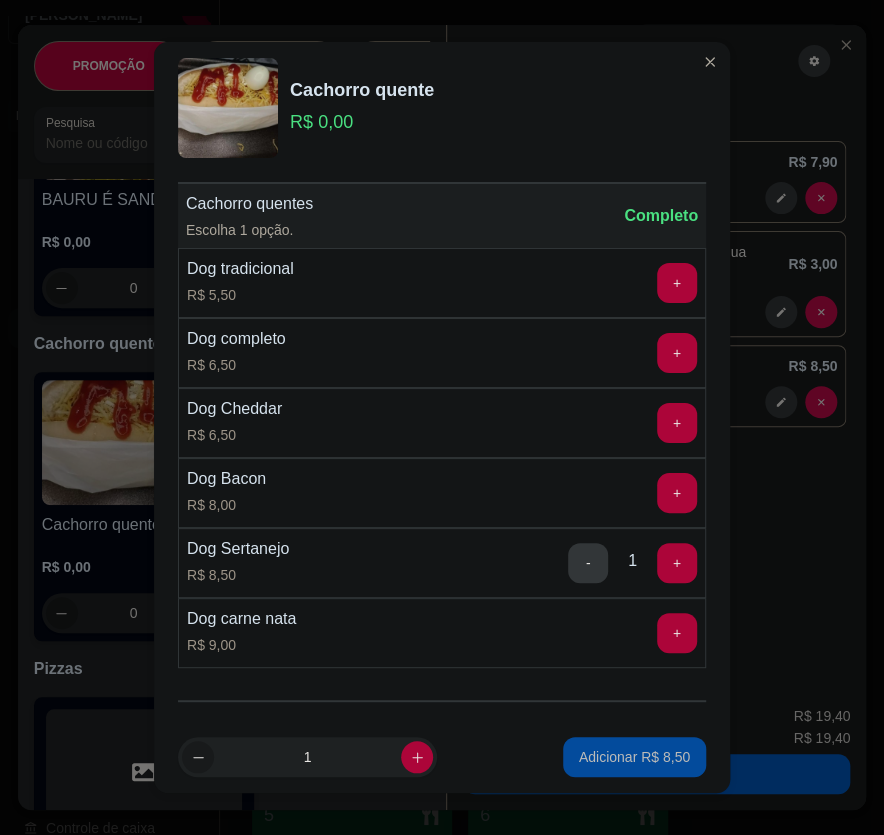 click on "Adicionar   R$ 8,50" at bounding box center (634, 757) 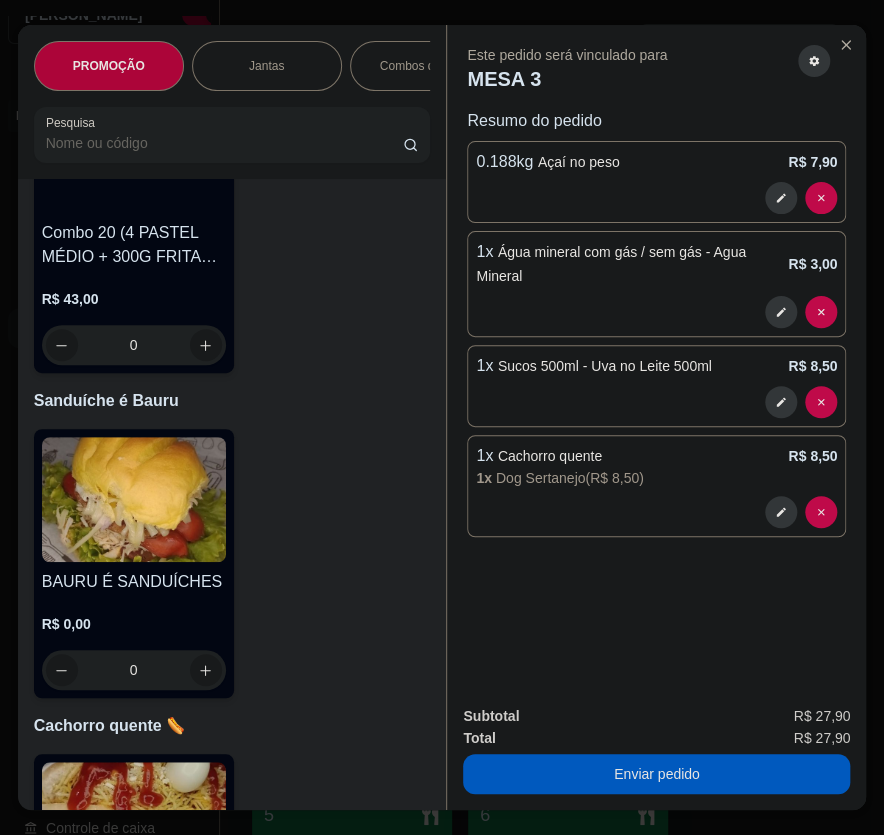scroll, scrollTop: 6909, scrollLeft: 0, axis: vertical 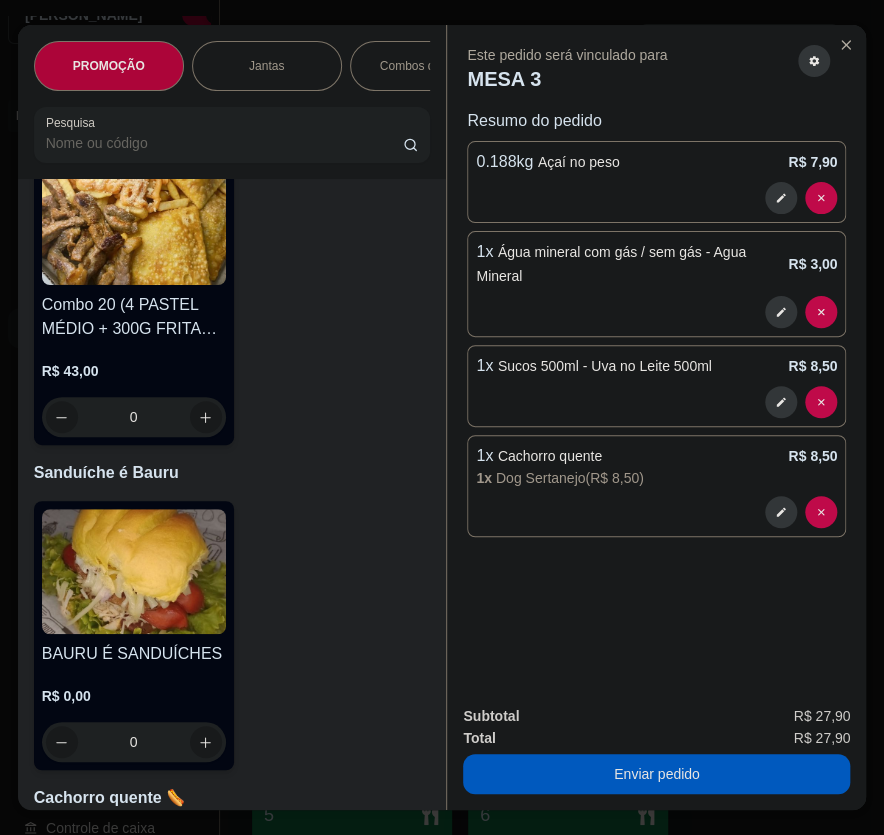 click at bounding box center (134, 571) 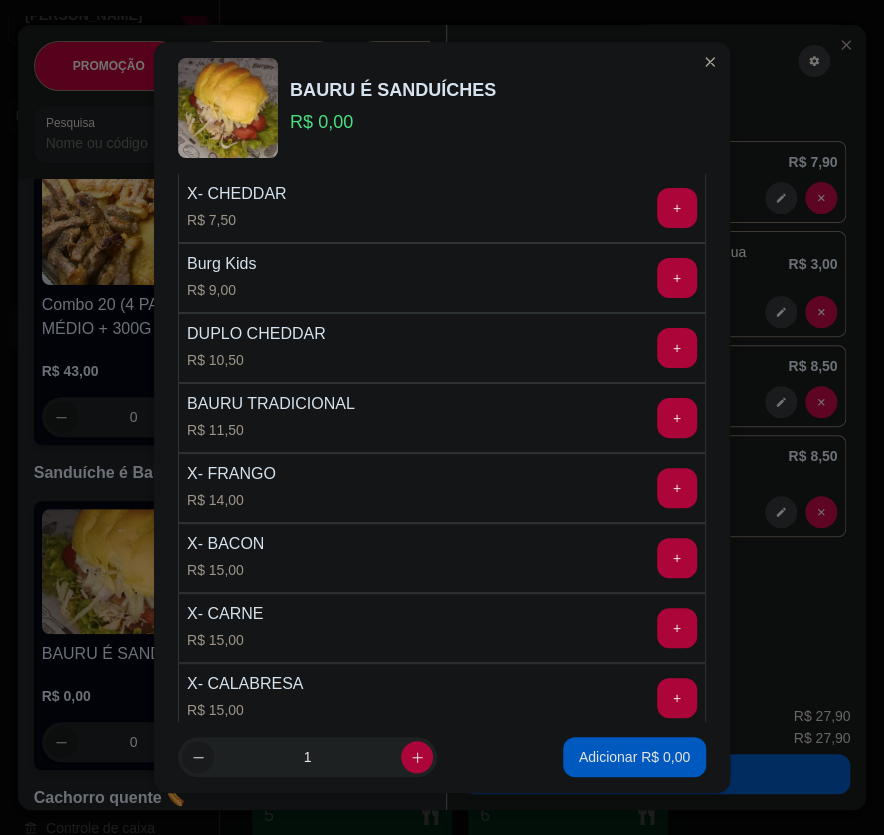 scroll, scrollTop: 181, scrollLeft: 0, axis: vertical 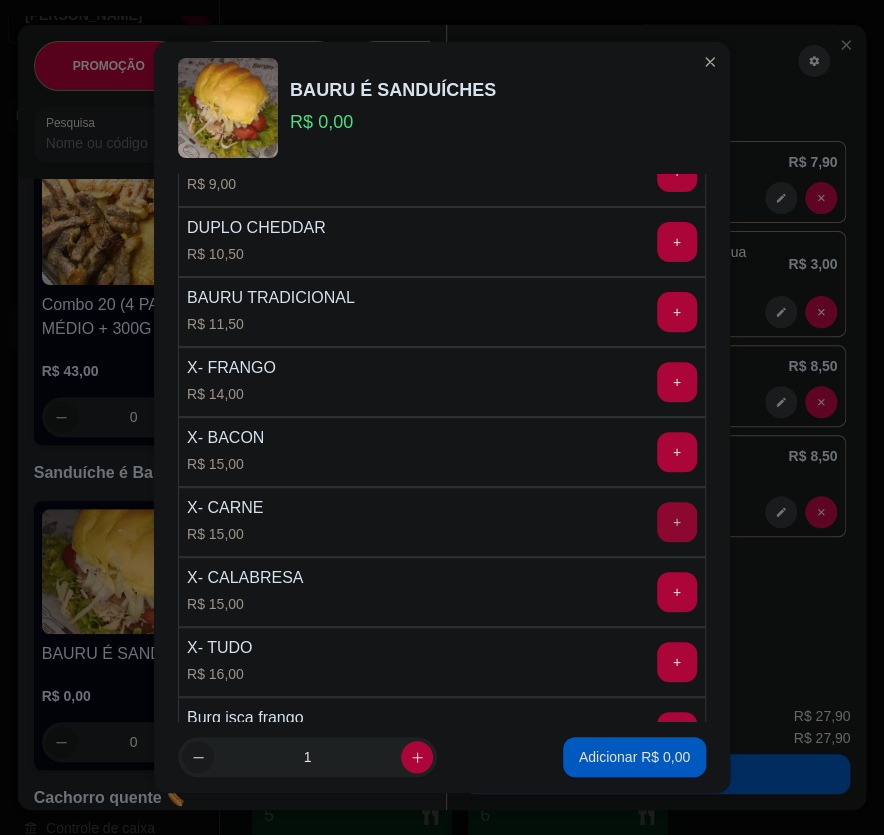 click on "+" at bounding box center (677, 522) 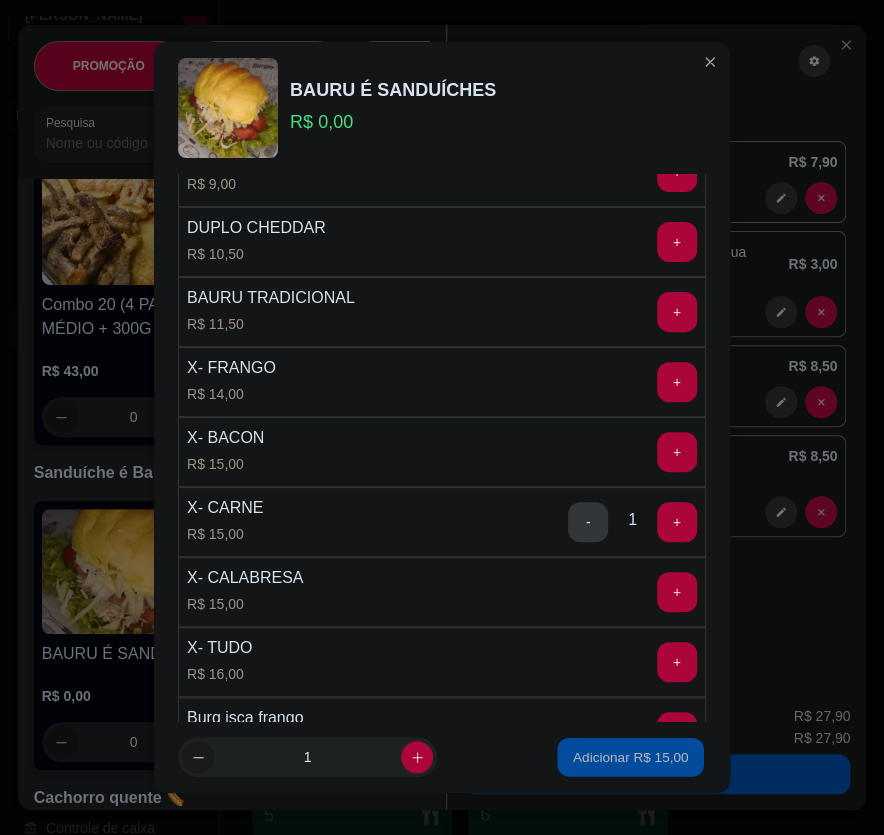click on "Adicionar   R$ 15,00" at bounding box center [631, 757] 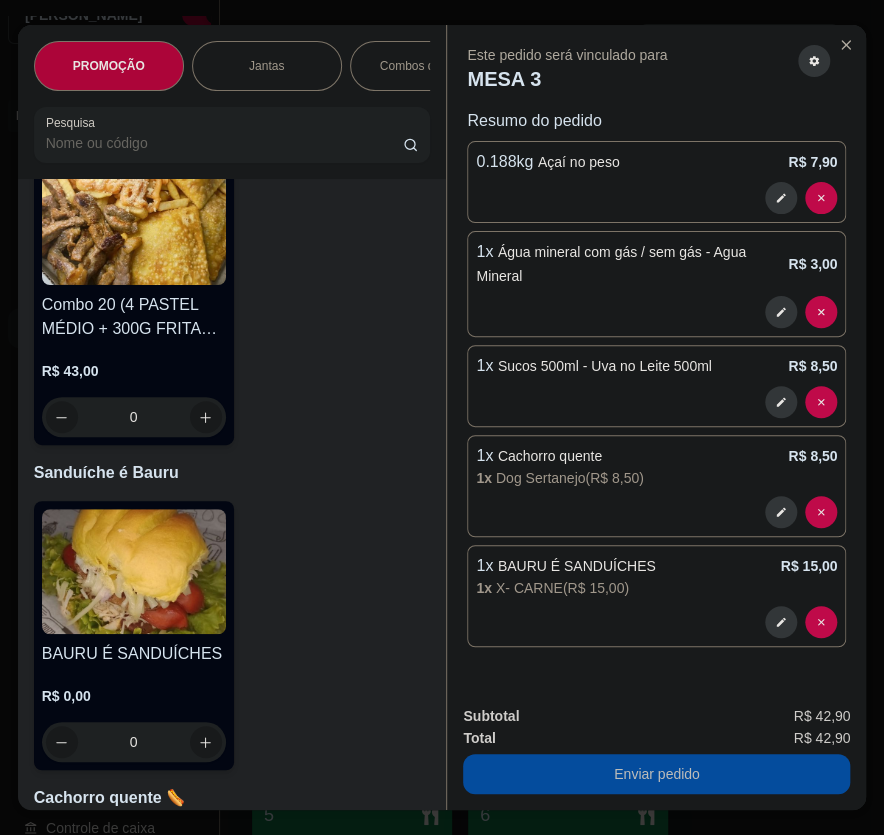 click on "Enviar pedido" at bounding box center (656, 774) 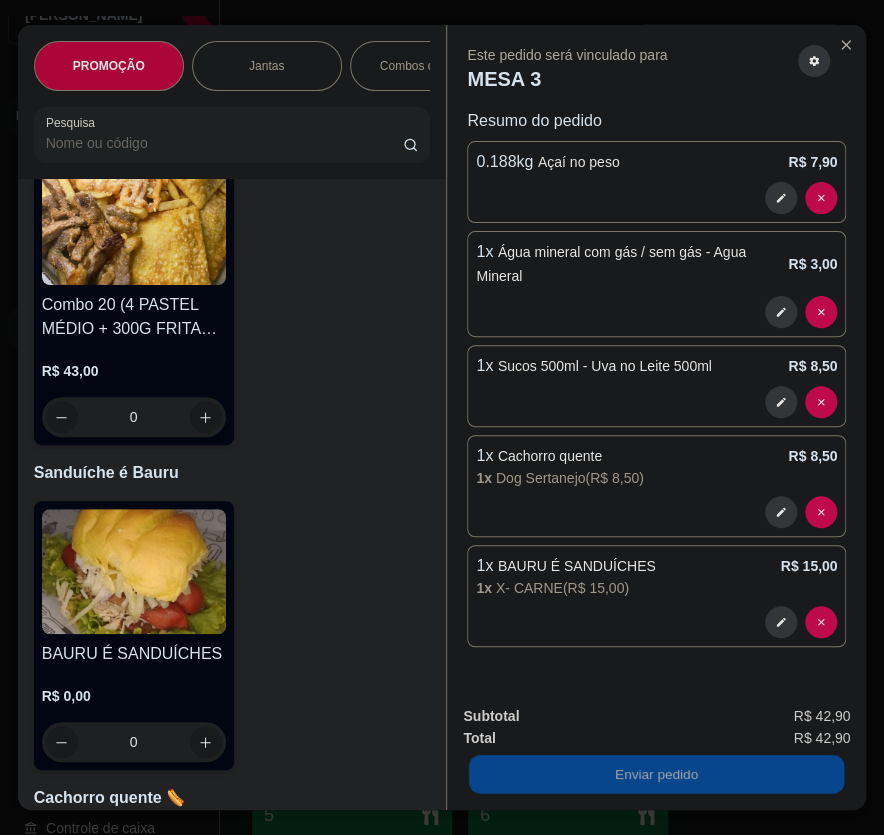 click on "Não registrar e enviar pedido" at bounding box center (589, 718) 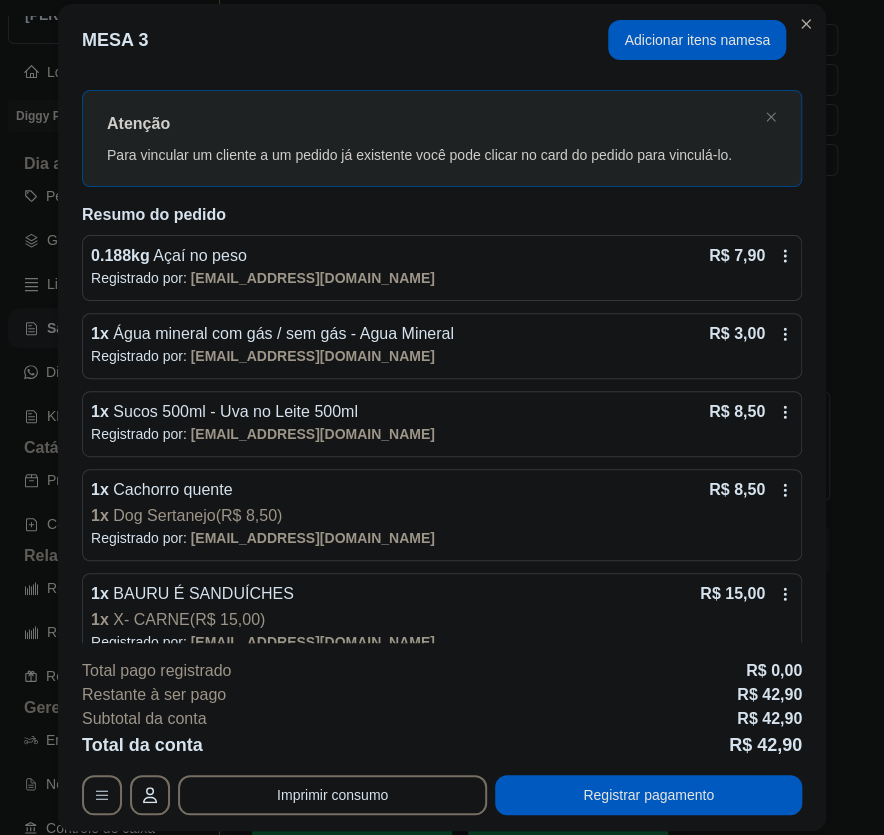 scroll, scrollTop: 59, scrollLeft: 0, axis: vertical 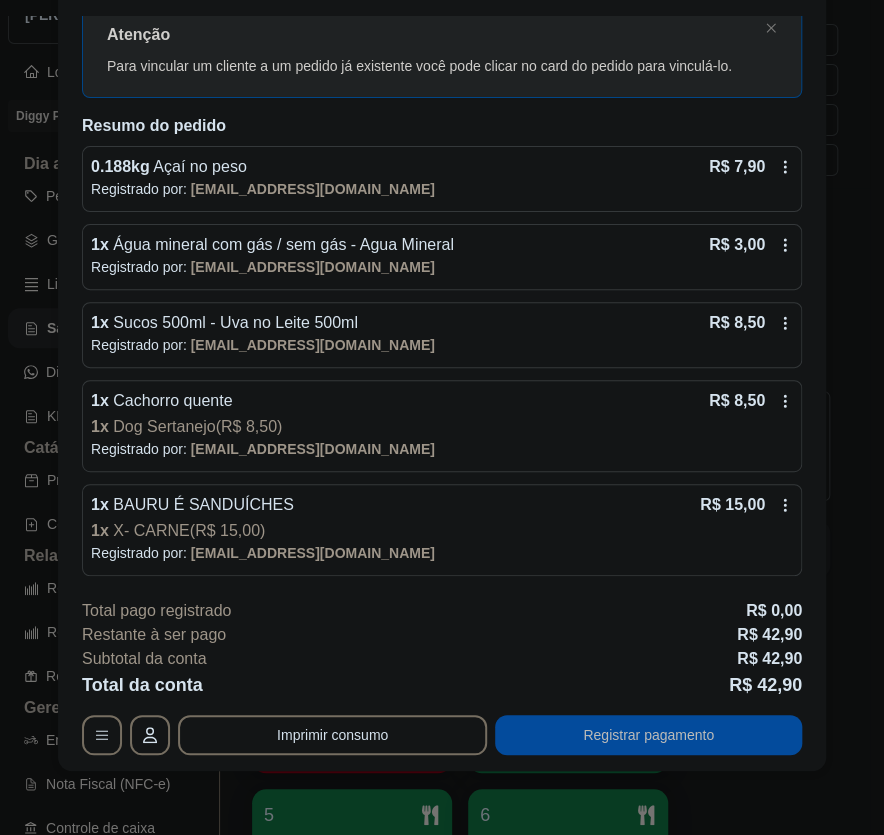 click on "Registrar pagamento" at bounding box center [648, 735] 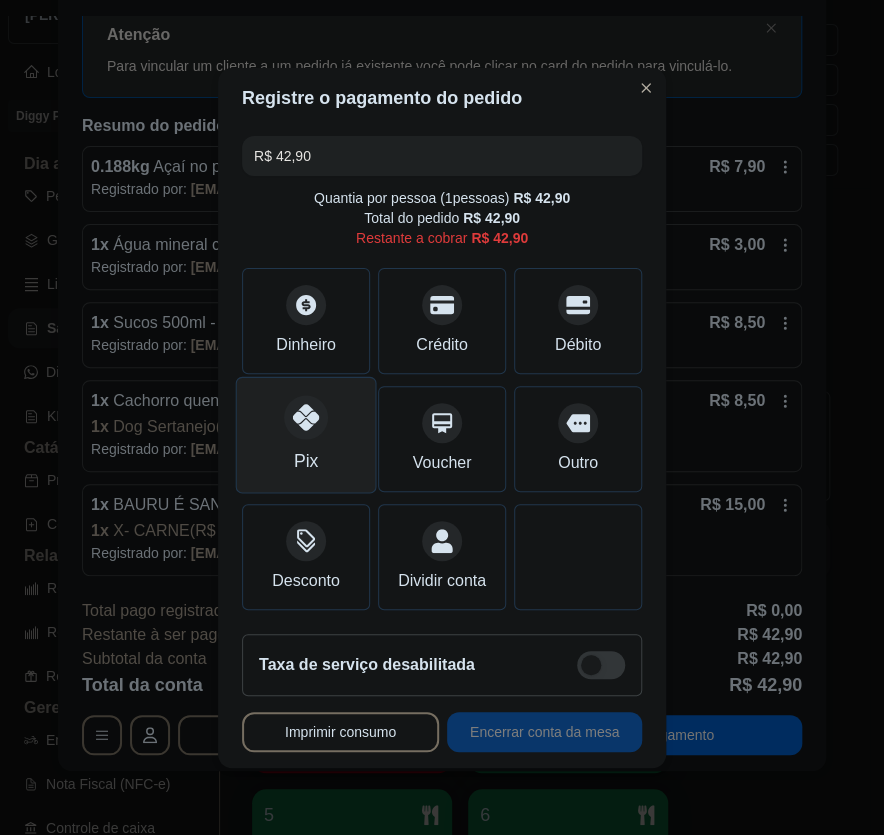 click on "Pix" at bounding box center [306, 434] 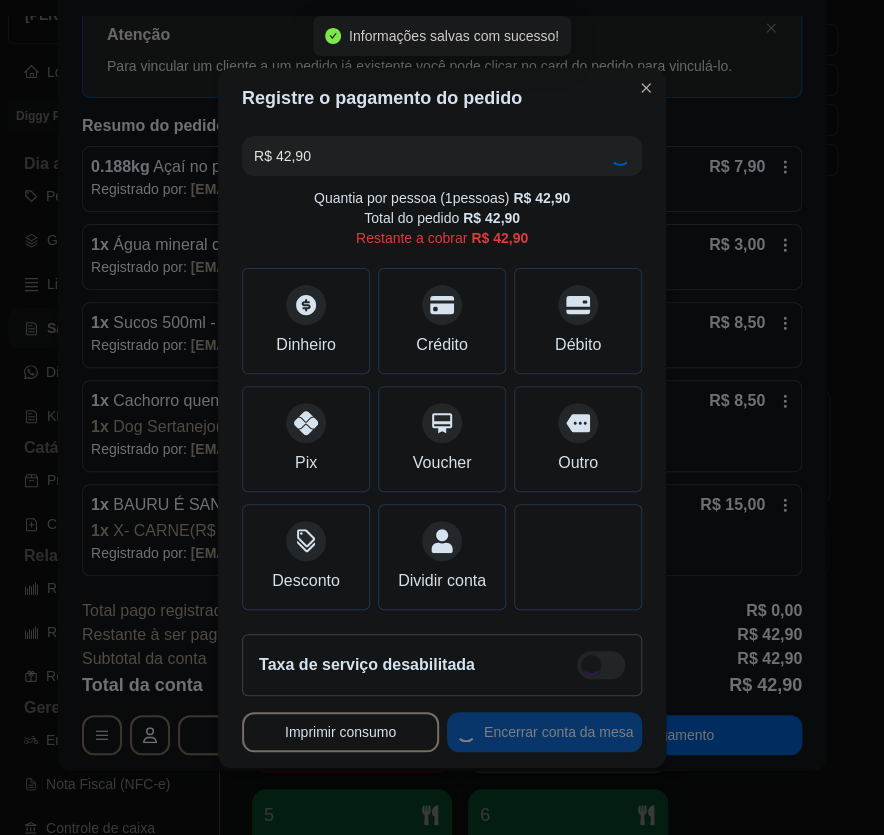 type on "R$ 0,00" 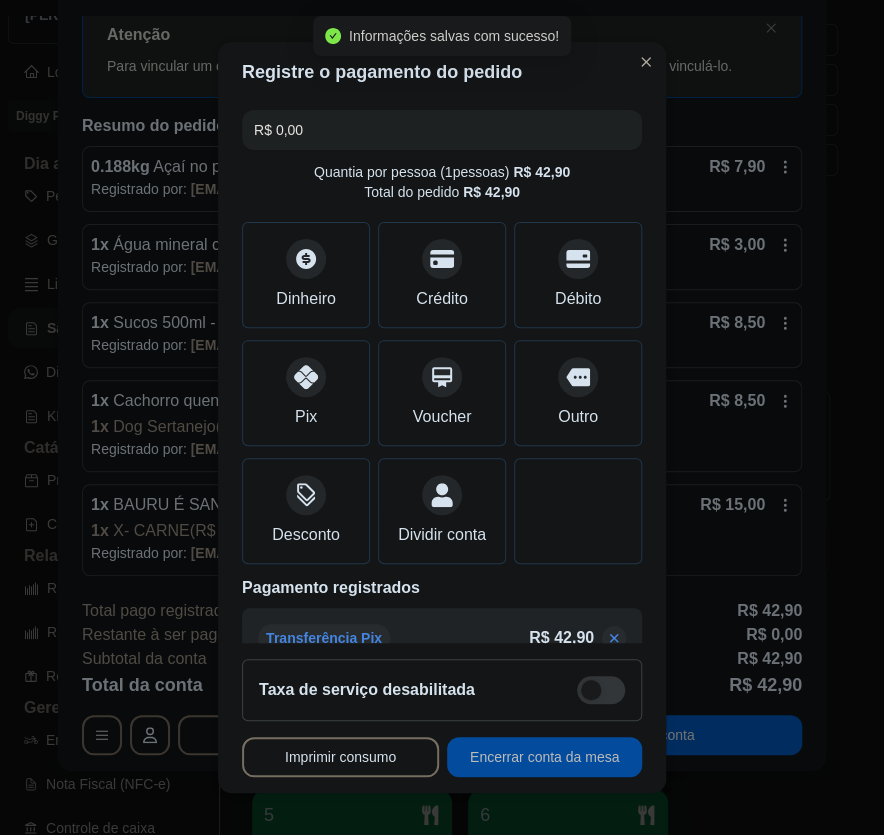 click on "Encerrar conta da mesa" at bounding box center (544, 757) 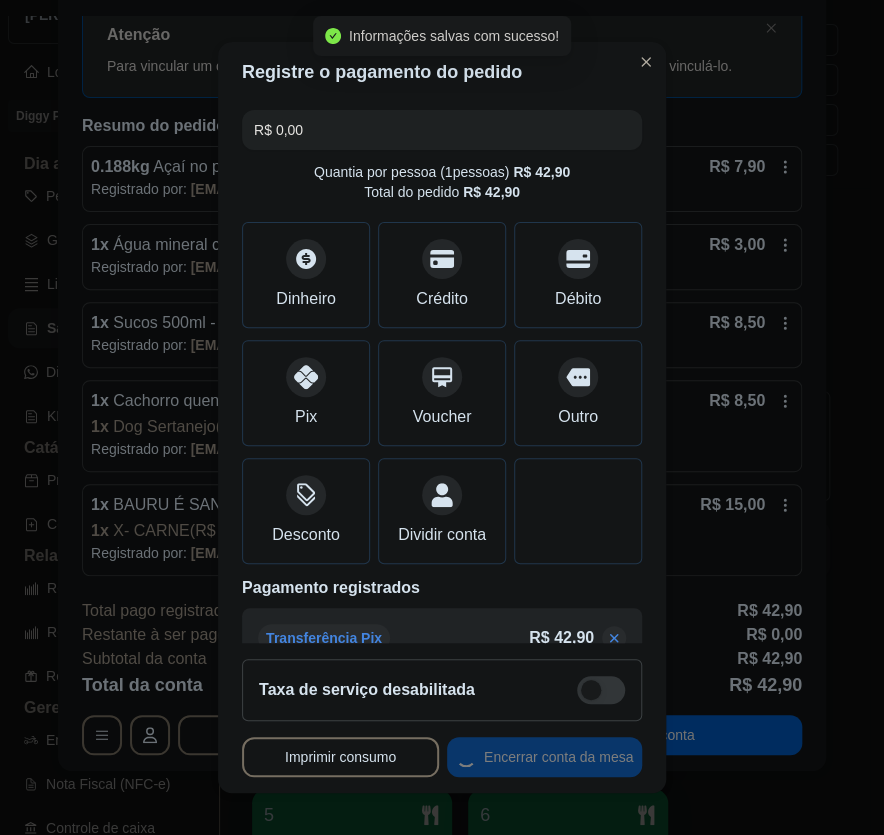 scroll, scrollTop: 0, scrollLeft: 0, axis: both 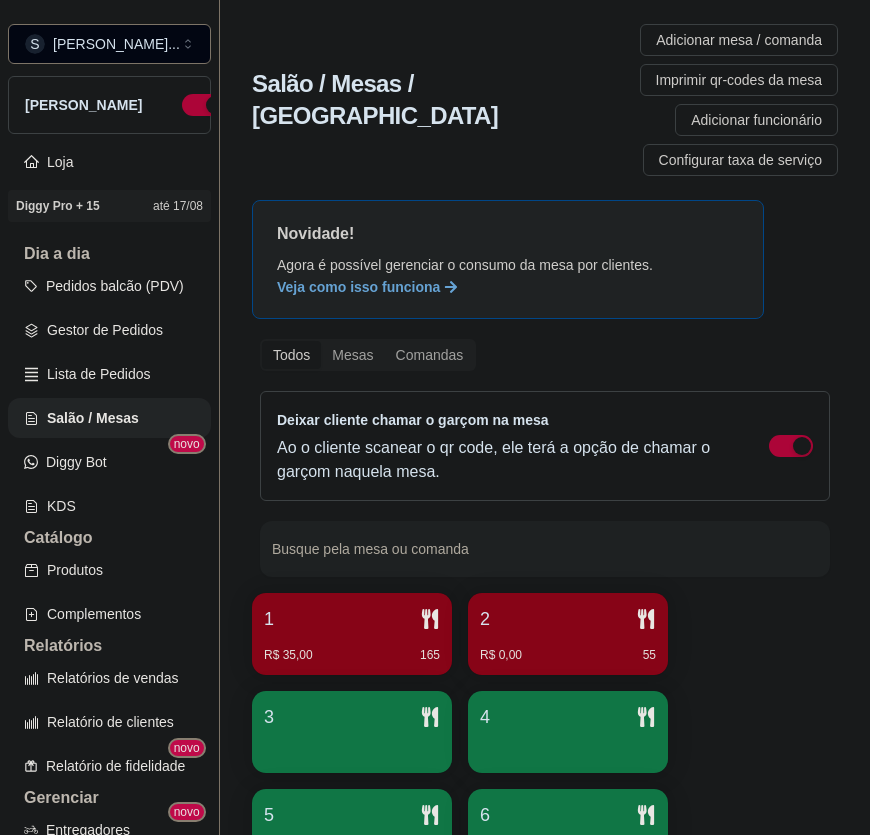 drag, startPoint x: 821, startPoint y: 662, endPoint x: 201, endPoint y: 247, distance: 746.07306 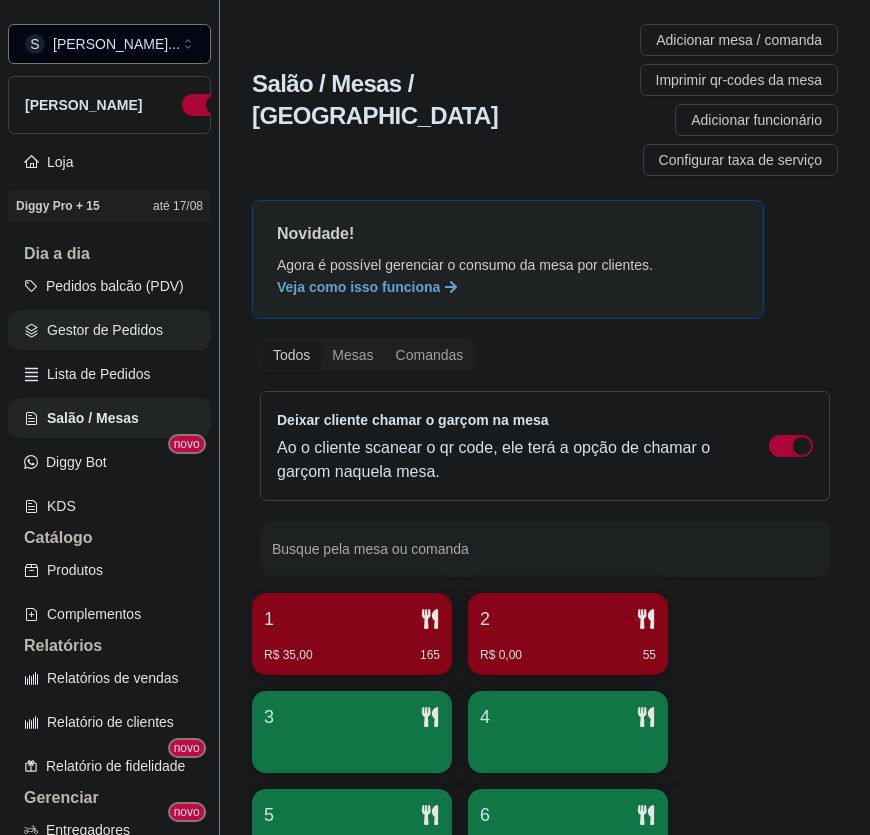 click on "Gestor de Pedidos" at bounding box center (109, 330) 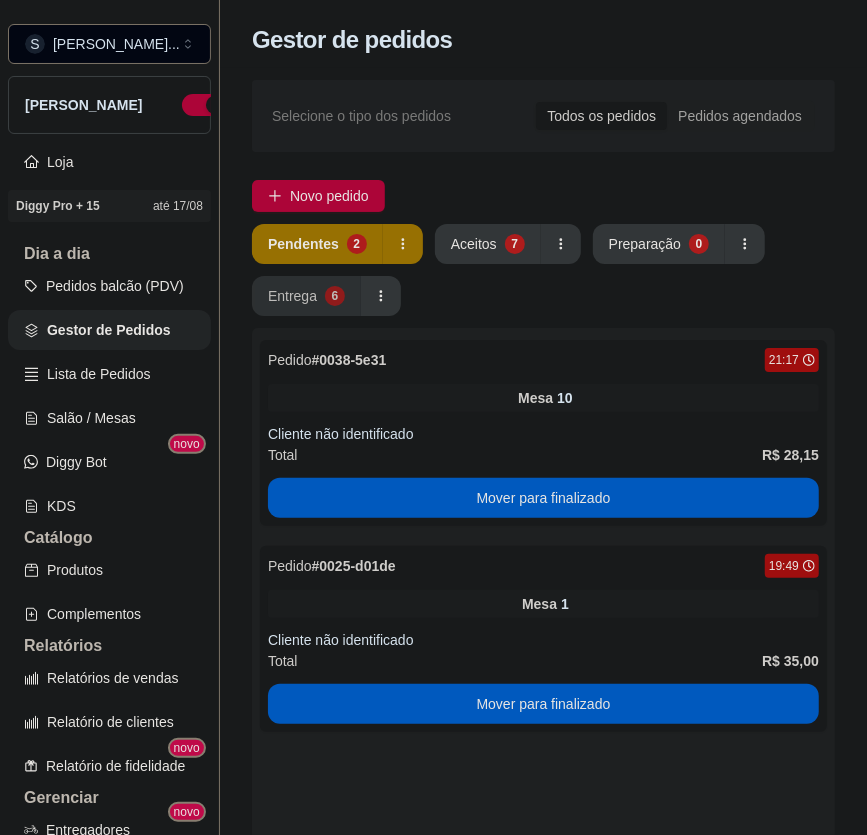click on "Entrega 6" at bounding box center [306, 296] 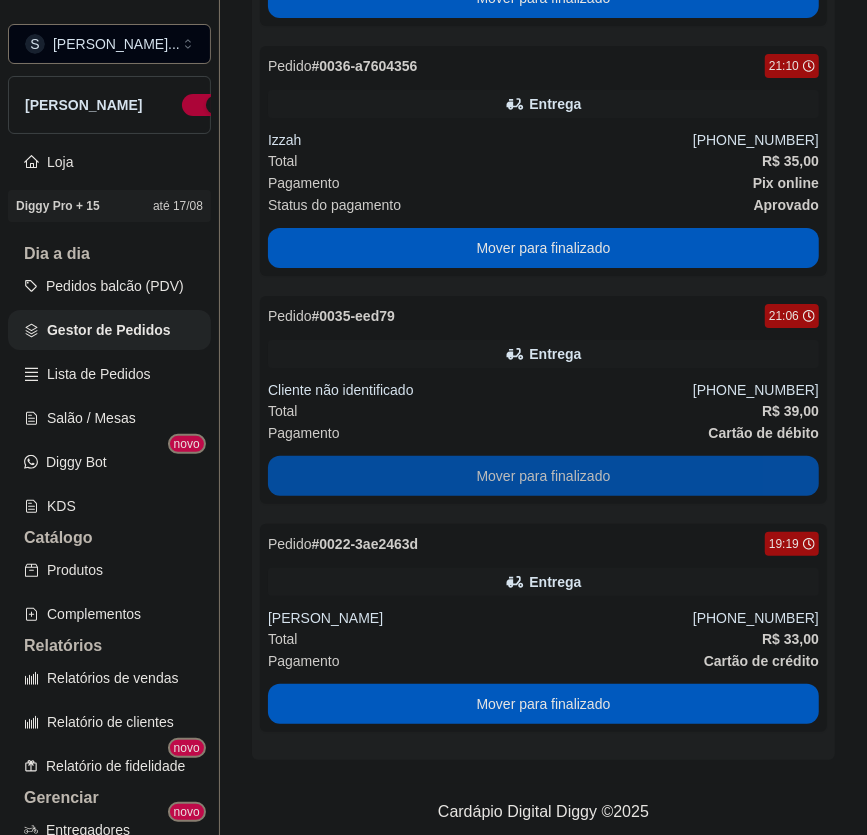 scroll, scrollTop: 1040, scrollLeft: 0, axis: vertical 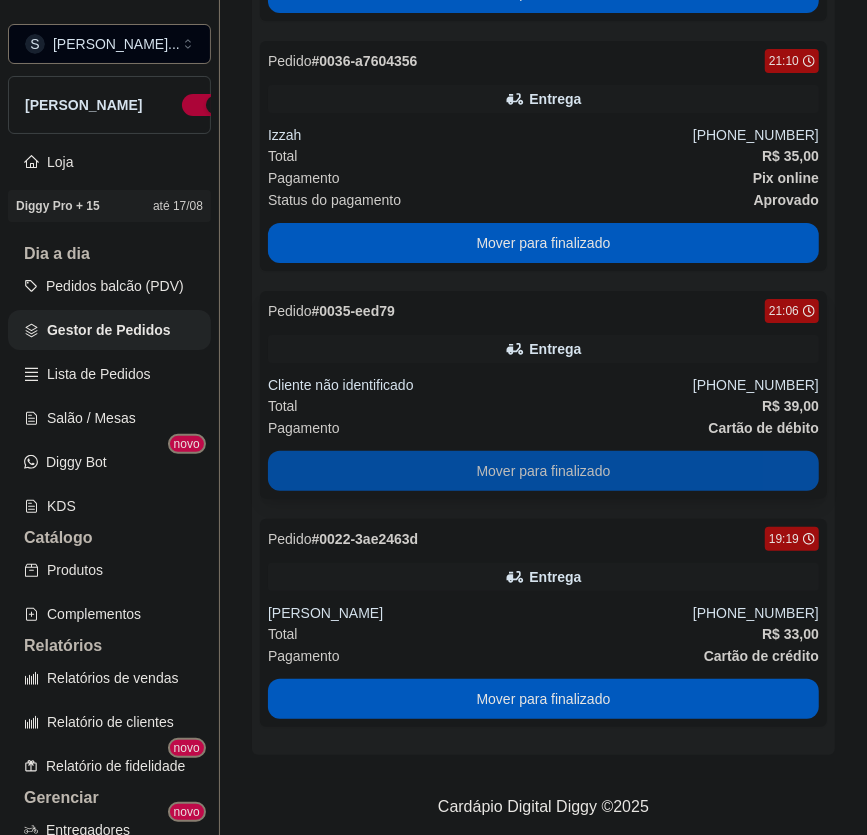 click on "Mover para finalizado" at bounding box center [543, 471] 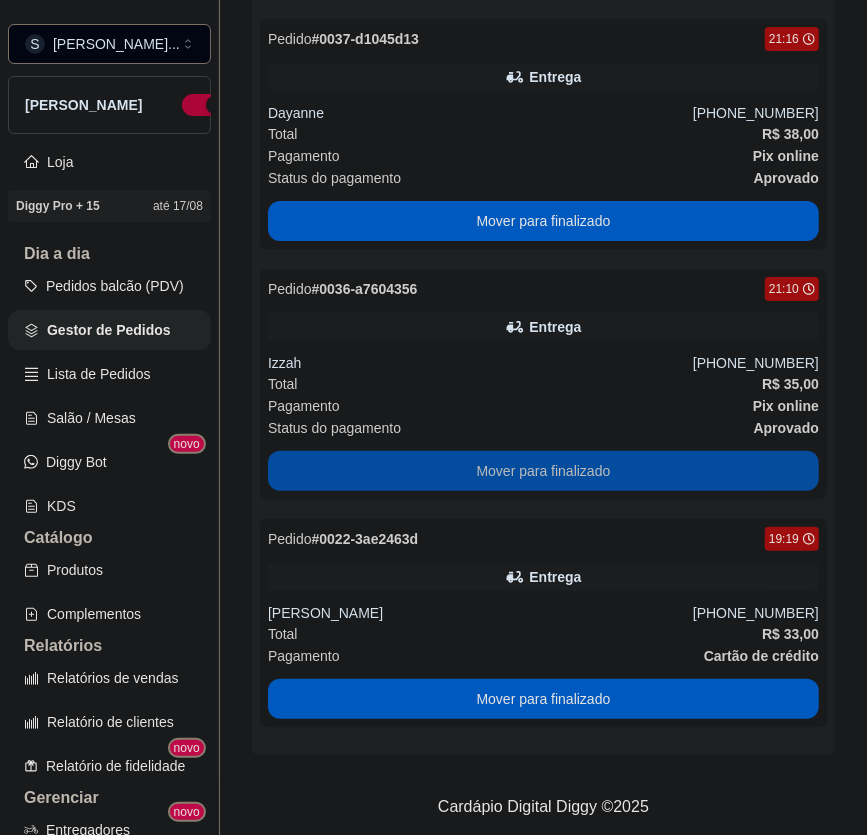 scroll, scrollTop: 721, scrollLeft: 0, axis: vertical 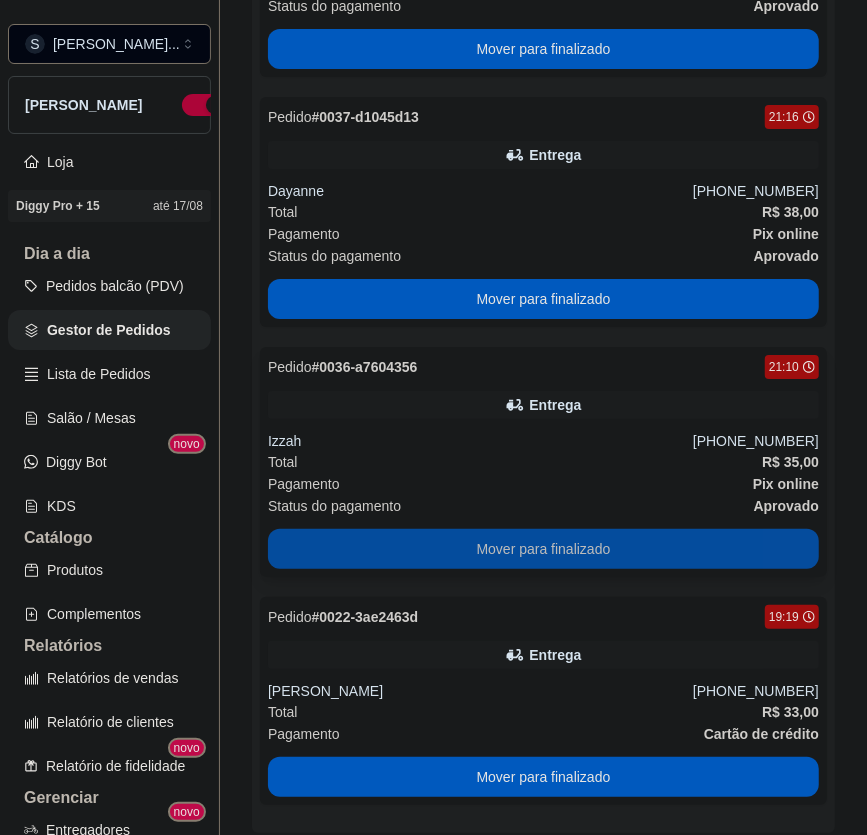 click on "Mover para finalizado" at bounding box center (543, 549) 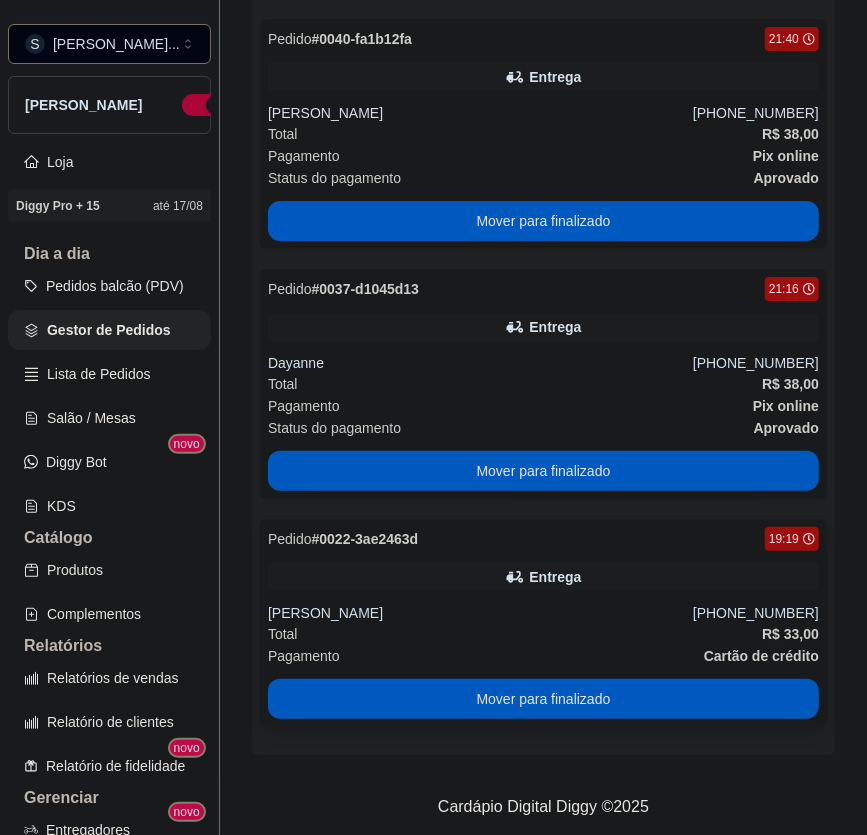 scroll, scrollTop: 562, scrollLeft: 0, axis: vertical 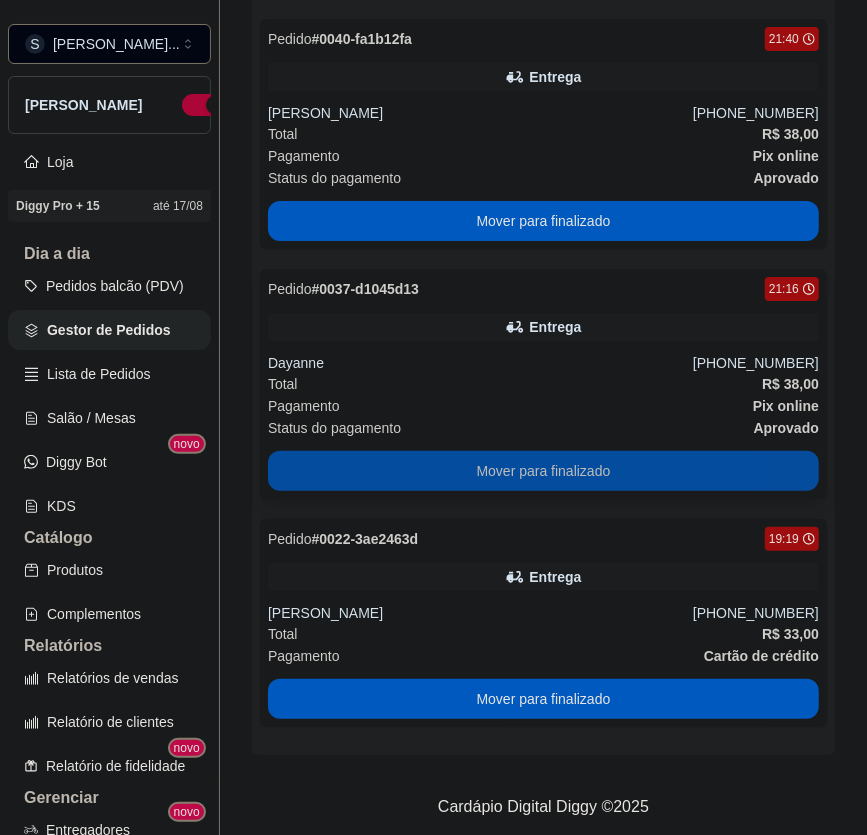 click on "Mover para finalizado" at bounding box center (543, 471) 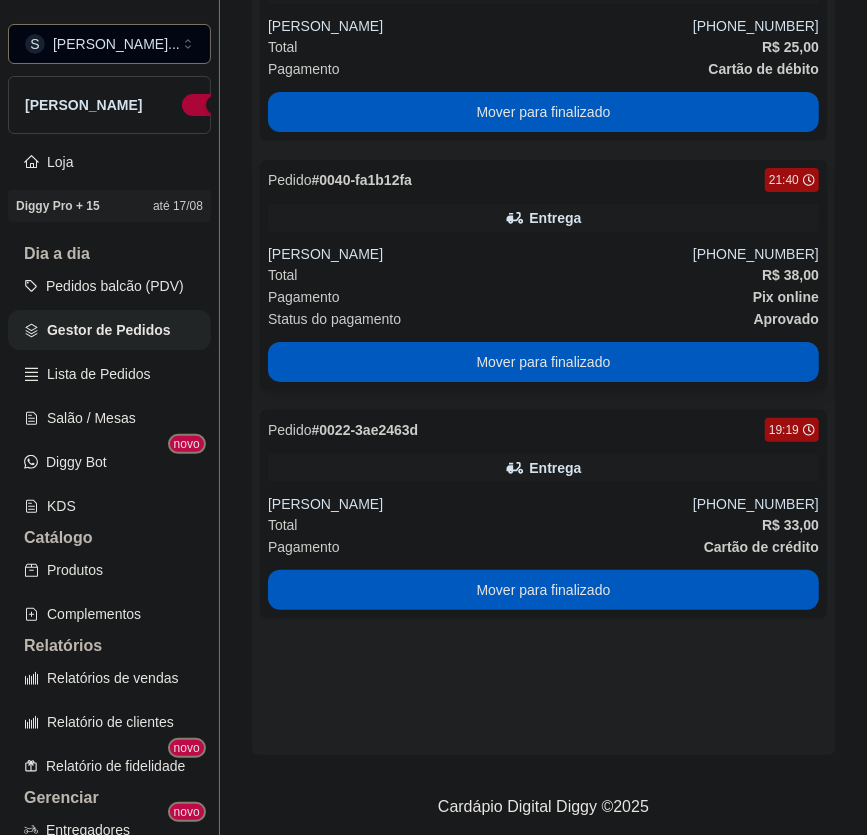 scroll, scrollTop: 0, scrollLeft: 0, axis: both 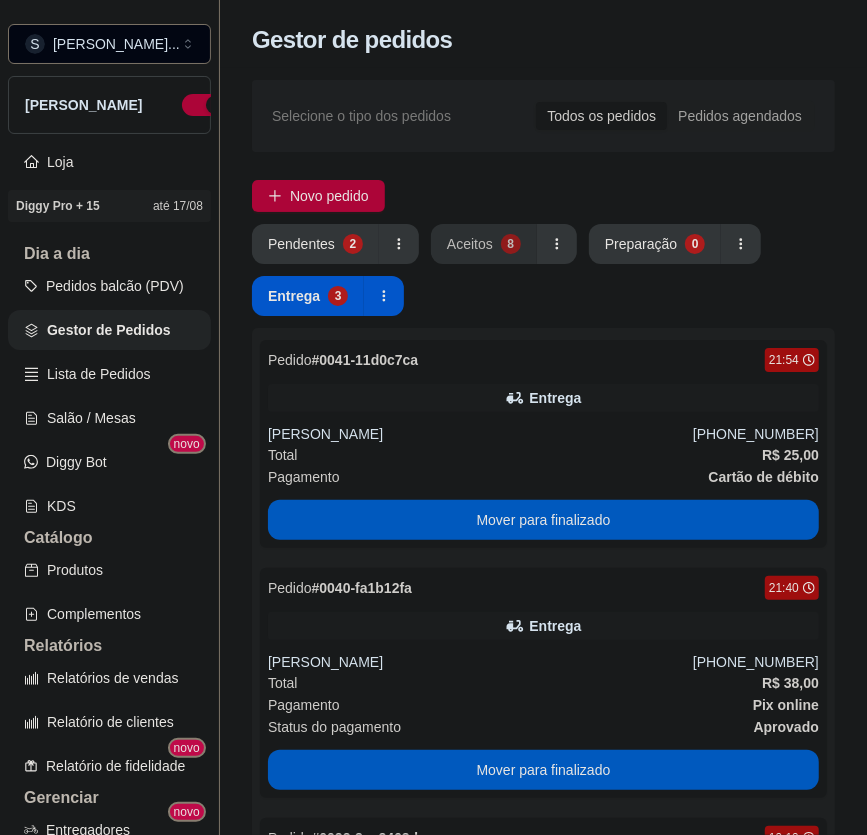 click on "8" at bounding box center (511, 244) 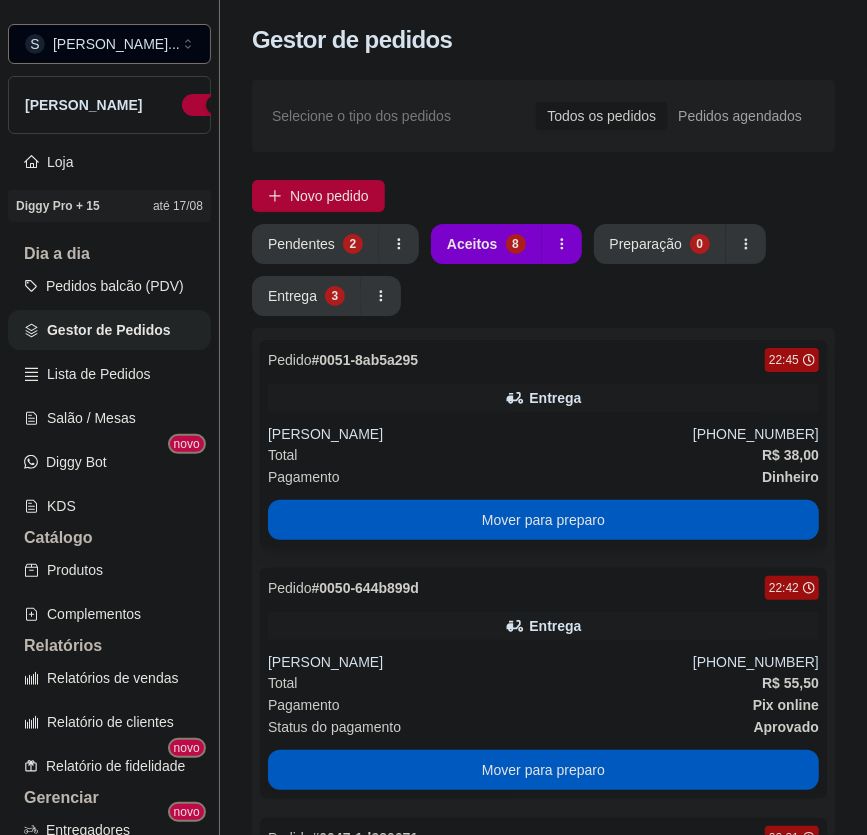 scroll, scrollTop: 90, scrollLeft: 0, axis: vertical 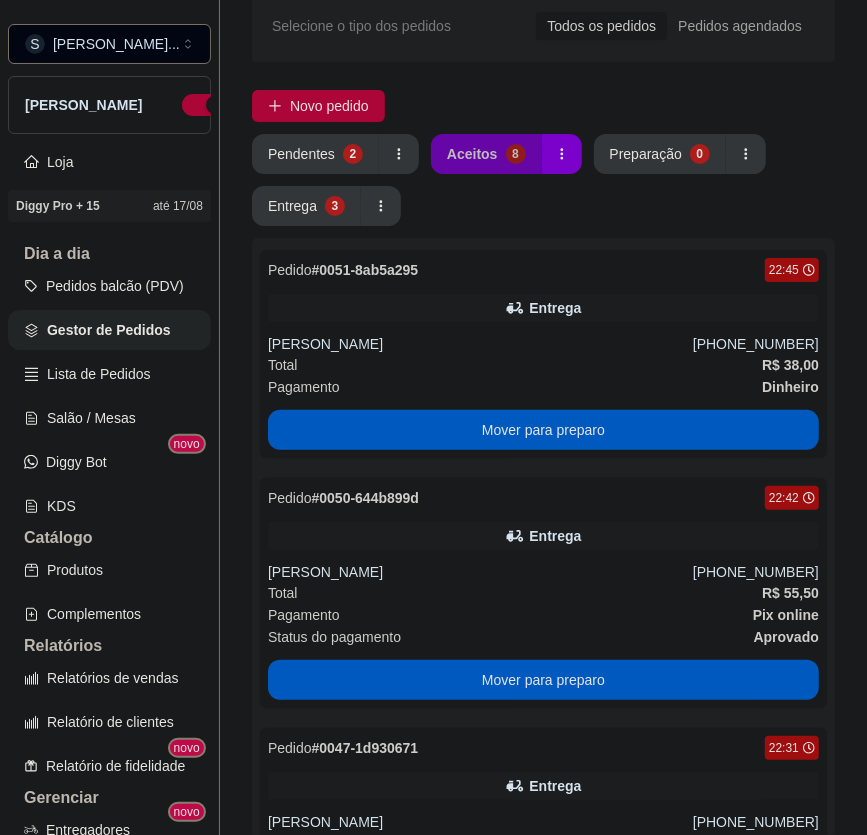 click on "Aceitos" at bounding box center (472, 154) 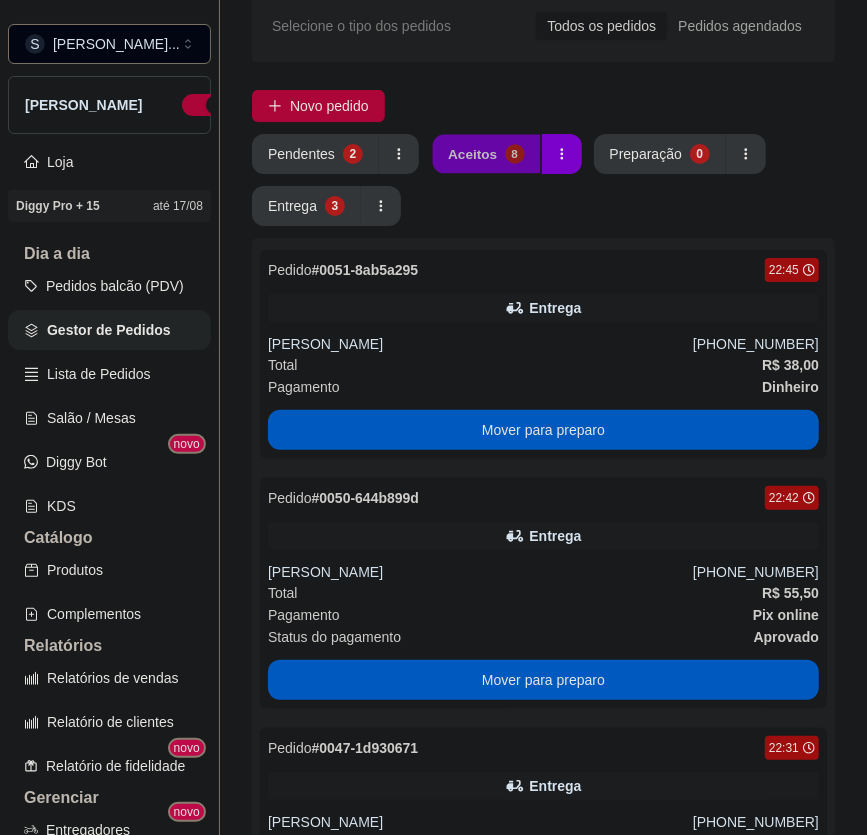 click on "8" at bounding box center (514, 153) 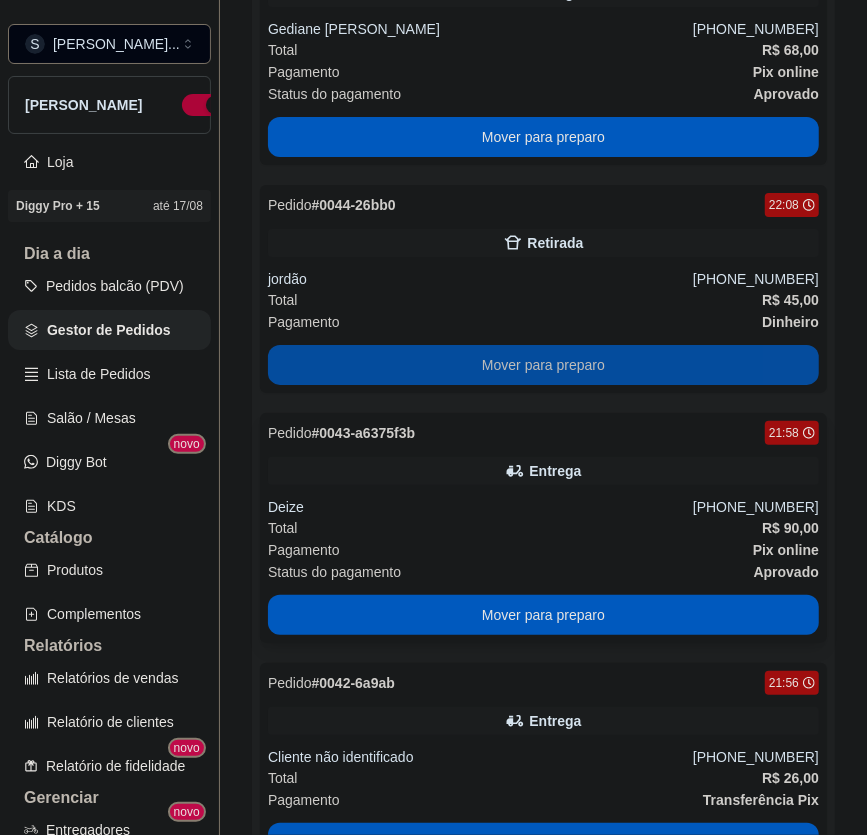 scroll, scrollTop: 1496, scrollLeft: 0, axis: vertical 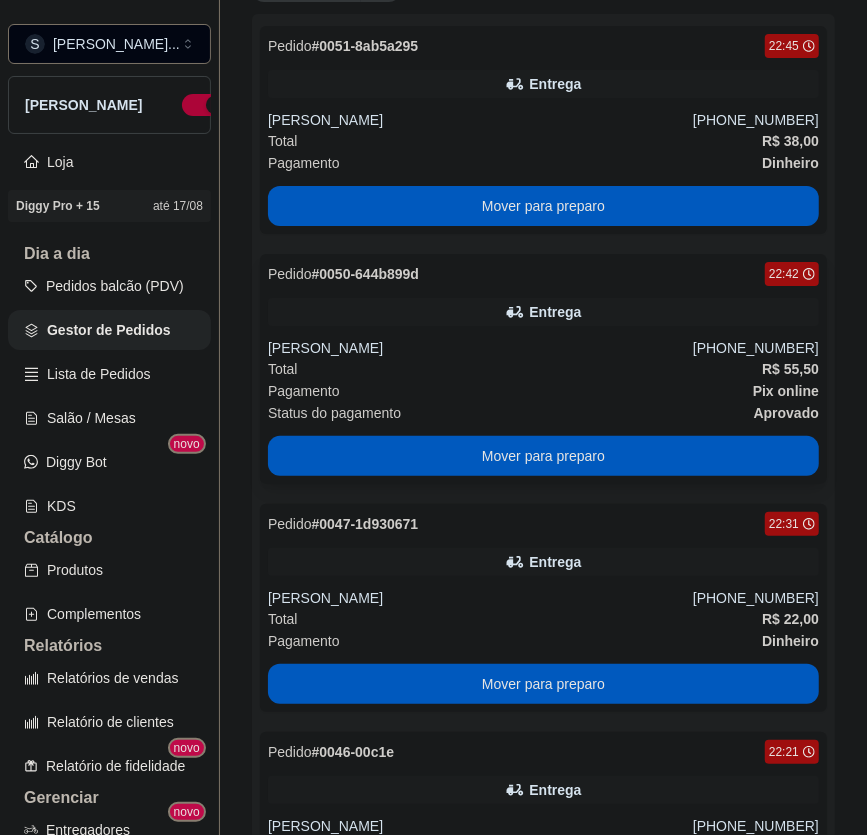 click on "Pagamento Pix online" at bounding box center (543, 391) 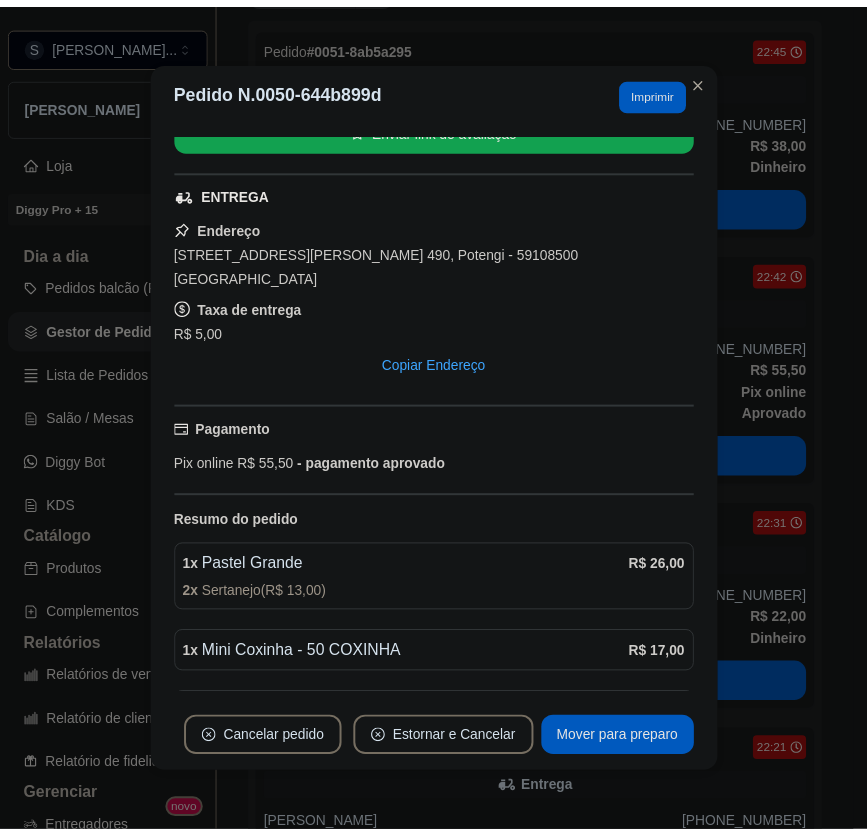 scroll, scrollTop: 362, scrollLeft: 0, axis: vertical 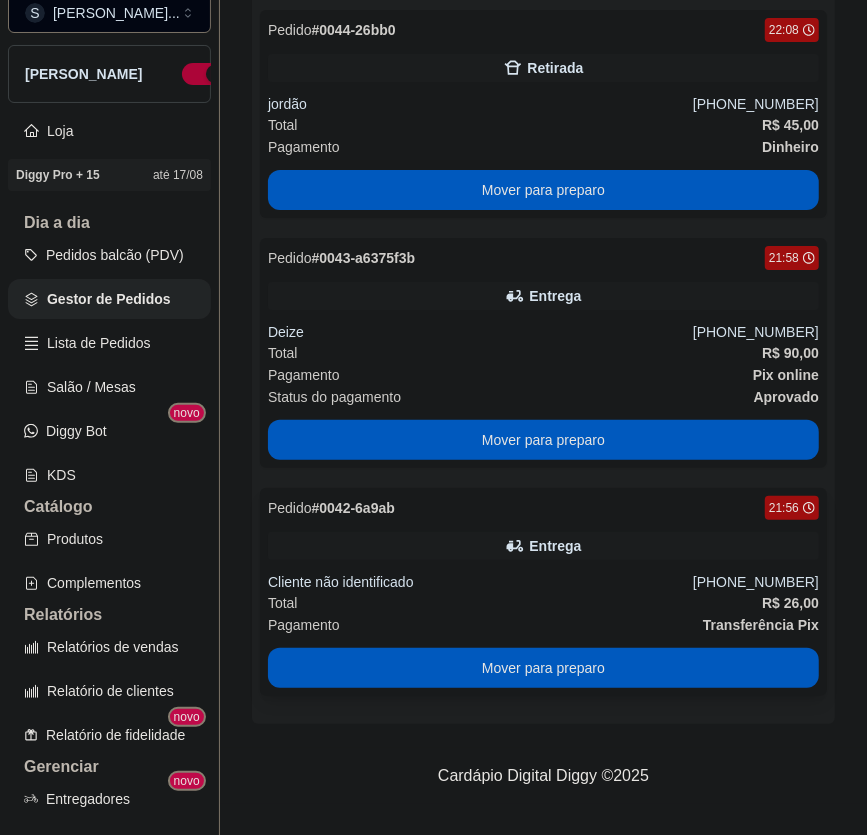 click on "Cliente não identificado" at bounding box center [480, 582] 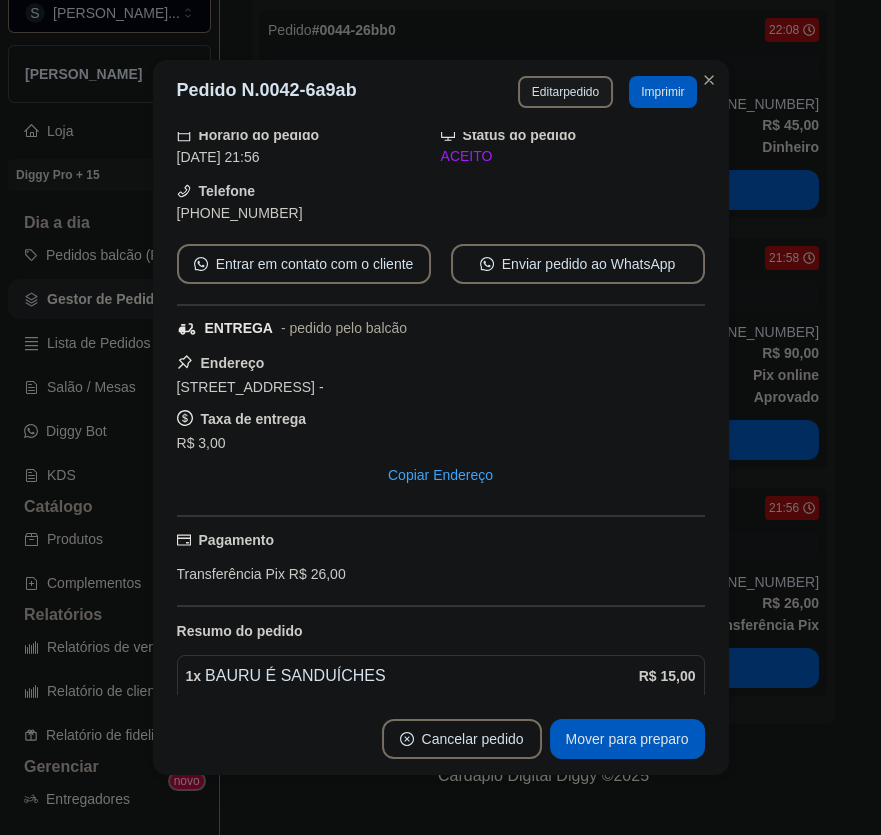 scroll, scrollTop: 240, scrollLeft: 0, axis: vertical 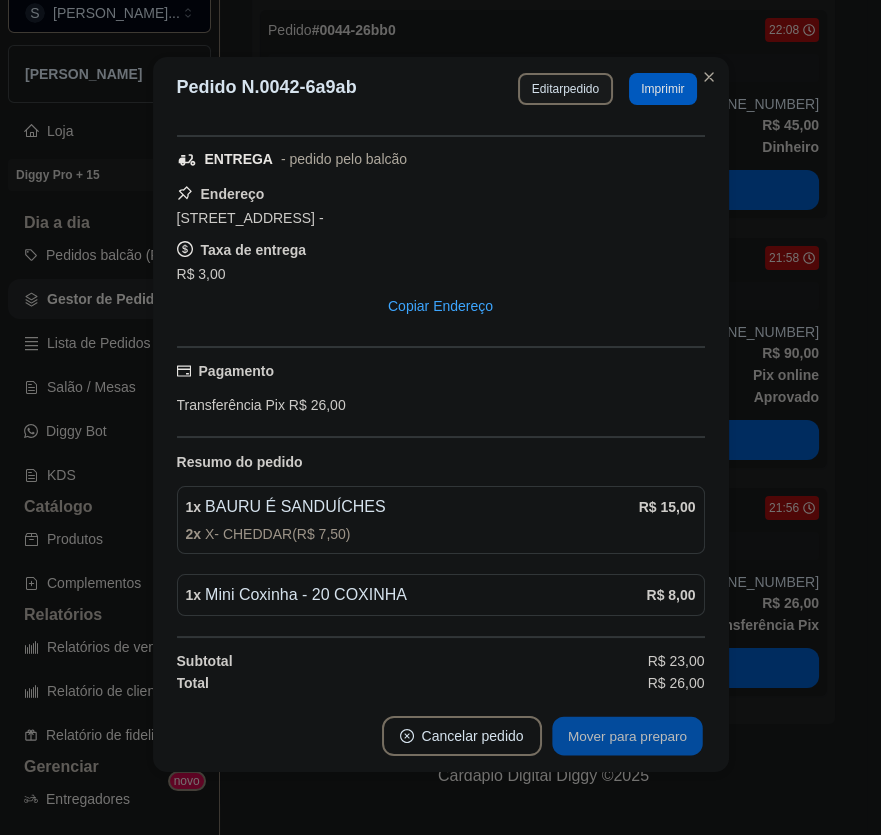 click on "Mover para preparo" at bounding box center (627, 736) 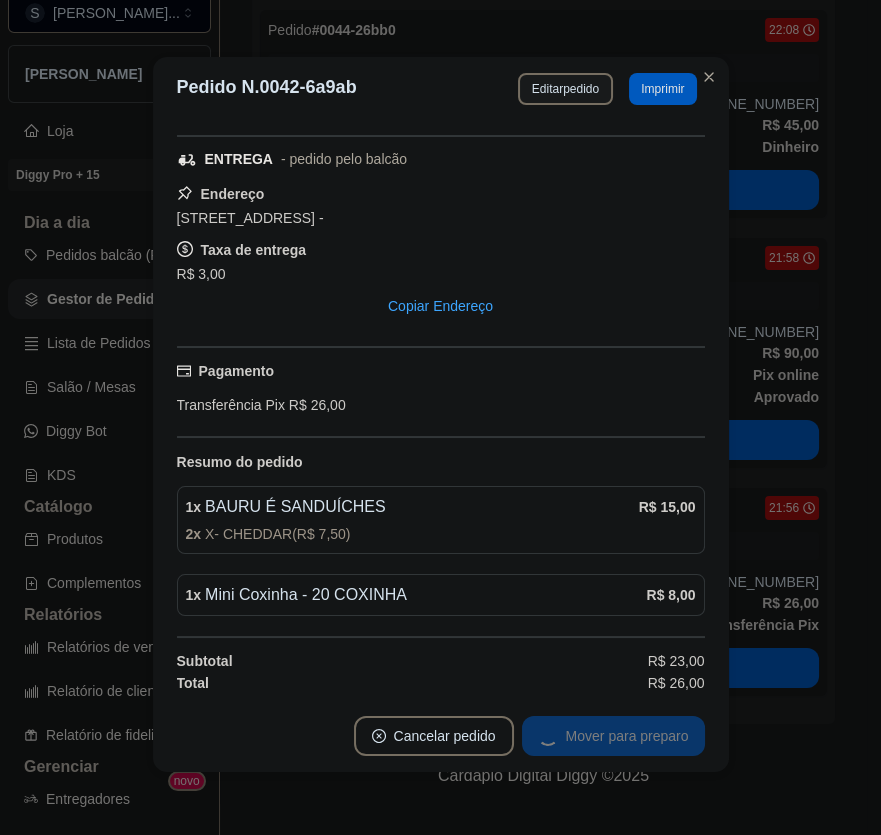scroll, scrollTop: 1268, scrollLeft: 0, axis: vertical 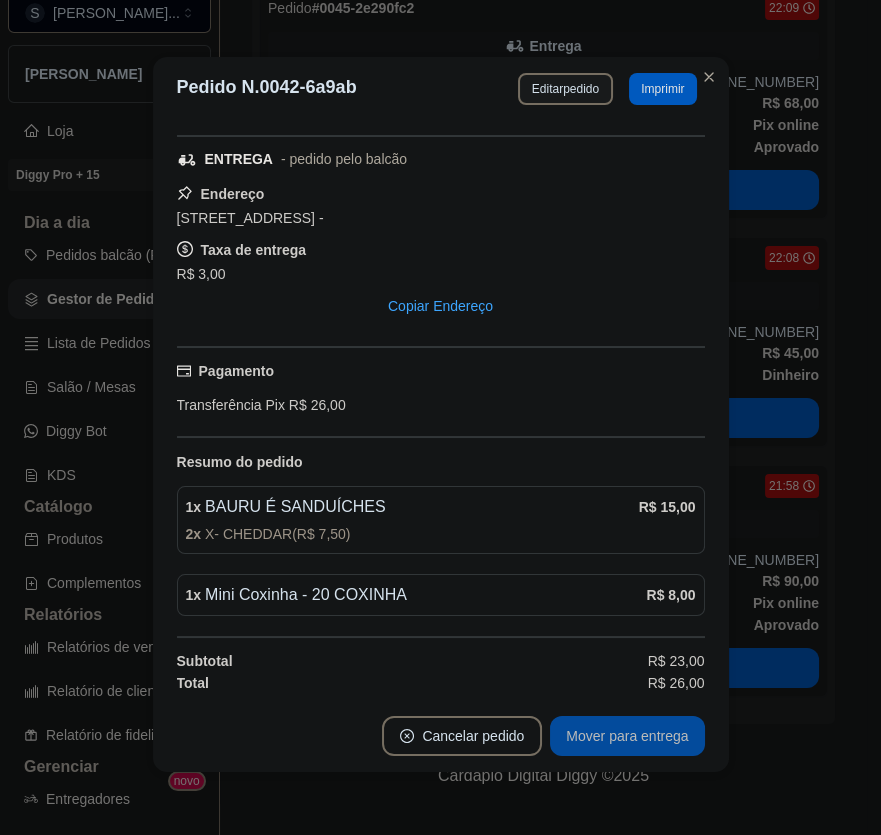 click on "Mover para entrega" at bounding box center [627, 736] 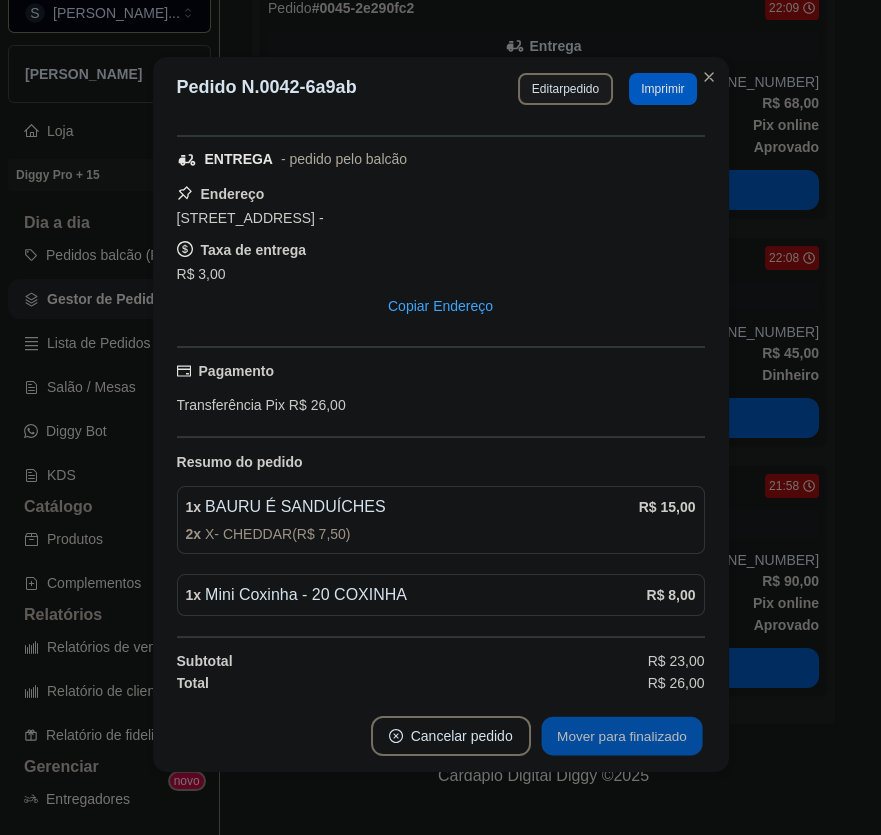click on "Mover para finalizado" at bounding box center (621, 736) 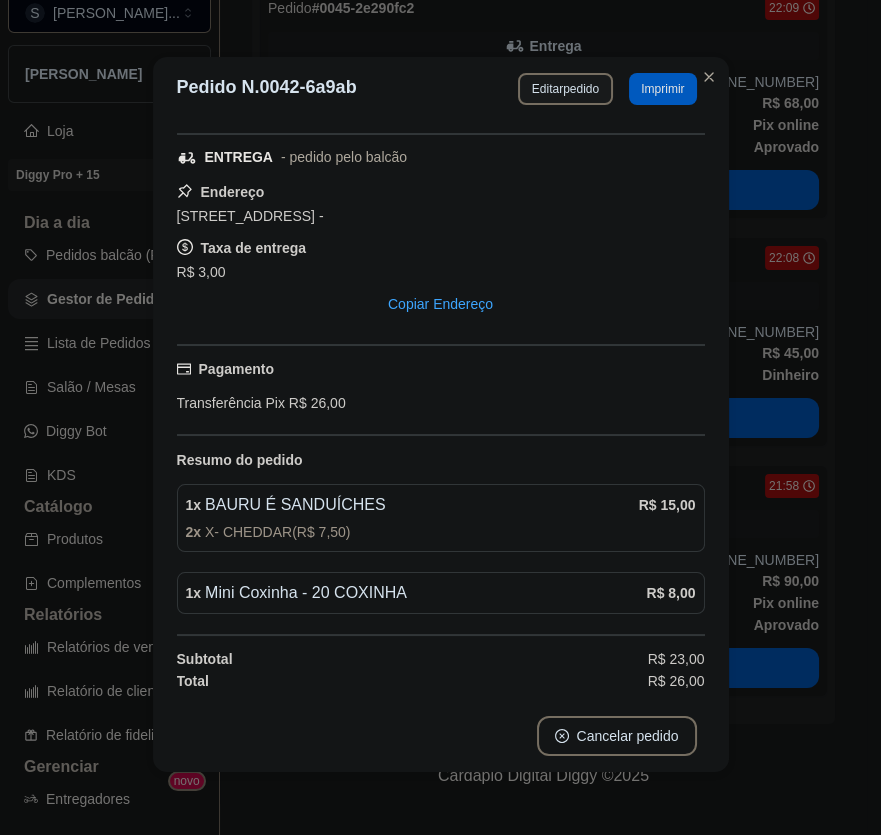 scroll, scrollTop: 195, scrollLeft: 0, axis: vertical 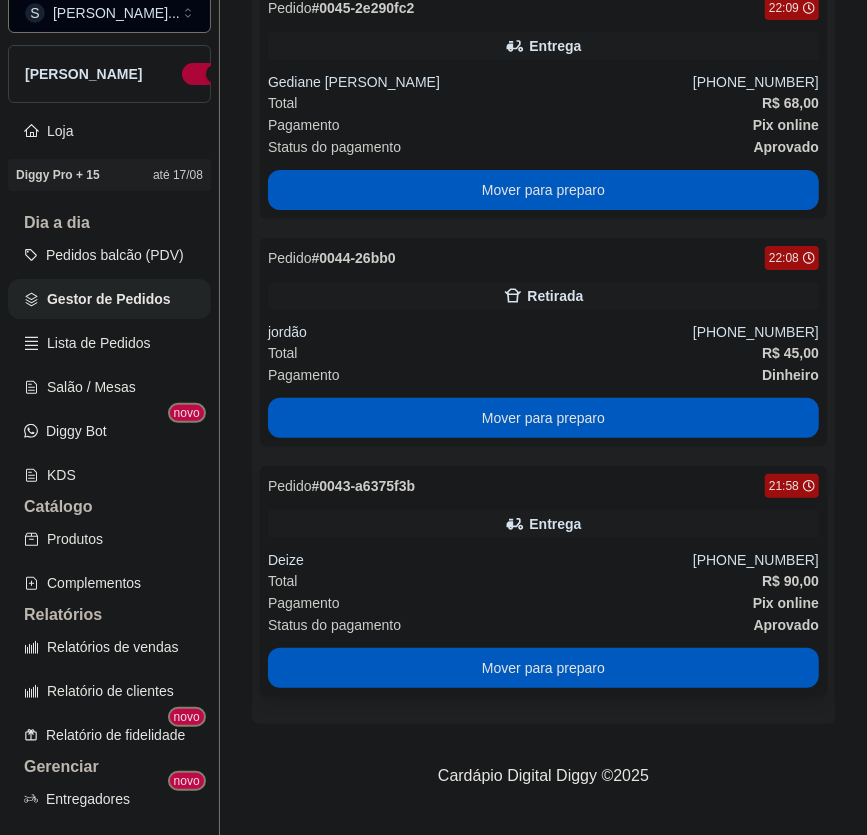 click on "Total R$ 90,00" at bounding box center [543, 581] 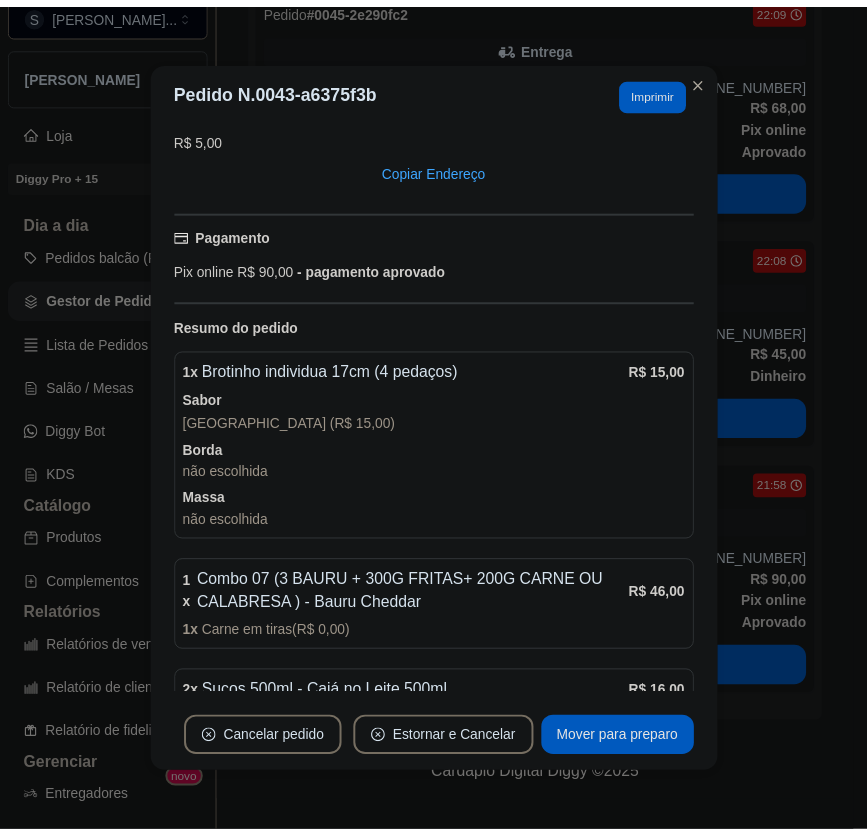scroll, scrollTop: 454, scrollLeft: 0, axis: vertical 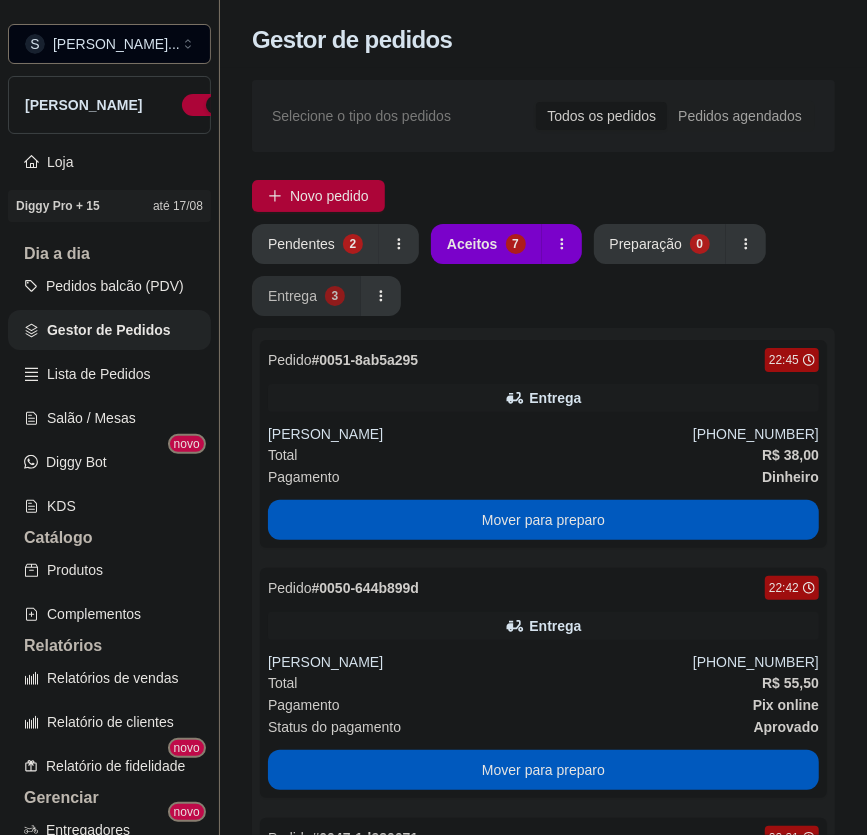 click on "Entrega" at bounding box center [292, 296] 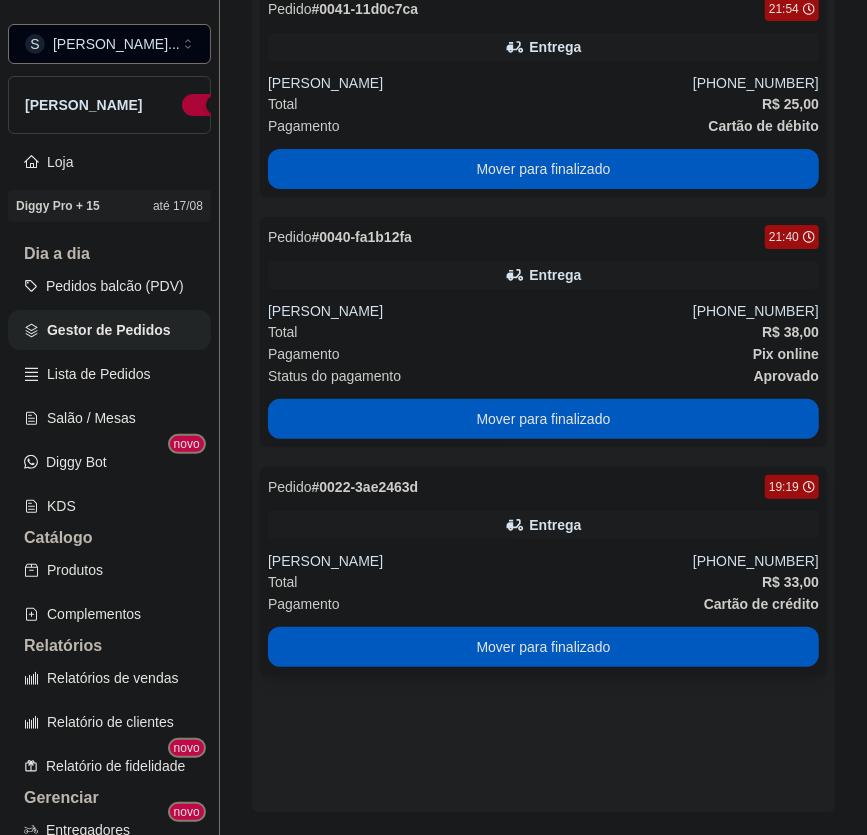 scroll, scrollTop: 363, scrollLeft: 0, axis: vertical 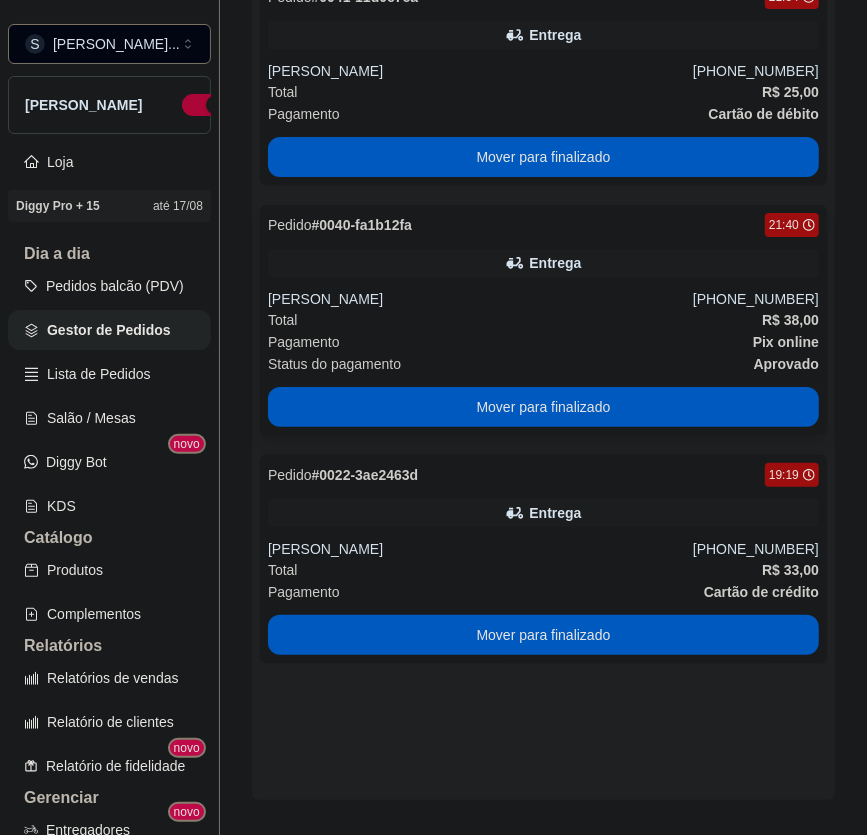click on "Pedido  # 0040-fa1b12fa 21:40 Entrega [PERSON_NAME]  [PHONE_NUMBER] Total R$ 38,00 Pagamento Pix online Status do pagamento aprovado Mover para finalizado" at bounding box center [543, 320] 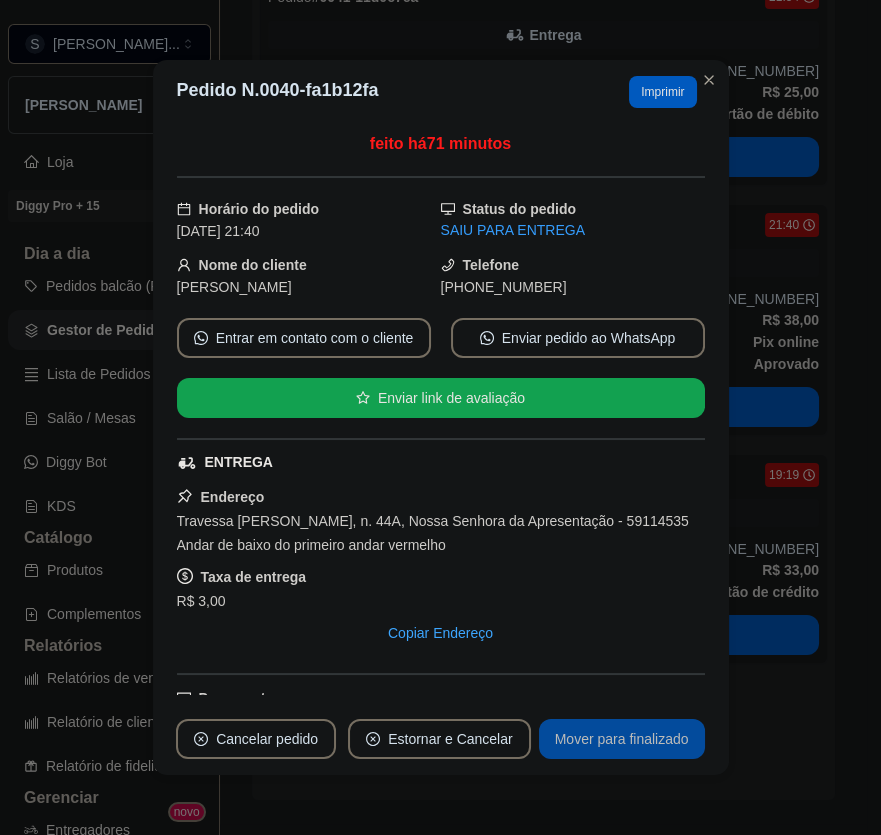 click on "Mover para finalizado" at bounding box center (622, 739) 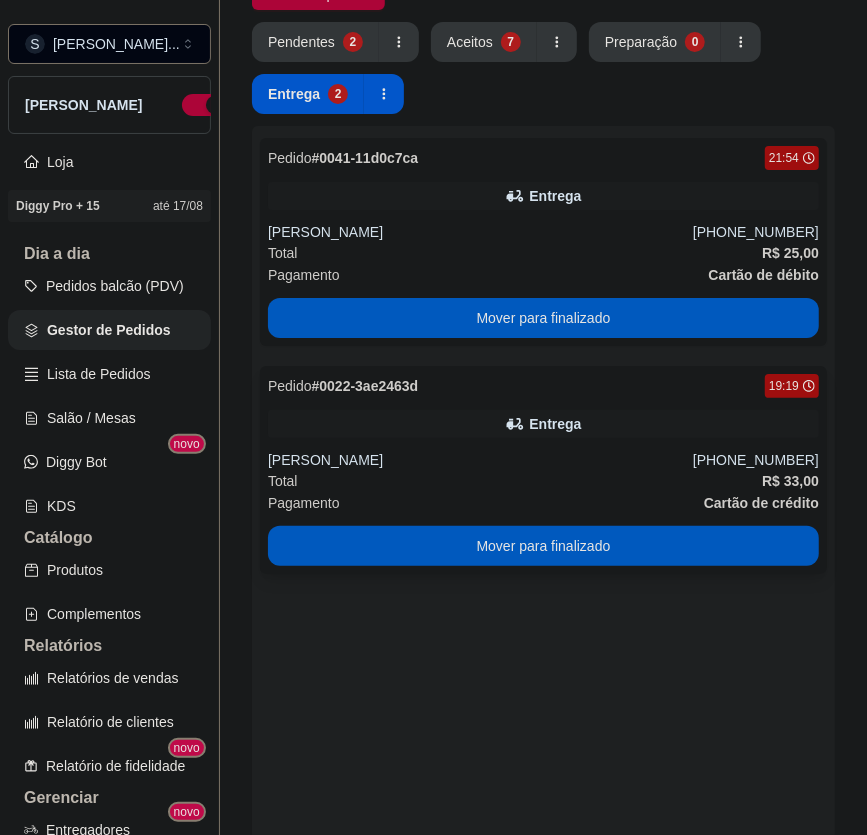 scroll, scrollTop: 0, scrollLeft: 0, axis: both 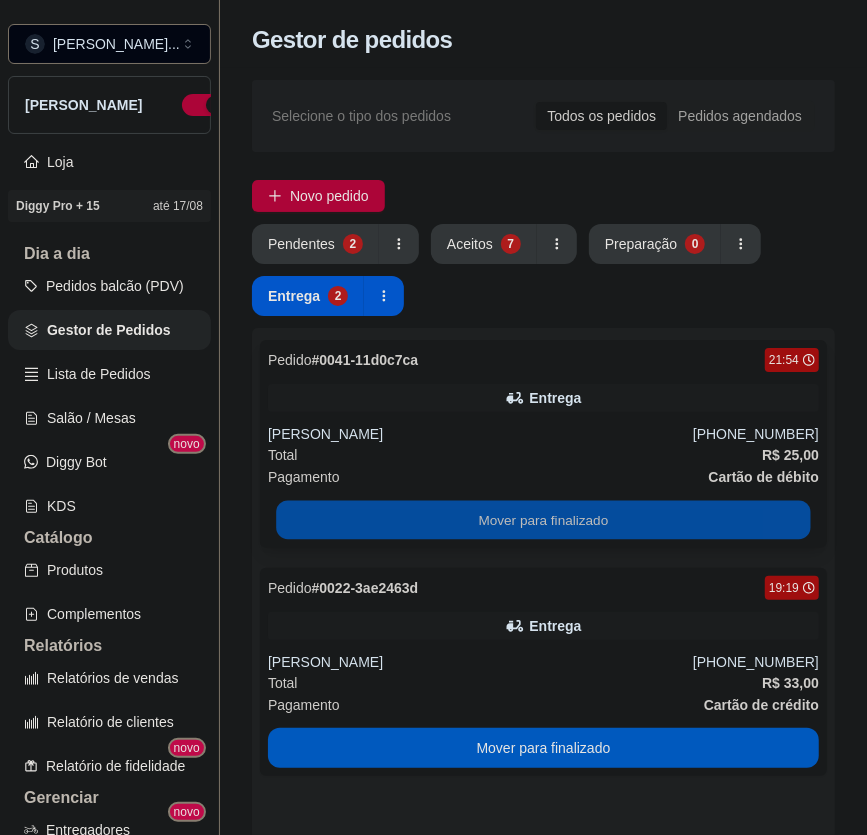 click on "Mover para finalizado" at bounding box center (543, 520) 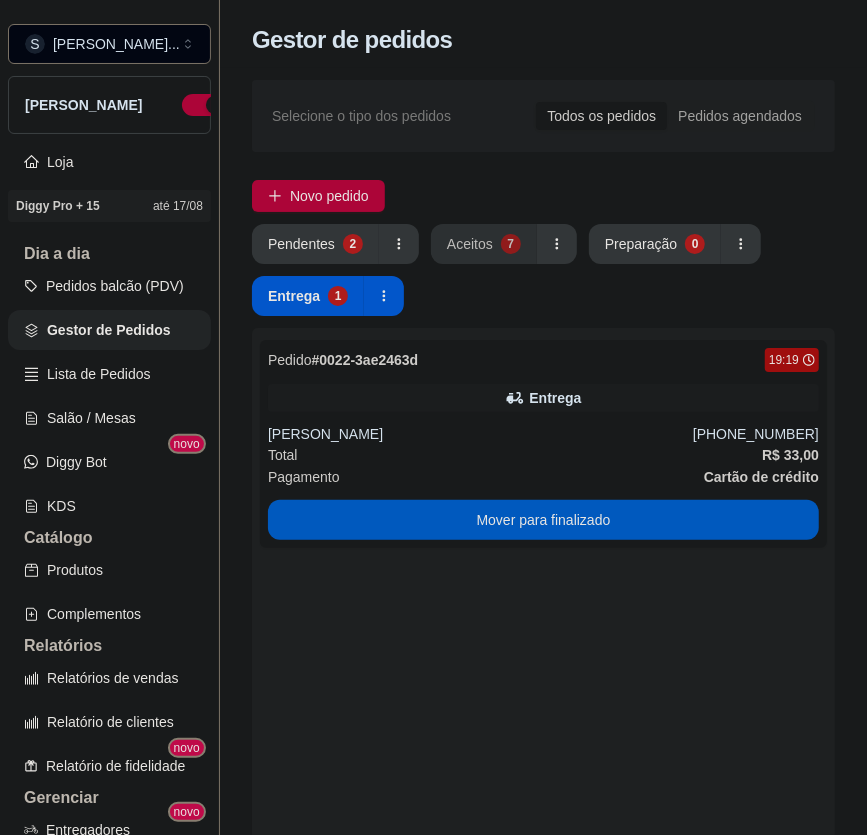 click on "Aceitos" at bounding box center [470, 244] 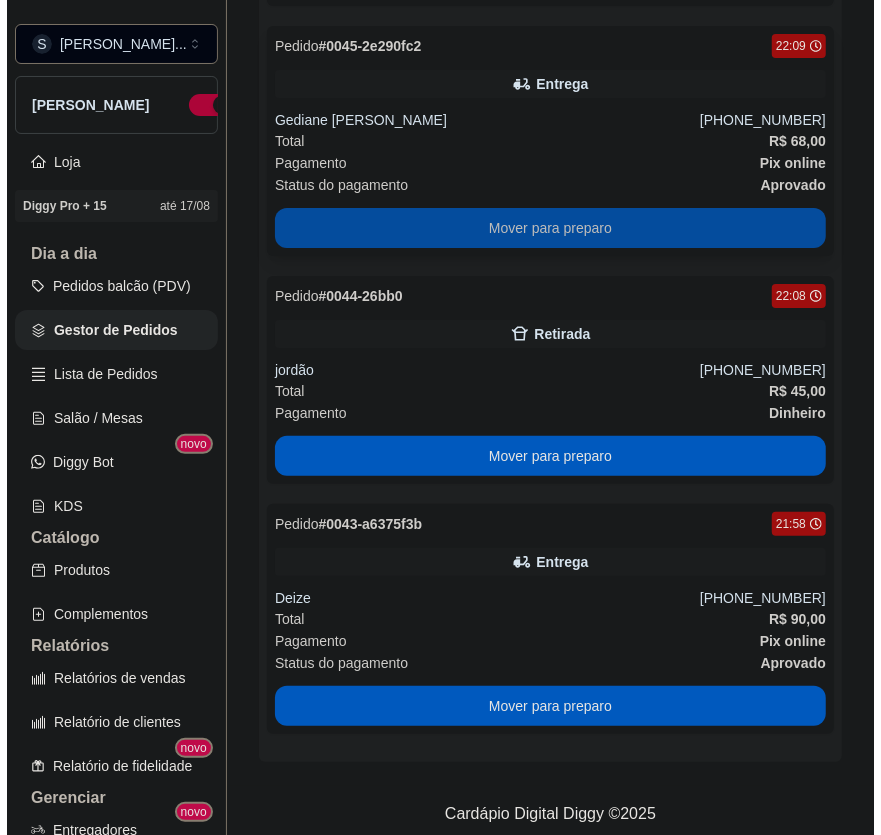 scroll, scrollTop: 1268, scrollLeft: 0, axis: vertical 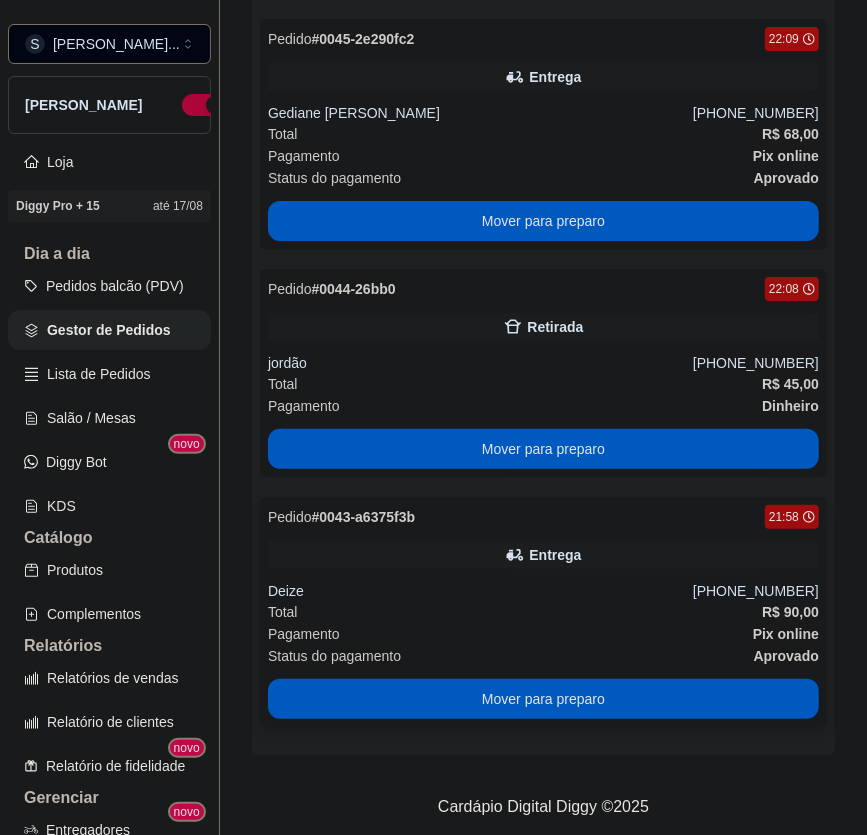 click on "Pedido  # 0043-a6375f3b 21:58 Entrega Deize [PHONE_NUMBER] Total R$ 90,00 Pagamento Pix online Status do pagamento aprovado Mover para preparo" at bounding box center [543, 612] 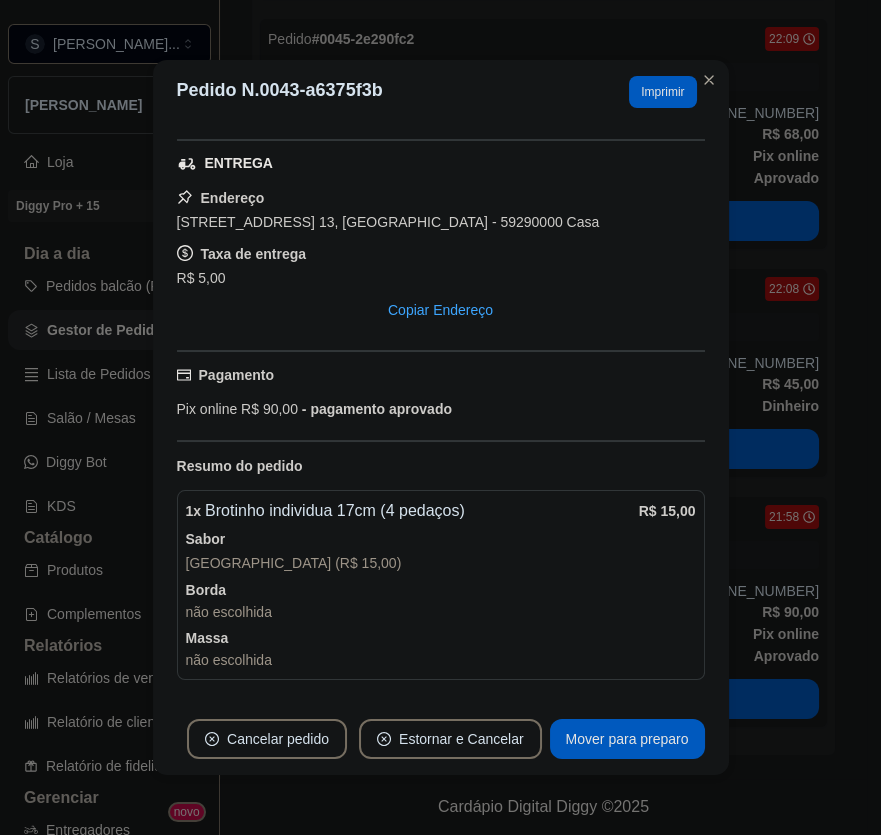 scroll, scrollTop: 545, scrollLeft: 0, axis: vertical 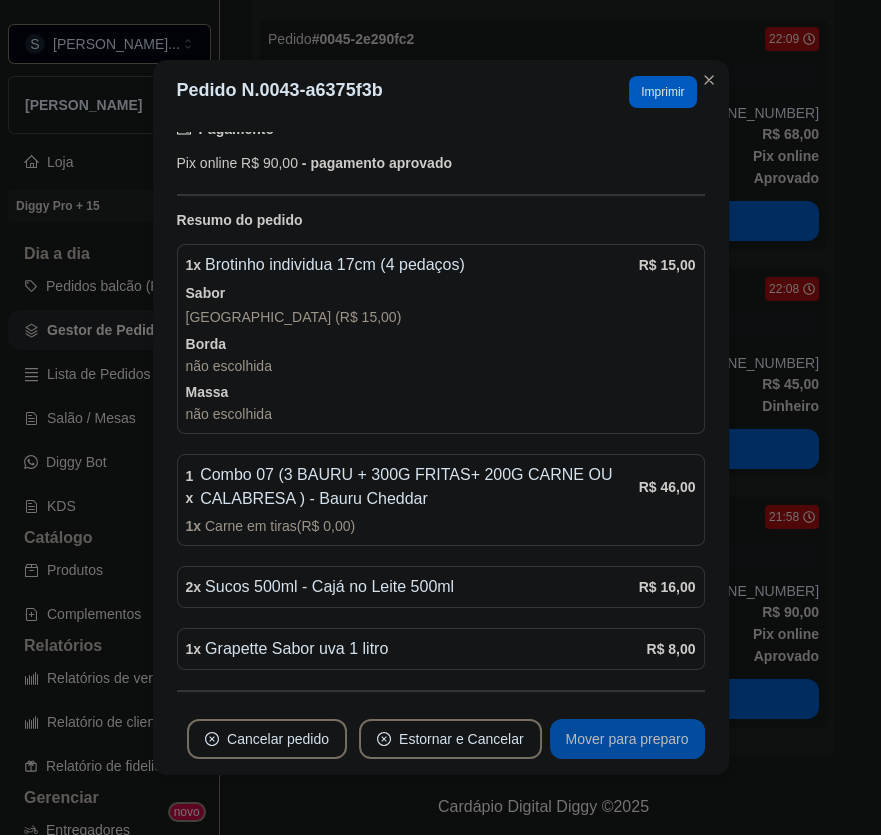 click on "Mover para preparo" at bounding box center [627, 739] 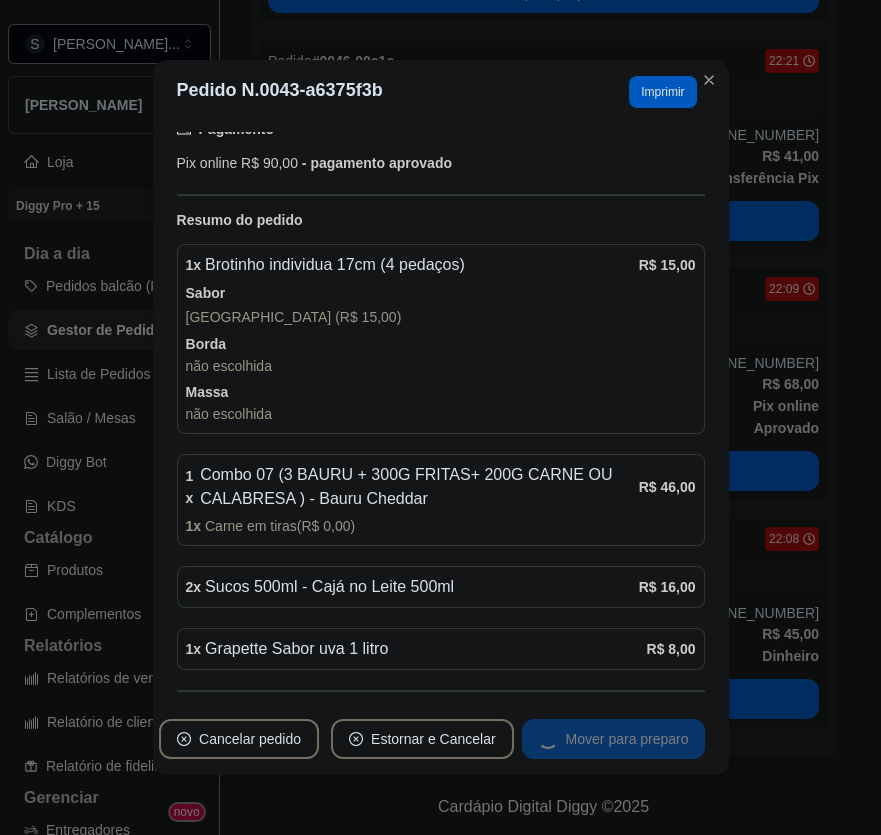 scroll, scrollTop: 1018, scrollLeft: 0, axis: vertical 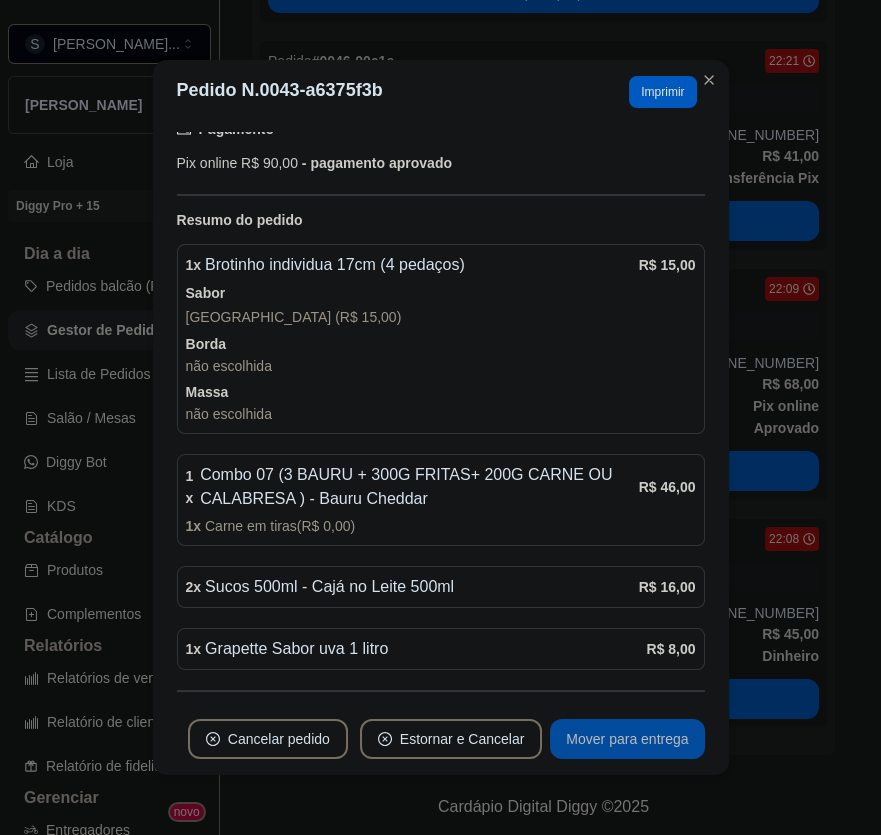 click on "Mover para entrega" at bounding box center [627, 739] 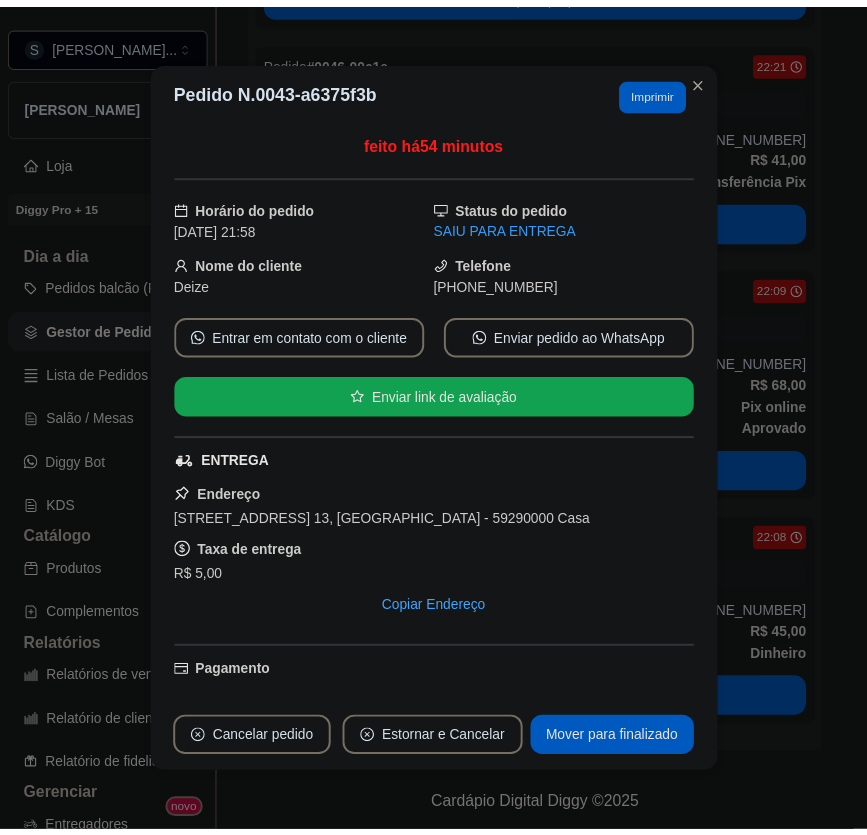 scroll, scrollTop: 0, scrollLeft: 0, axis: both 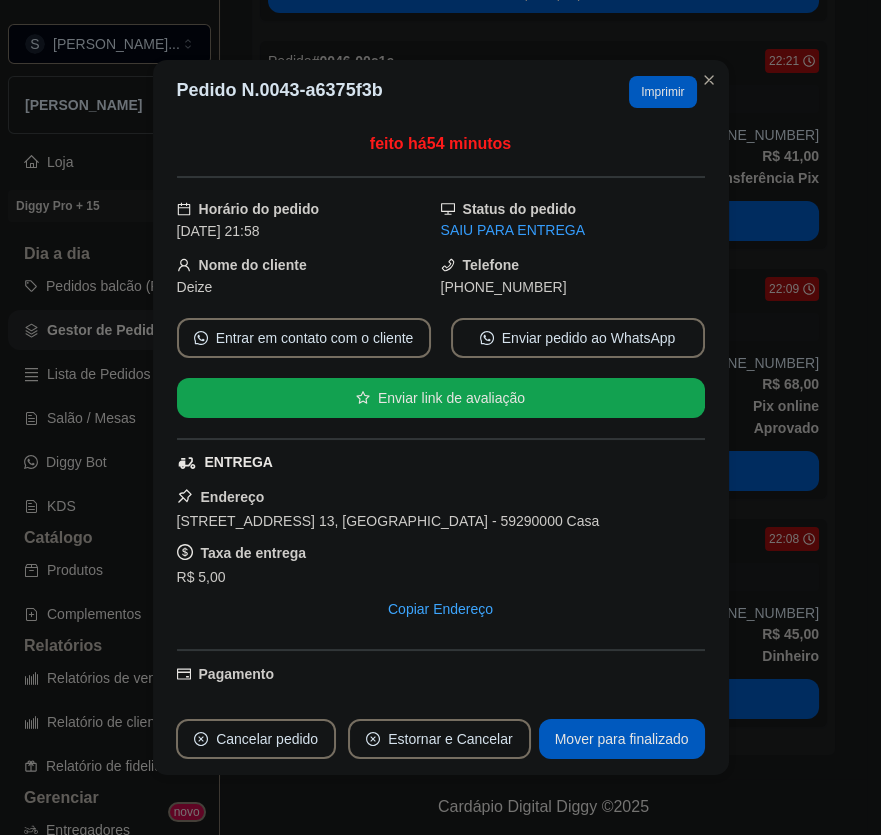drag, startPoint x: 570, startPoint y: 286, endPoint x: 637, endPoint y: 286, distance: 67 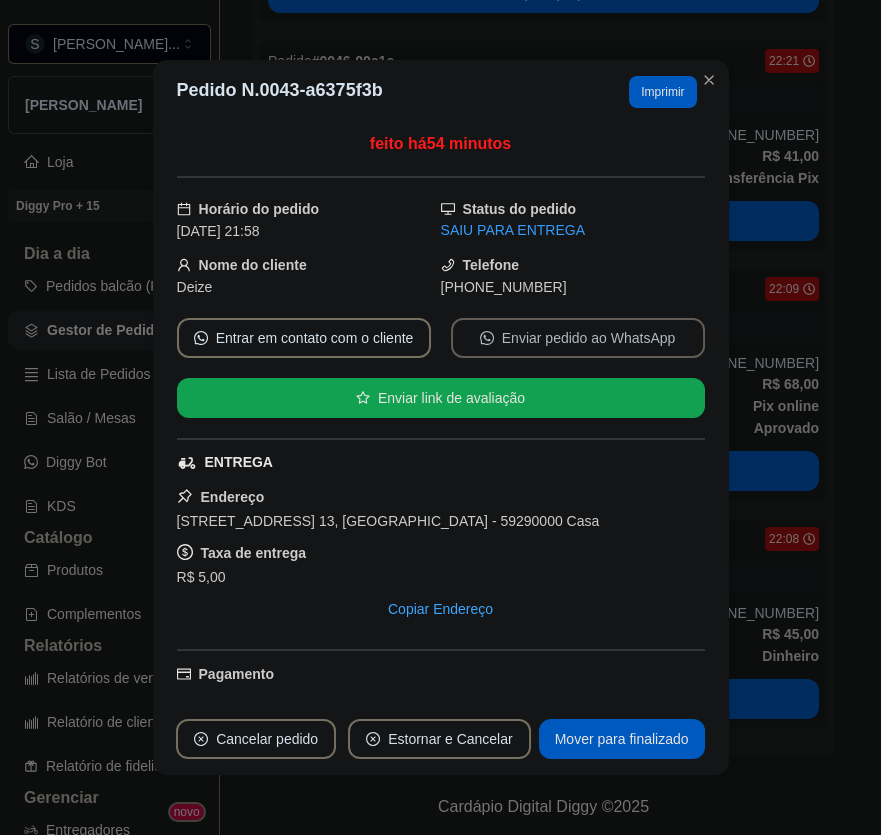 copy on "8617-9302" 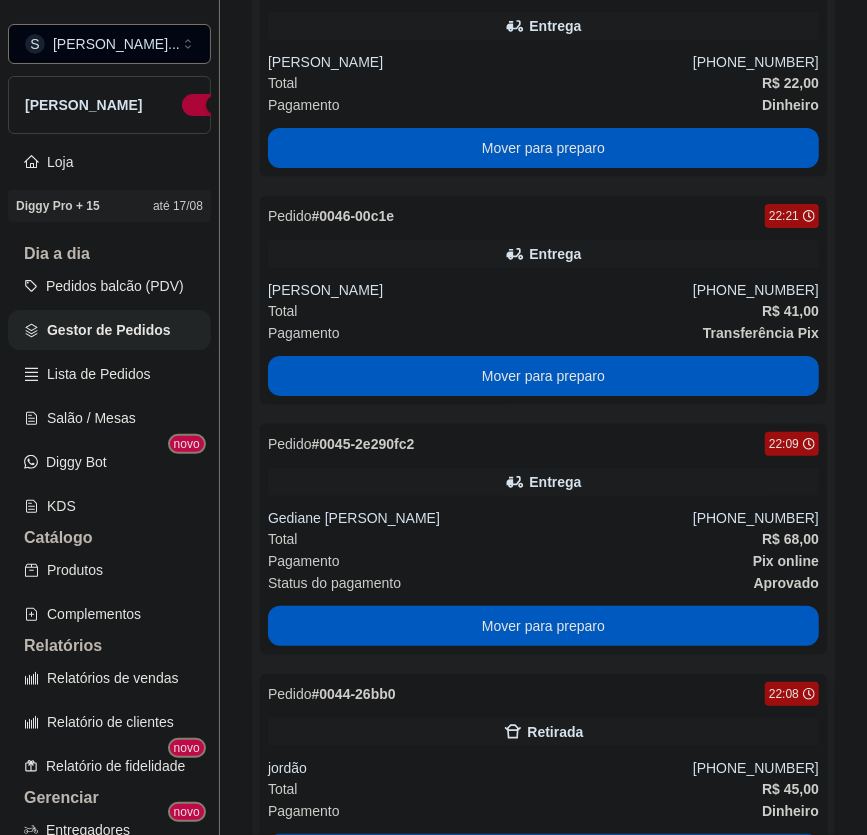scroll, scrollTop: 836, scrollLeft: 0, axis: vertical 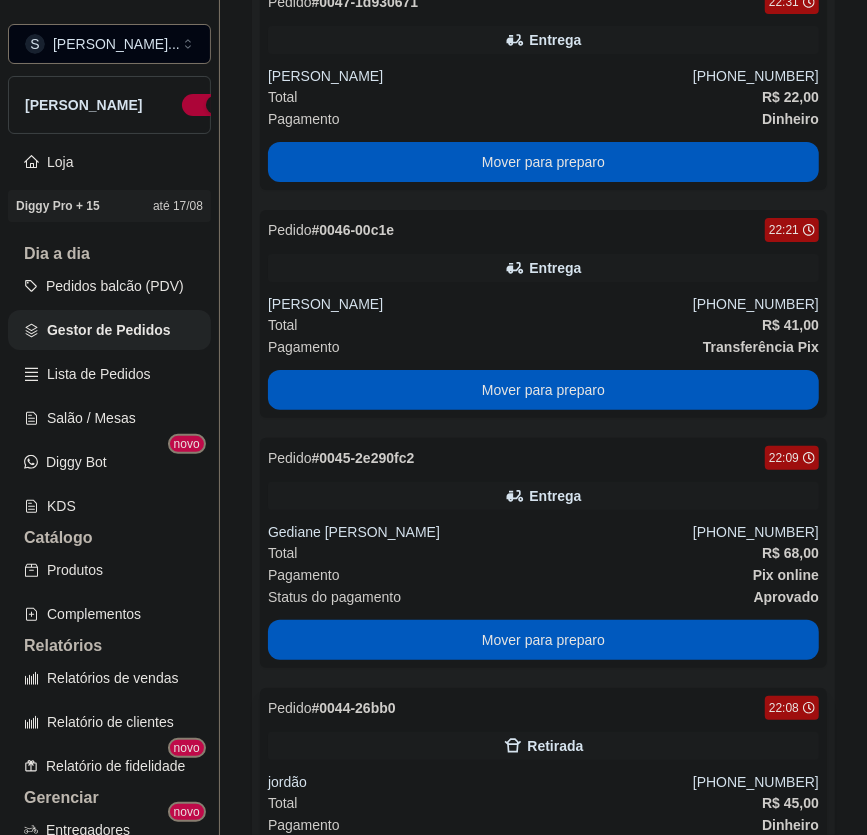 click on "Retirada" at bounding box center (543, 746) 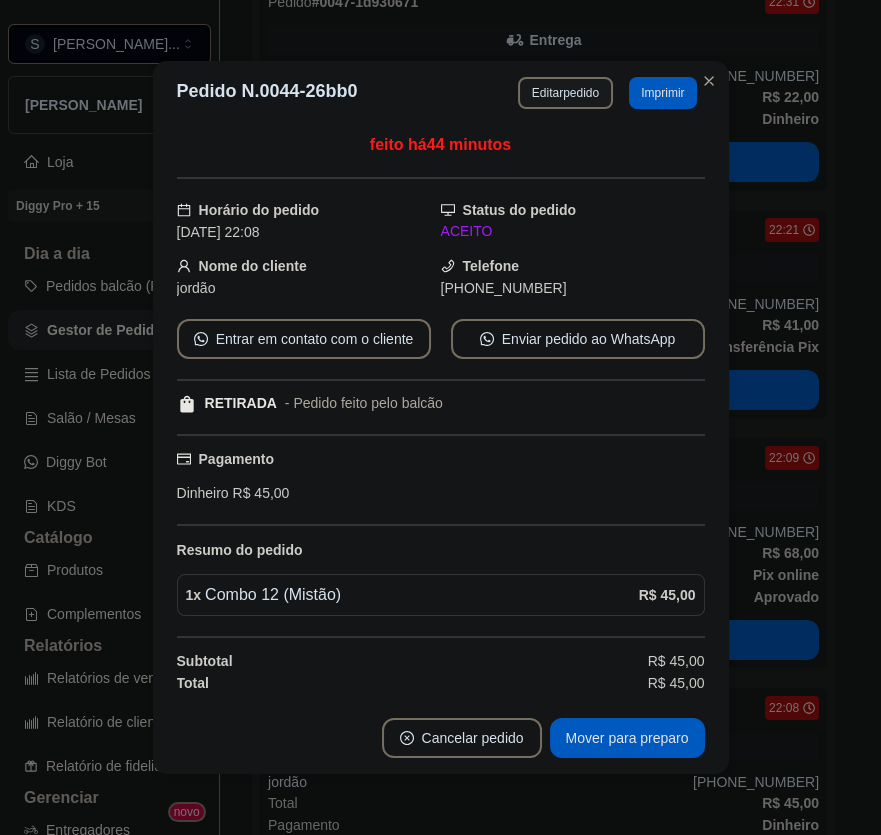 drag, startPoint x: 456, startPoint y: 283, endPoint x: 559, endPoint y: 290, distance: 103.23759 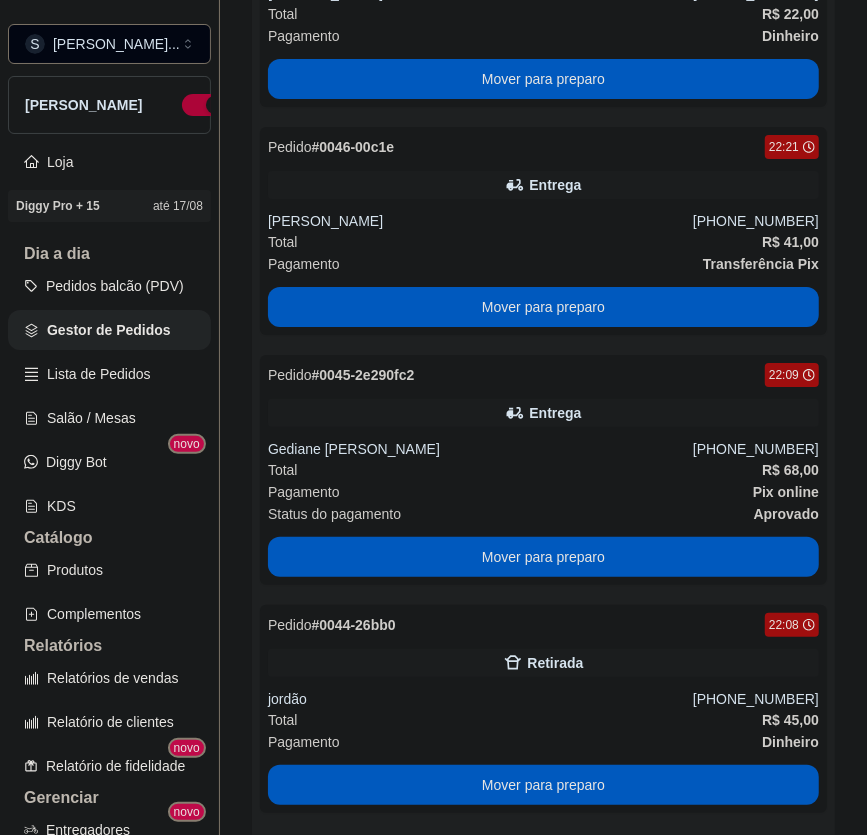 scroll, scrollTop: 1018, scrollLeft: 0, axis: vertical 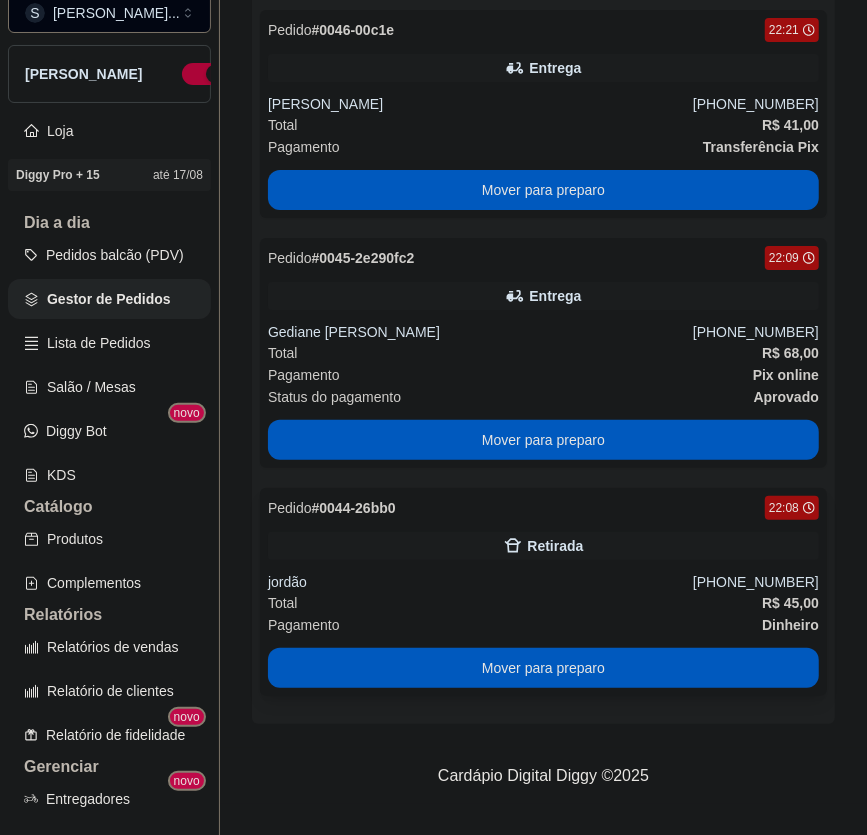 click on "jordão" at bounding box center [480, 582] 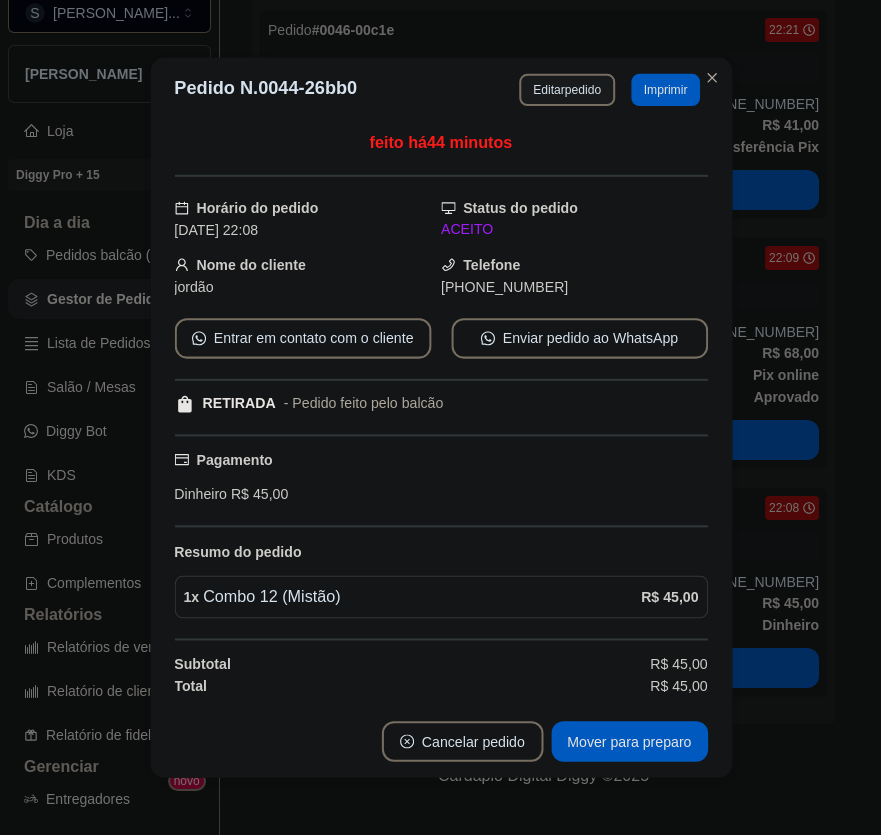 scroll, scrollTop: 2, scrollLeft: 0, axis: vertical 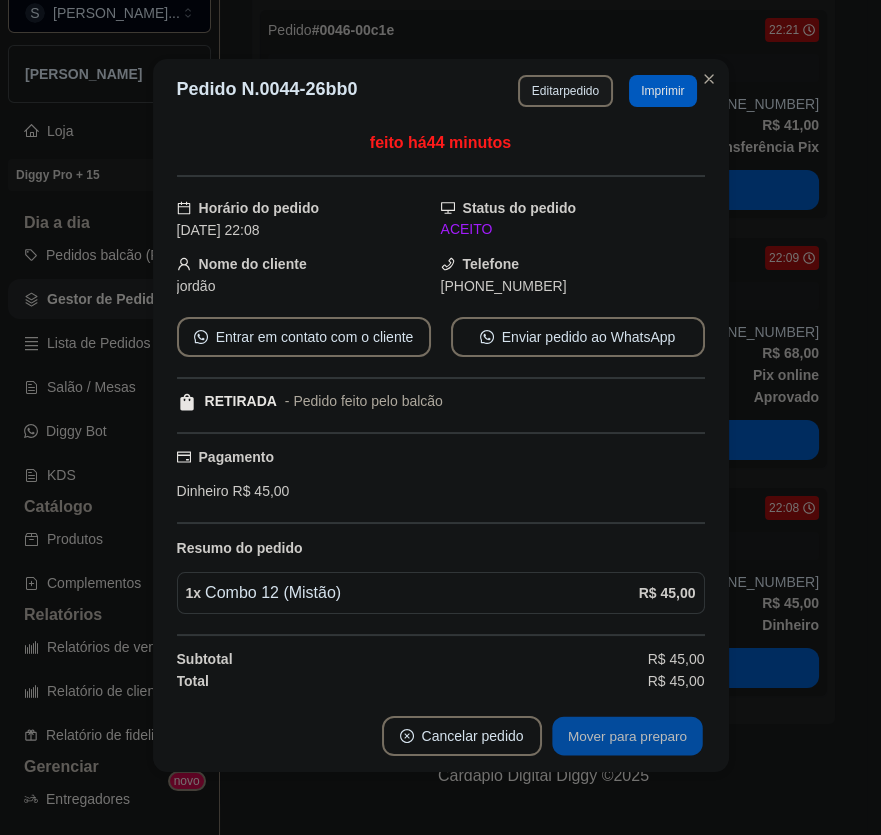 click on "Mover para preparo" at bounding box center (627, 736) 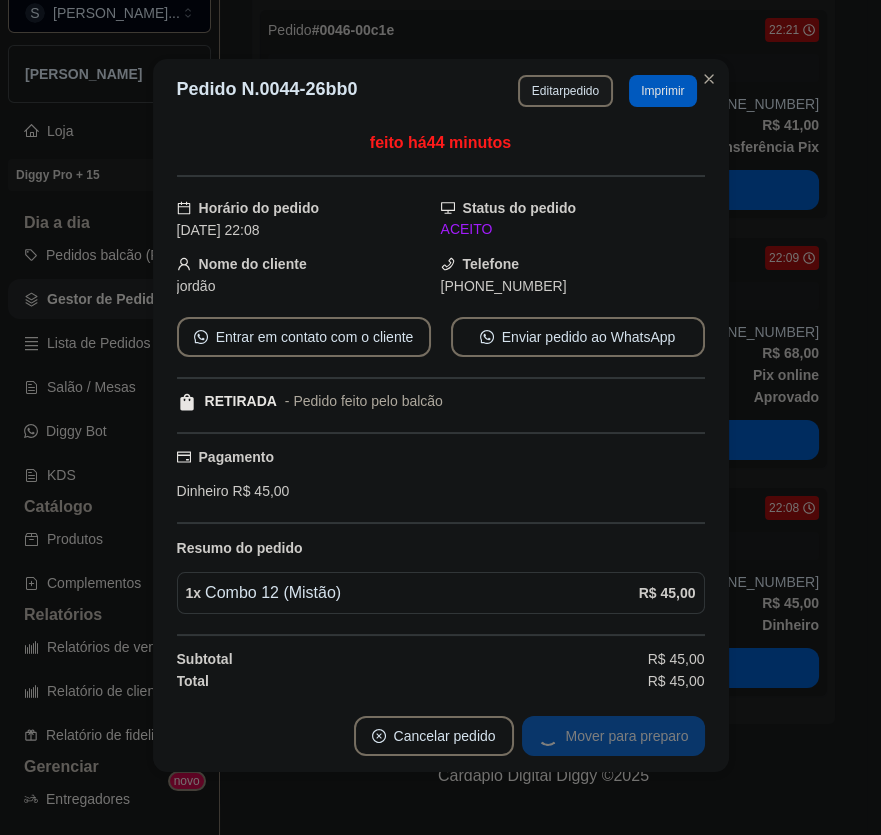 scroll, scrollTop: 790, scrollLeft: 0, axis: vertical 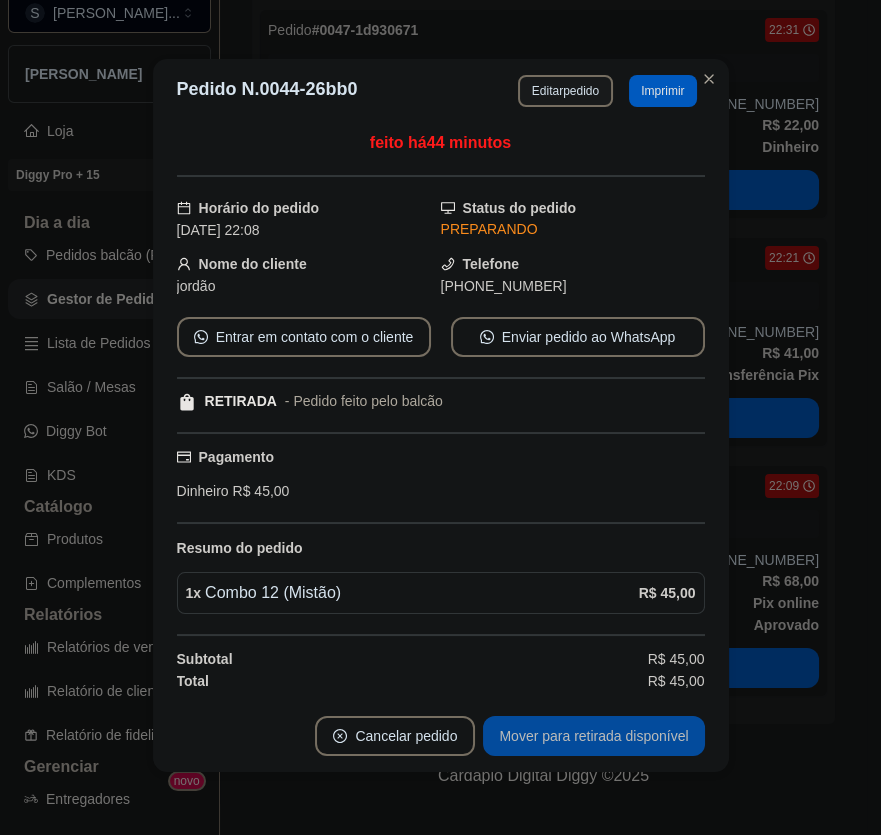 click on "Mover para retirada disponível" at bounding box center (593, 736) 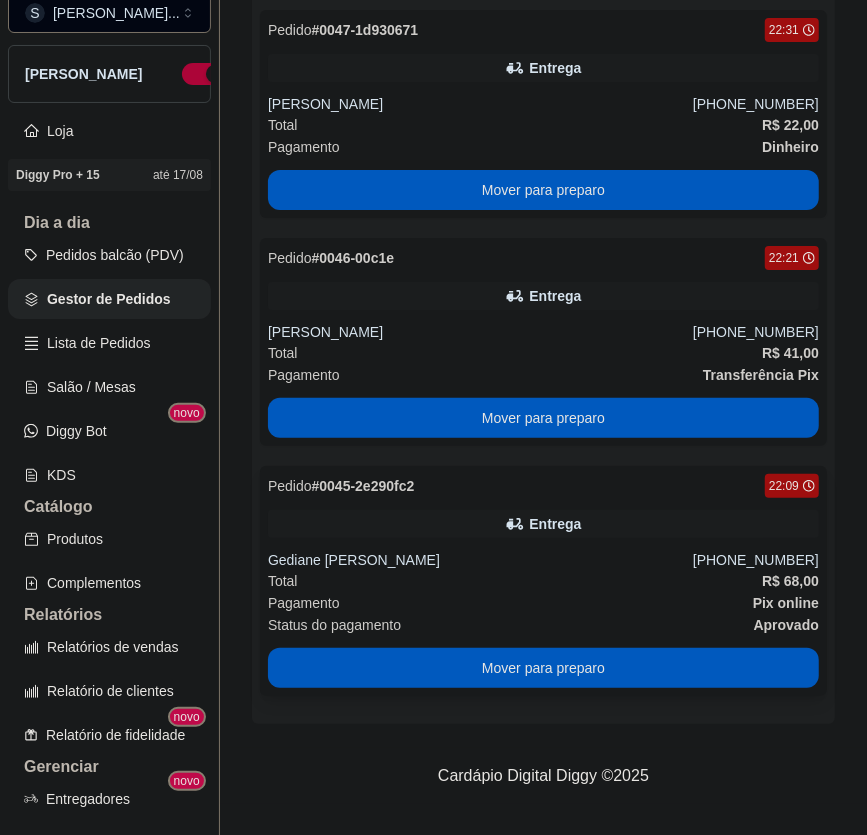 click on "Total R$ 68,00" at bounding box center [543, 581] 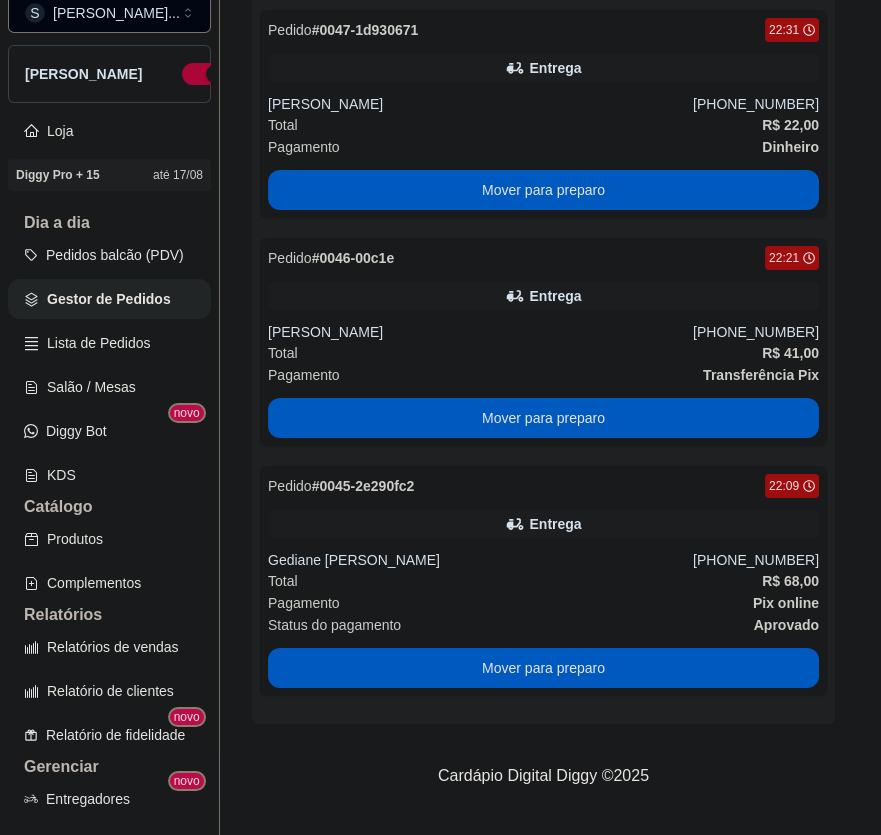 scroll, scrollTop: 415, scrollLeft: 0, axis: vertical 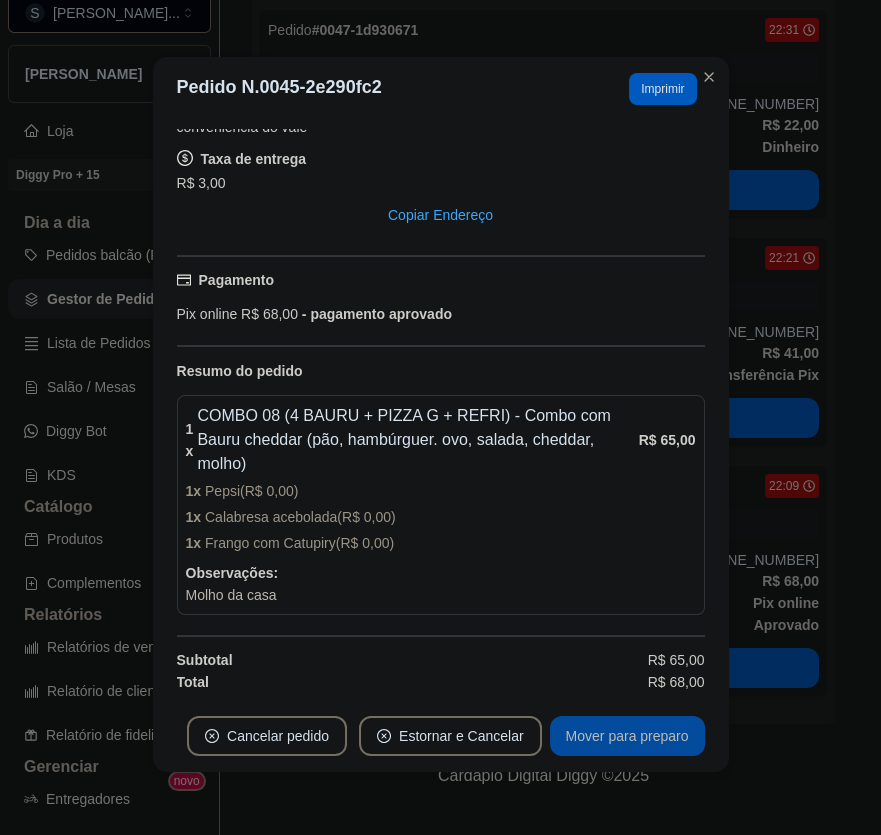 click on "Mover para preparo" at bounding box center (627, 736) 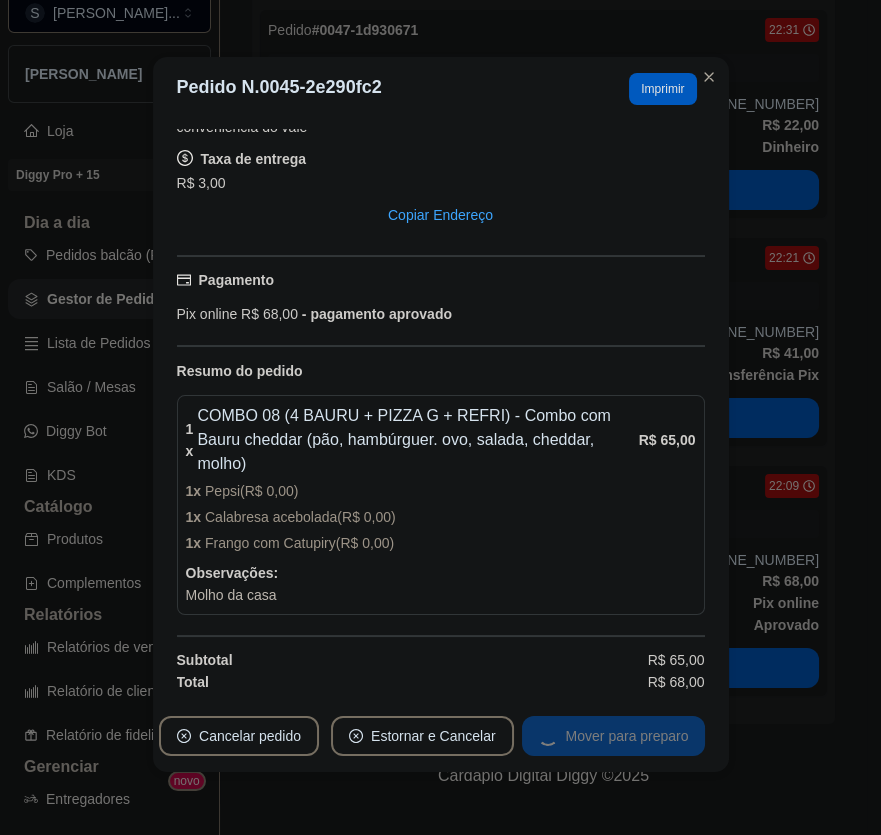 scroll, scrollTop: 540, scrollLeft: 0, axis: vertical 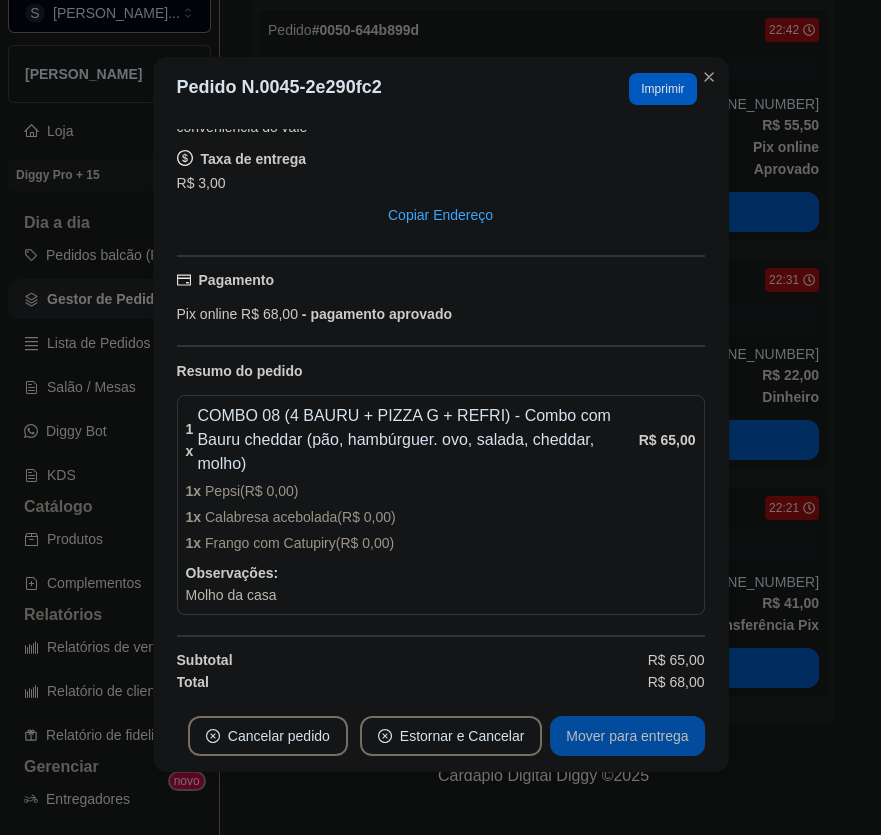click on "Mover para entrega" at bounding box center [627, 736] 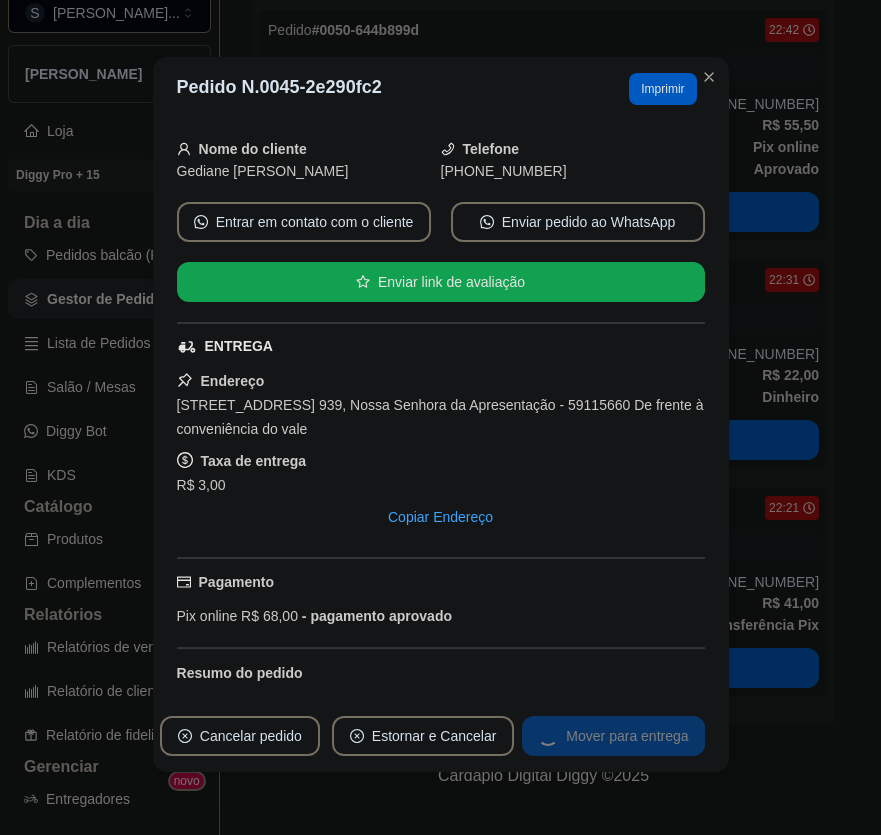 scroll, scrollTop: 0, scrollLeft: 0, axis: both 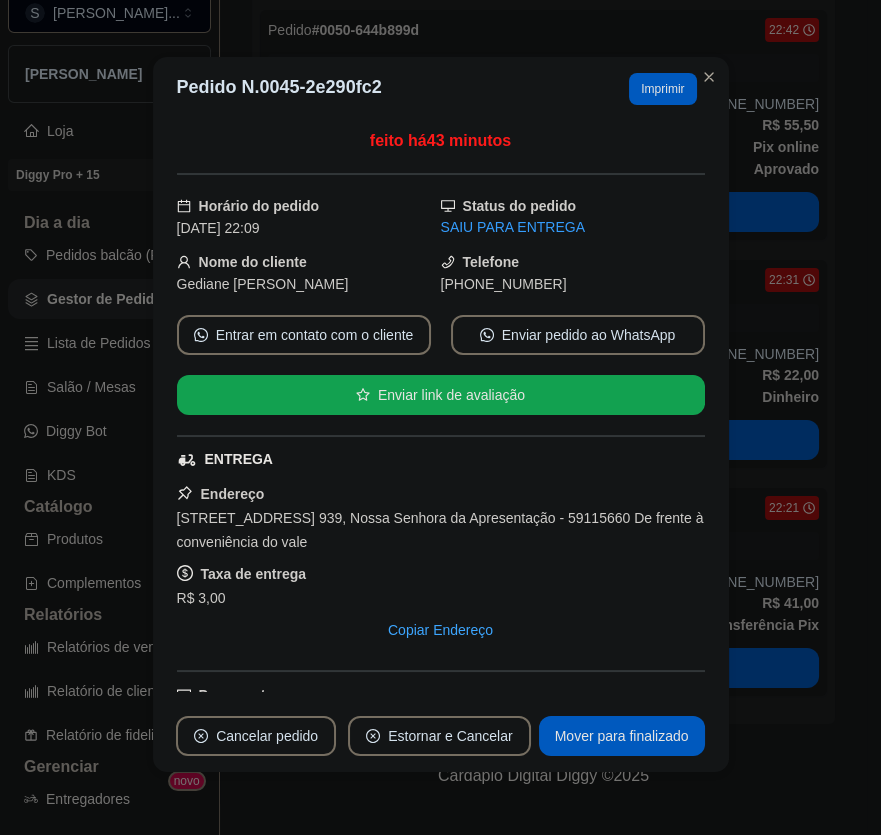 drag, startPoint x: 465, startPoint y: 279, endPoint x: 570, endPoint y: 281, distance: 105.01904 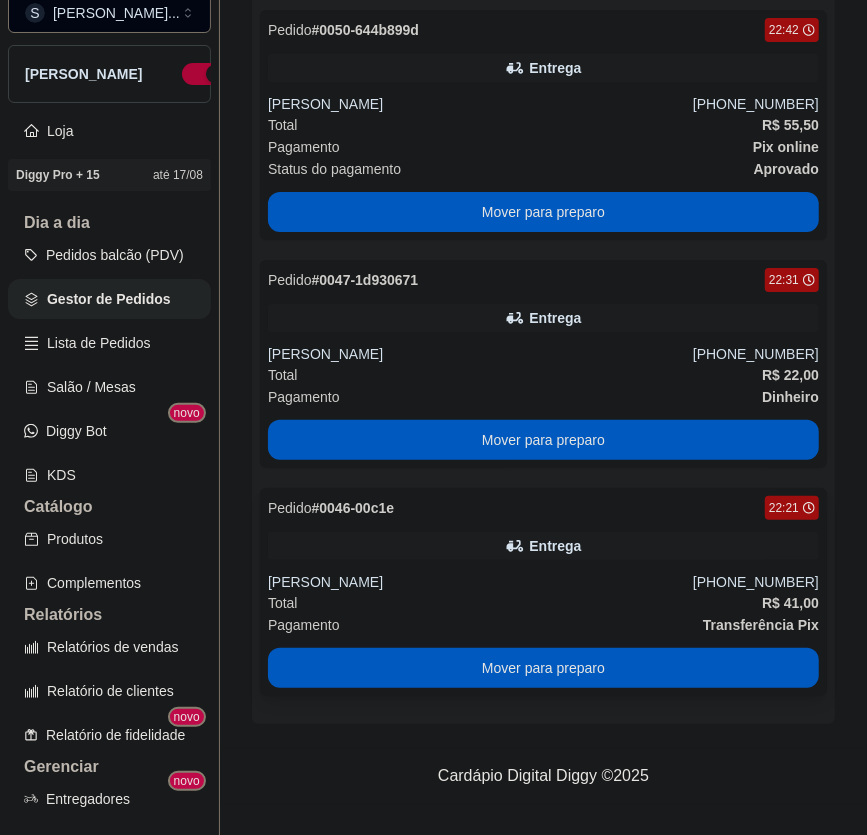 click on "[PERSON_NAME]" at bounding box center [480, 582] 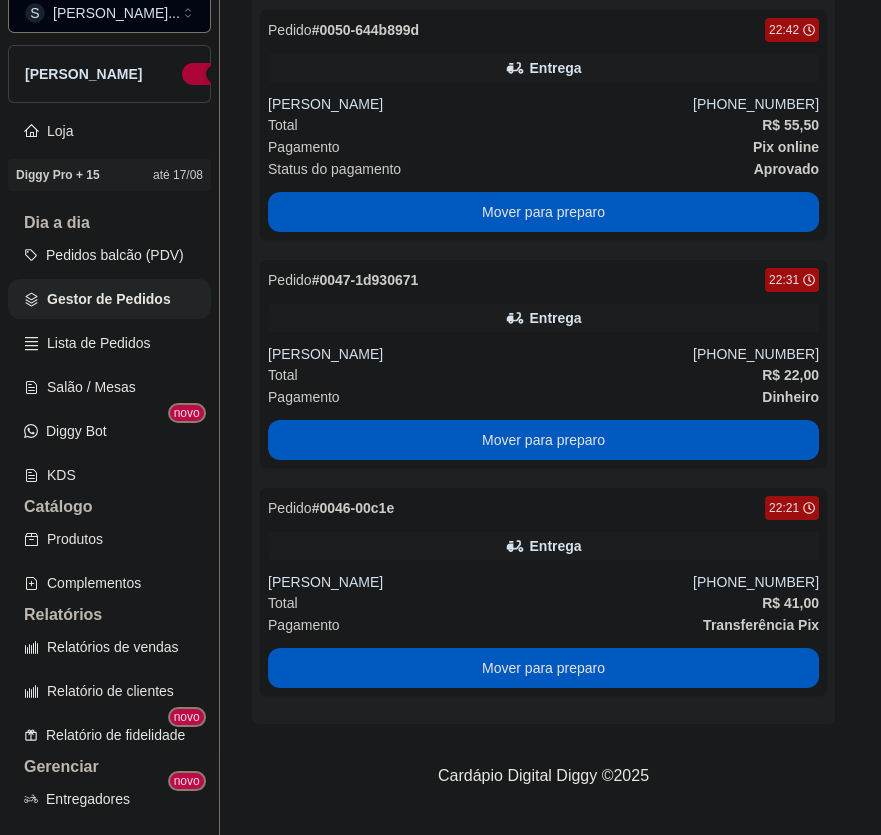 scroll, scrollTop: 362, scrollLeft: 0, axis: vertical 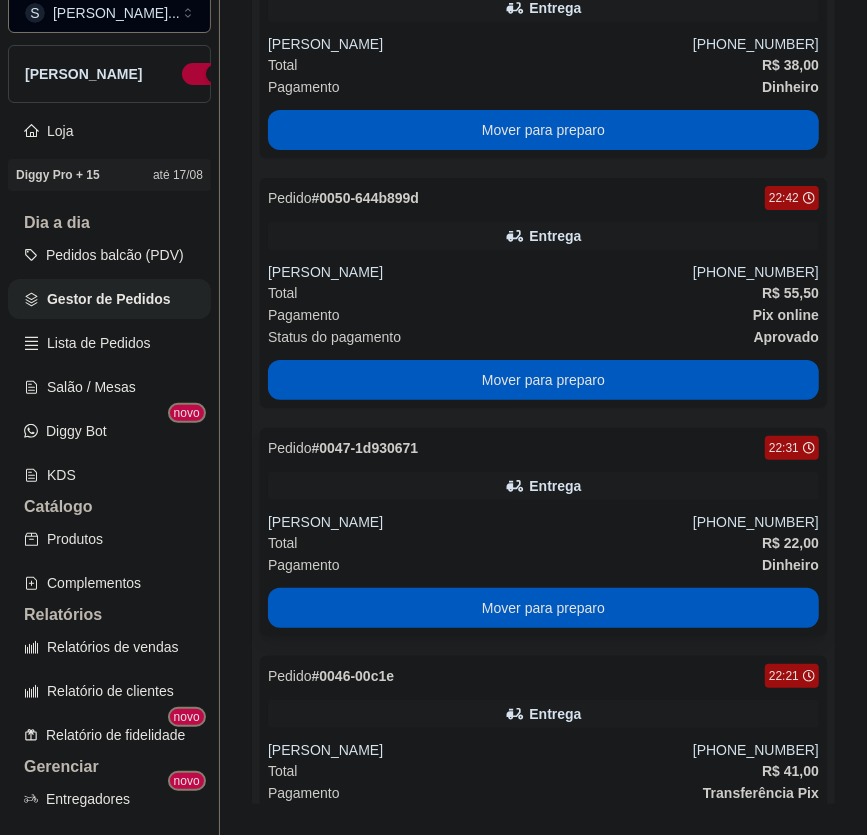 click on "Pagamento Dinheiro" at bounding box center (543, 565) 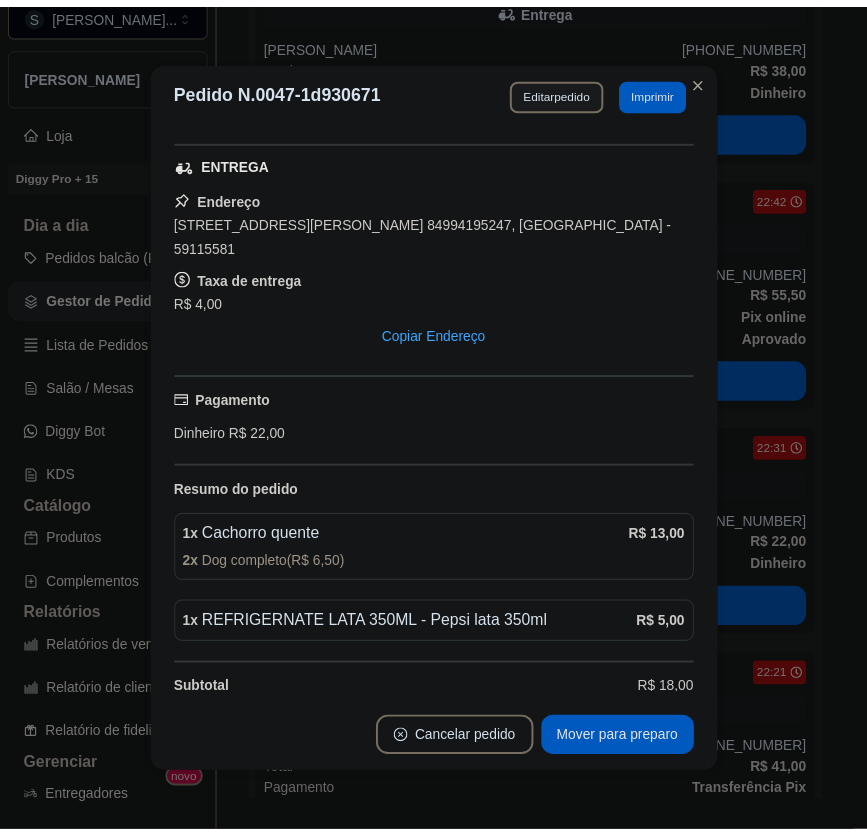 scroll, scrollTop: 300, scrollLeft: 0, axis: vertical 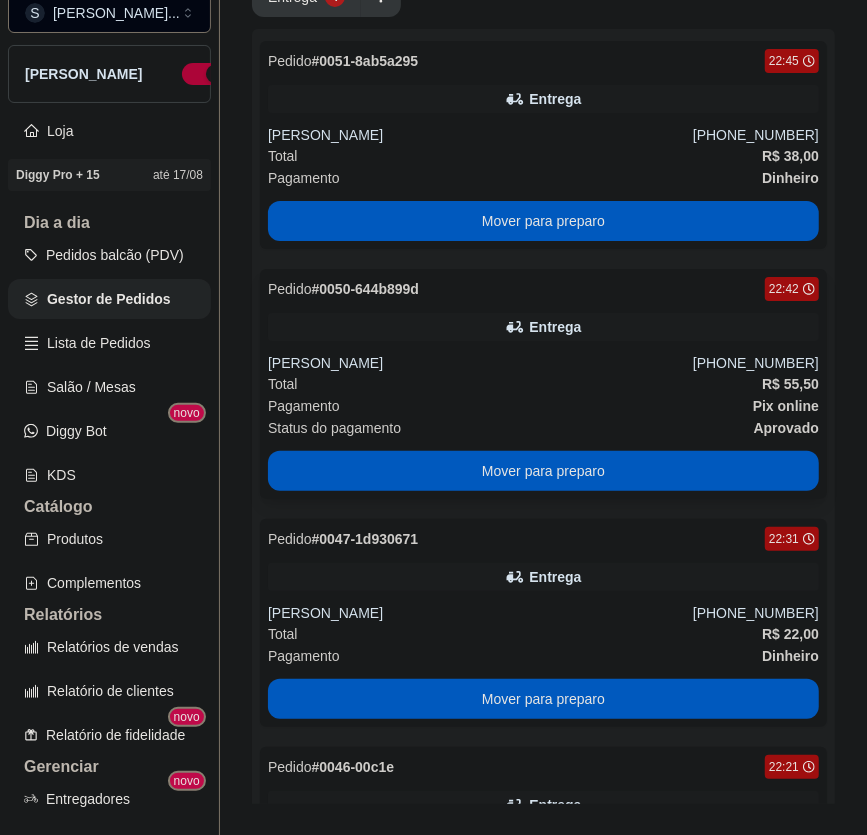 click on "Pagamento Pix online" at bounding box center (543, 406) 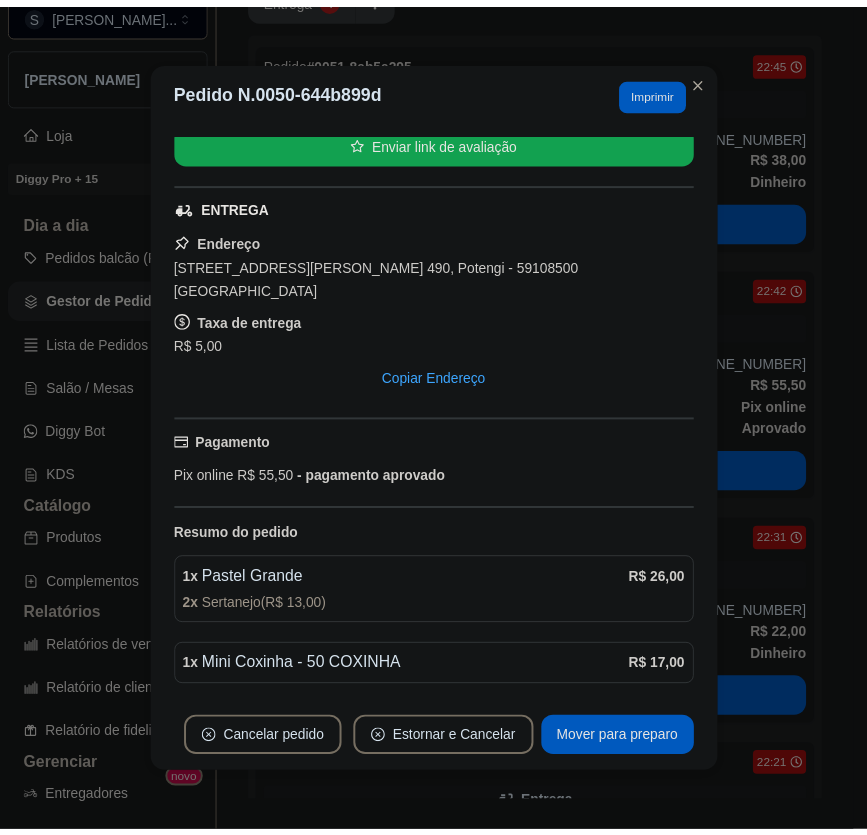 scroll, scrollTop: 272, scrollLeft: 0, axis: vertical 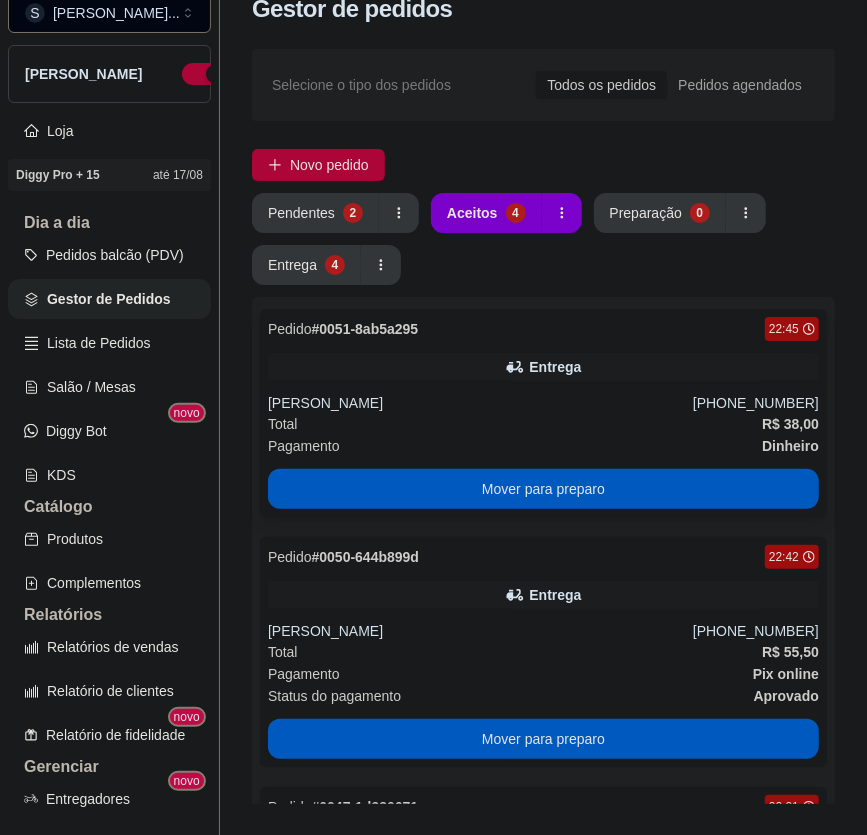 click on "[PHONE_NUMBER]" at bounding box center [756, 403] 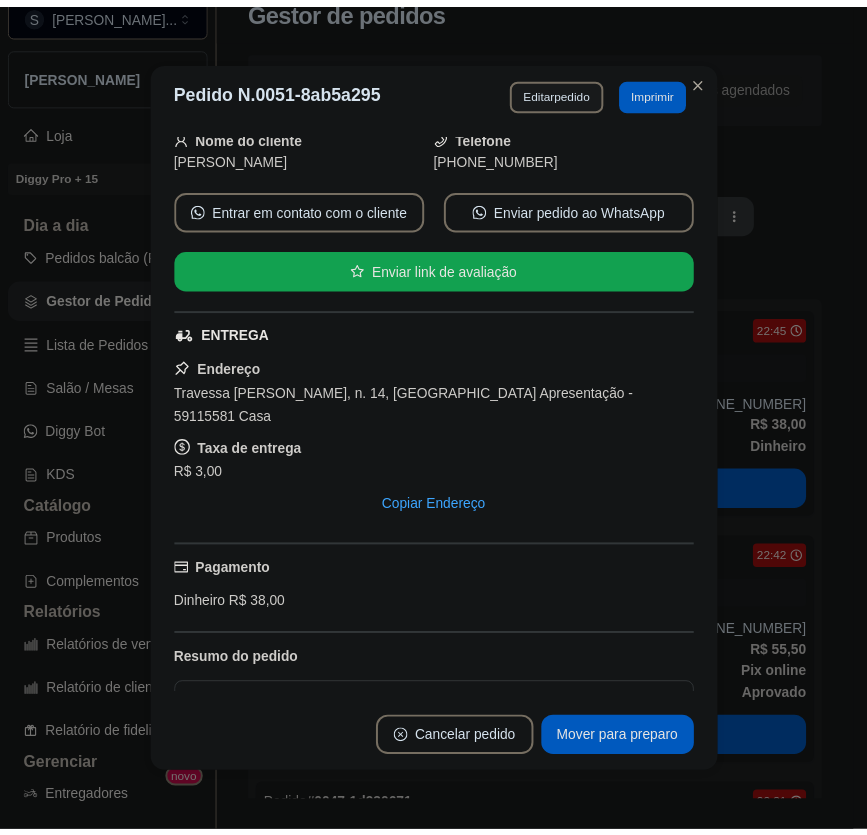 scroll, scrollTop: 290, scrollLeft: 0, axis: vertical 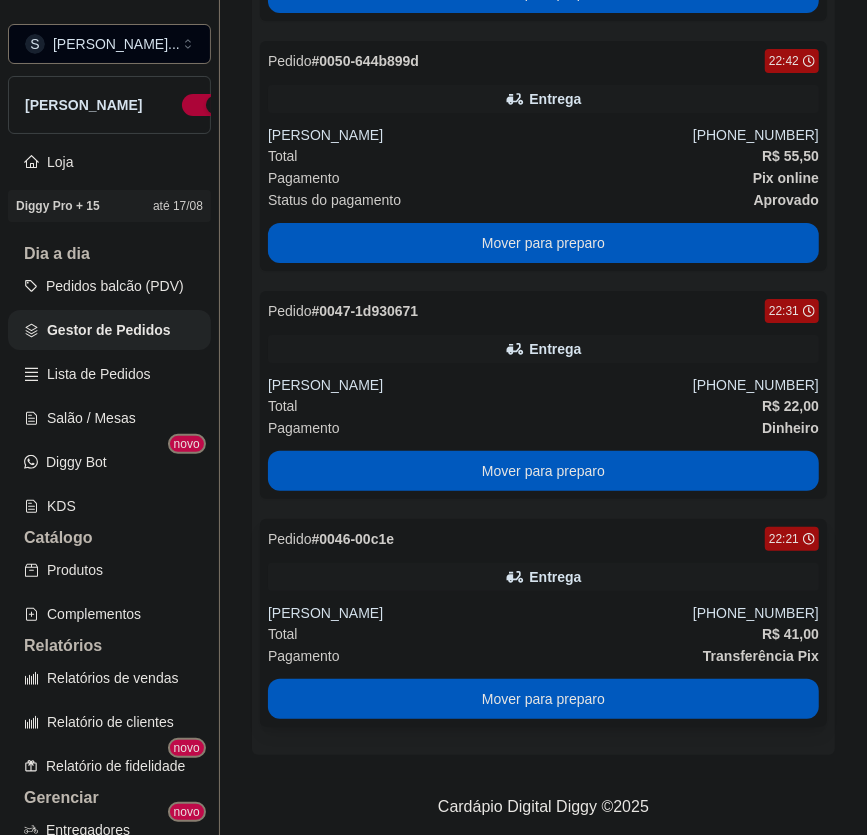 click on "Total R$ 41,00" at bounding box center (543, 634) 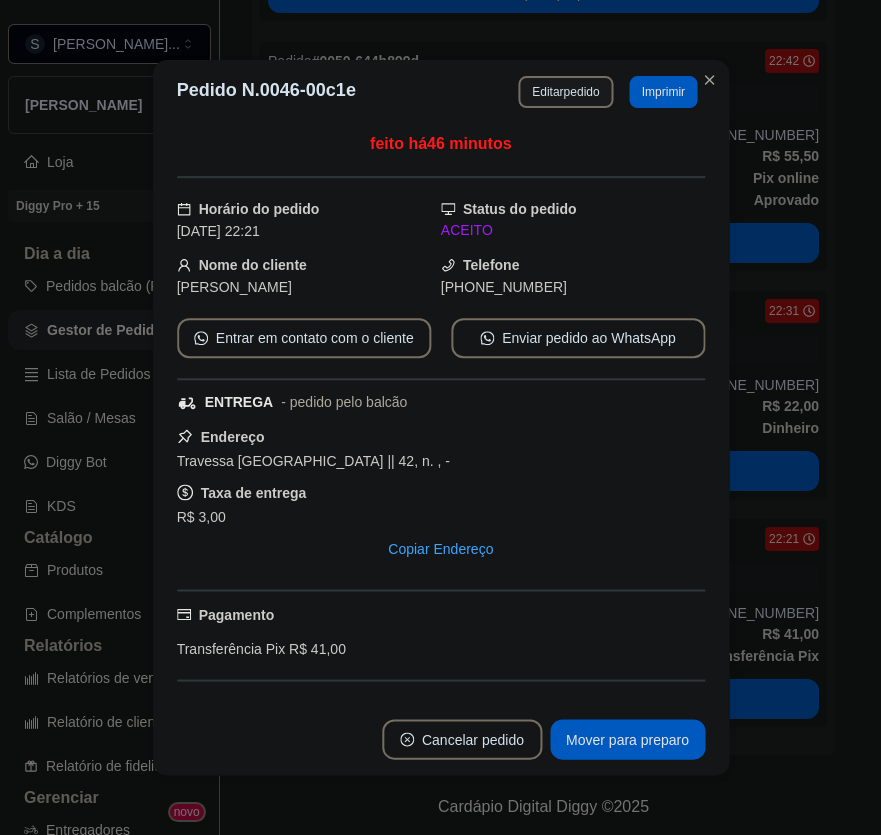 scroll, scrollTop: 362, scrollLeft: 0, axis: vertical 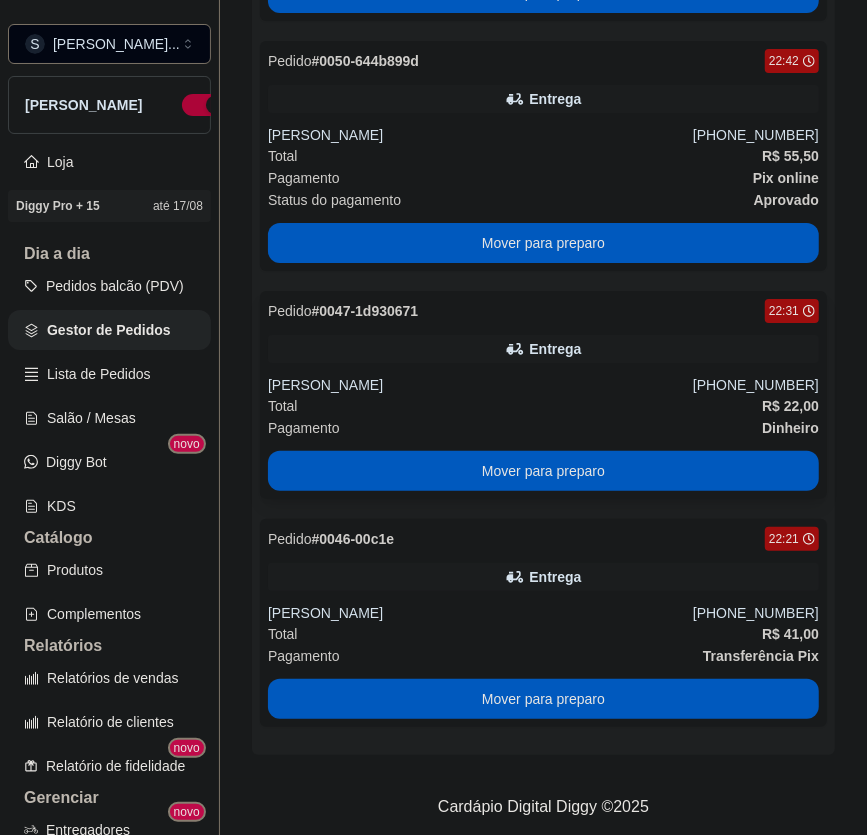 click on "[PHONE_NUMBER]" at bounding box center (756, 385) 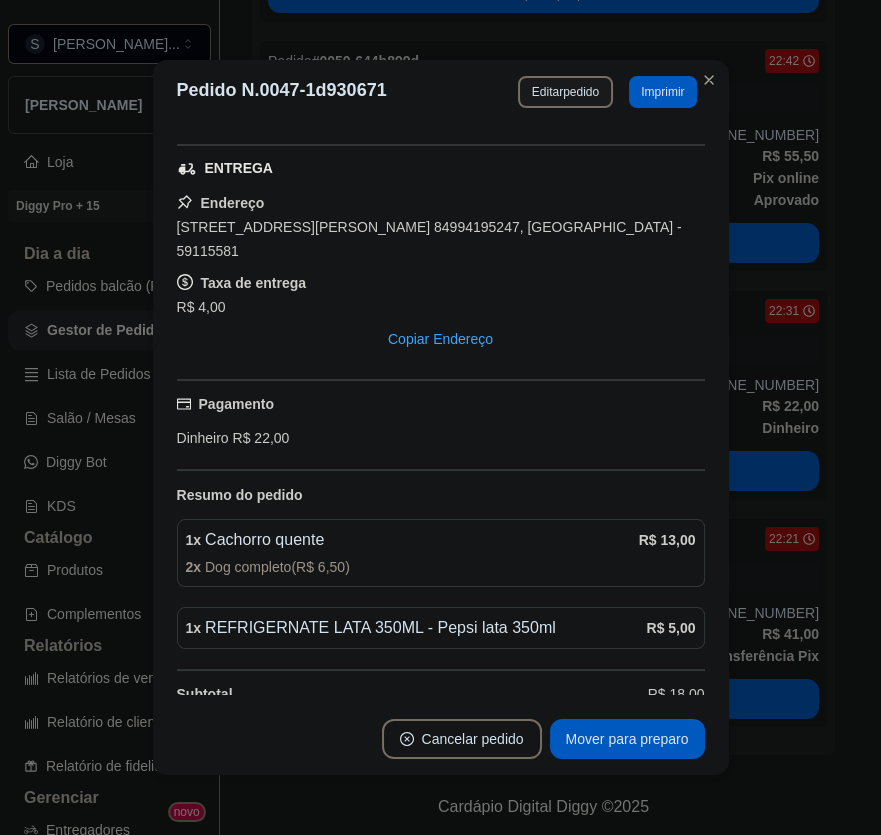 scroll, scrollTop: 300, scrollLeft: 0, axis: vertical 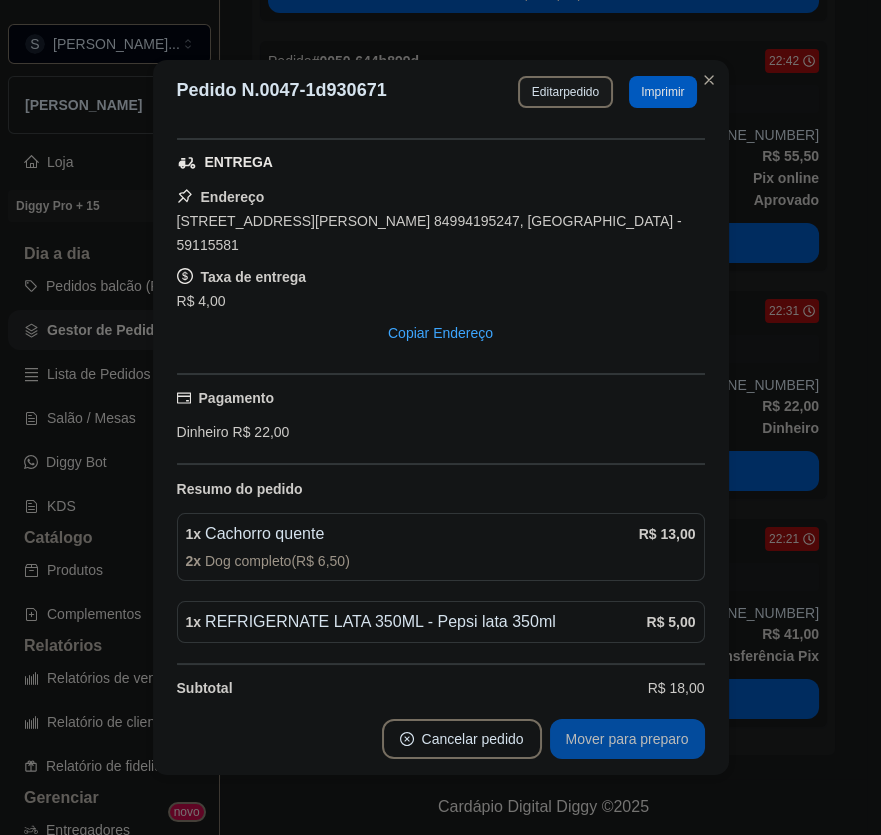 click on "Mover para preparo" at bounding box center (627, 739) 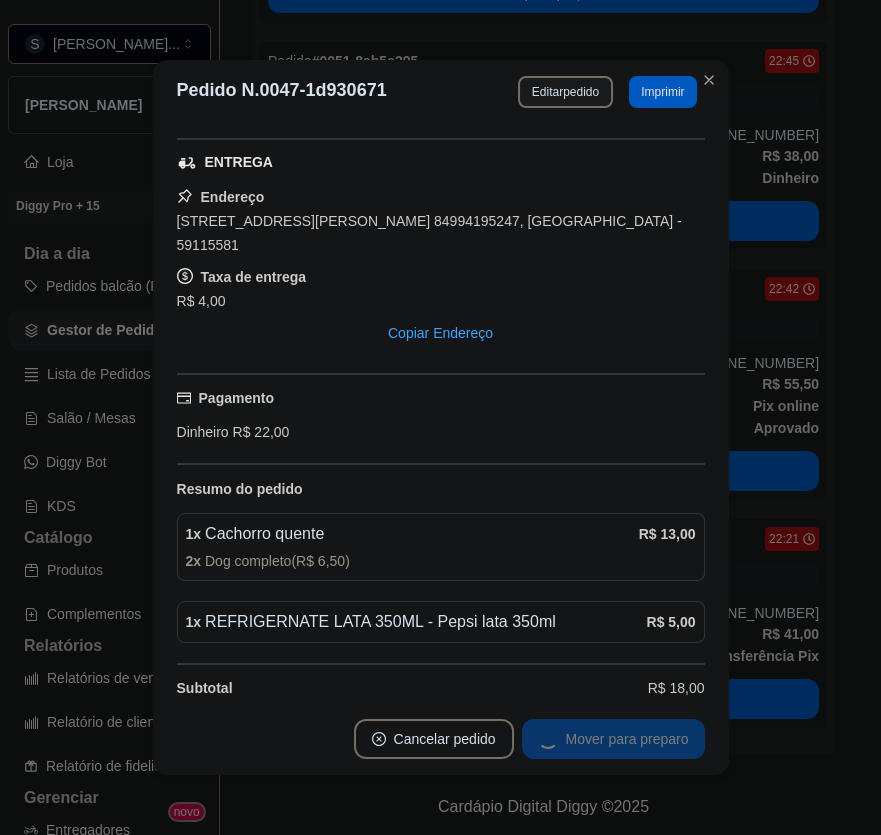 scroll, scrollTop: 540, scrollLeft: 0, axis: vertical 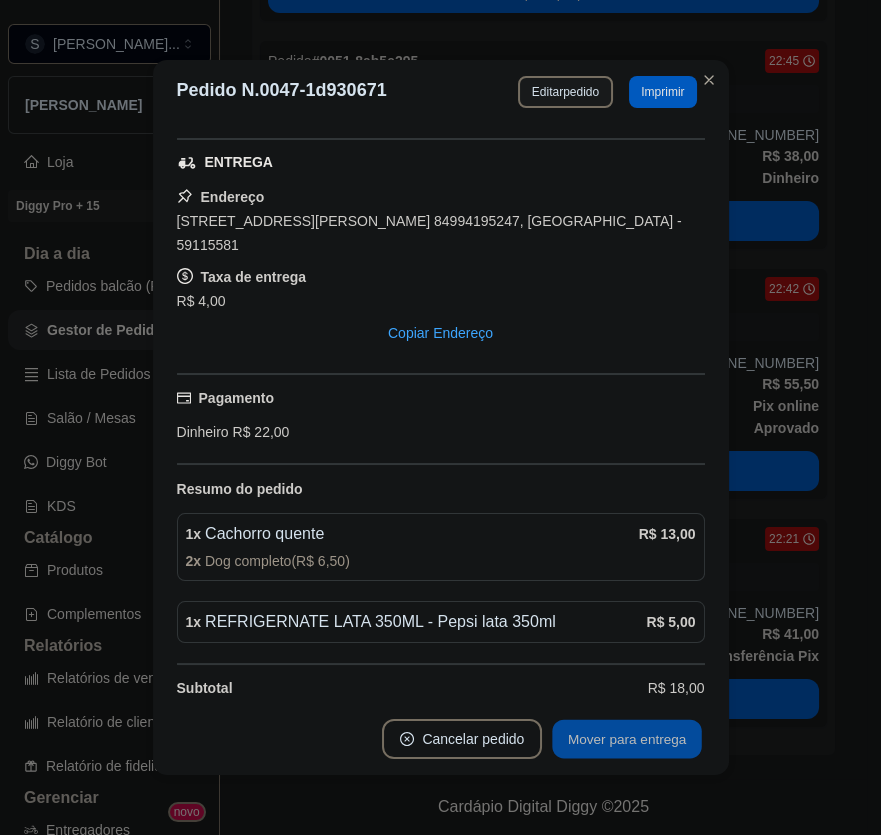 click on "Mover para entrega" at bounding box center [628, 739] 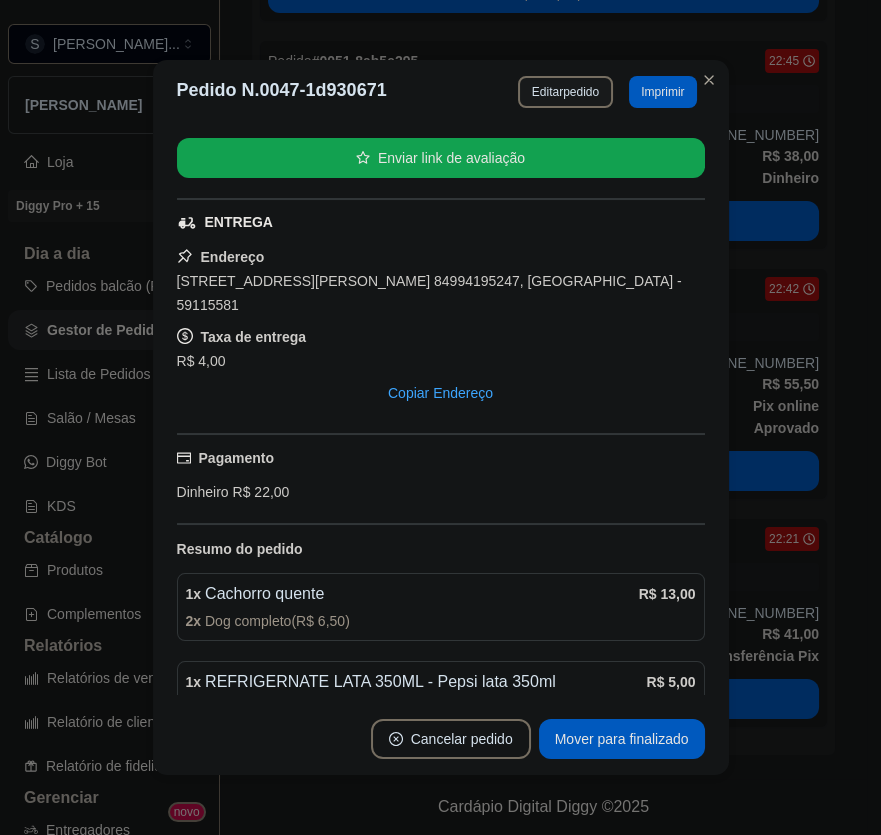scroll, scrollTop: 119, scrollLeft: 0, axis: vertical 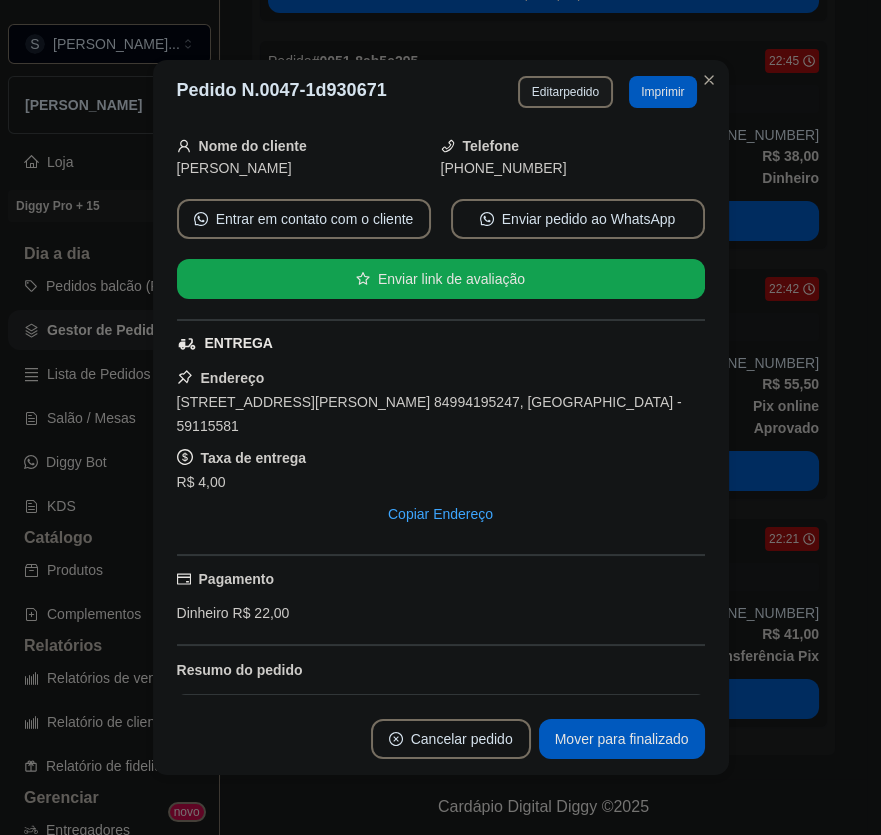 drag, startPoint x: 470, startPoint y: 167, endPoint x: 580, endPoint y: 177, distance: 110.45361 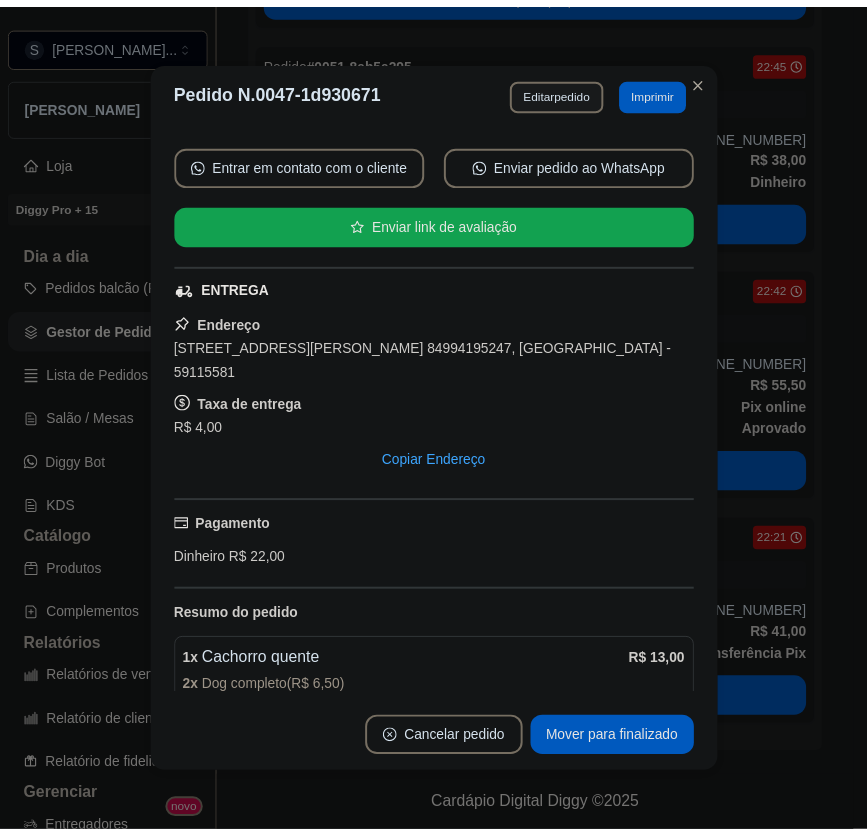 scroll, scrollTop: 300, scrollLeft: 0, axis: vertical 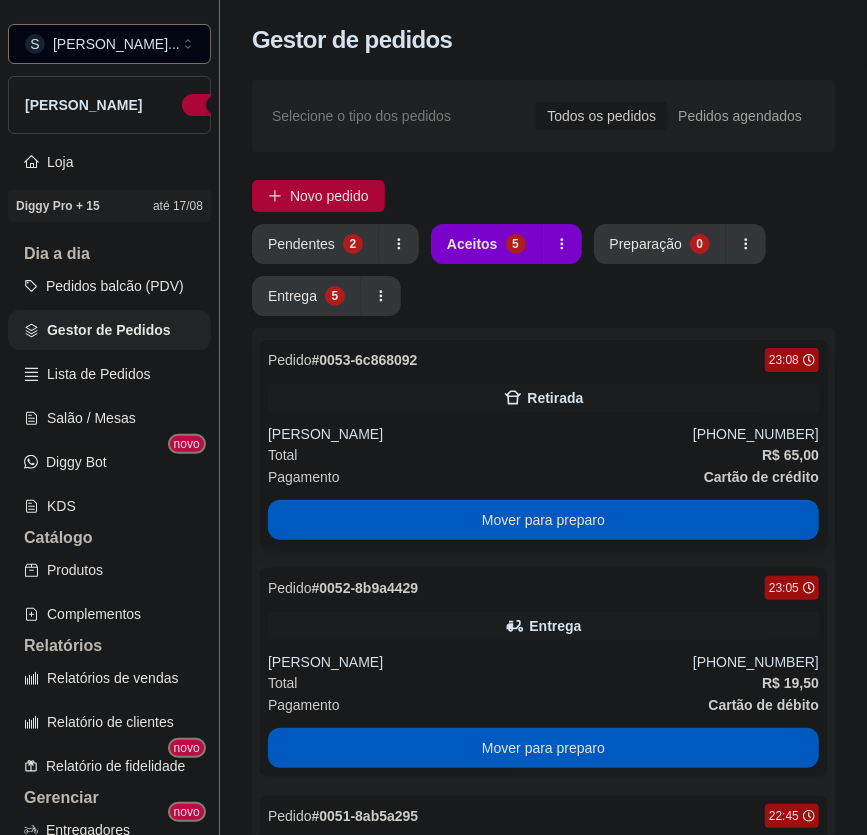 click on "Pedido  # 0053-6c868092 23:08 Retirada [PERSON_NAME]  [PHONE_NUMBER] Total R$ 65,00 Pagamento Cartão de crédito Mover para preparo" at bounding box center (543, 444) 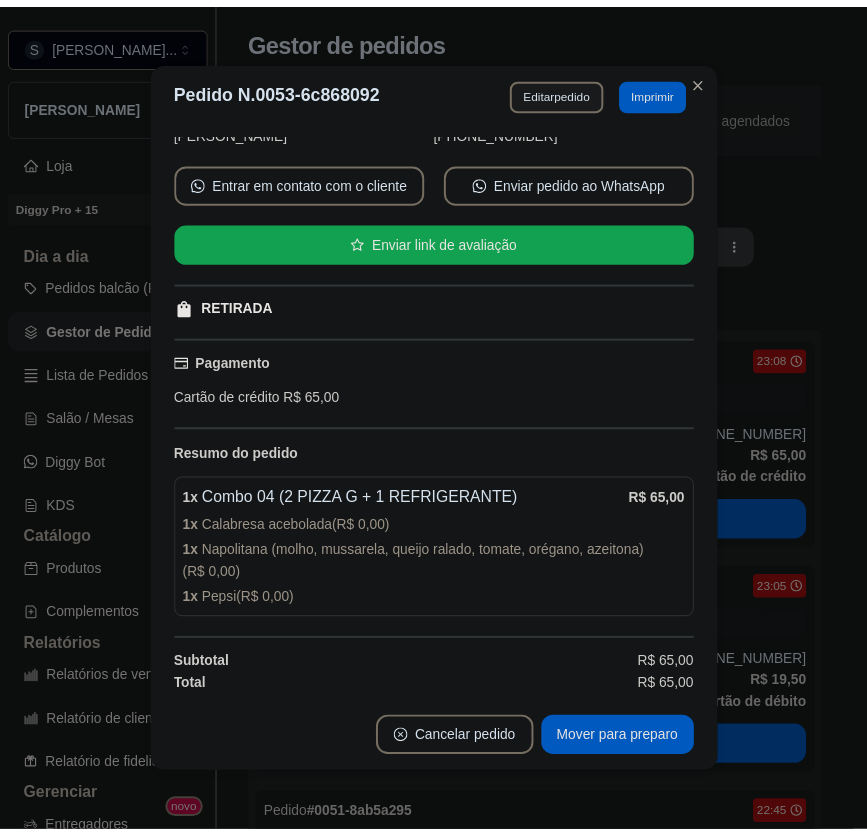 scroll, scrollTop: 157, scrollLeft: 0, axis: vertical 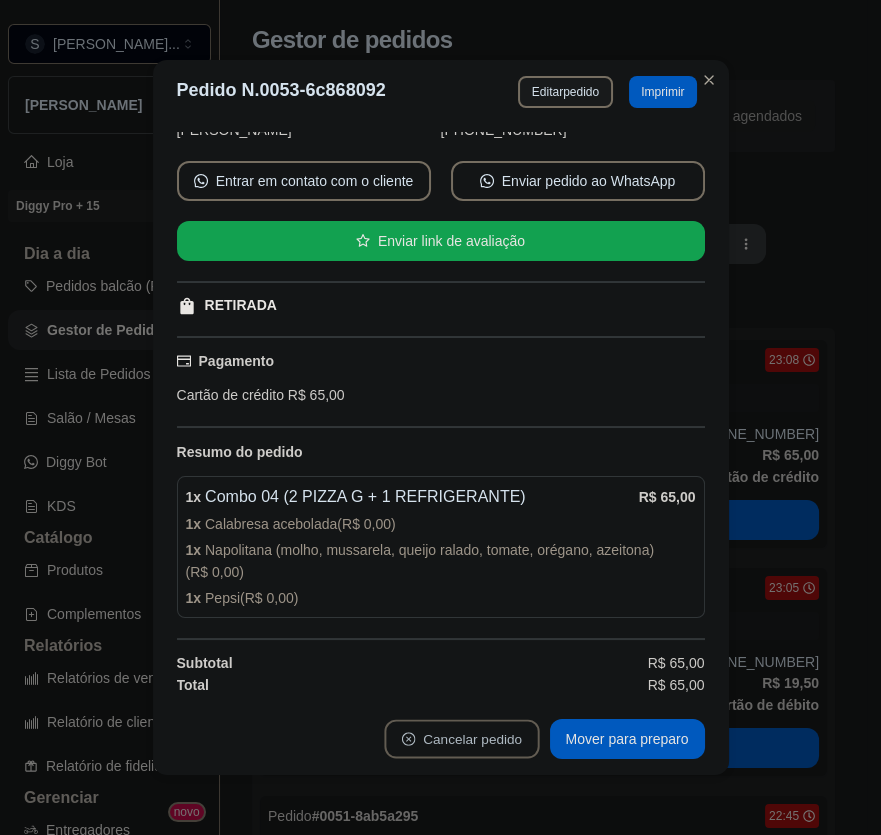click on "Cancelar pedido" at bounding box center (461, 739) 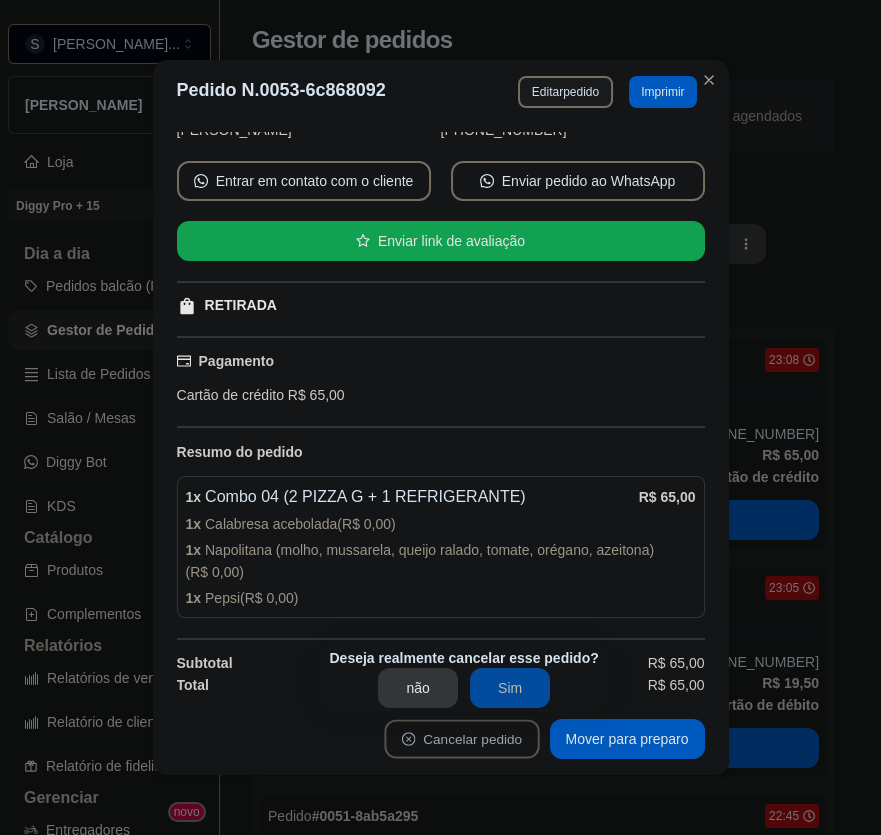 click on "Sim" at bounding box center [510, 688] 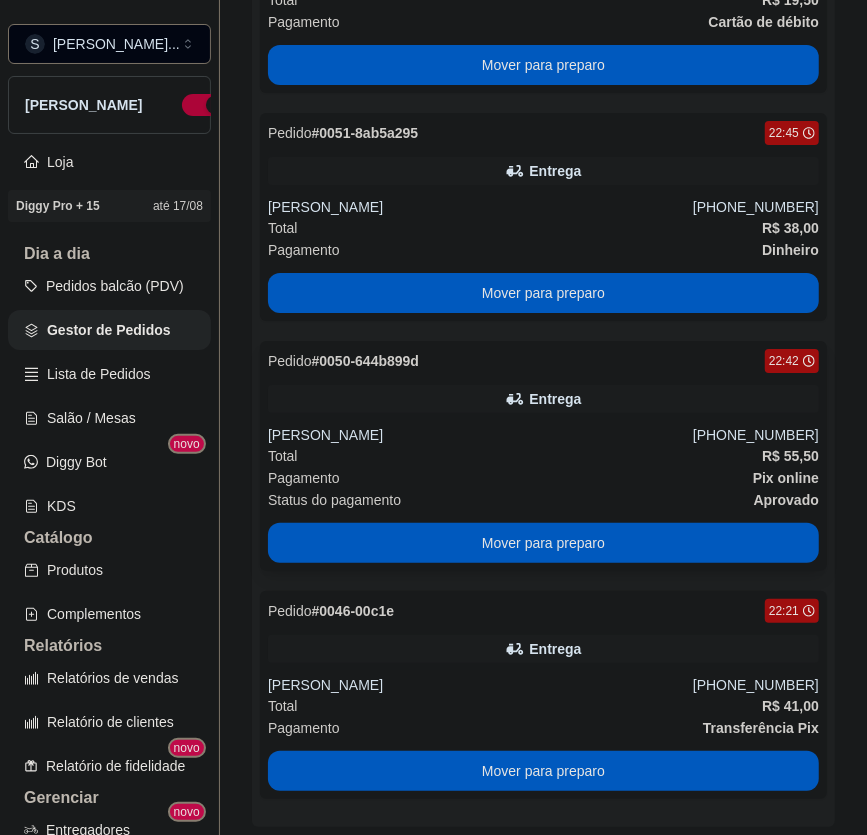 scroll, scrollTop: 540, scrollLeft: 0, axis: vertical 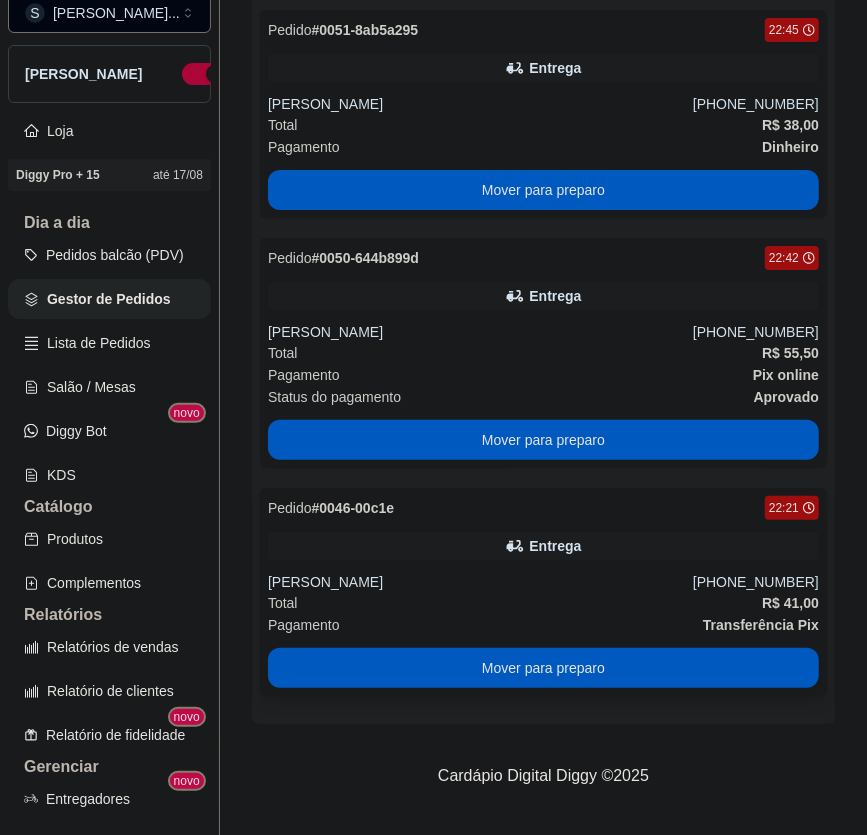 click on "Entrega" at bounding box center (543, 546) 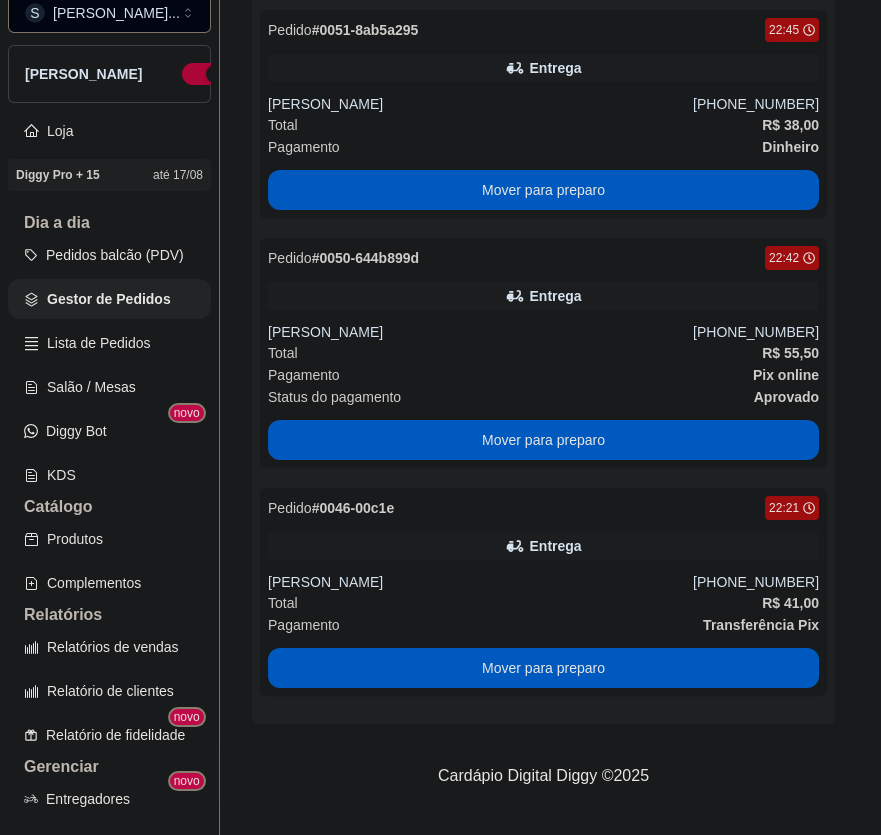 scroll, scrollTop: 362, scrollLeft: 0, axis: vertical 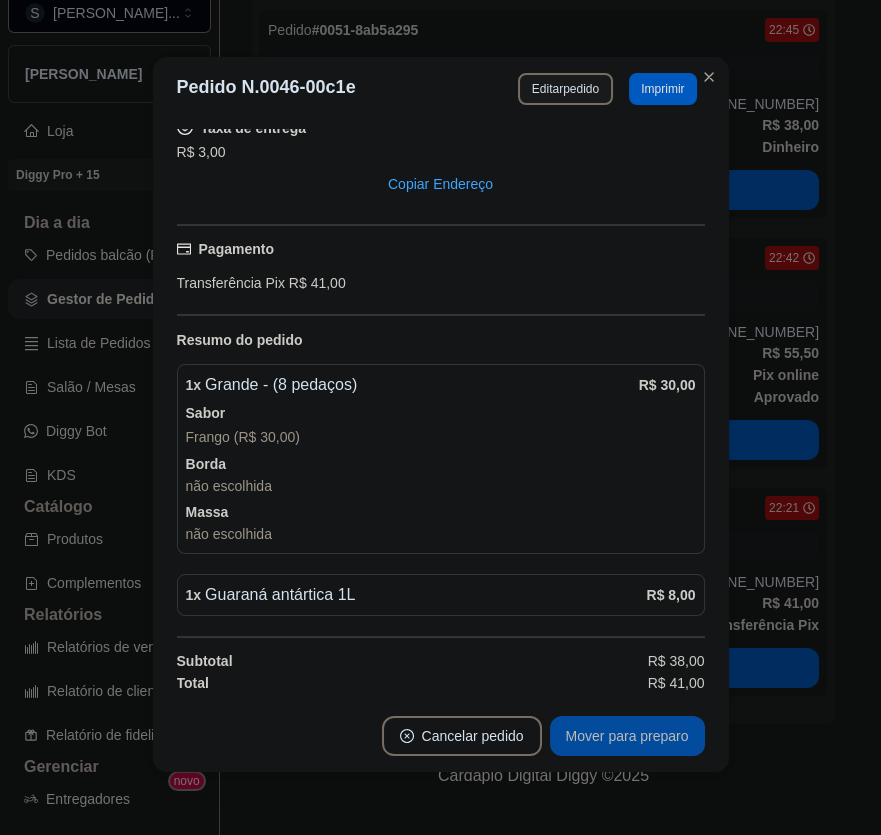 click on "Mover para preparo" at bounding box center [627, 736] 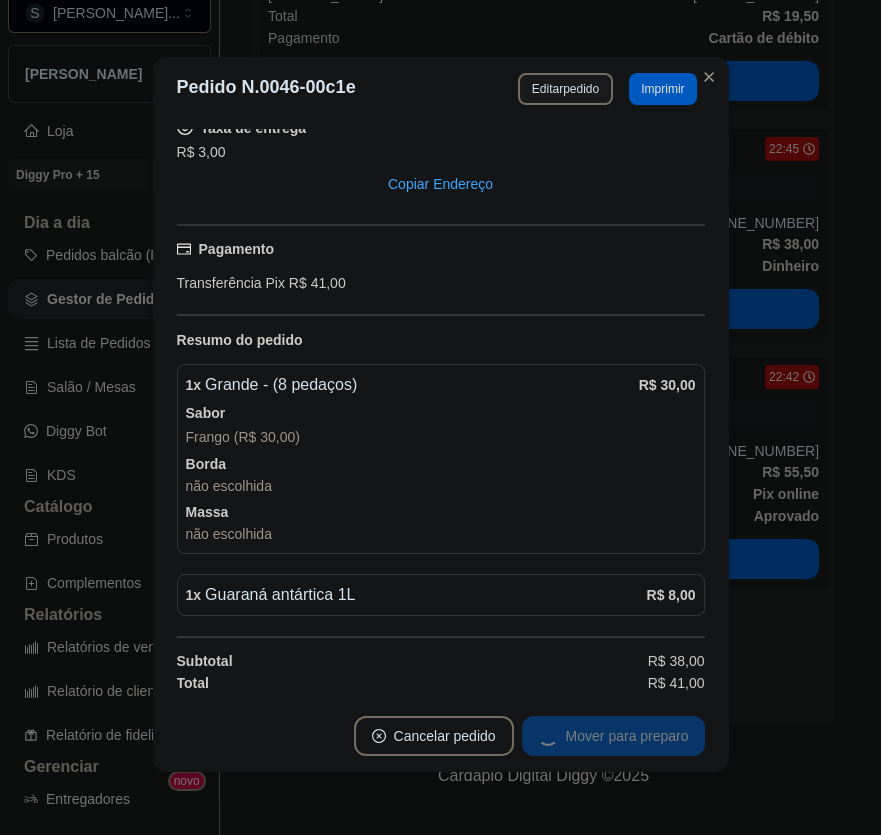 scroll, scrollTop: 421, scrollLeft: 0, axis: vertical 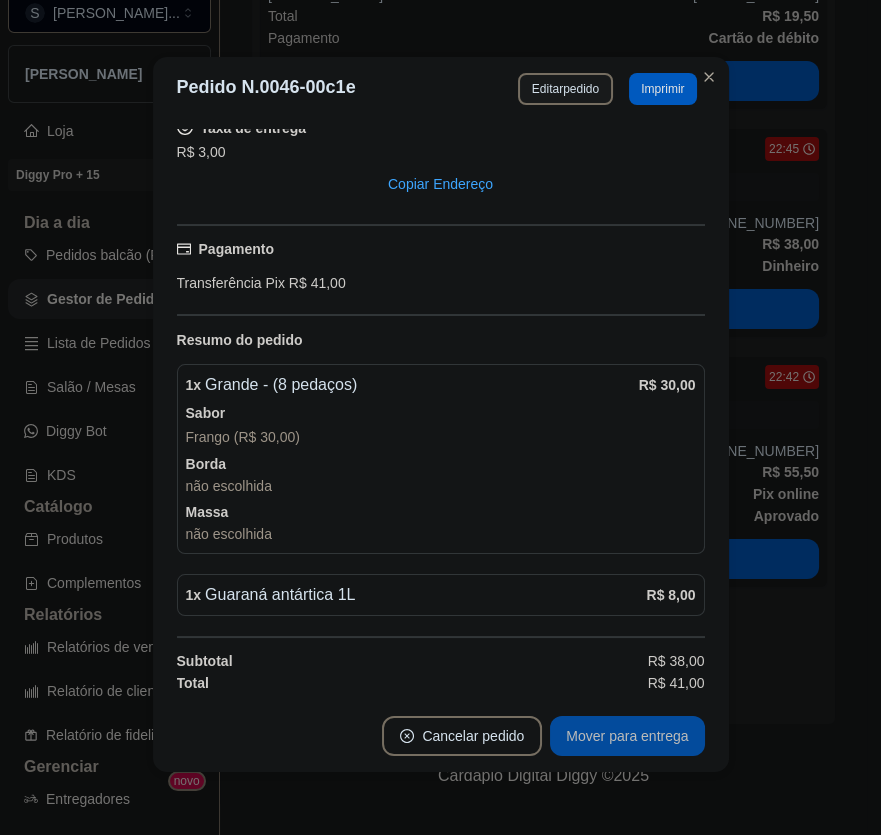 click on "Mover para entrega" at bounding box center [627, 736] 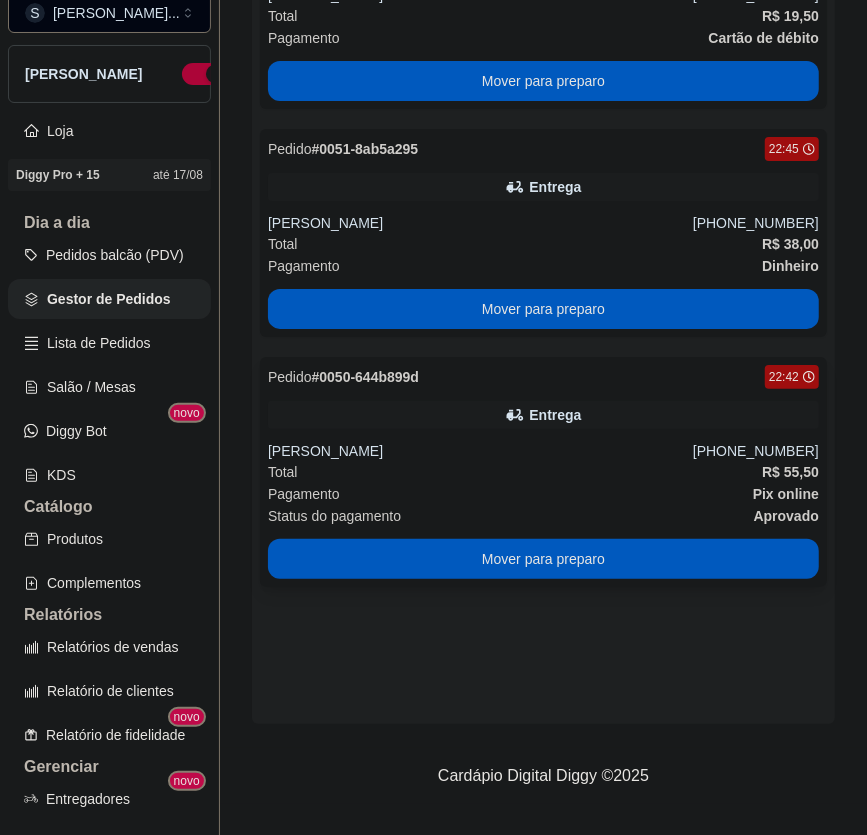 click on "[PERSON_NAME]" at bounding box center (480, 451) 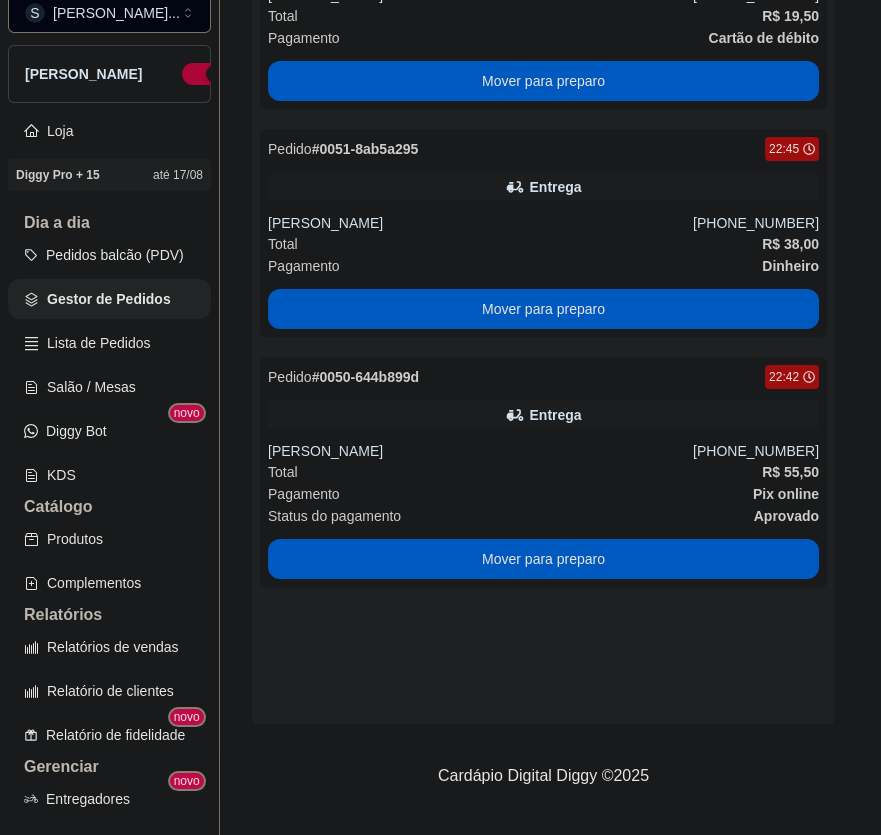scroll, scrollTop: 362, scrollLeft: 0, axis: vertical 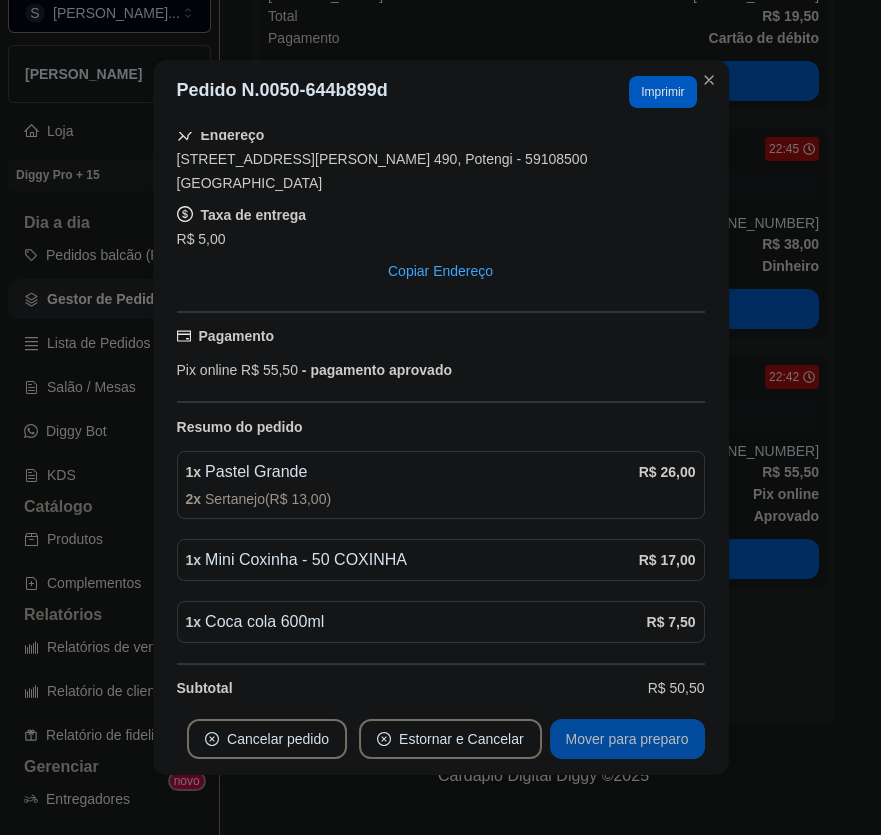 click on "Mover para preparo" at bounding box center [627, 739] 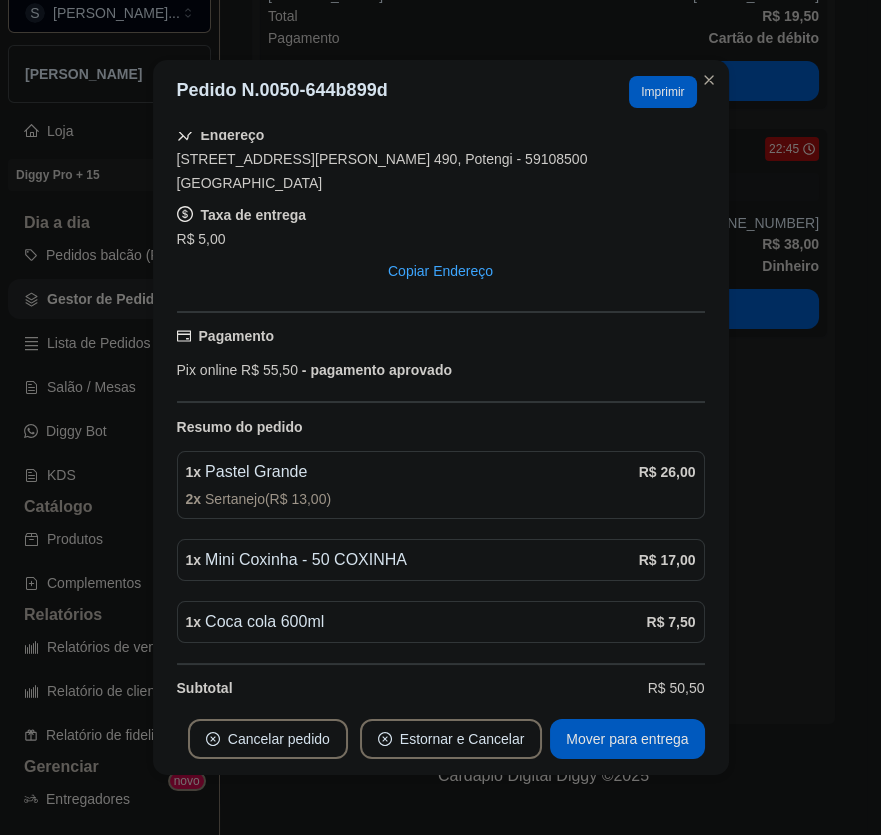 scroll, scrollTop: 3, scrollLeft: 0, axis: vertical 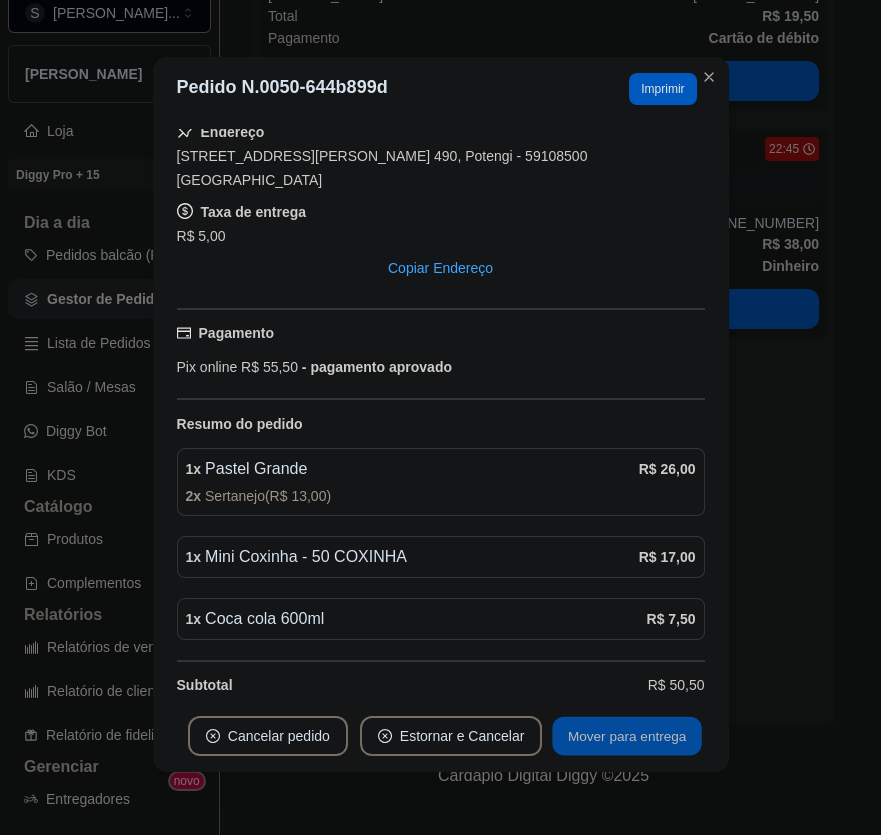 click on "Mover para entrega" at bounding box center [628, 736] 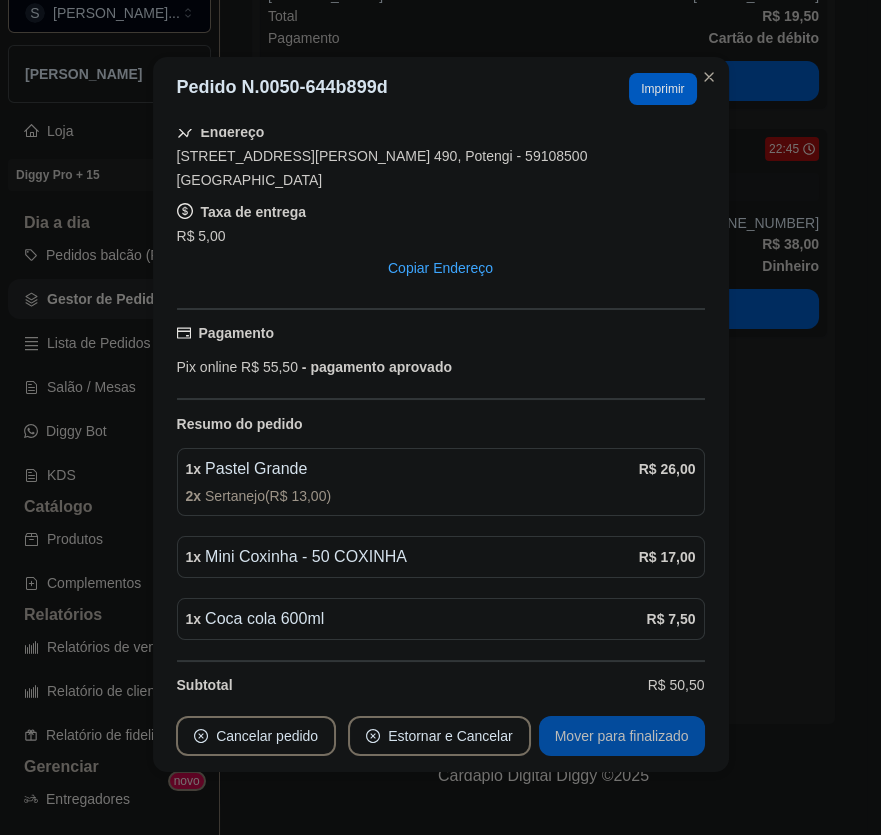 click on "Mover para finalizado" at bounding box center [622, 736] 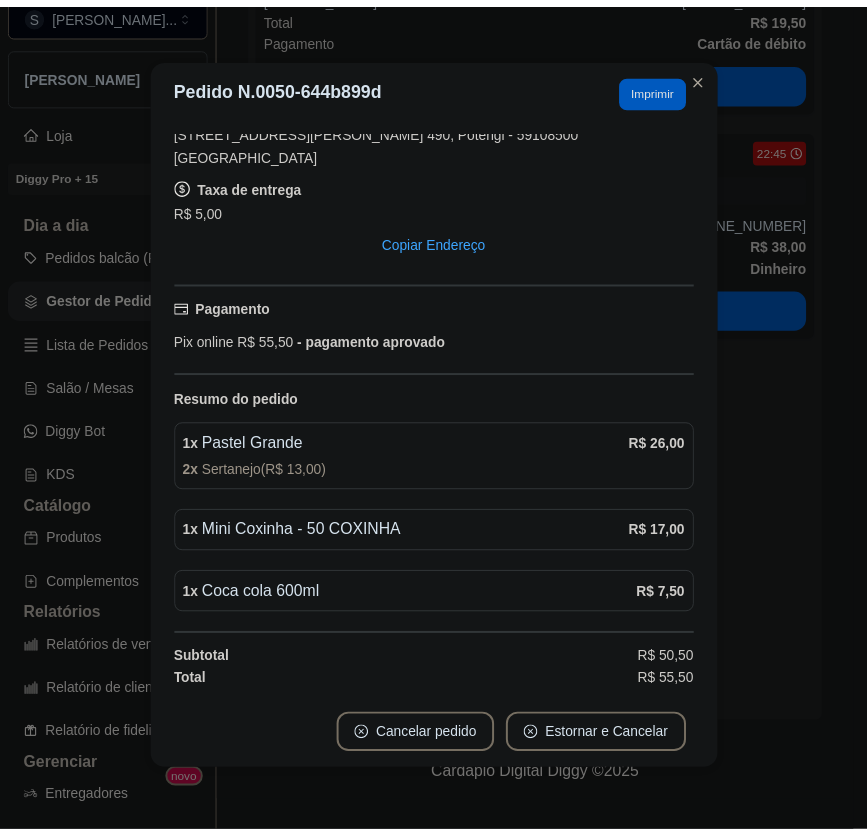 scroll, scrollTop: 317, scrollLeft: 0, axis: vertical 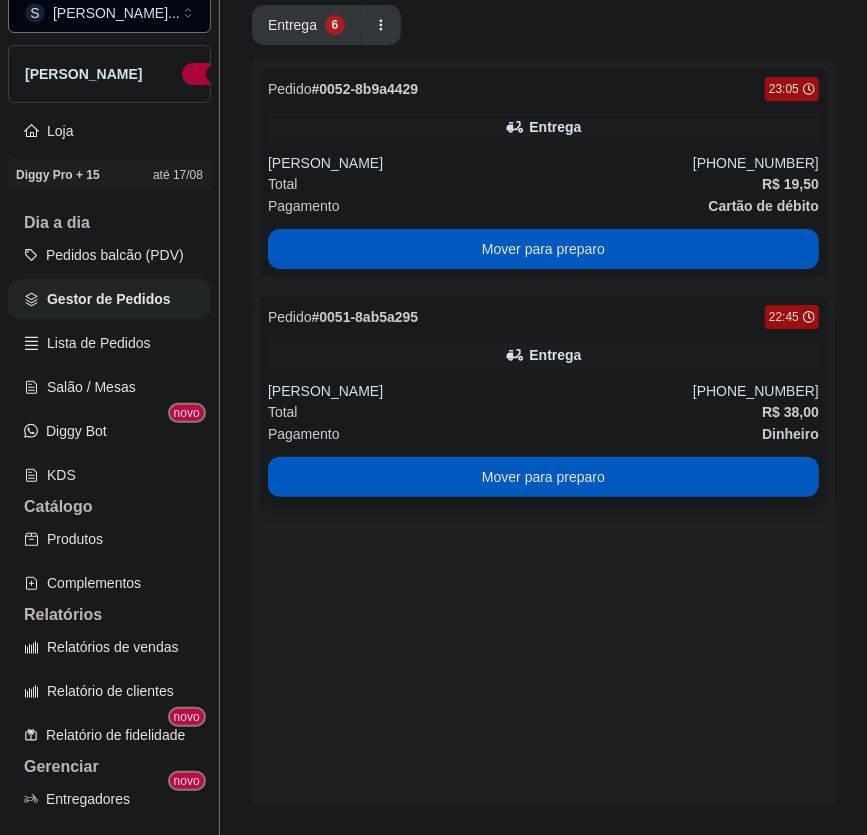 click on "[PERSON_NAME]" at bounding box center [480, 391] 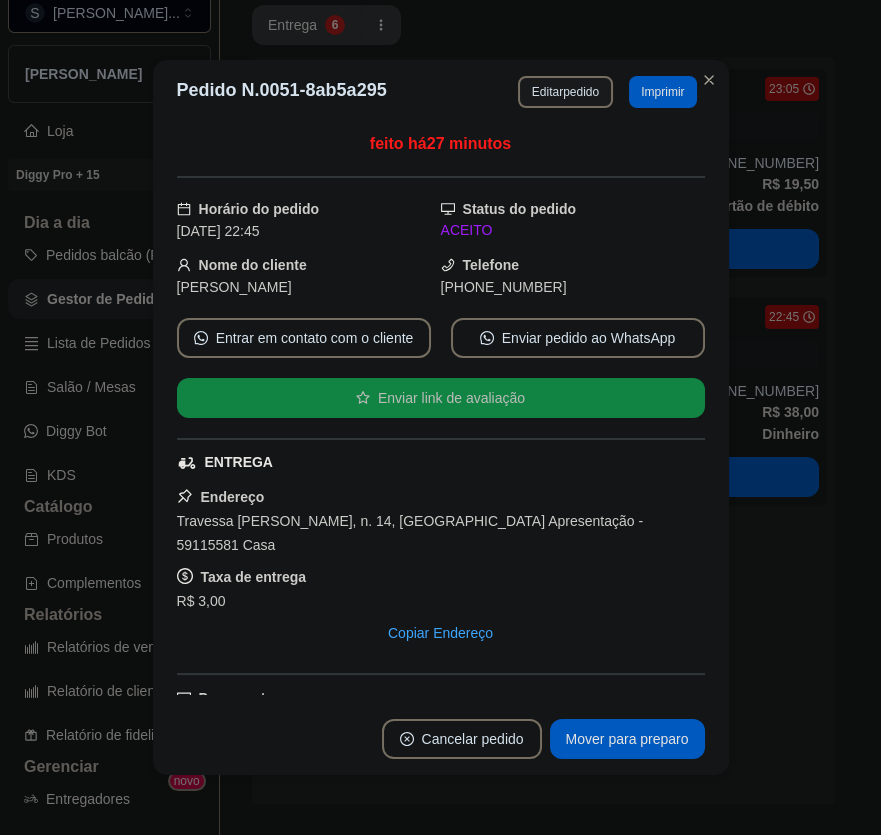 scroll, scrollTop: 3, scrollLeft: 0, axis: vertical 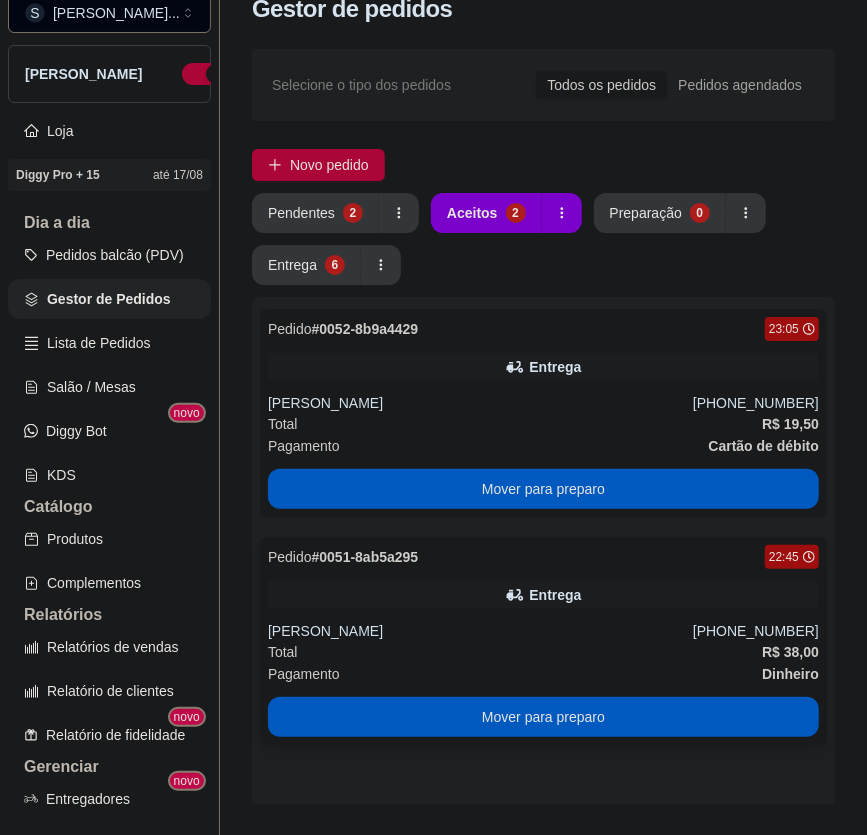 click on "[PERSON_NAME]" at bounding box center (480, 631) 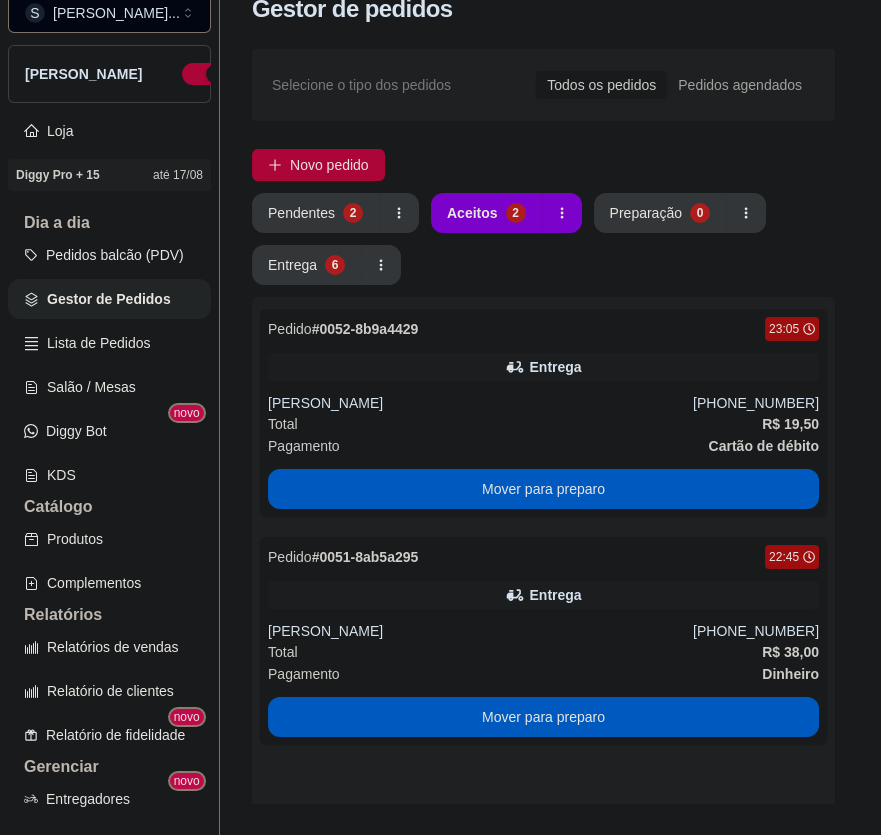 scroll, scrollTop: 290, scrollLeft: 0, axis: vertical 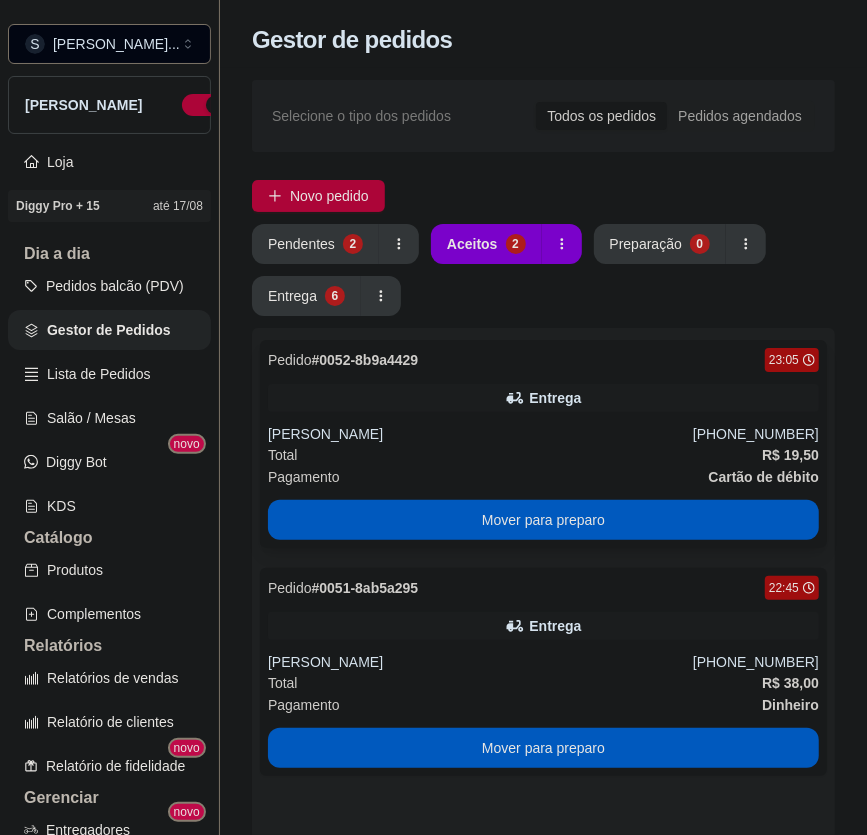 click on "Total R$ 19,50" at bounding box center (543, 455) 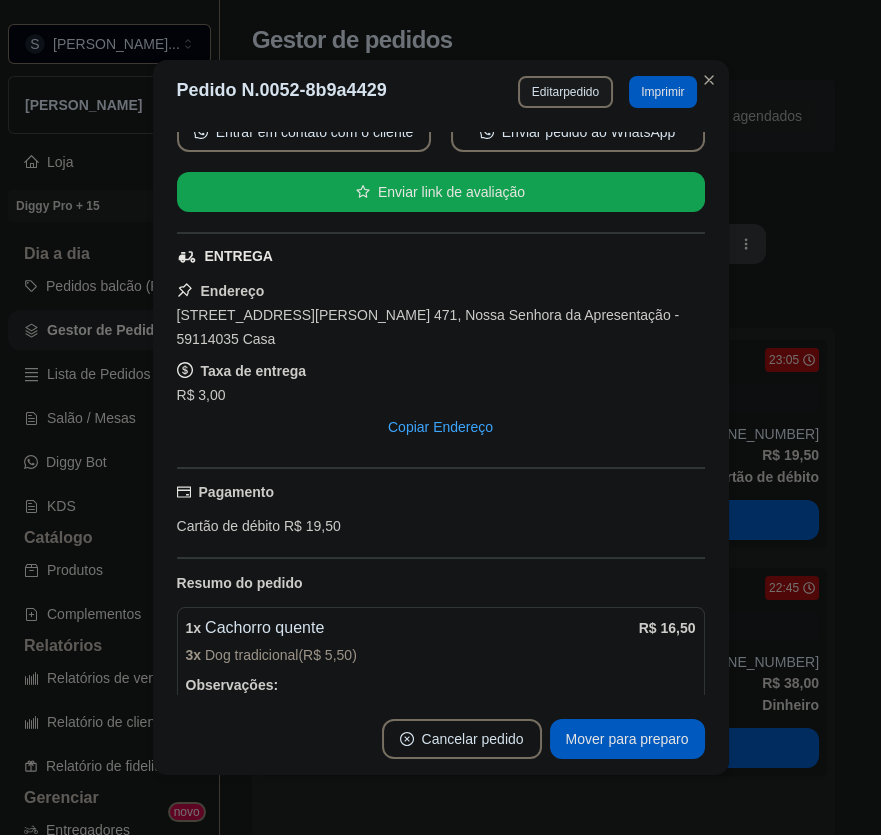 scroll, scrollTop: 290, scrollLeft: 0, axis: vertical 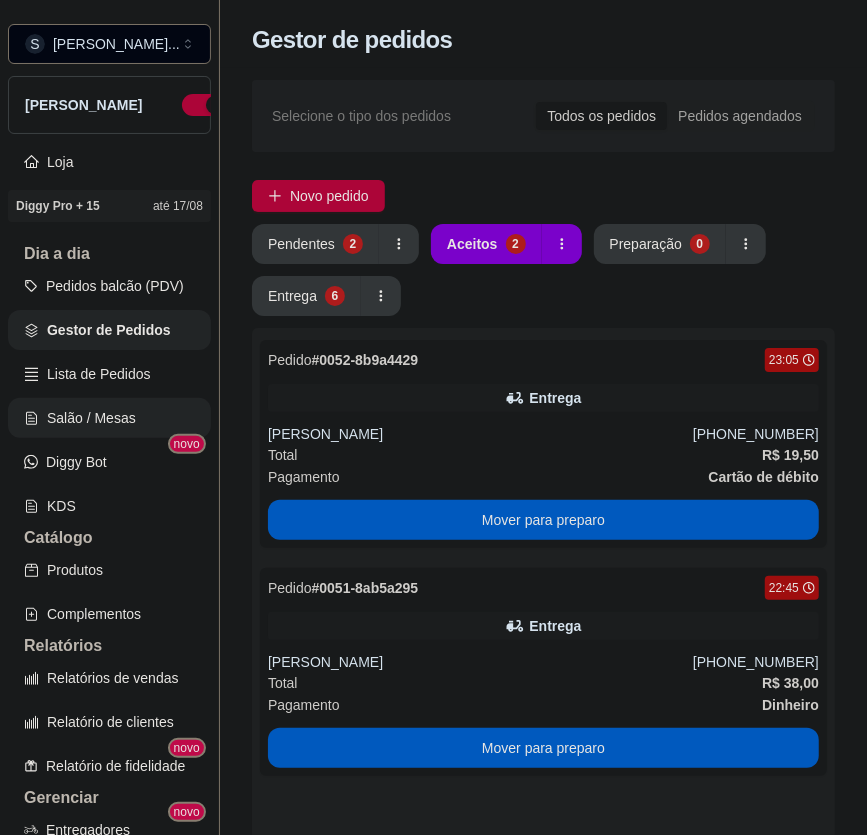 click on "Salão / Mesas" at bounding box center (109, 418) 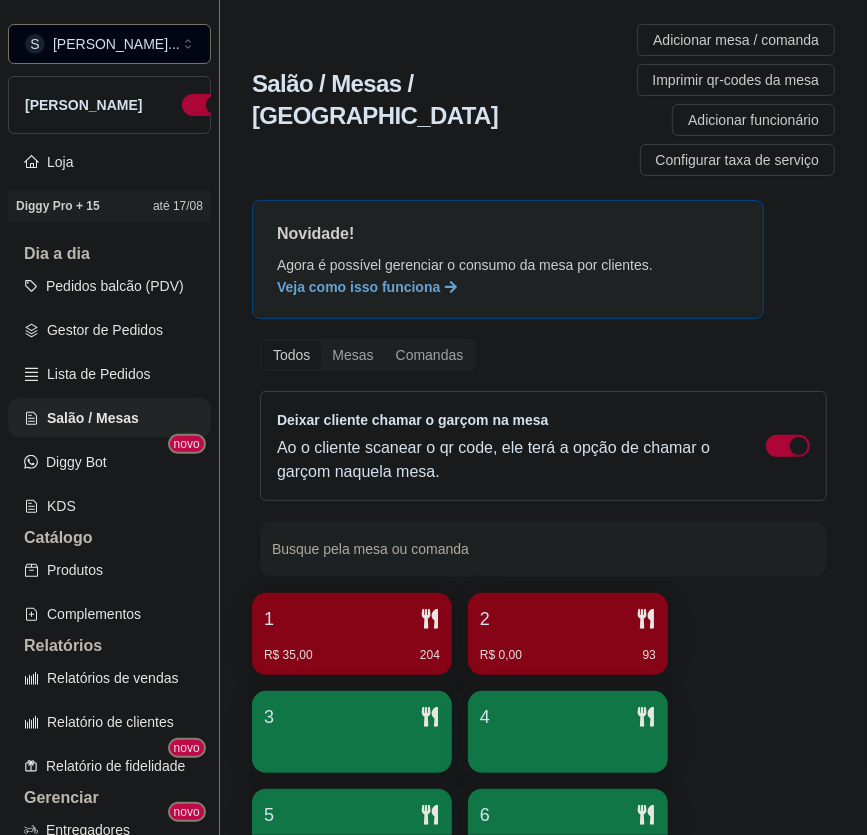 click on "R$ 0,00 93" at bounding box center [568, 648] 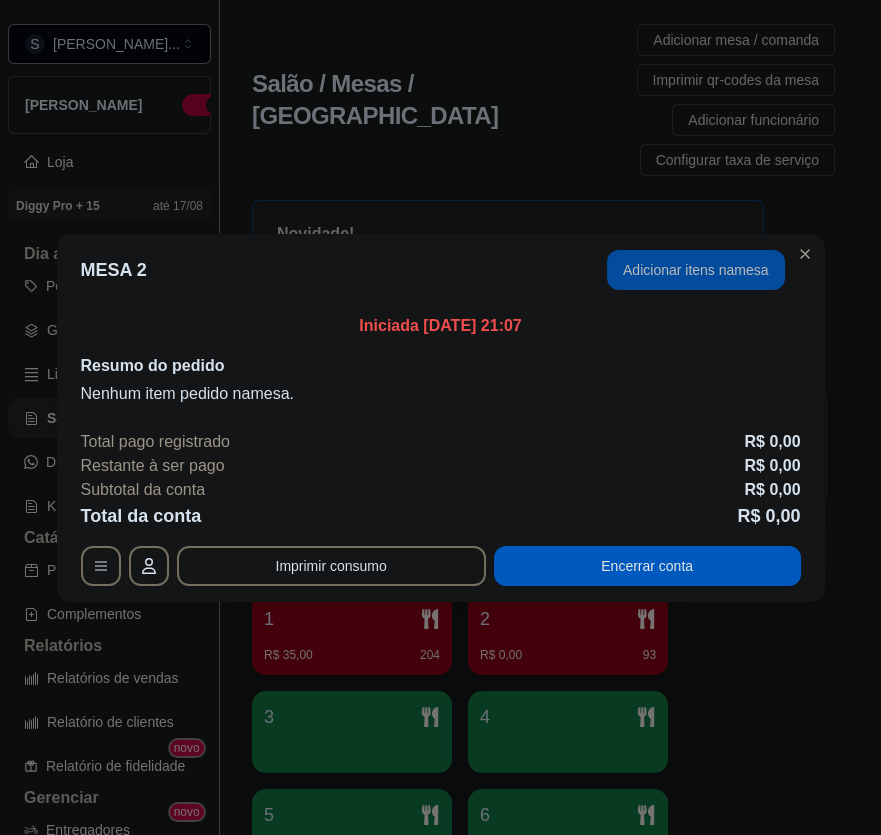 click on "Adicionar itens na  mesa" at bounding box center [696, 270] 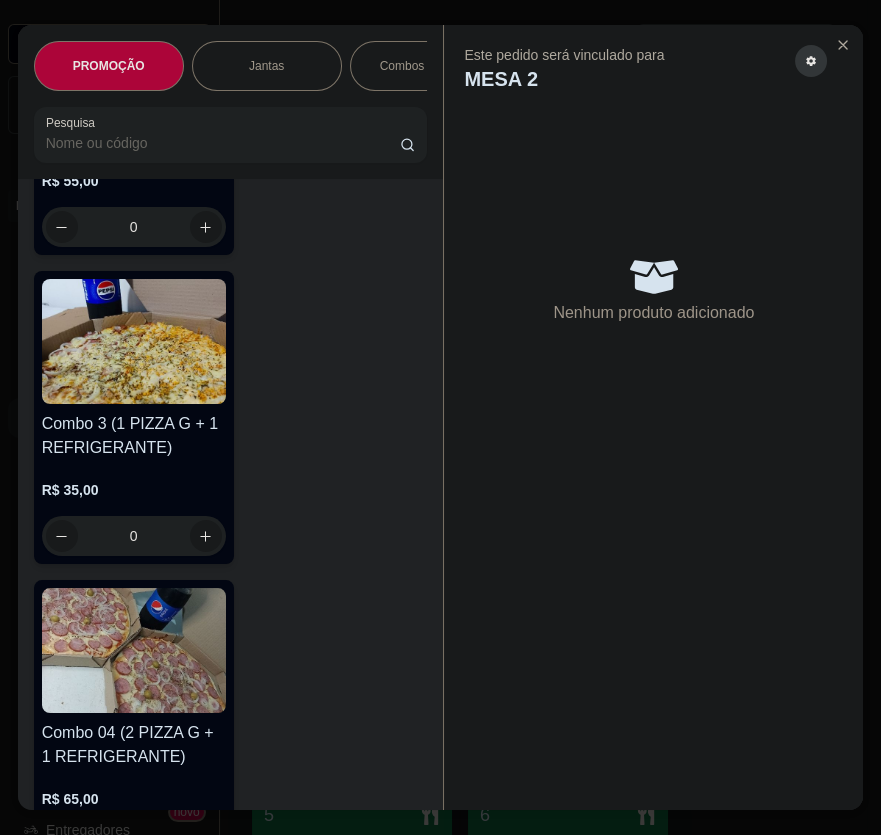 scroll, scrollTop: 1727, scrollLeft: 0, axis: vertical 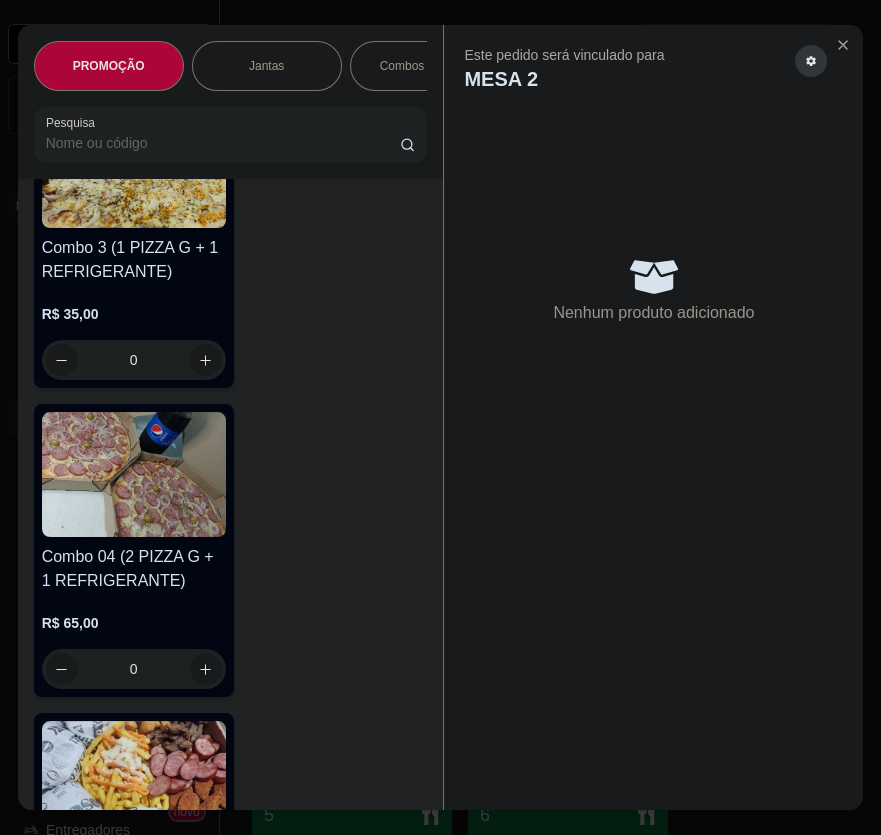 click at bounding box center [134, 474] 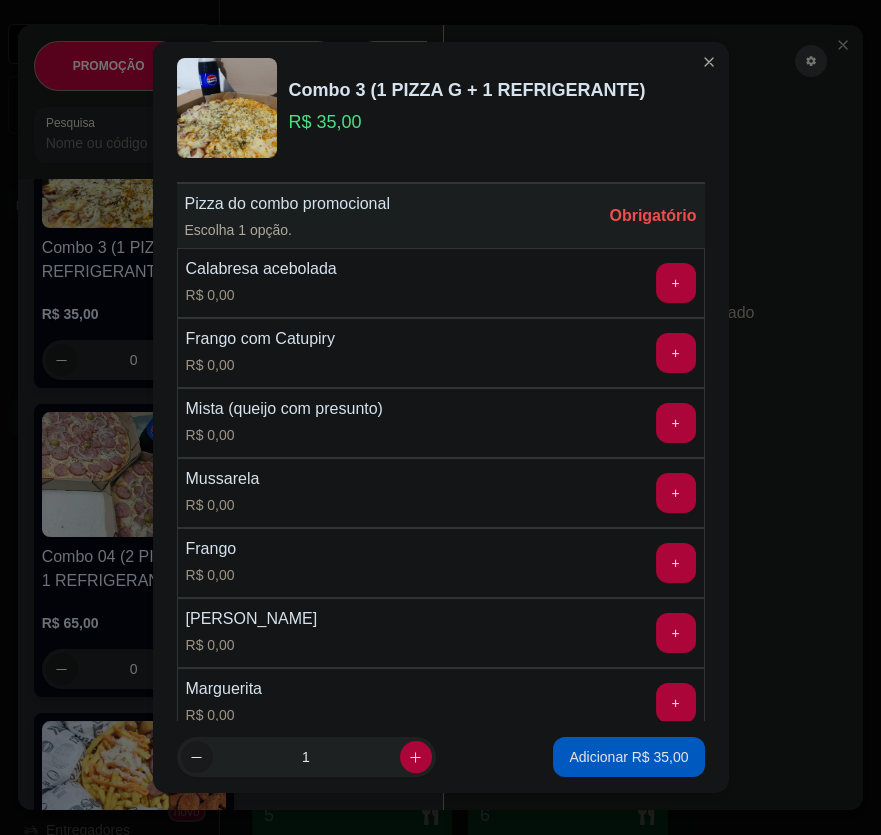 click on "Calabresa acebolada  R$ 0,00 +" at bounding box center [441, 283] 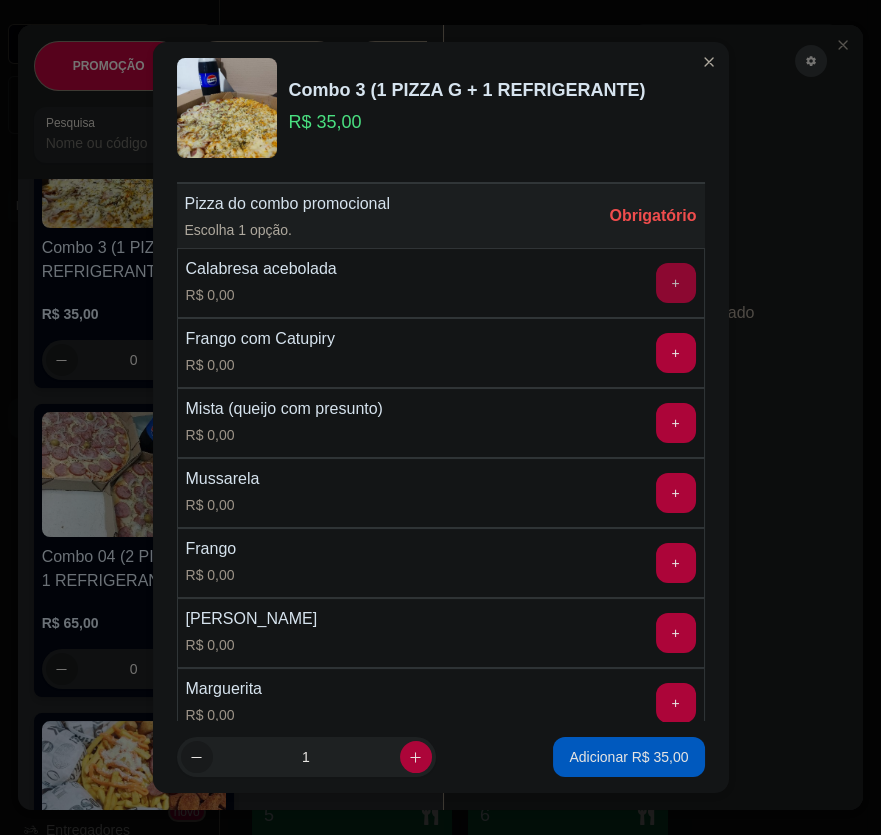 click on "+" at bounding box center [676, 283] 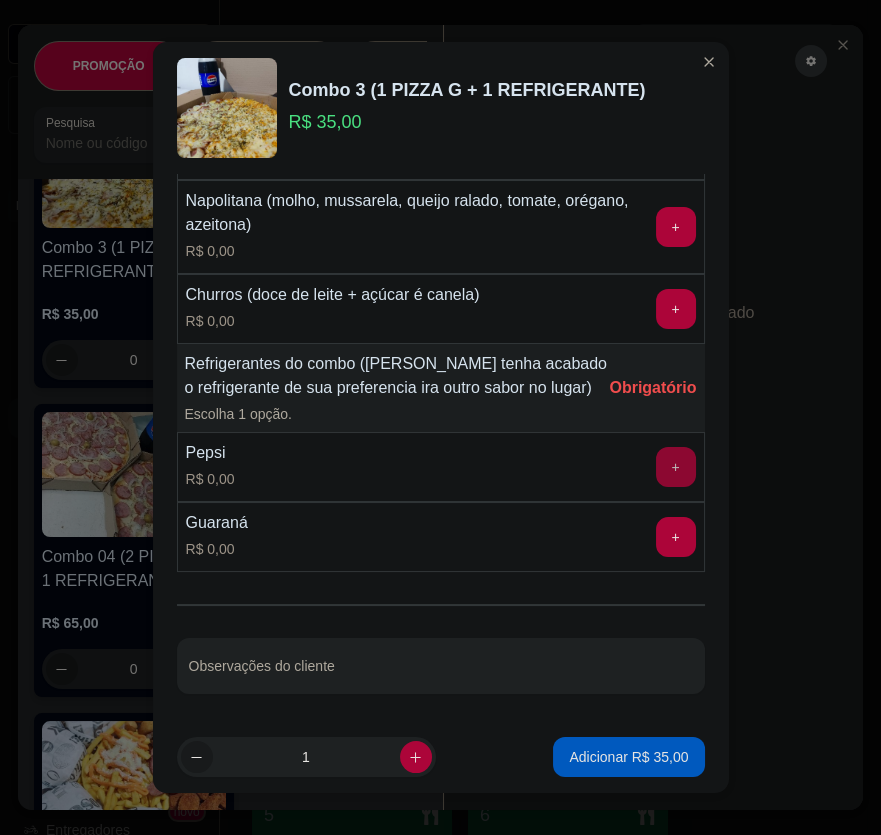 click on "+" at bounding box center (676, 467) 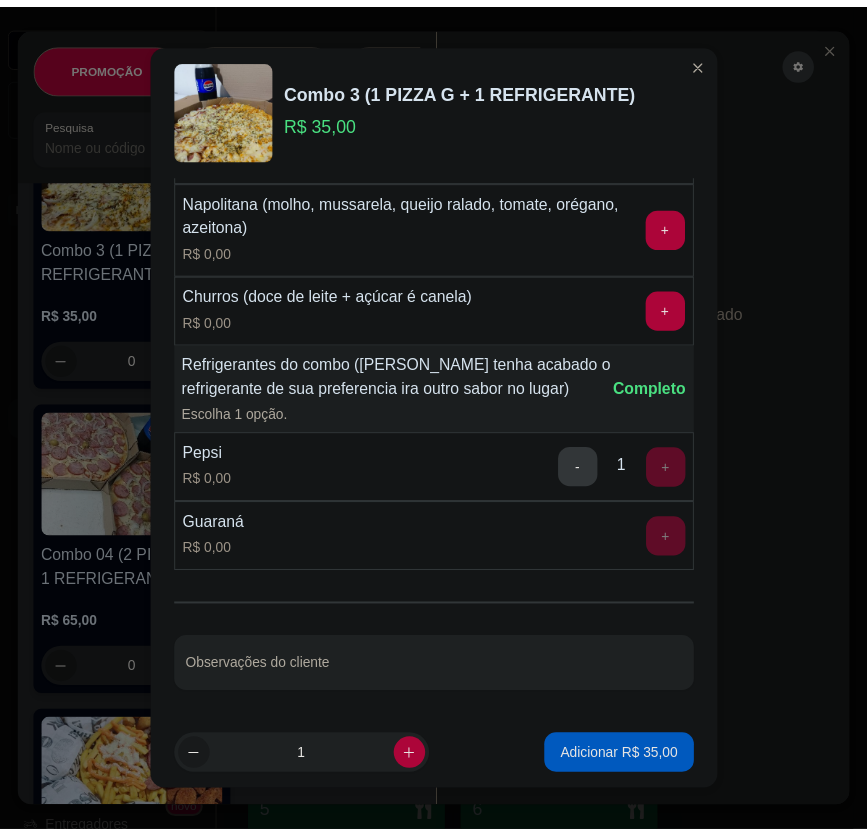 scroll, scrollTop: 719, scrollLeft: 0, axis: vertical 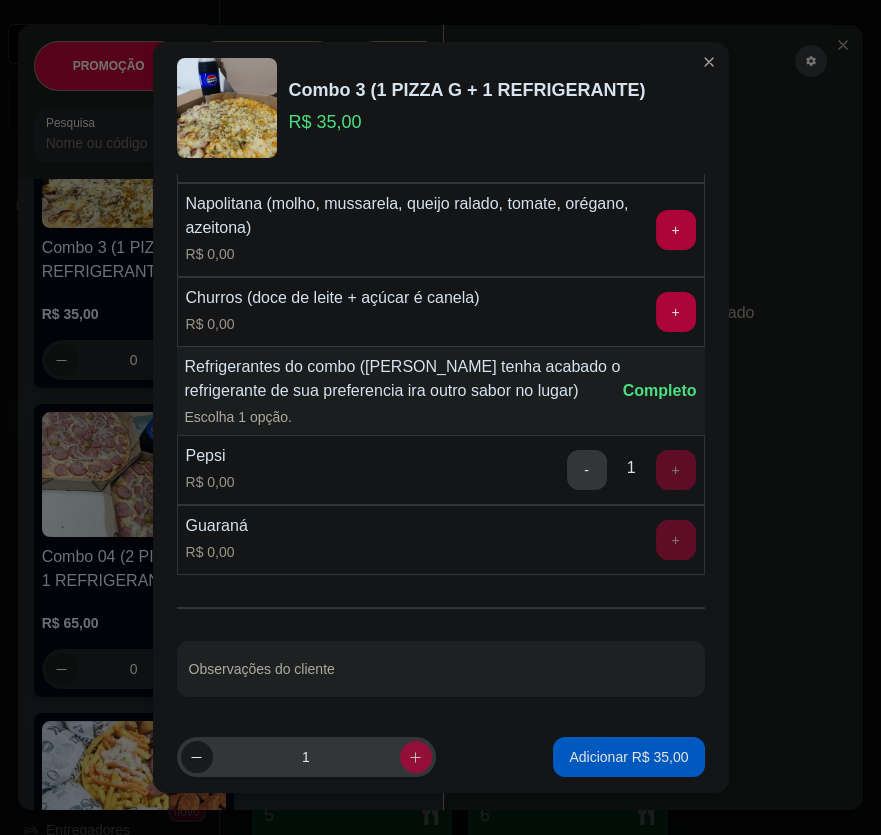 click at bounding box center (416, 757) 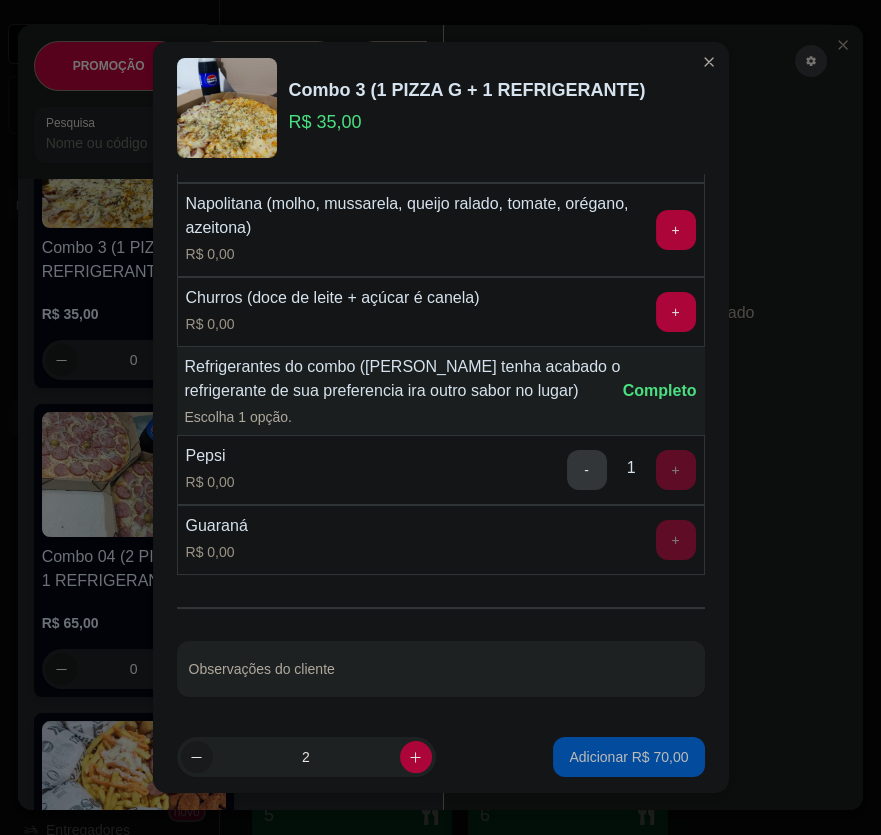 click on "Adicionar   R$ 70,00" at bounding box center (628, 757) 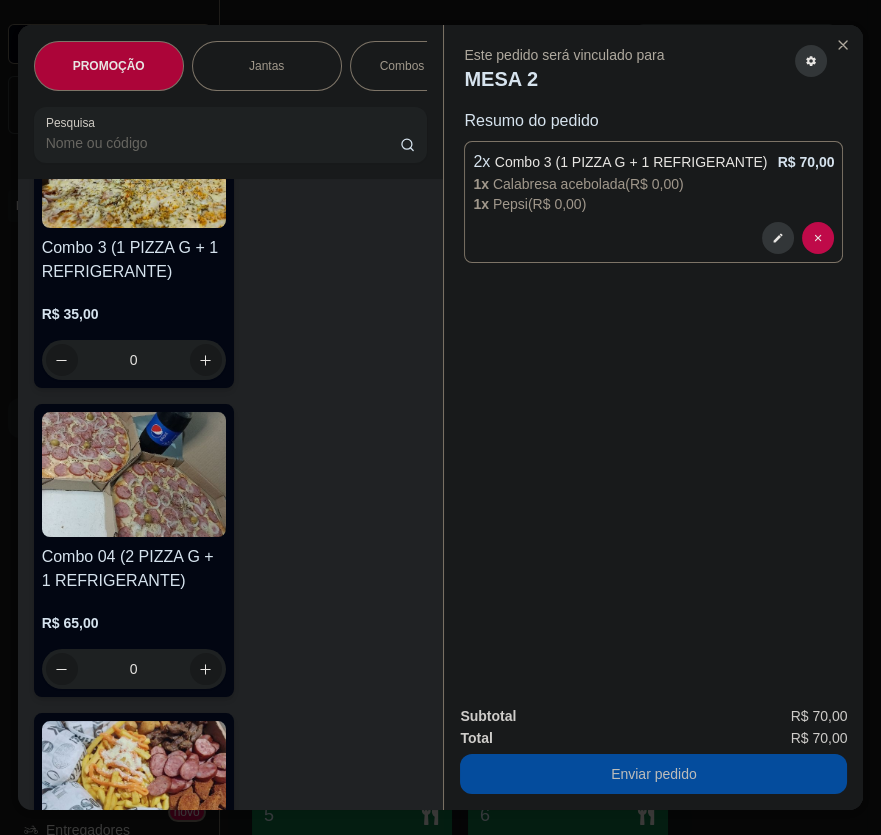 click on "Enviar pedido" at bounding box center (653, 774) 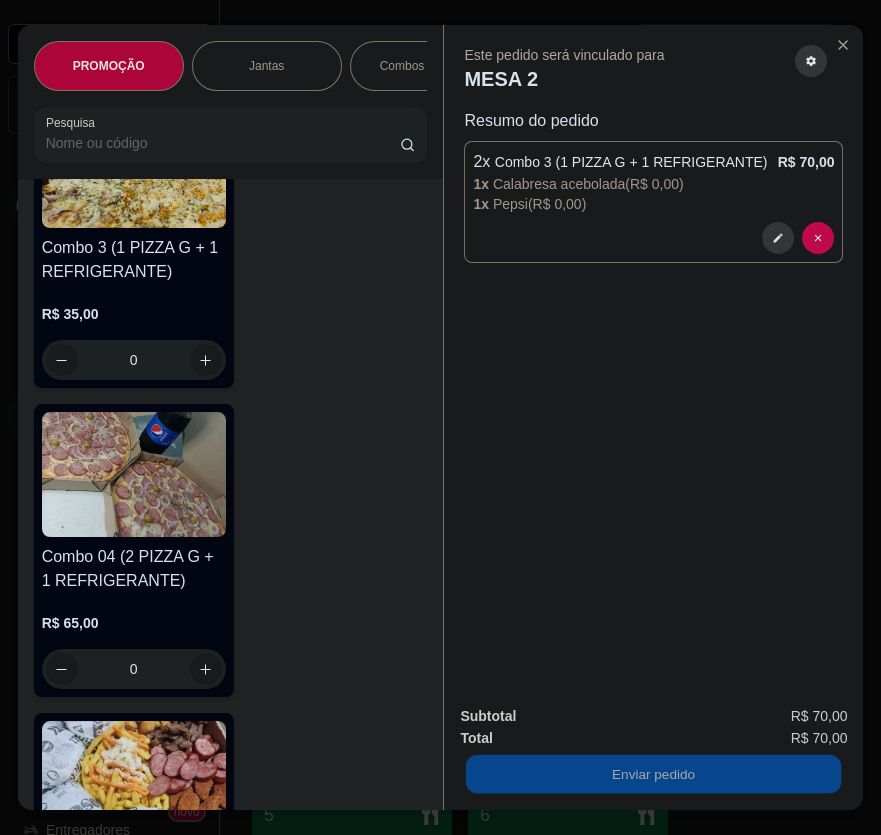 click on "Não registrar e enviar pedido" at bounding box center [586, 717] 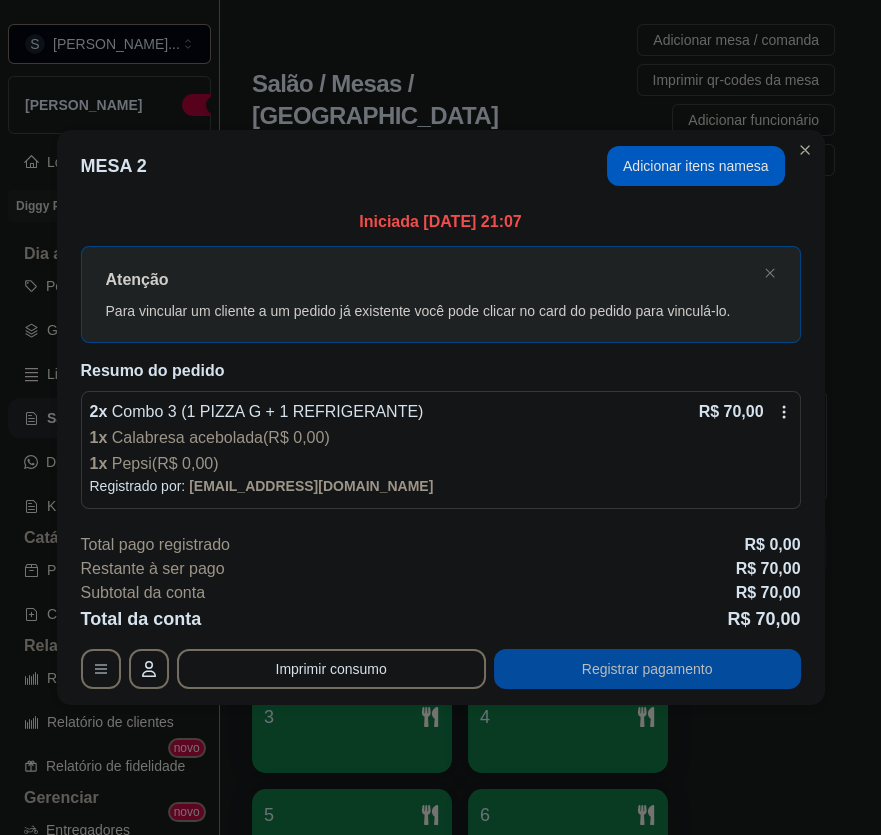 click on "Registrar pagamento" at bounding box center (647, 669) 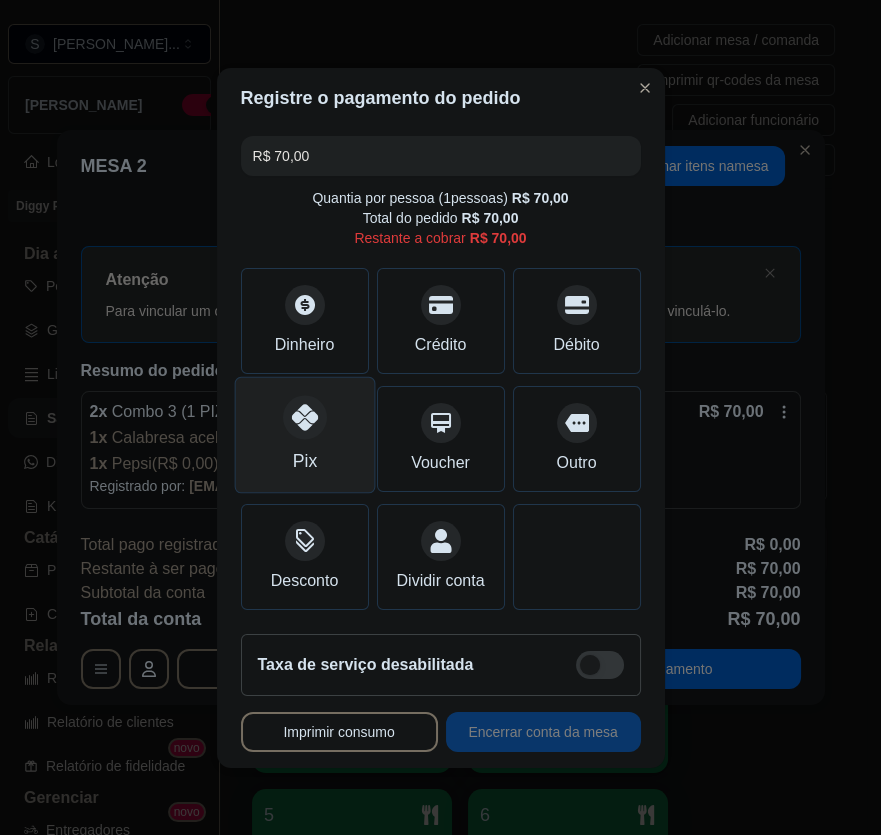 click at bounding box center (305, 417) 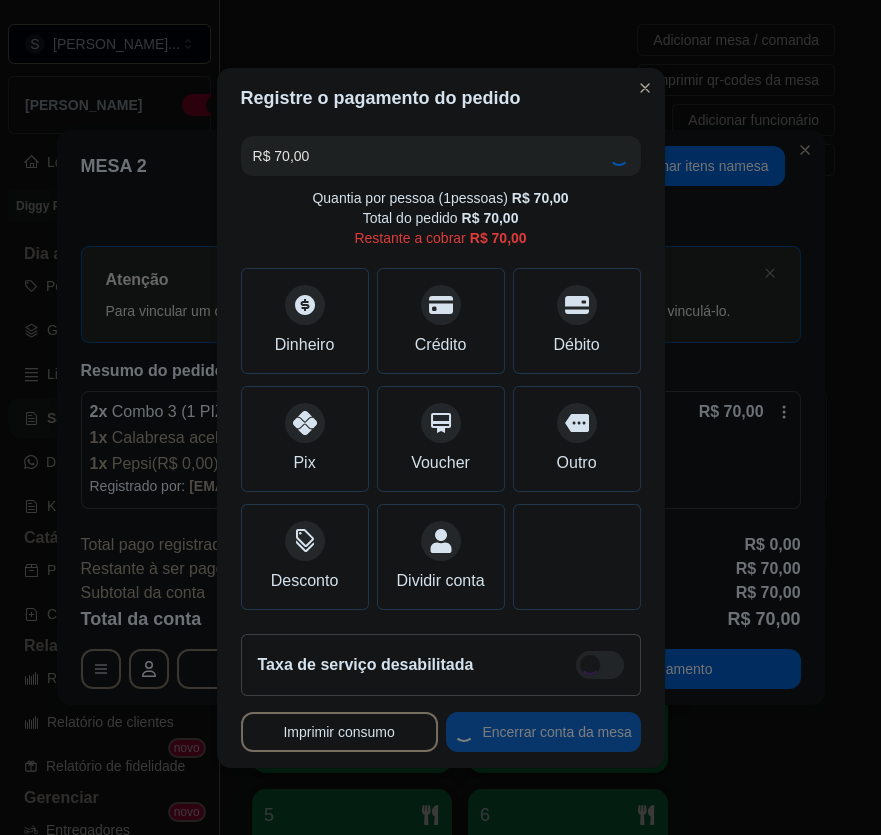 type on "R$ 0,00" 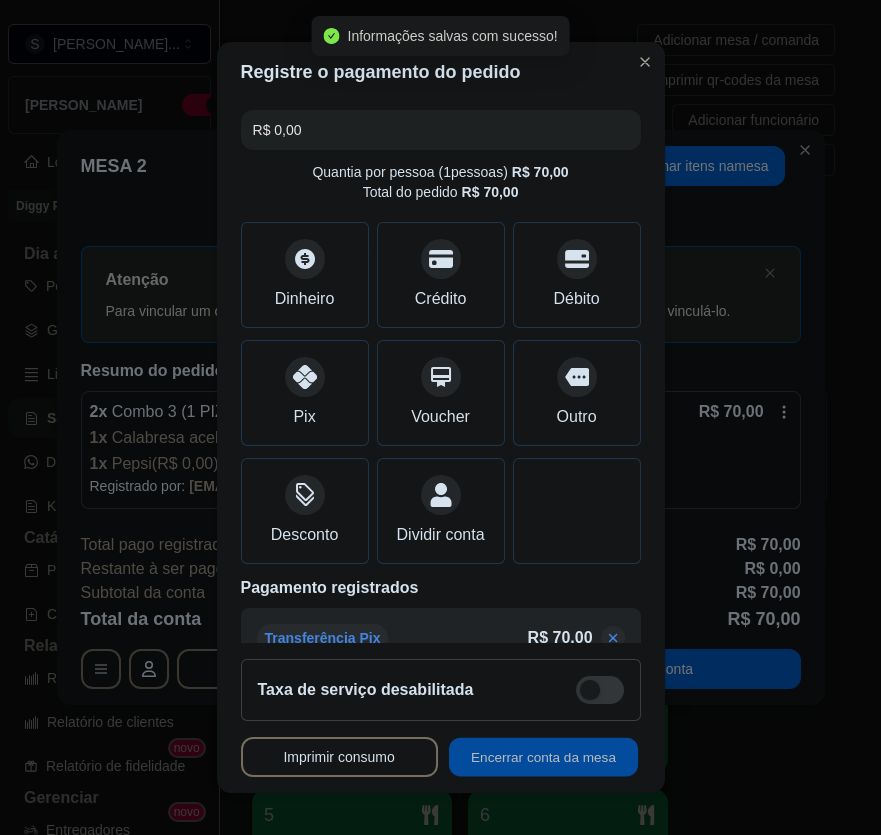 click on "Encerrar conta da mesa" at bounding box center (543, 757) 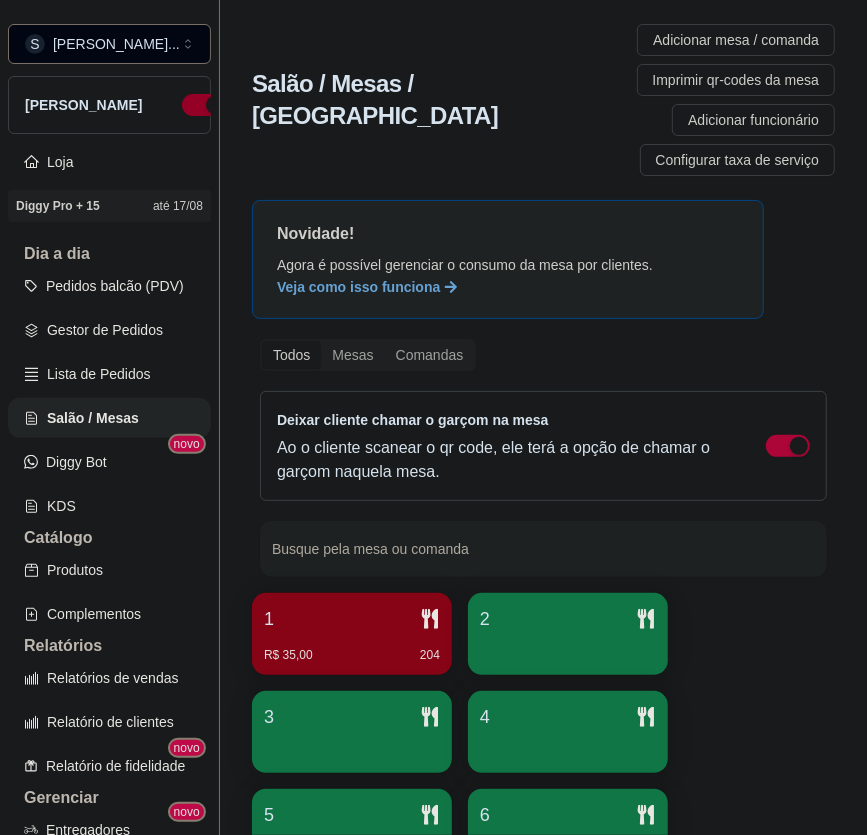 click at bounding box center (215, 105) 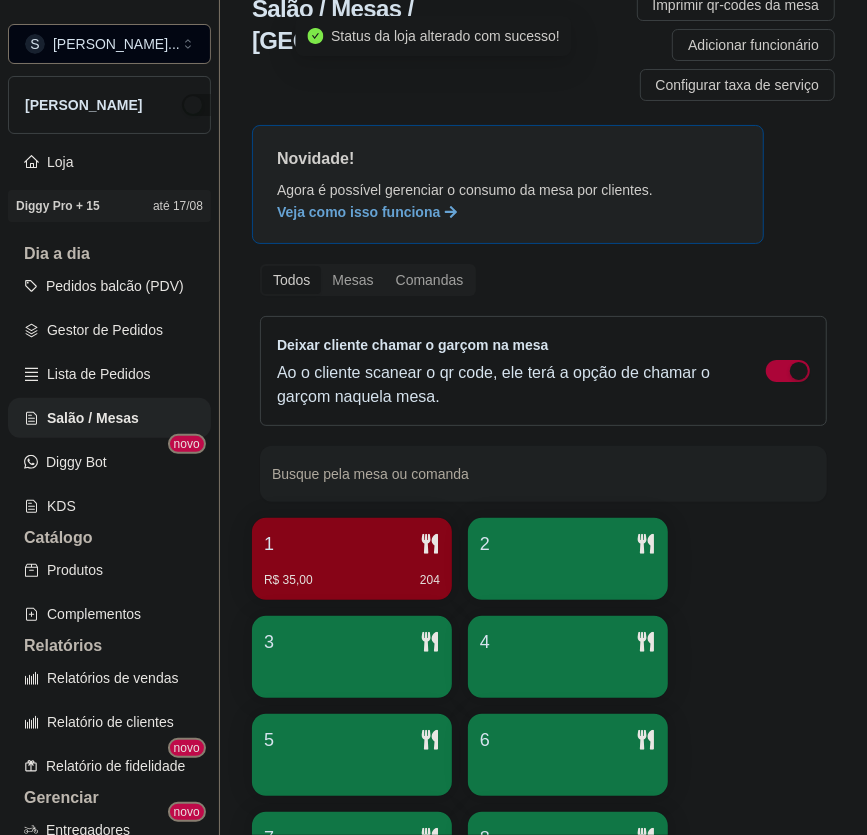 scroll, scrollTop: 245, scrollLeft: 0, axis: vertical 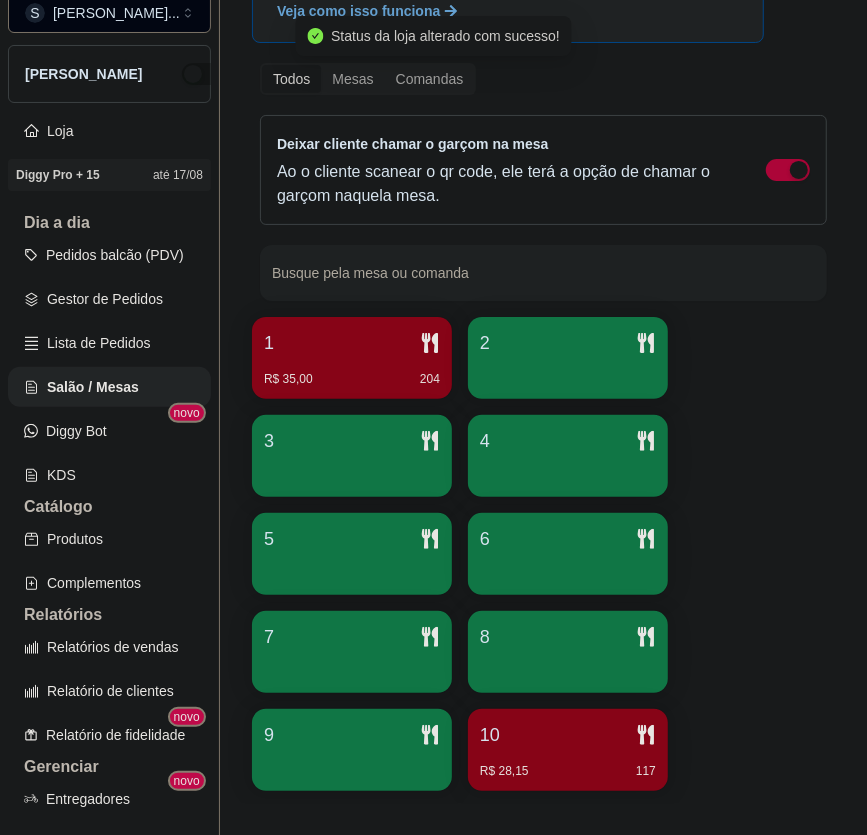 click on "R$ 28,15 117" at bounding box center [568, 771] 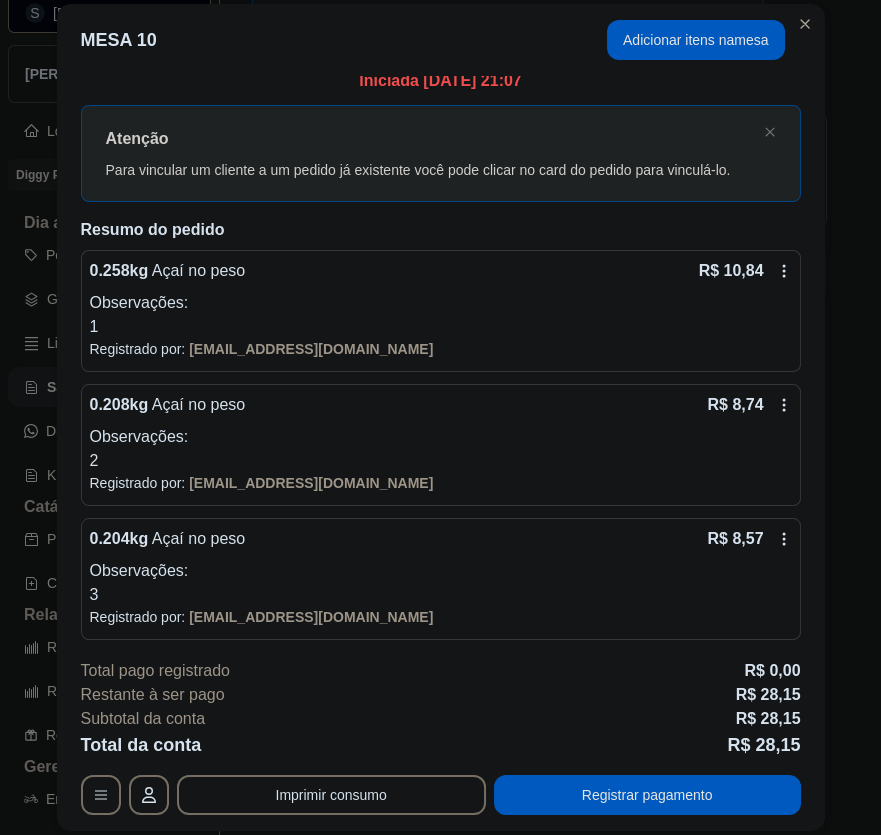 scroll, scrollTop: 20, scrollLeft: 0, axis: vertical 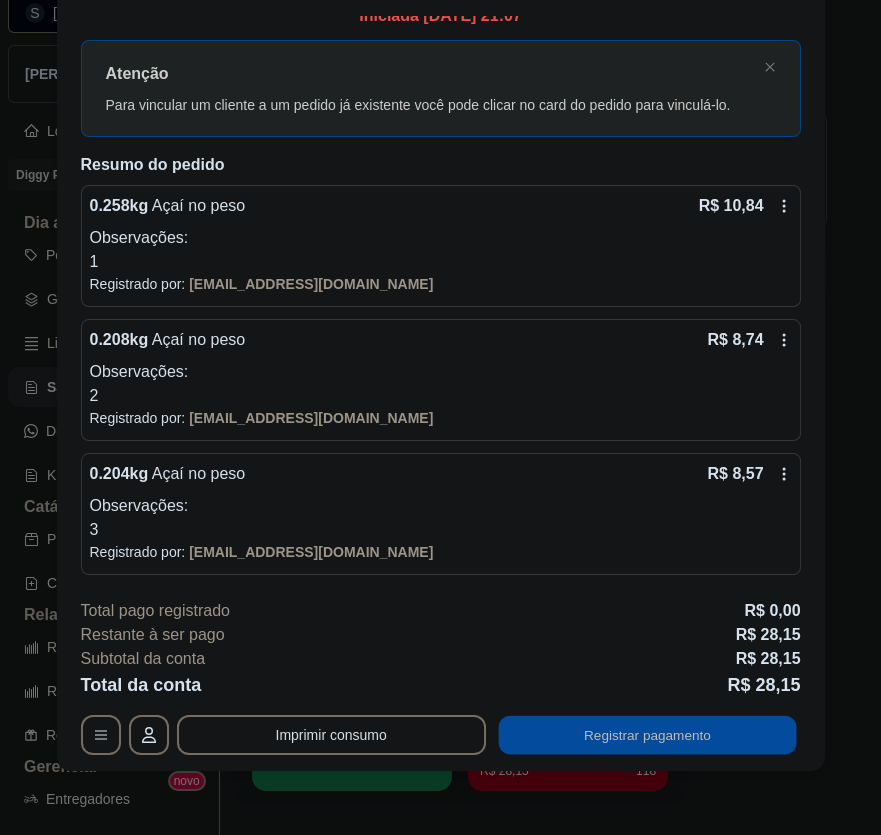 click on "Registrar pagamento" at bounding box center (647, 734) 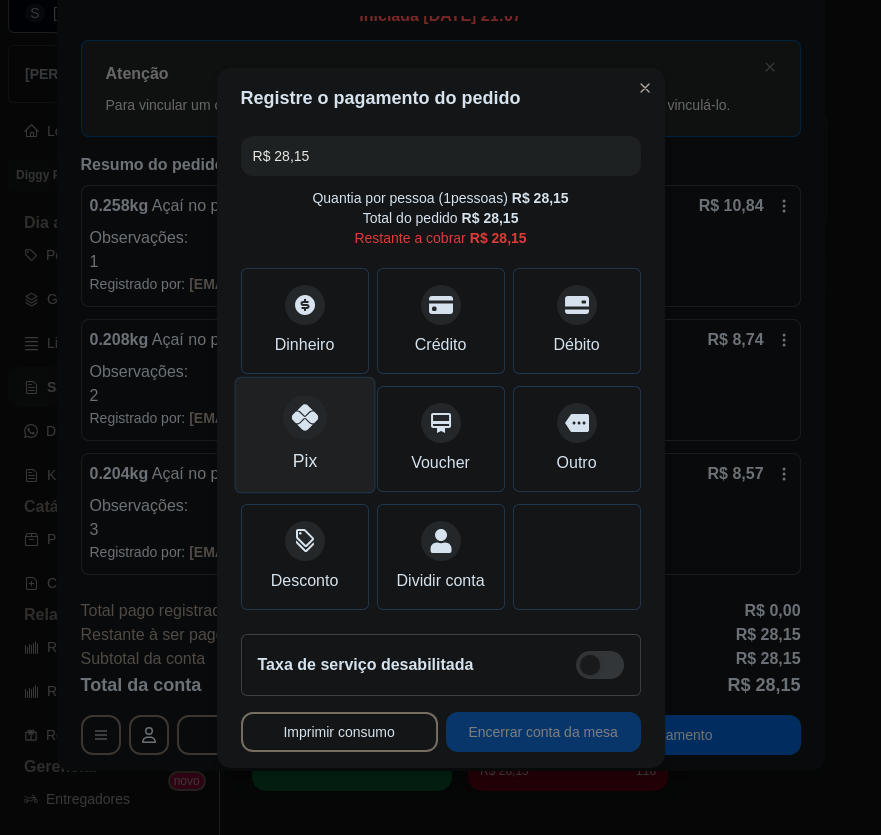 click on "Pix" at bounding box center [304, 434] 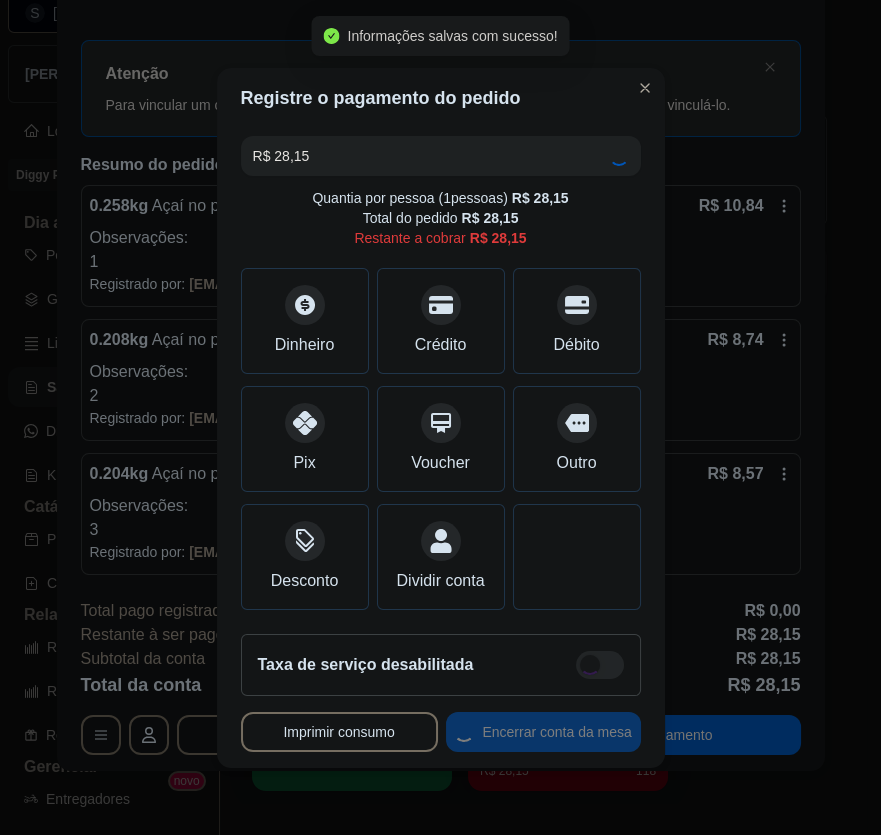 type on "R$ 0,00" 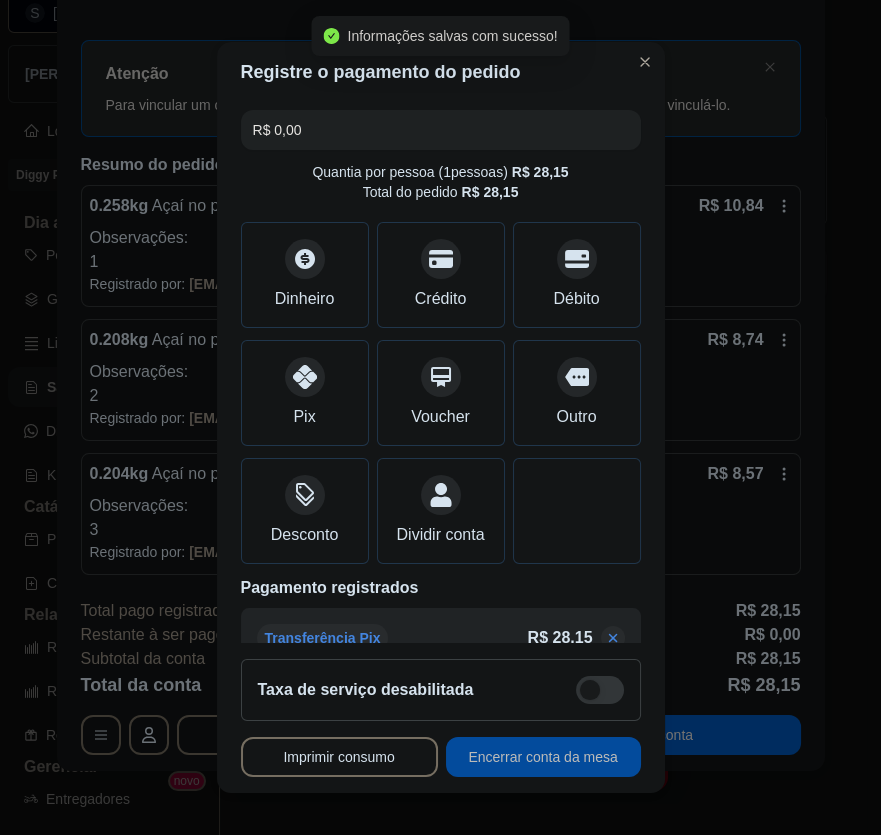 click on "Encerrar conta da mesa" at bounding box center (543, 757) 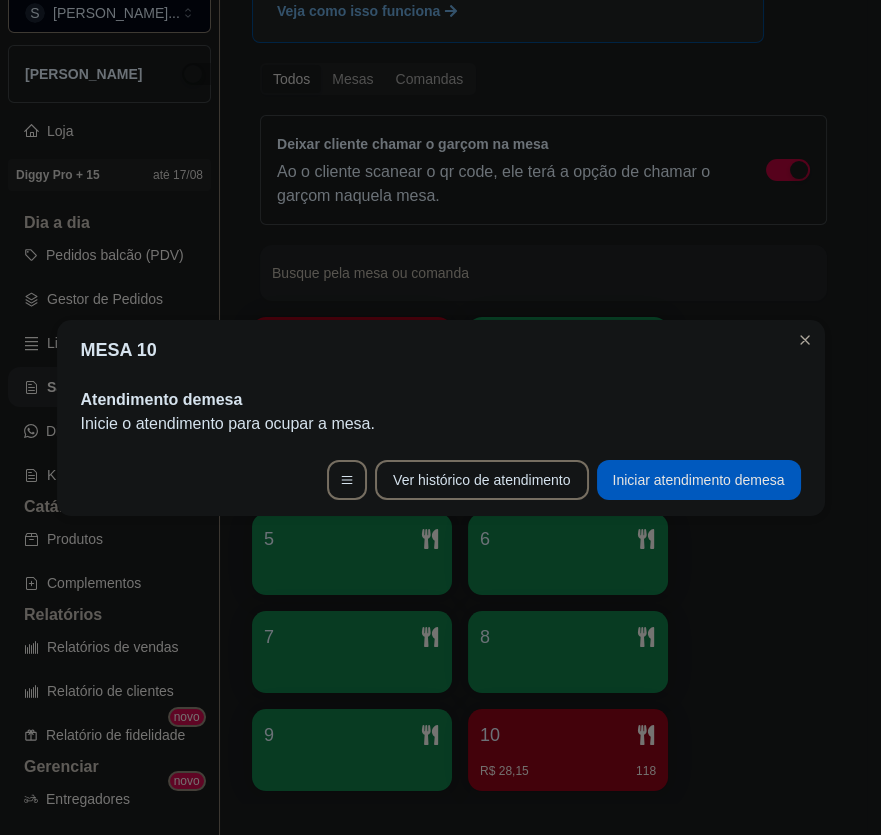 scroll, scrollTop: 0, scrollLeft: 0, axis: both 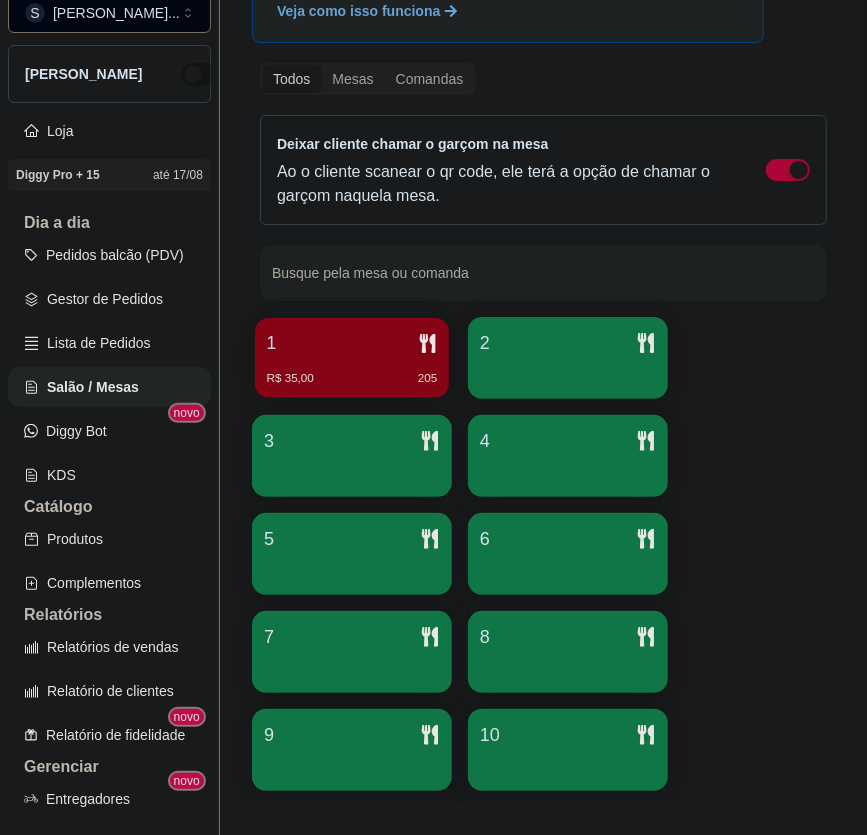 click on "1 R$ 35,00 205" at bounding box center [352, 358] 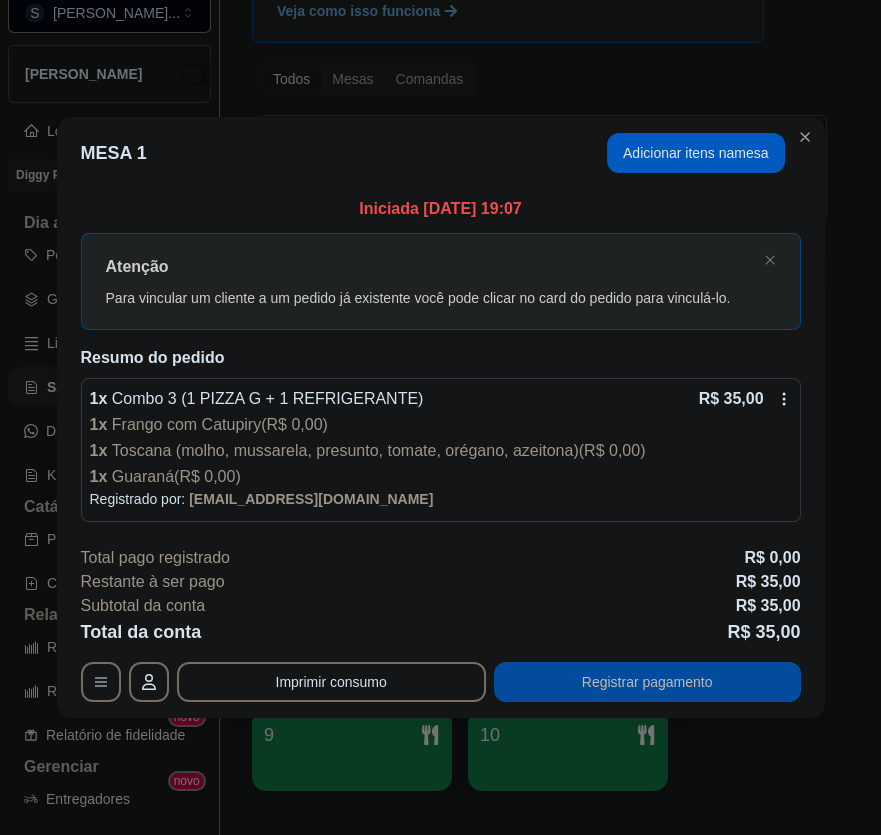 click on "Registrar pagamento" at bounding box center (647, 682) 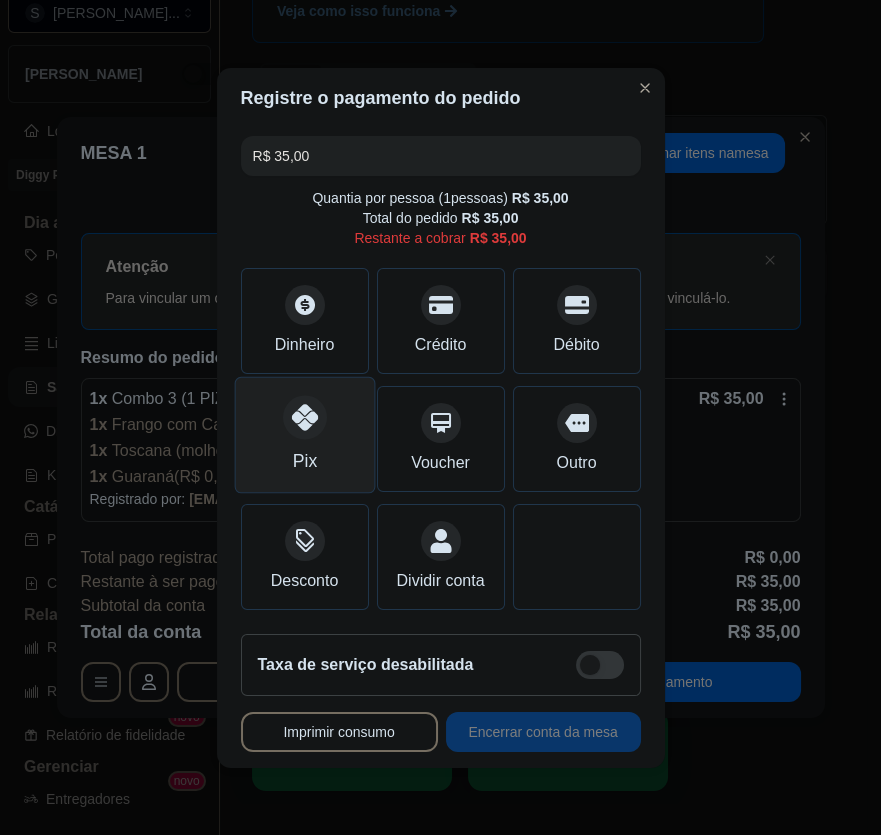 click on "Pix" at bounding box center (304, 434) 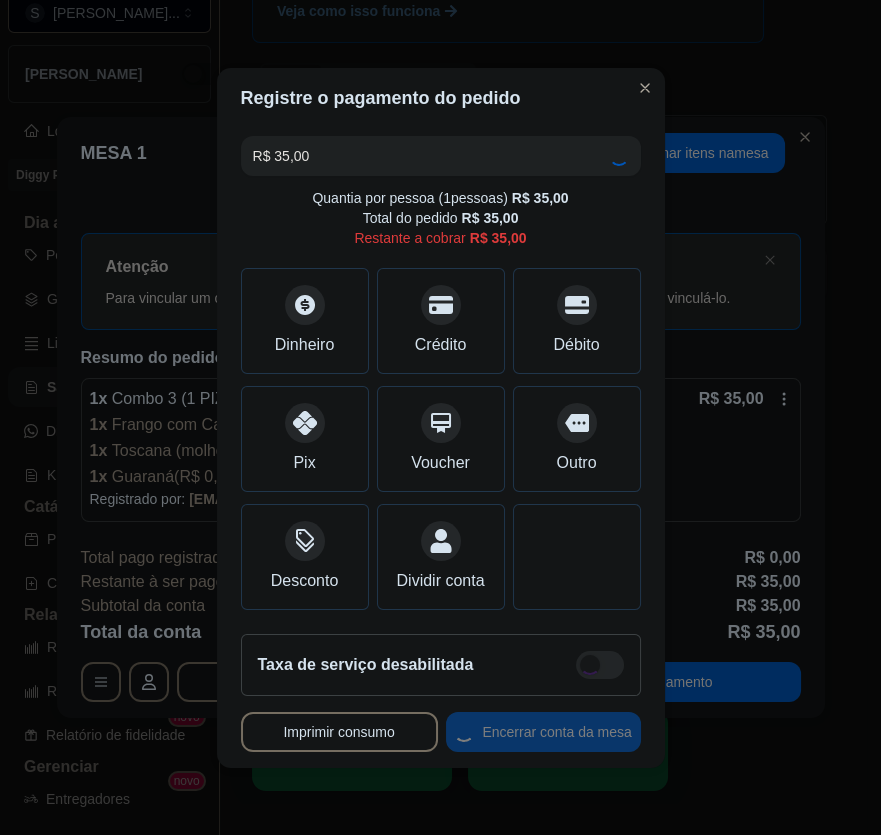 type on "R$ 0,00" 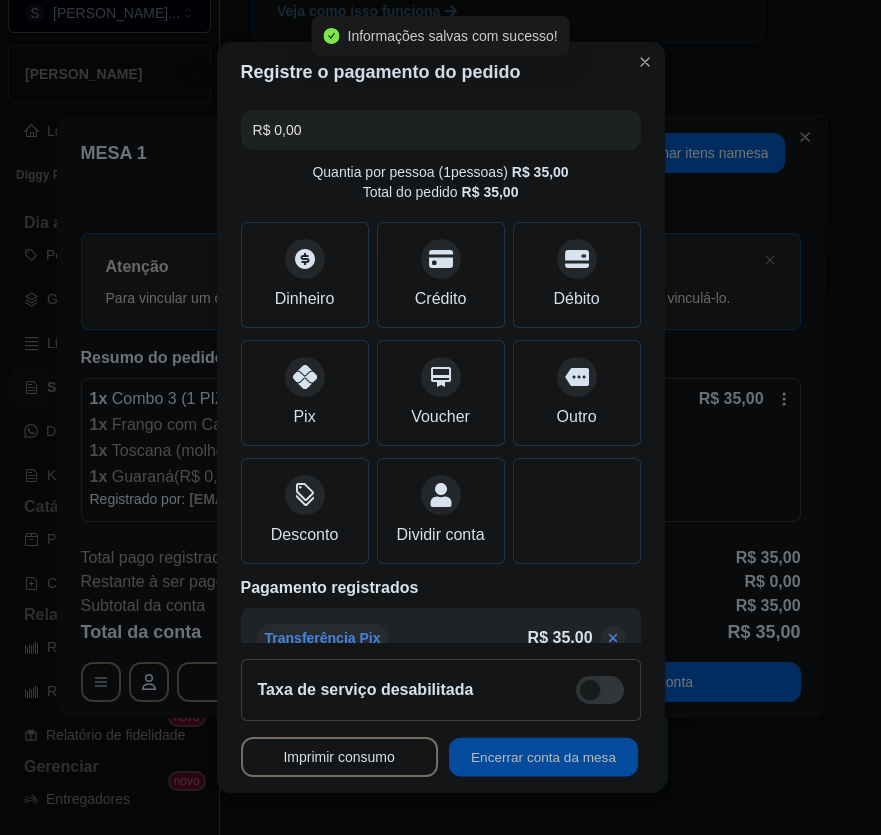click on "Encerrar conta da mesa" at bounding box center [543, 757] 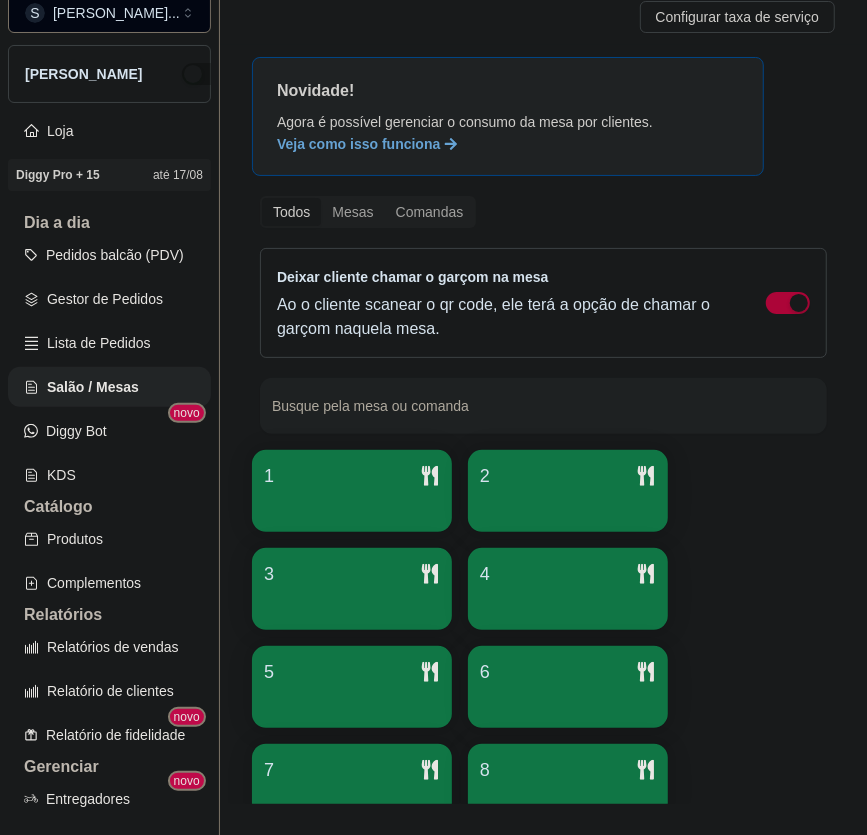 scroll, scrollTop: 0, scrollLeft: 0, axis: both 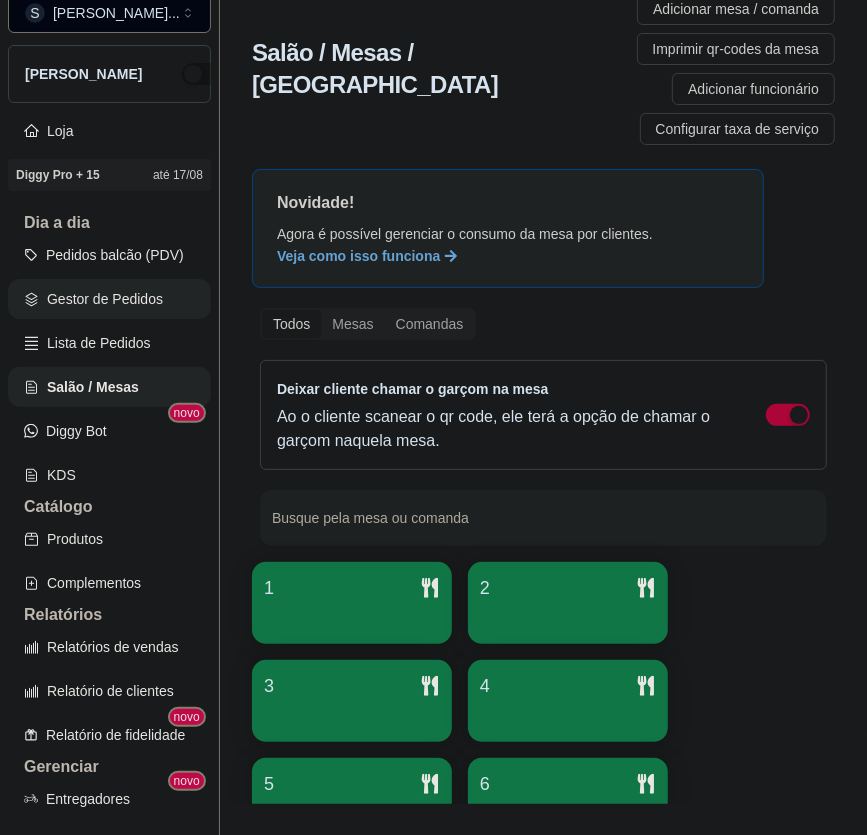 click on "Gestor de Pedidos" at bounding box center (109, 299) 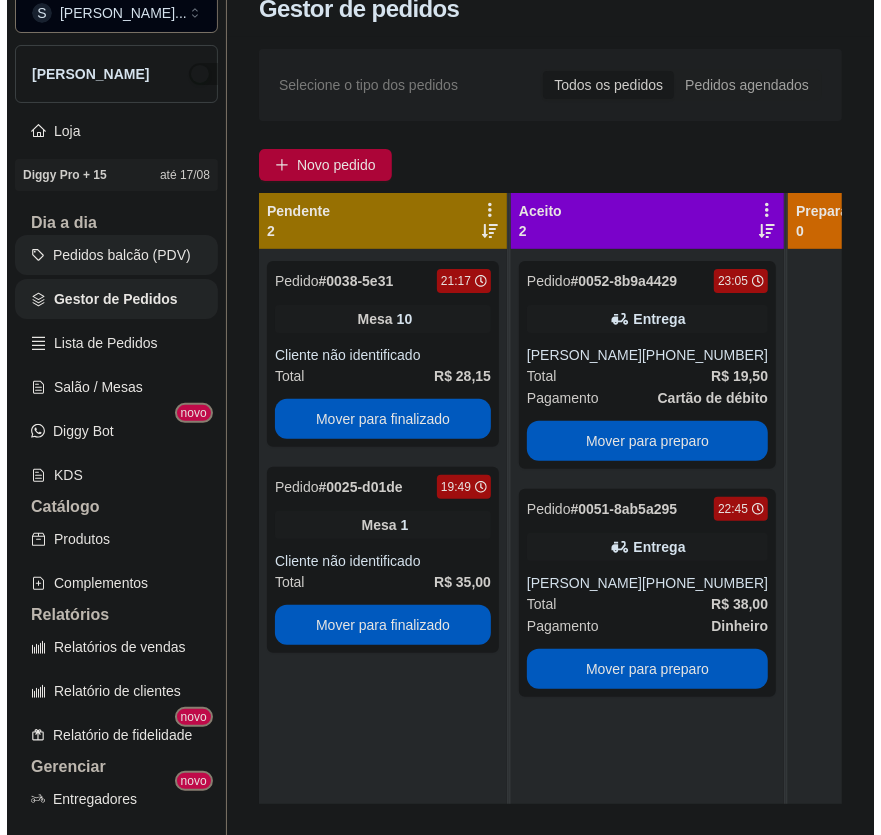 scroll, scrollTop: 0, scrollLeft: 0, axis: both 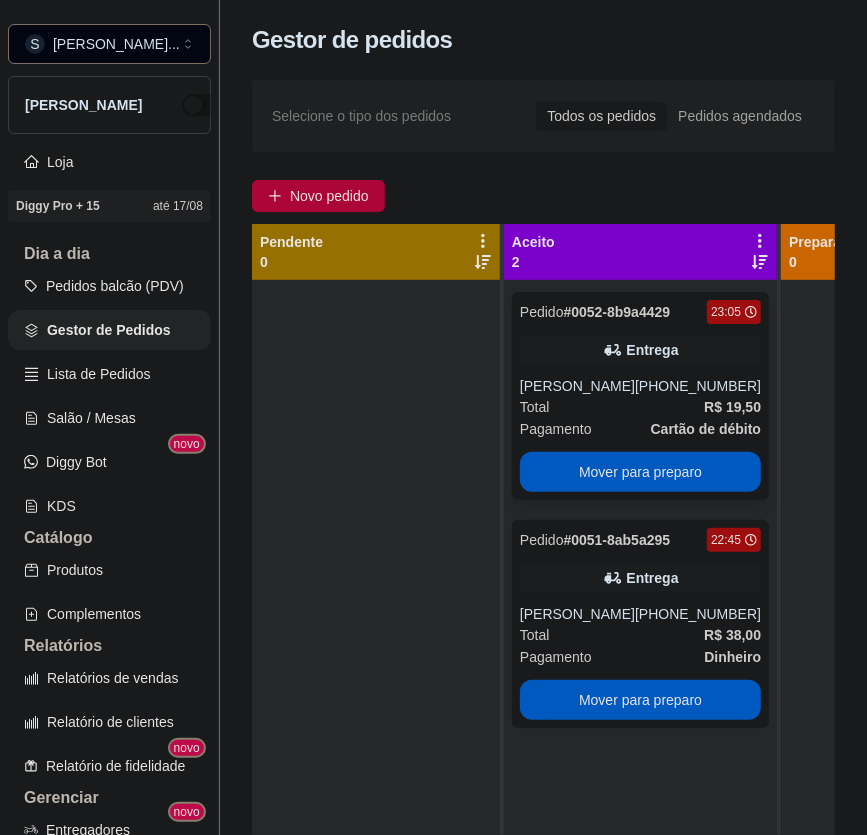 click on "Pagamento" at bounding box center (556, 429) 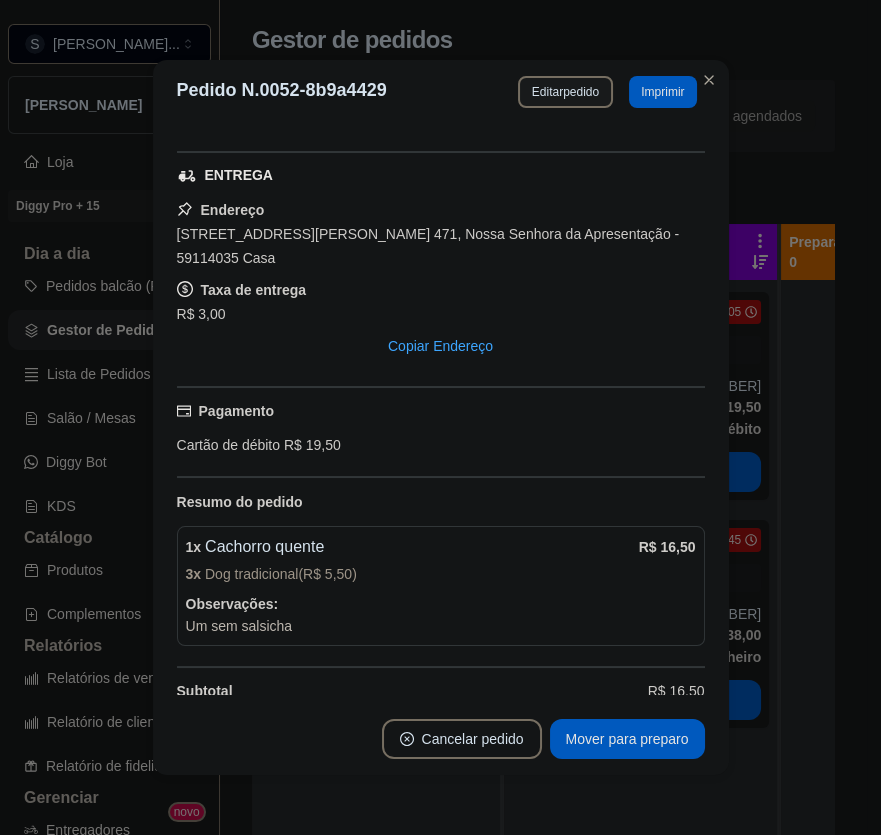 scroll, scrollTop: 290, scrollLeft: 0, axis: vertical 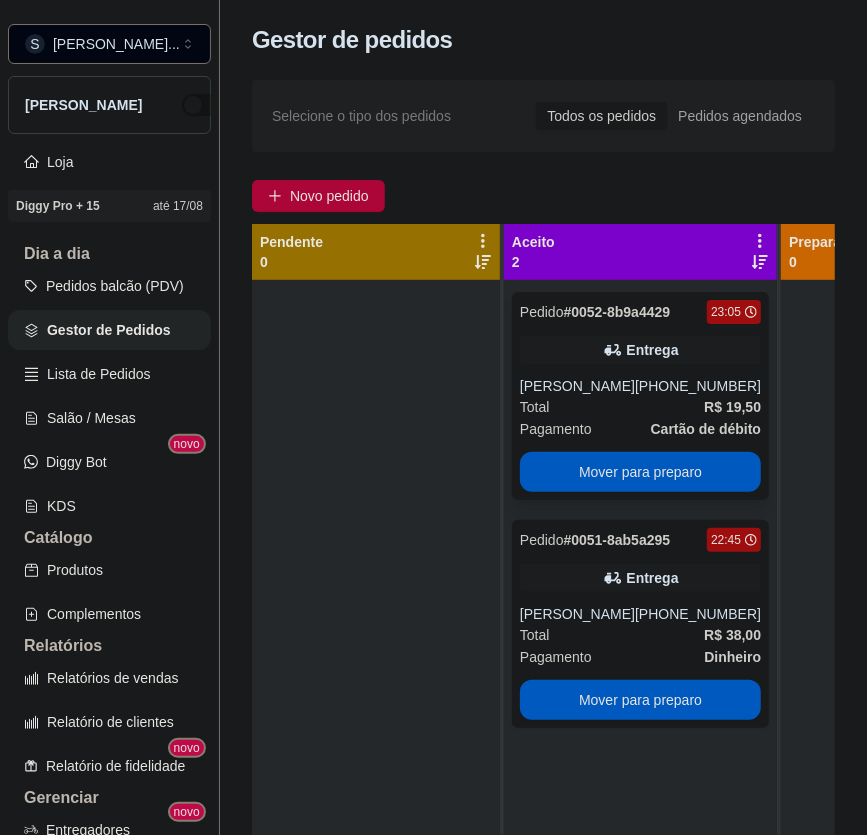 click on "[PHONE_NUMBER]" at bounding box center (698, 386) 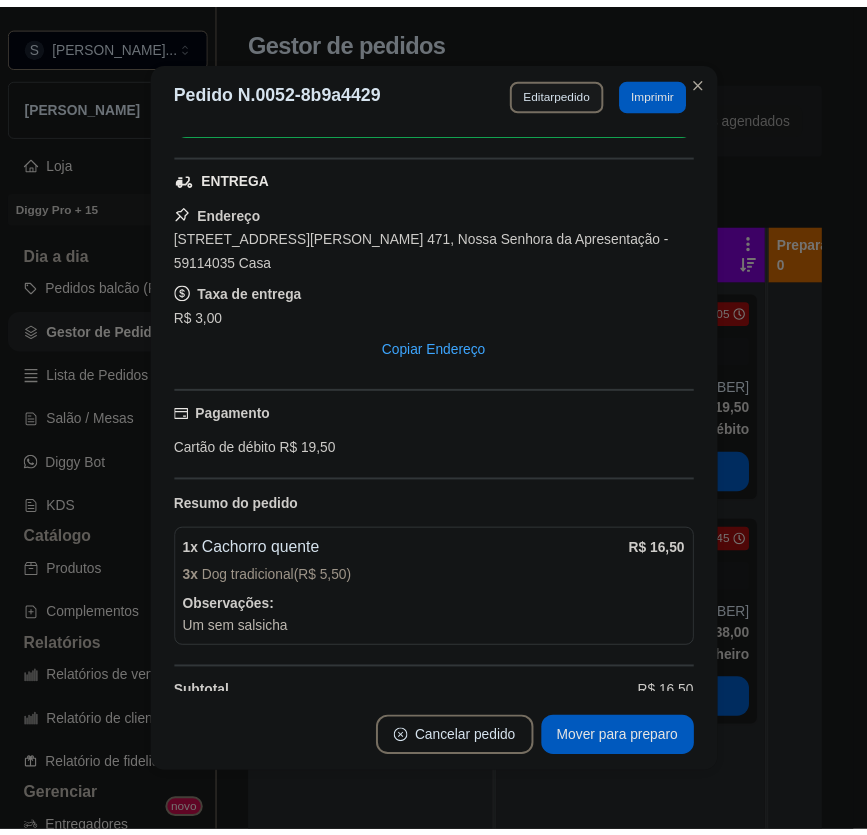scroll, scrollTop: 290, scrollLeft: 0, axis: vertical 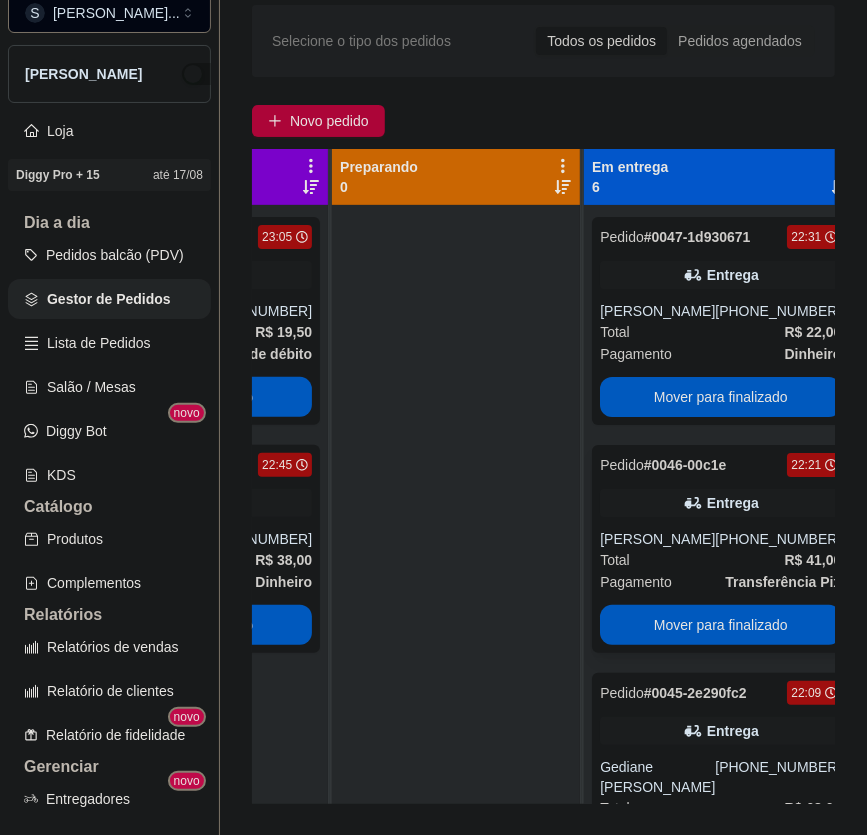 click on "Pedido  # 0046-00c1e 22:21 Entrega [PERSON_NAME] [PHONE_NUMBER] Total R$ 41,00 Pagamento Transferência Pix Mover para finalizado" at bounding box center [720, 549] 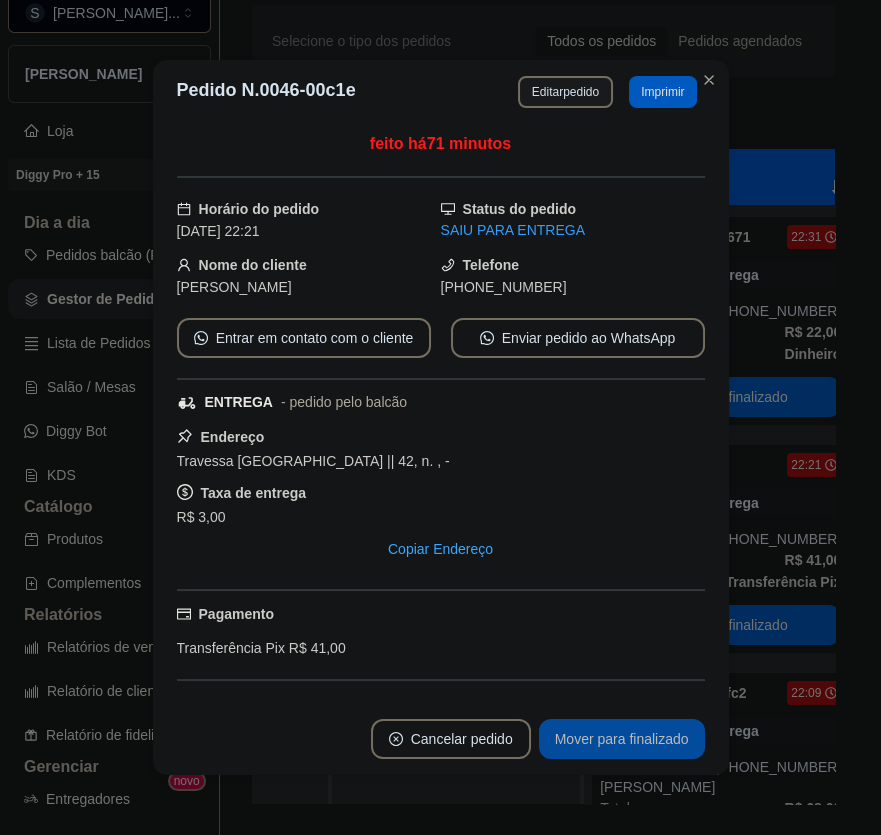 click on "Mover para finalizado" at bounding box center (622, 739) 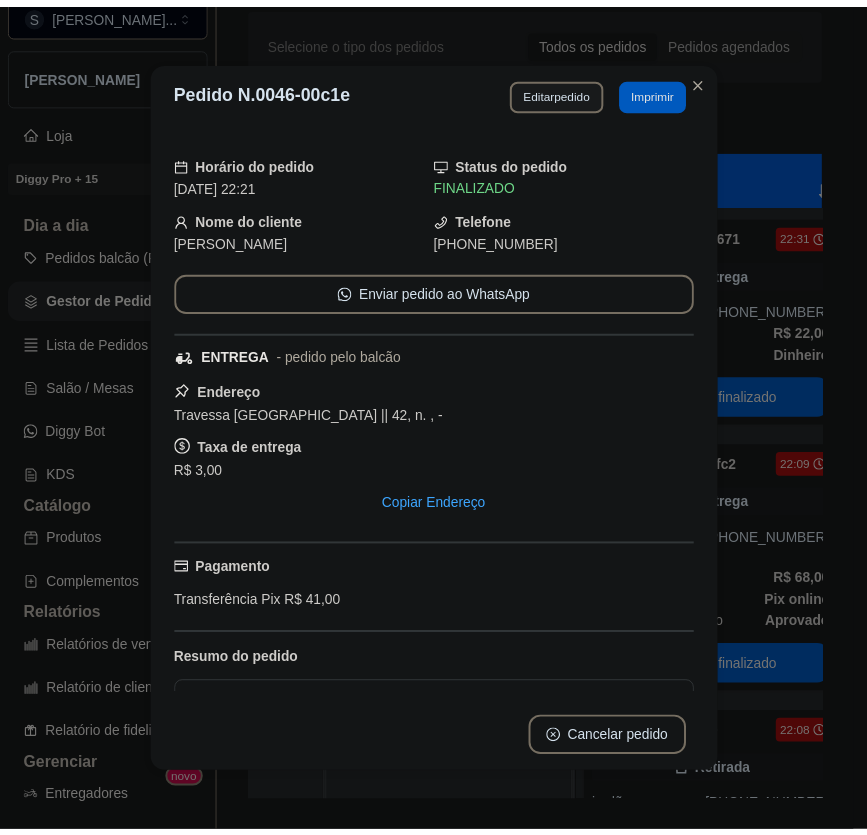 scroll, scrollTop: 0, scrollLeft: 435, axis: horizontal 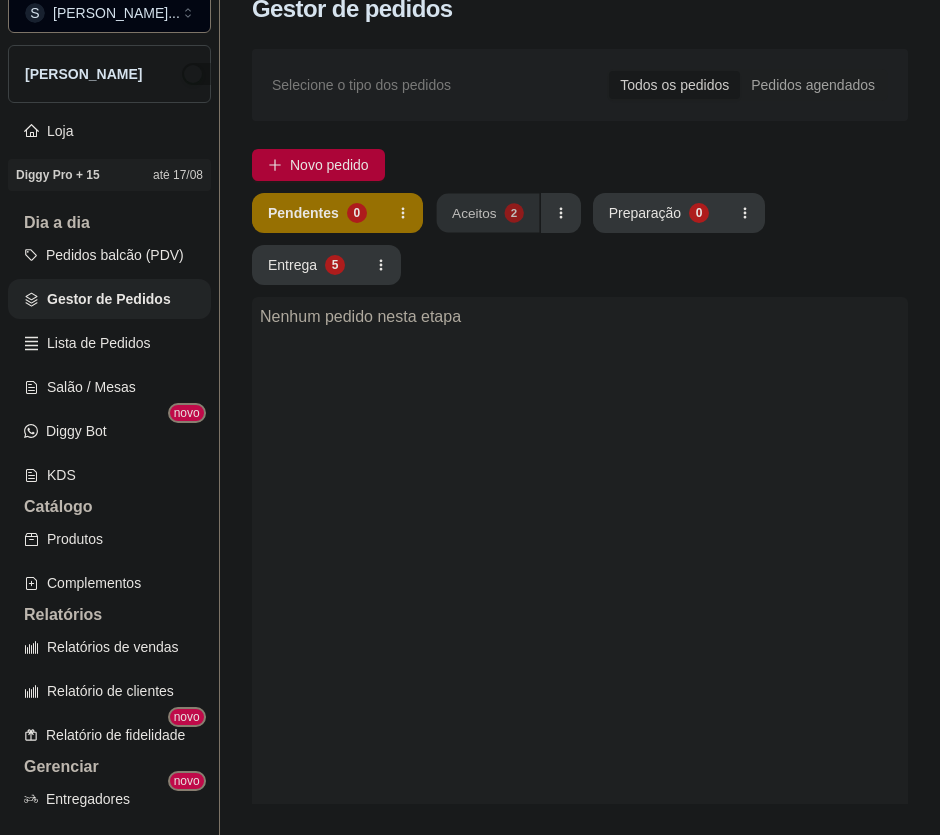click on "Aceitos 2" at bounding box center (487, 213) 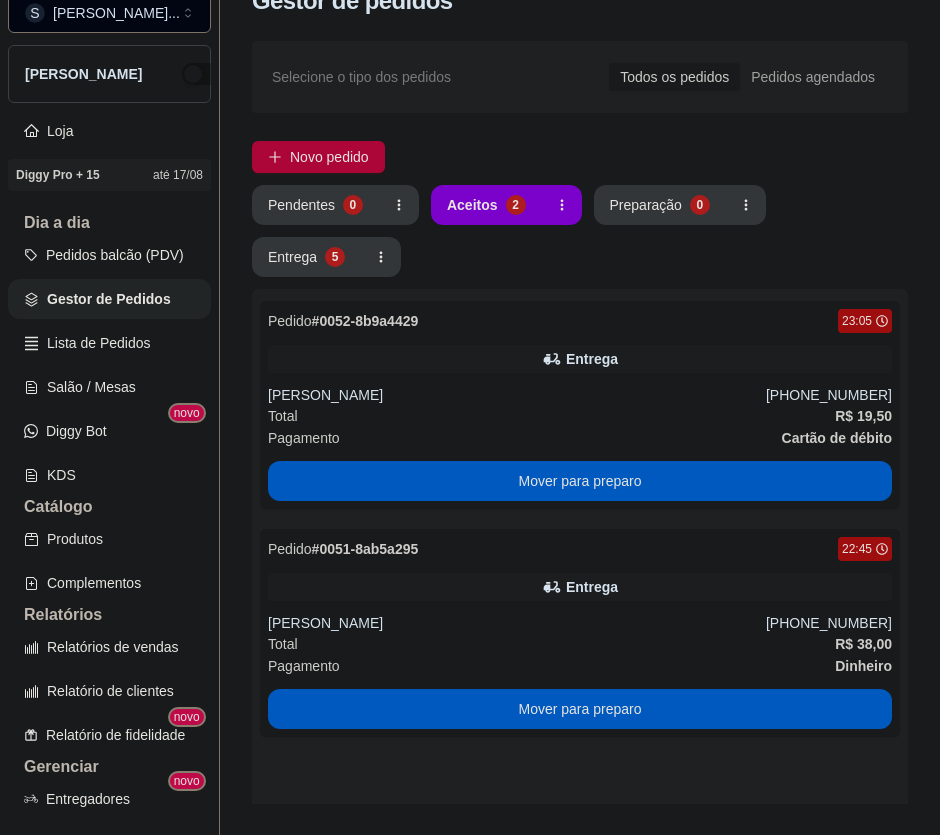 scroll, scrollTop: 0, scrollLeft: 0, axis: both 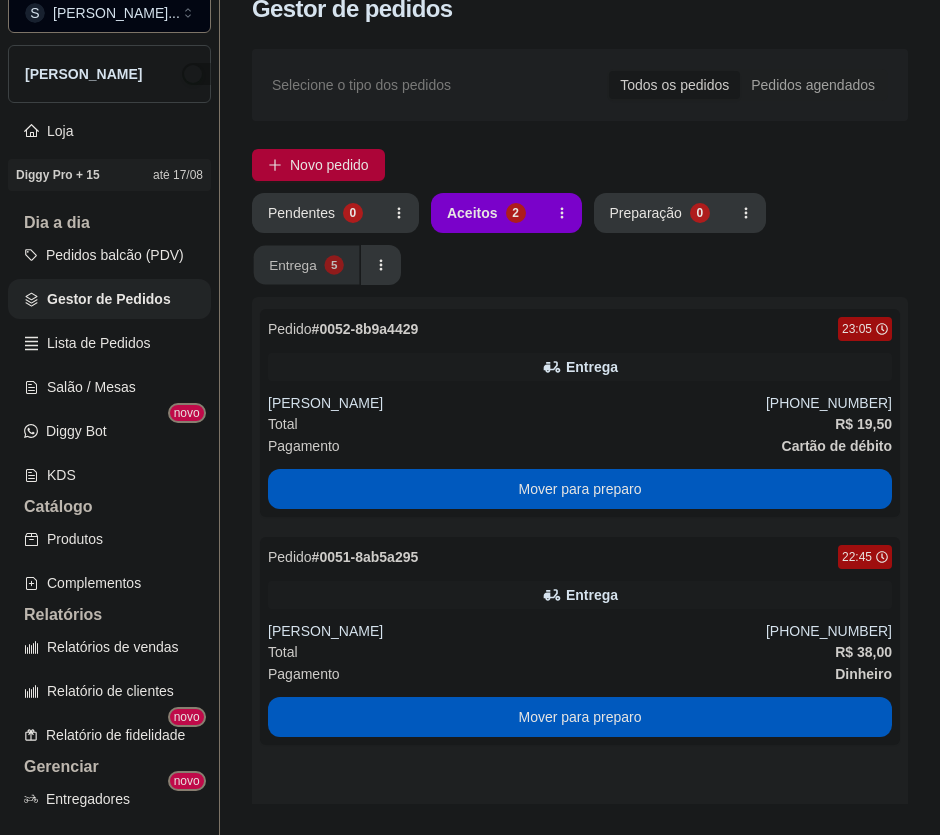 click on "Entrega" at bounding box center (293, 264) 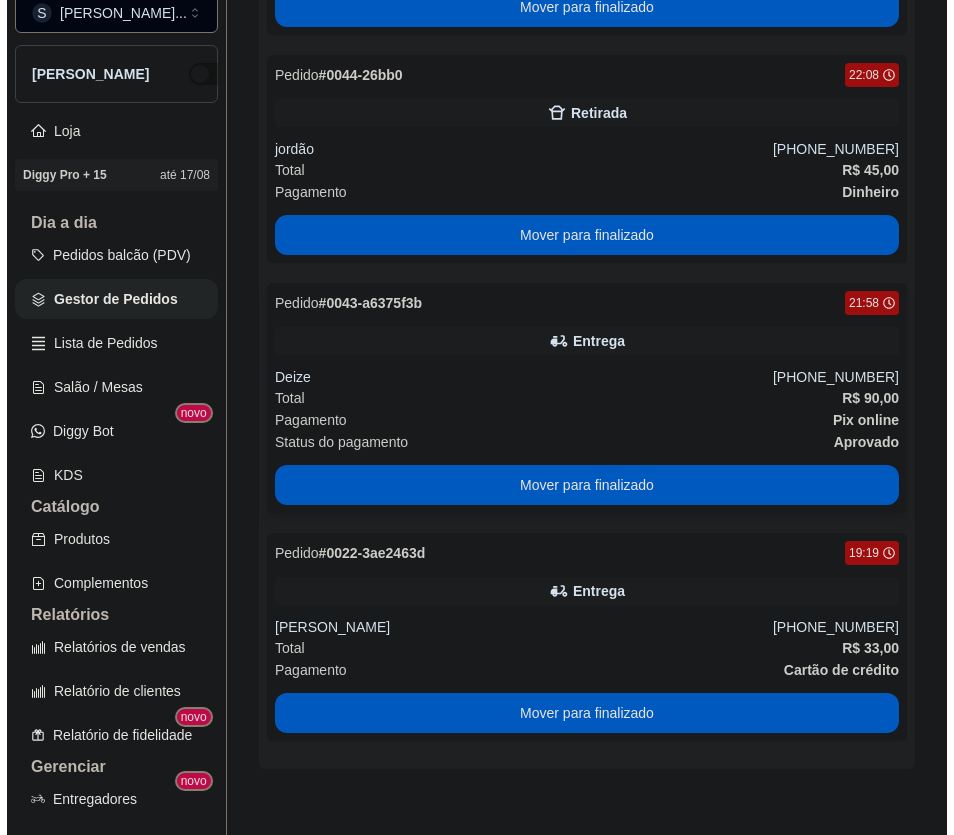 scroll, scrollTop: 790, scrollLeft: 0, axis: vertical 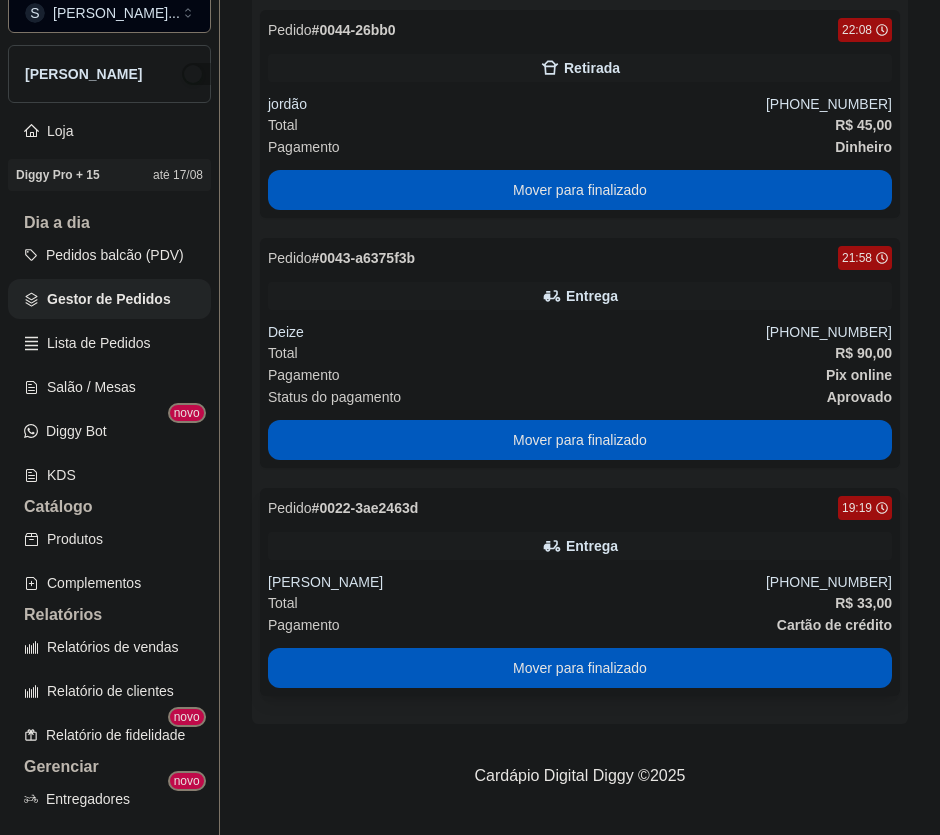 click on "[PERSON_NAME]" at bounding box center [517, 582] 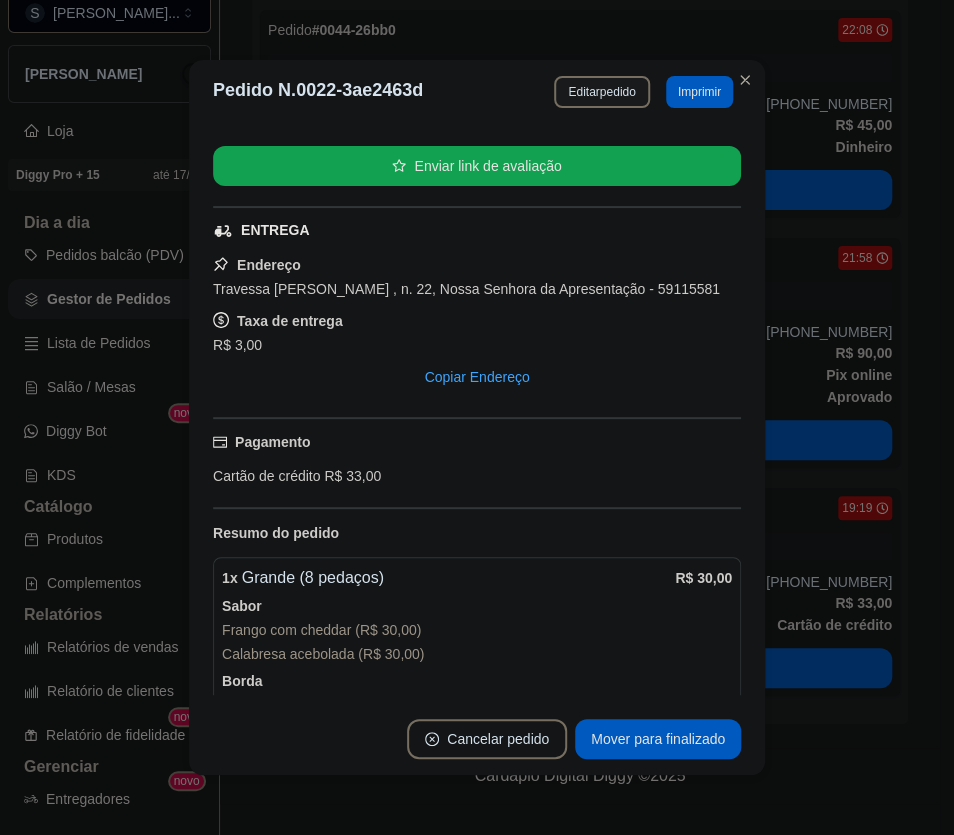 scroll, scrollTop: 409, scrollLeft: 0, axis: vertical 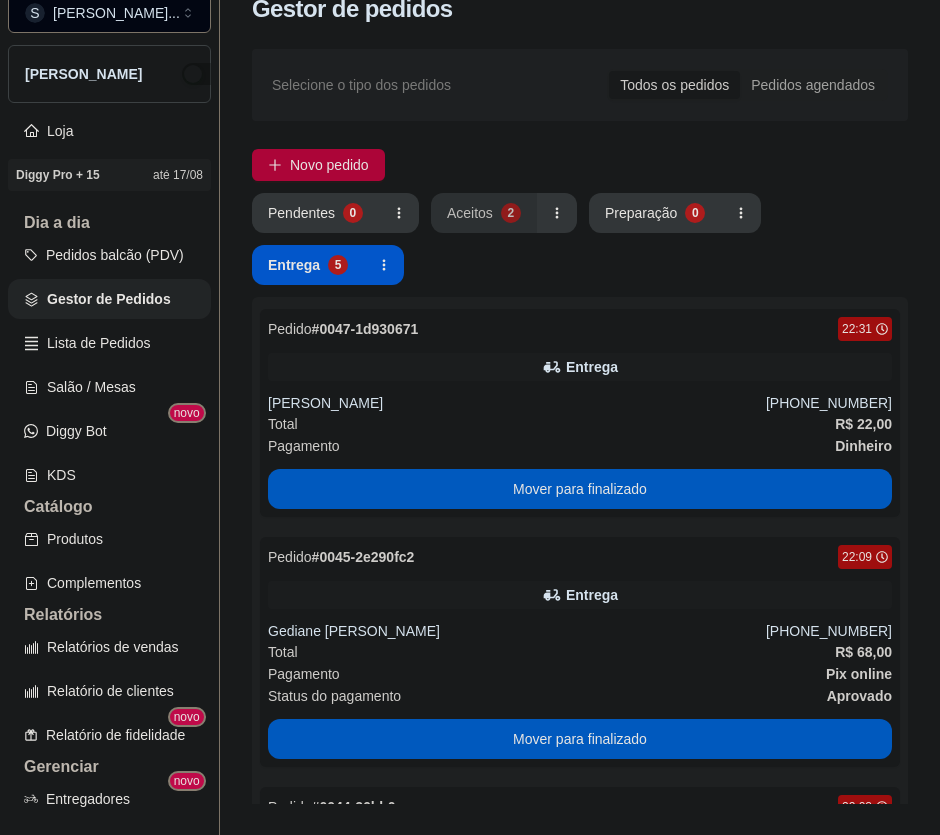 click on "Aceitos" at bounding box center (470, 213) 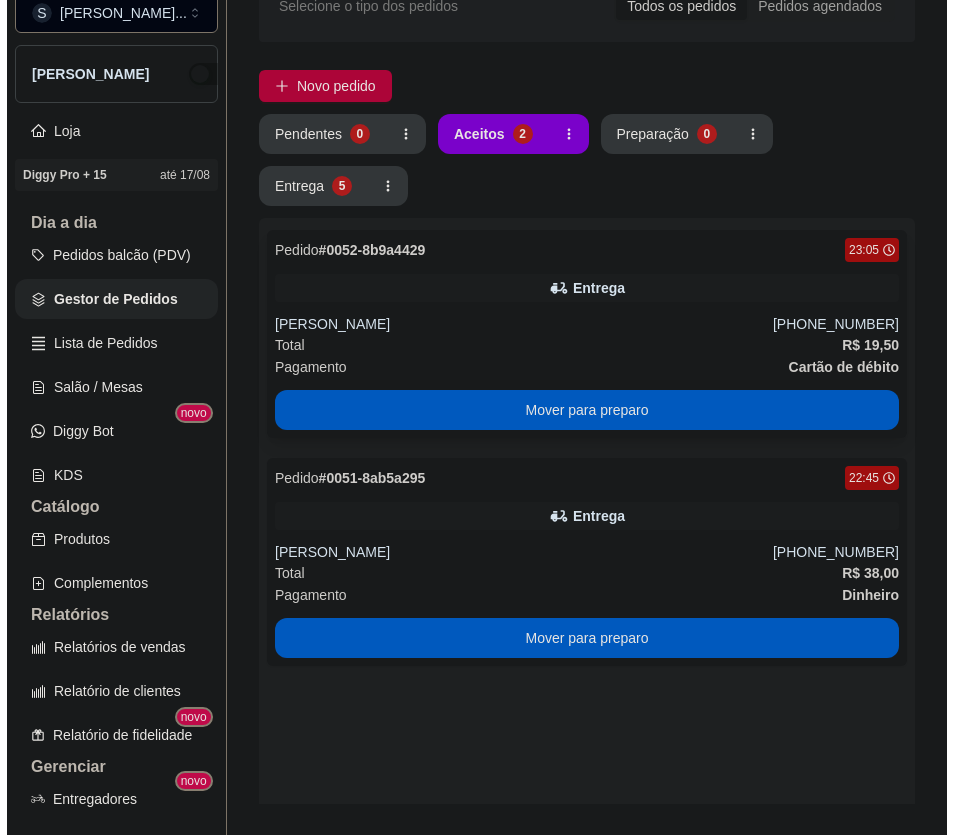 scroll, scrollTop: 181, scrollLeft: 0, axis: vertical 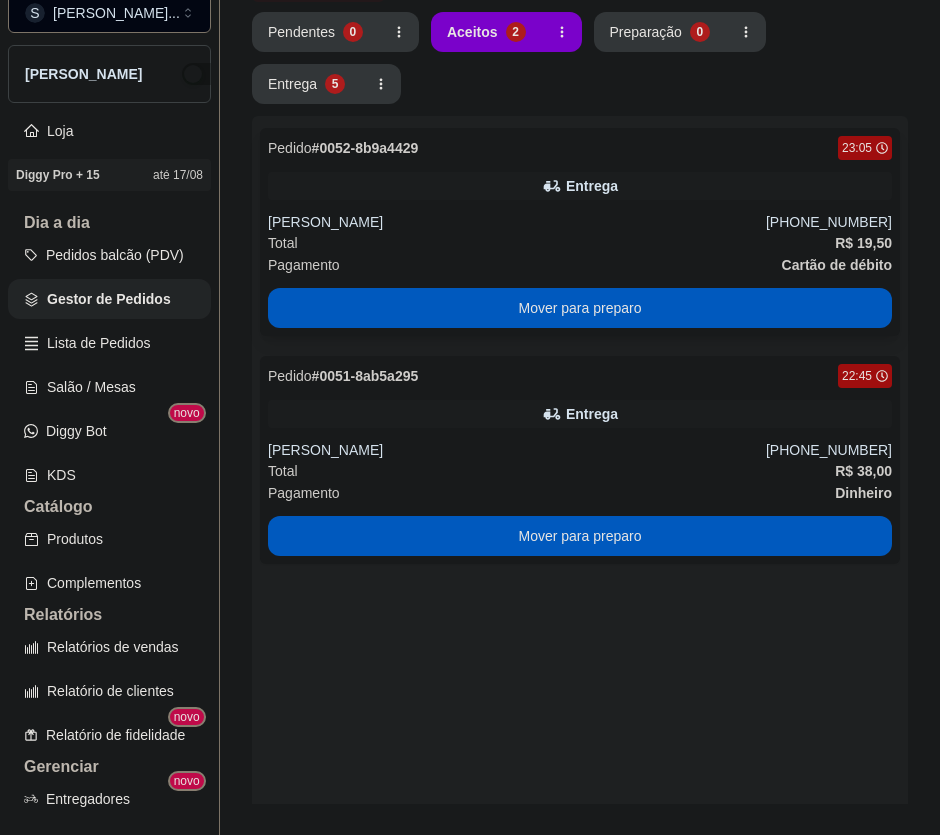 click on "Total R$ 19,50" at bounding box center [580, 243] 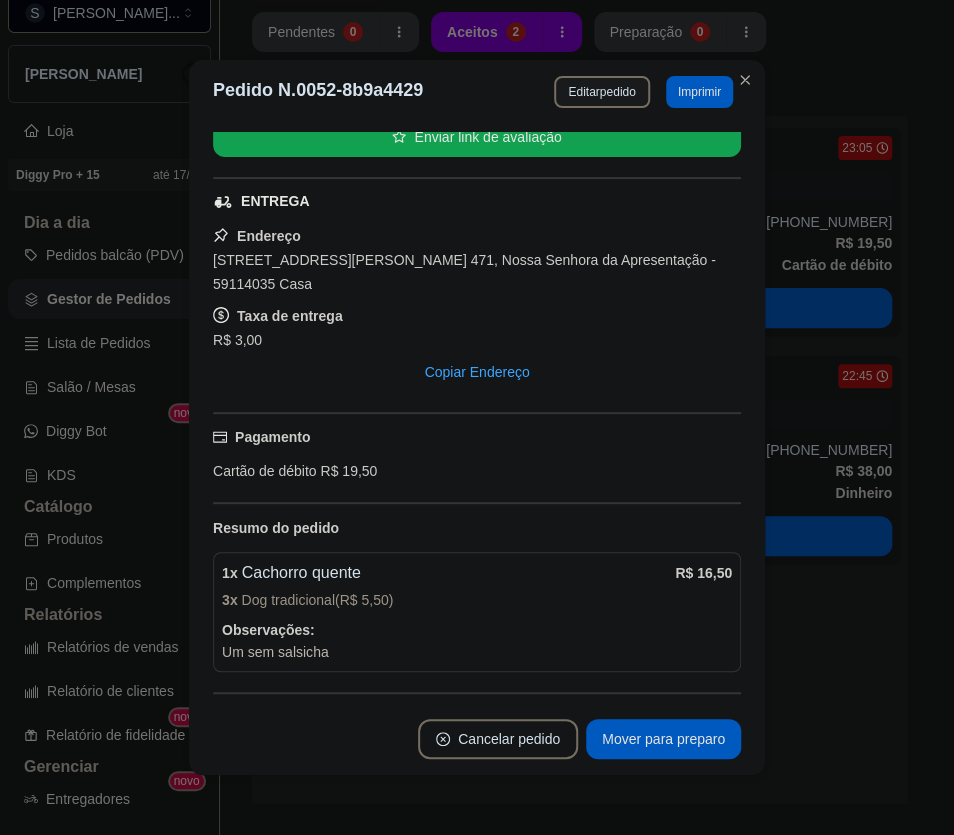 scroll, scrollTop: 272, scrollLeft: 0, axis: vertical 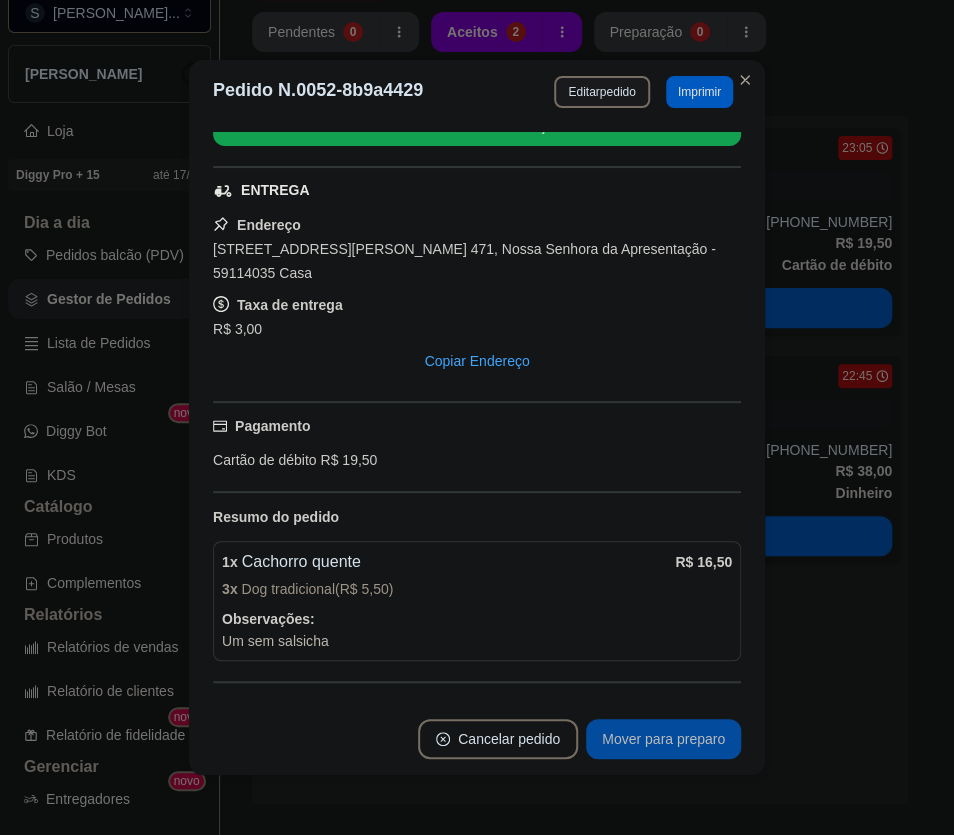click on "Mover para preparo" at bounding box center (663, 739) 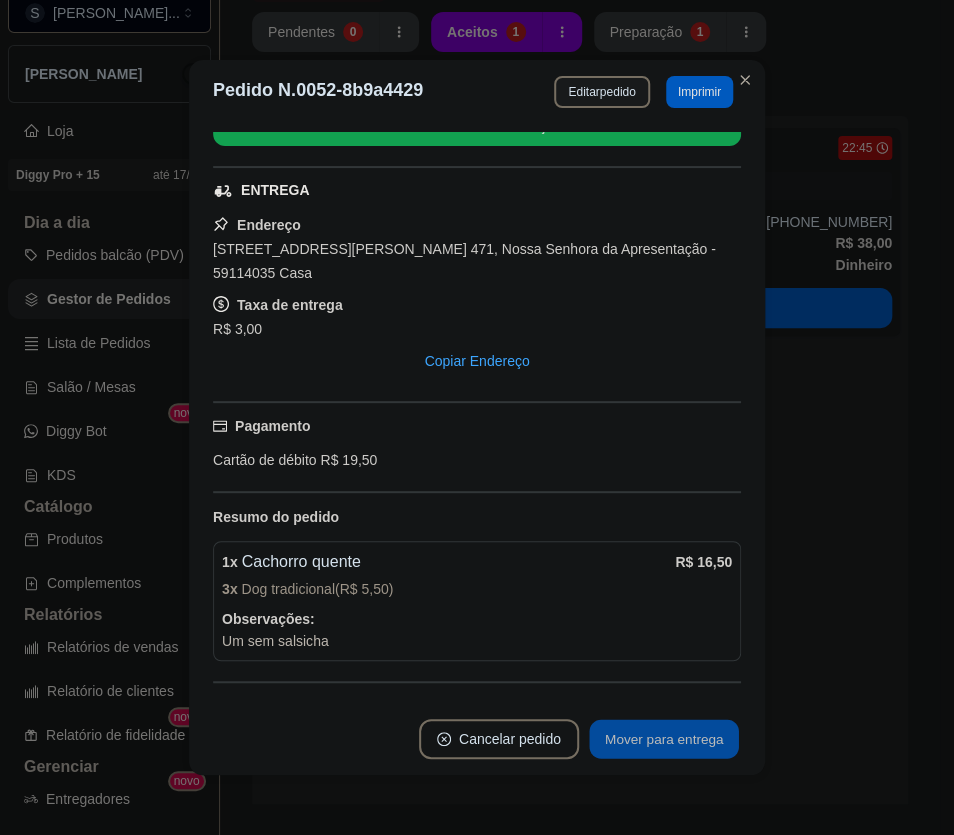 click on "Mover para entrega" at bounding box center (664, 739) 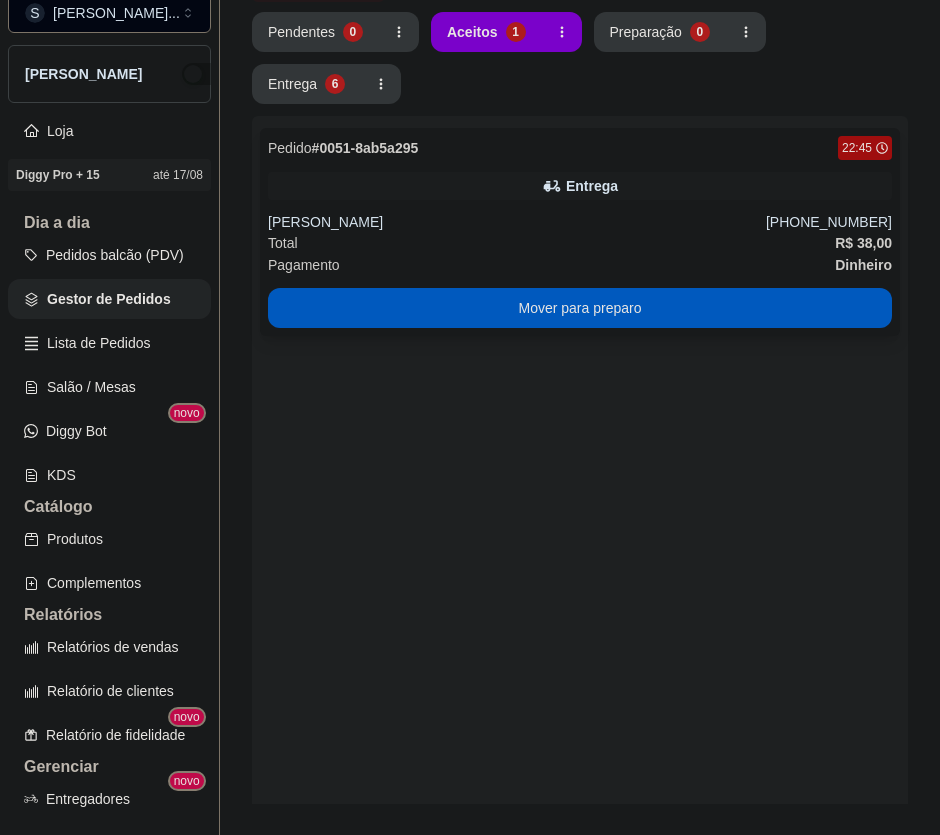 click on "Total R$ 38,00" at bounding box center (580, 243) 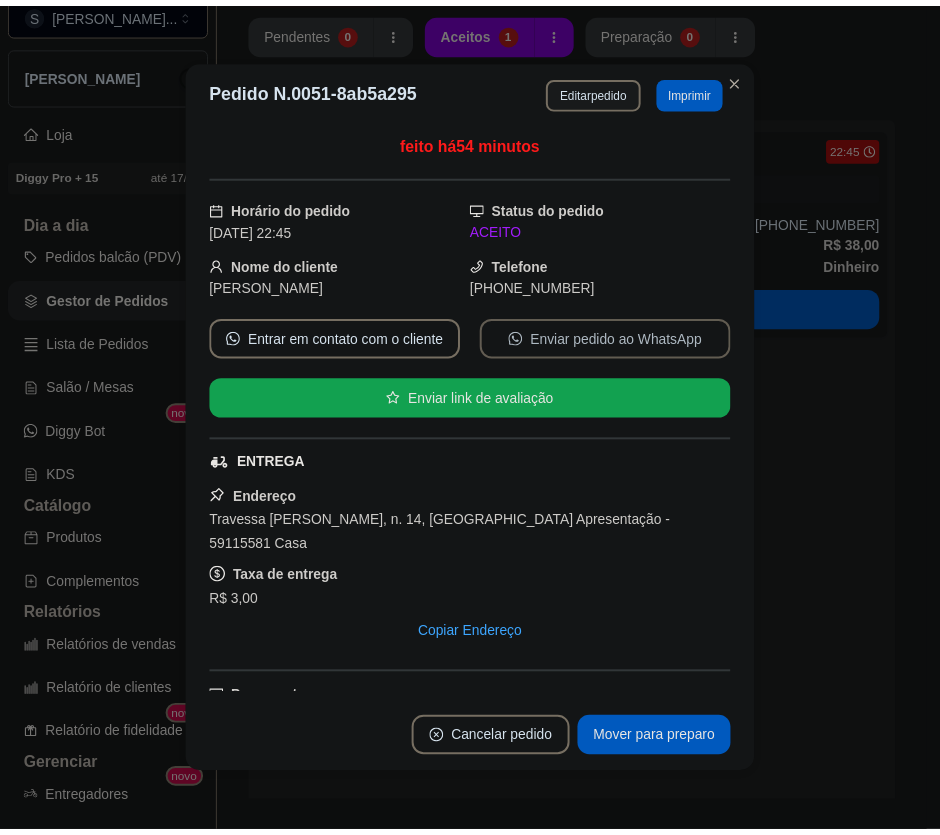 scroll, scrollTop: 290, scrollLeft: 0, axis: vertical 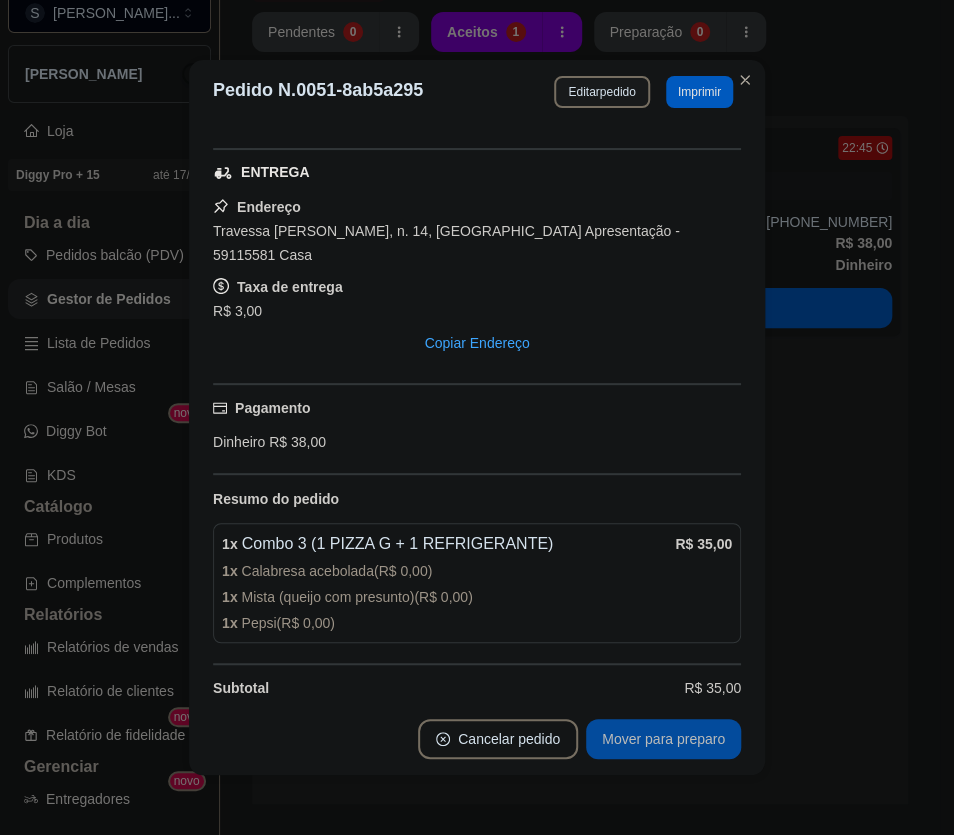 click on "Mover para preparo" at bounding box center (663, 739) 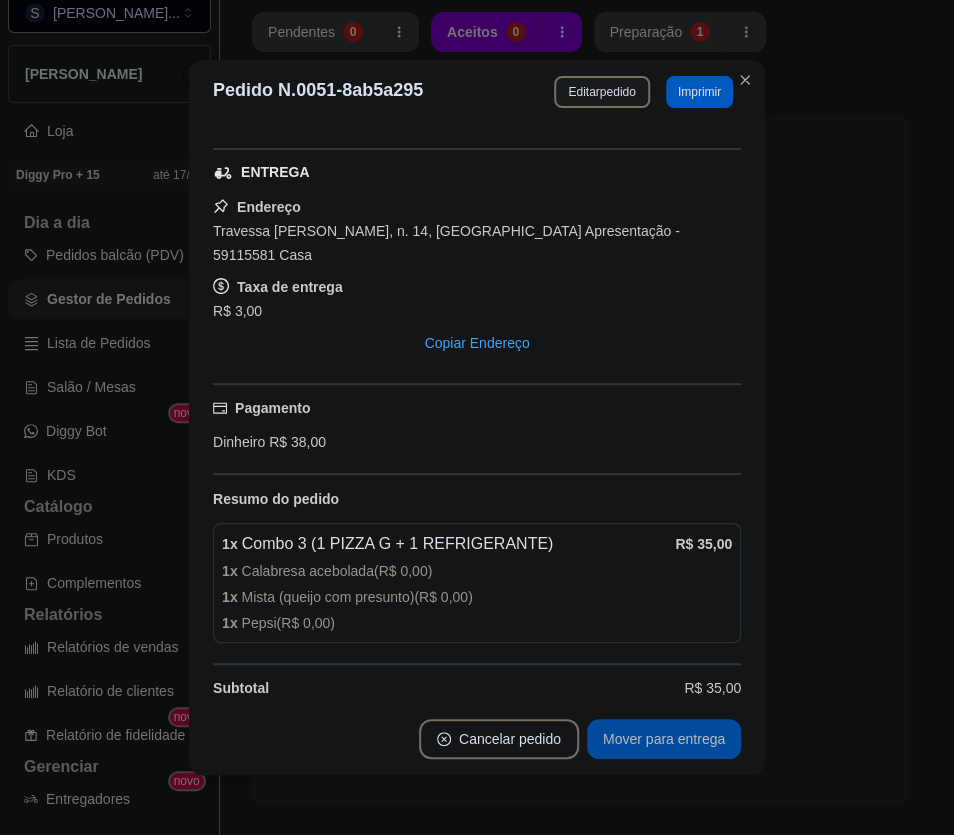 click on "Mover para entrega" at bounding box center [664, 739] 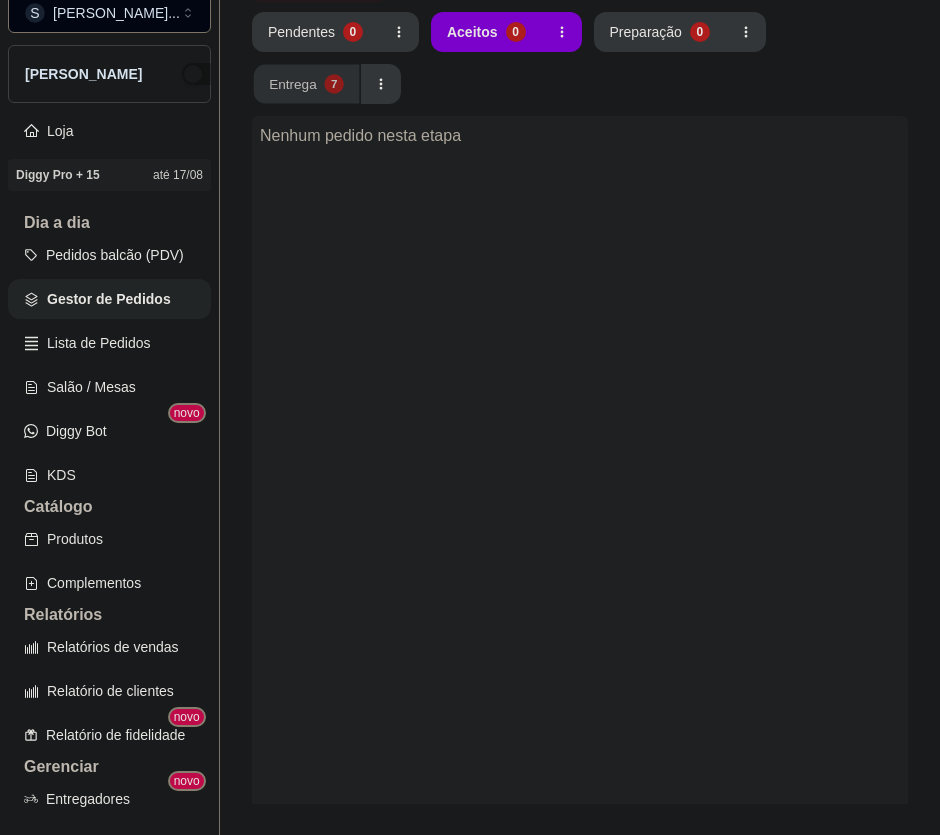click on "Entrega 7" at bounding box center [307, 84] 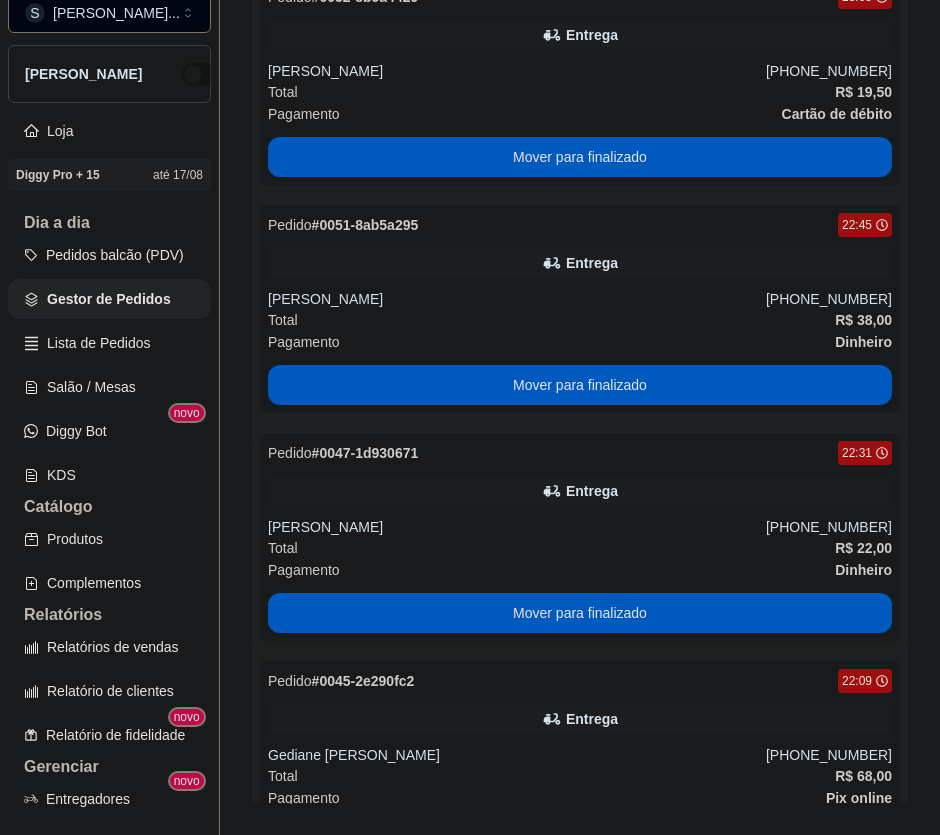 scroll, scrollTop: 363, scrollLeft: 0, axis: vertical 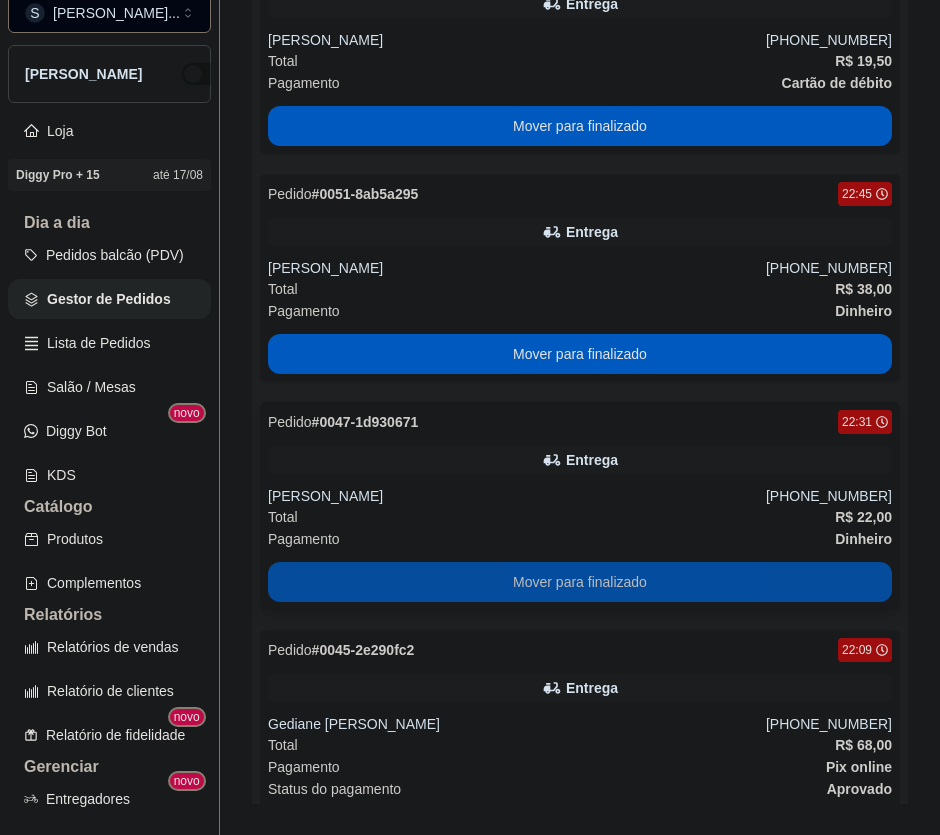 click on "Mover para finalizado" at bounding box center [580, 582] 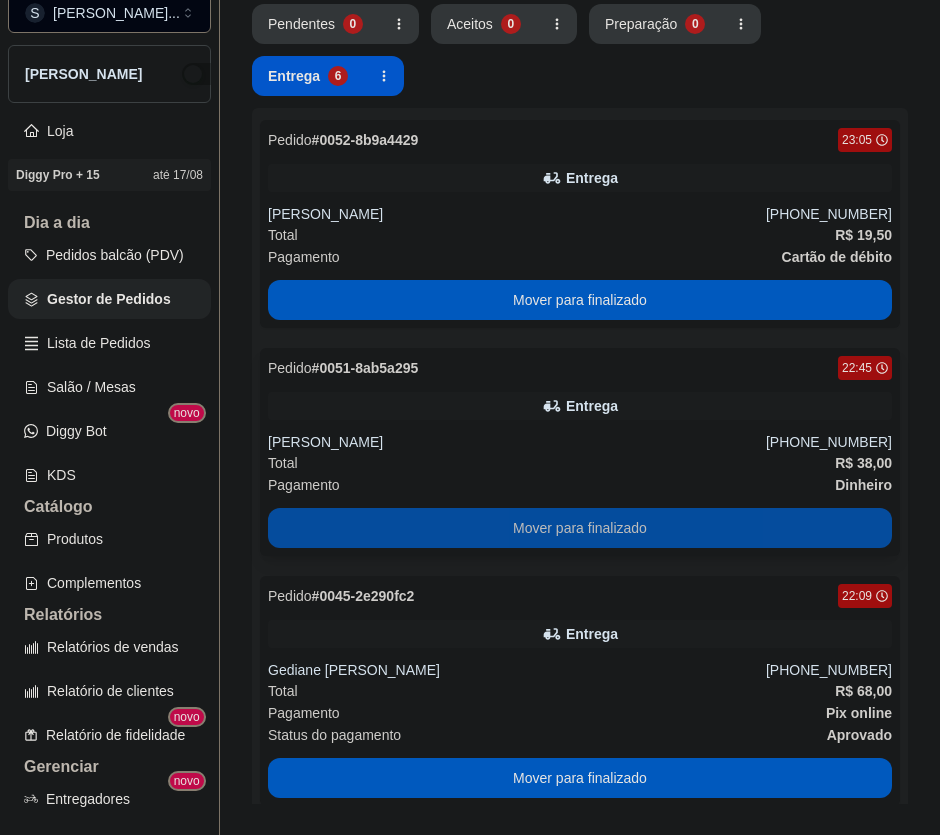 scroll, scrollTop: 181, scrollLeft: 0, axis: vertical 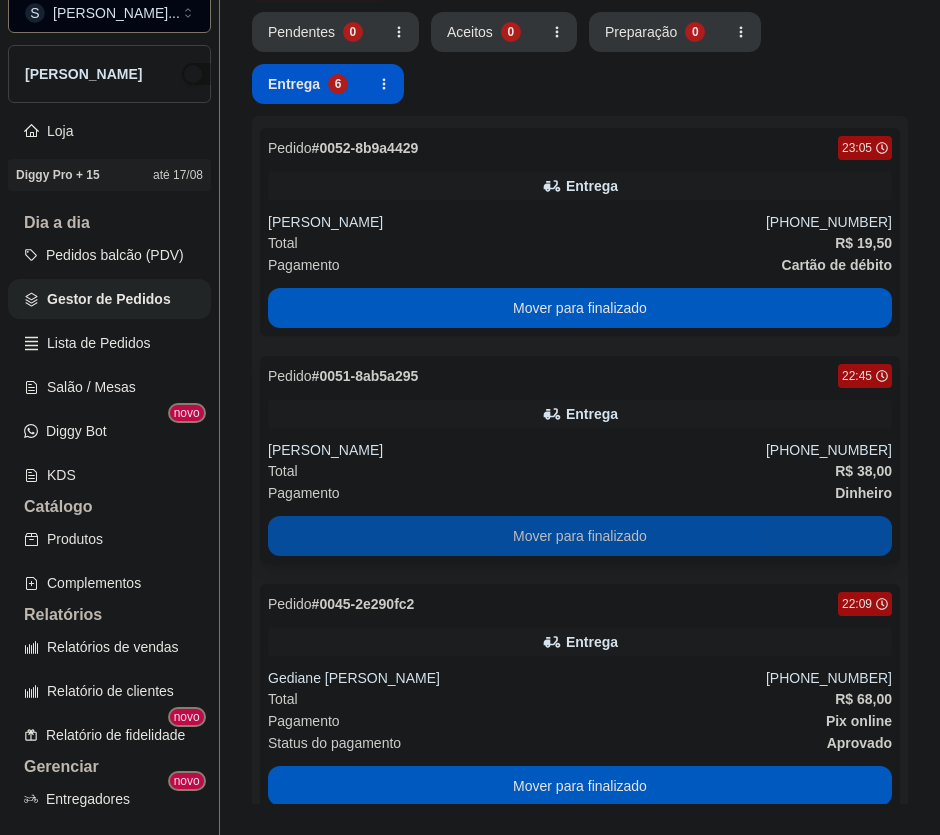 click on "Mover para finalizado" at bounding box center [580, 536] 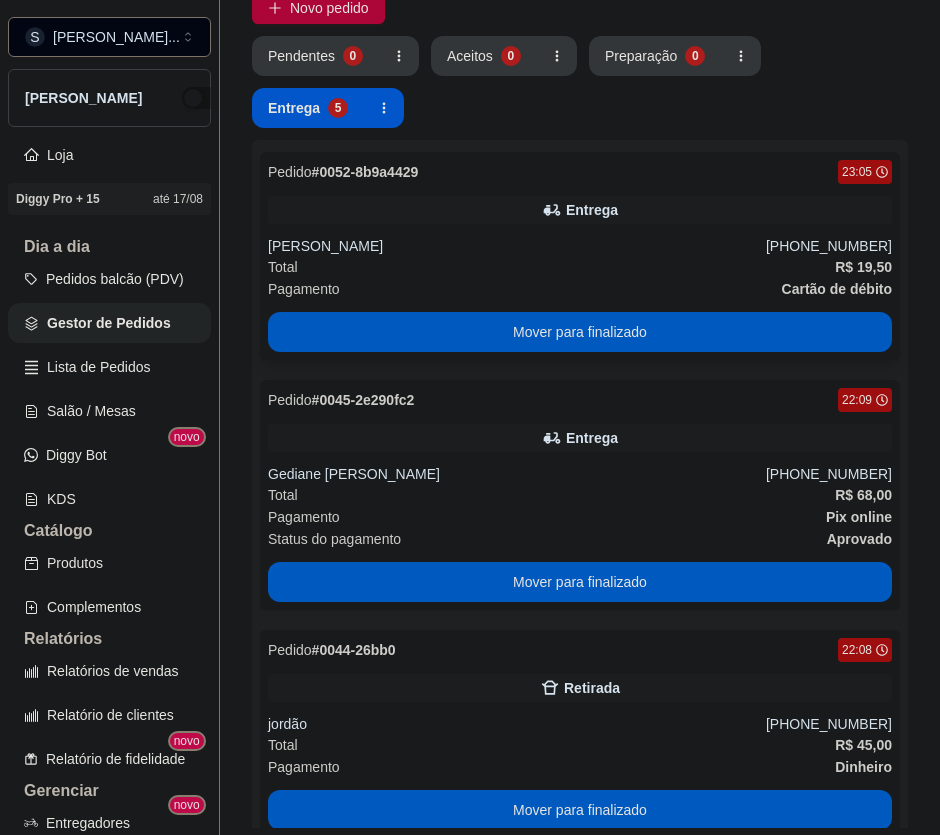 scroll, scrollTop: 0, scrollLeft: 0, axis: both 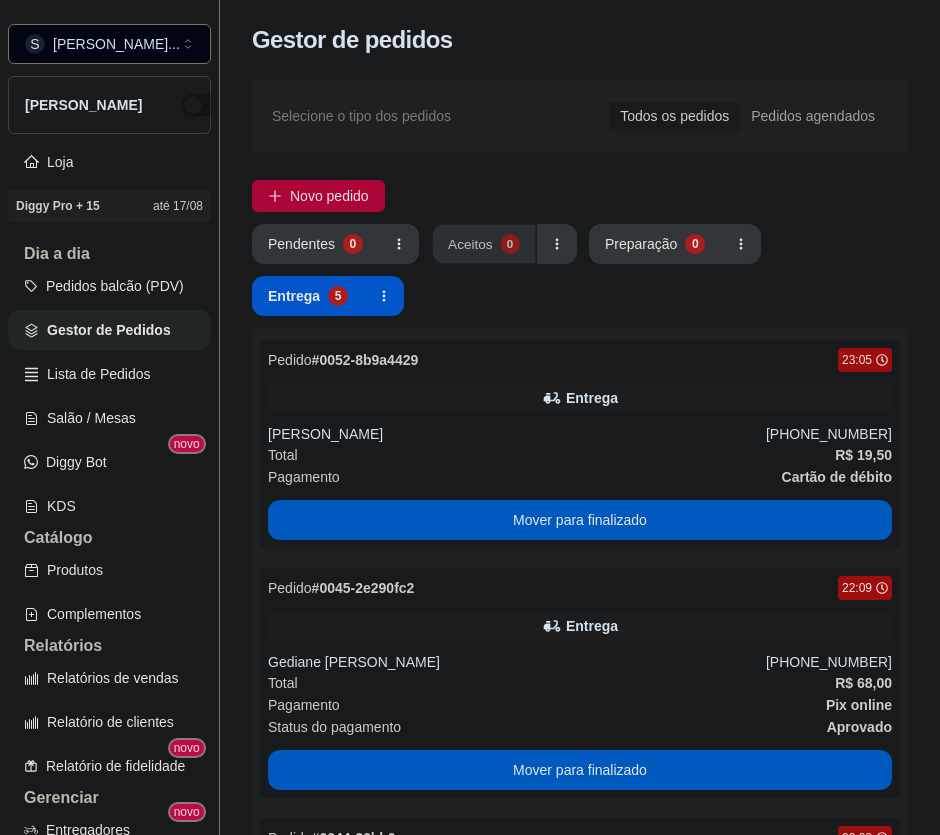 click on "Aceitos" at bounding box center [470, 243] 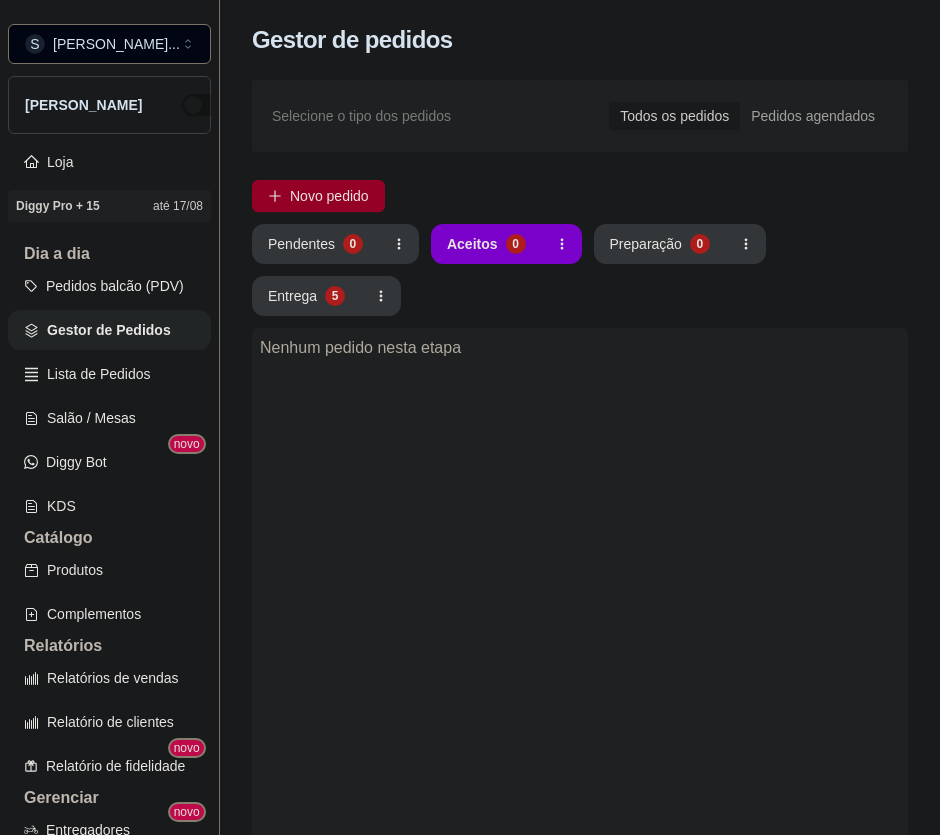 click on "Novo pedido" at bounding box center (329, 196) 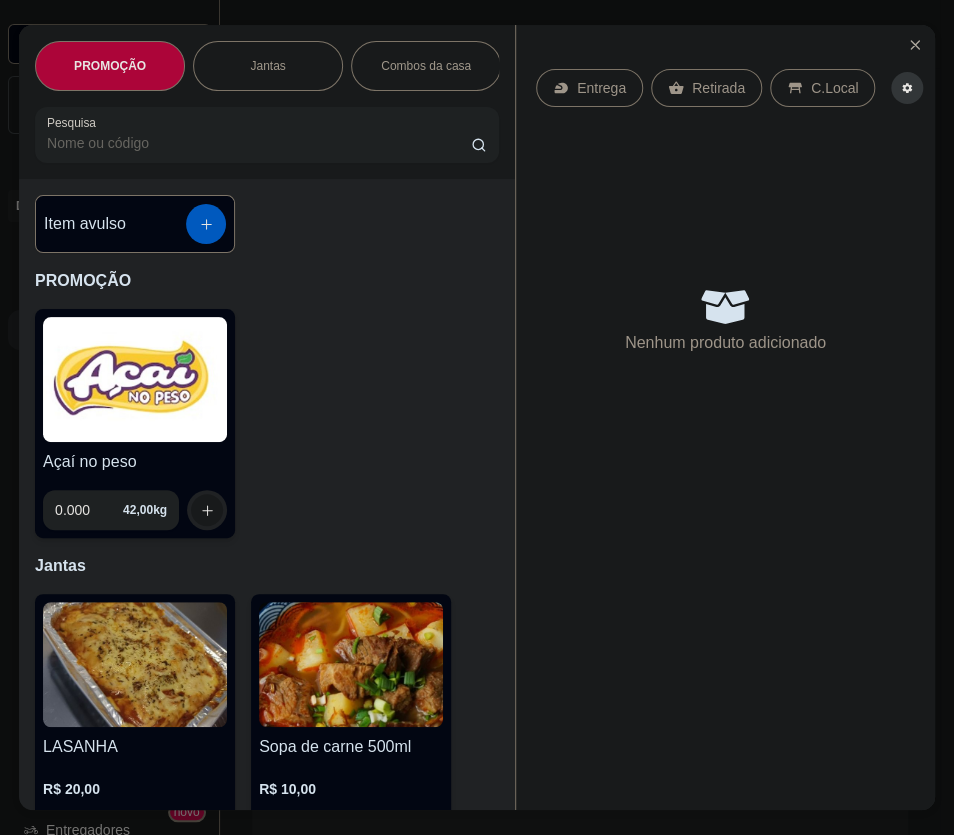 click at bounding box center (135, 379) 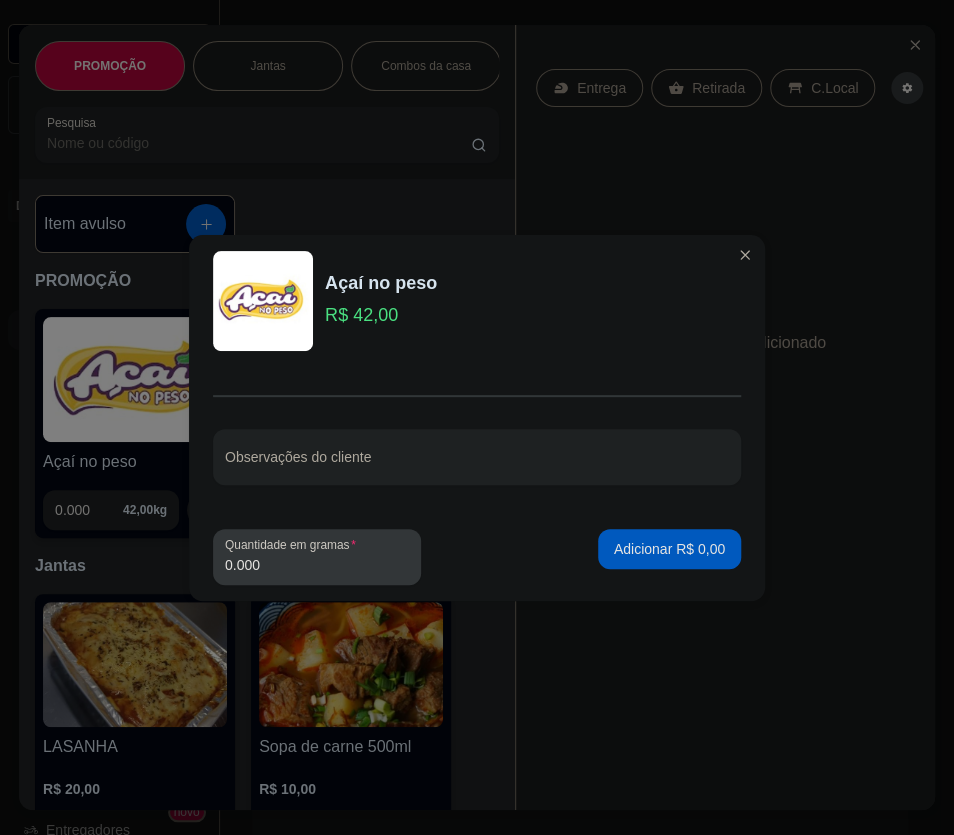 click on "Quantidade em gramas 0.000" at bounding box center (317, 557) 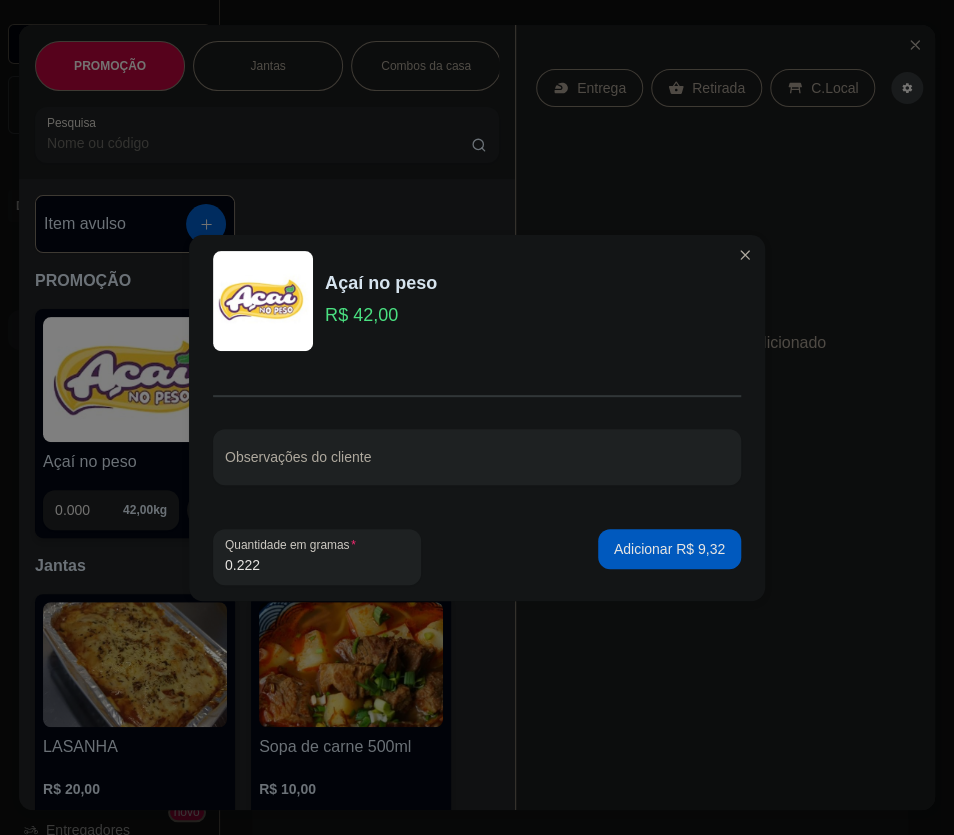 type on "0.222" 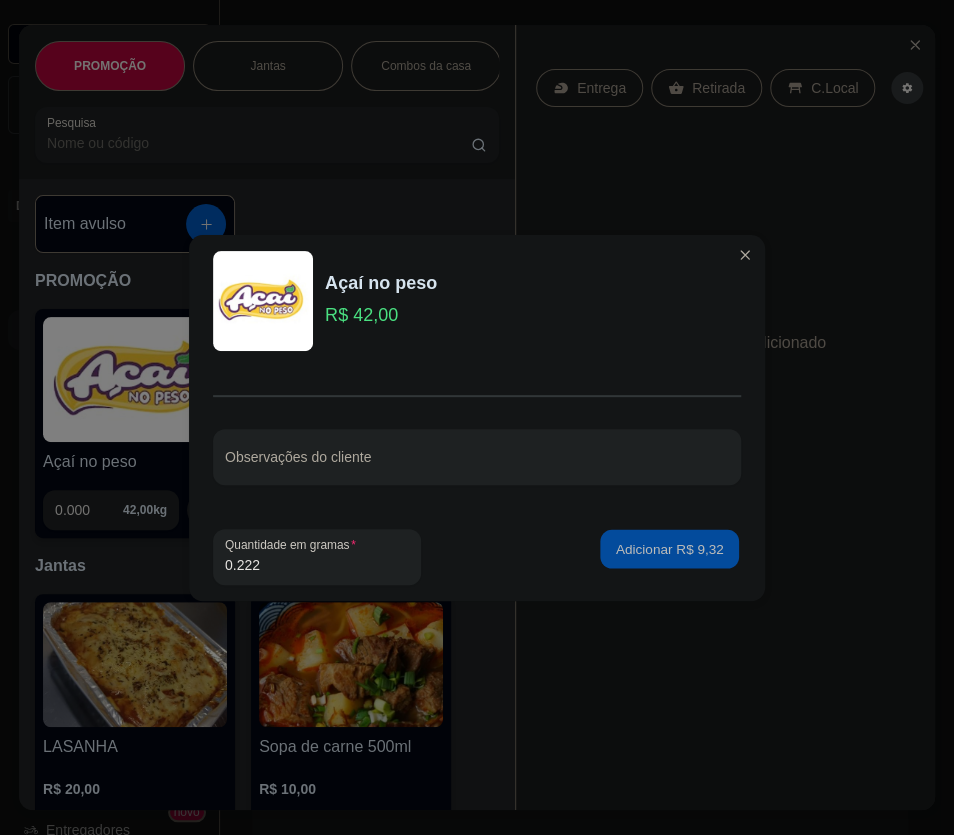 click on "Adicionar   R$ 9,32" at bounding box center [669, 548] 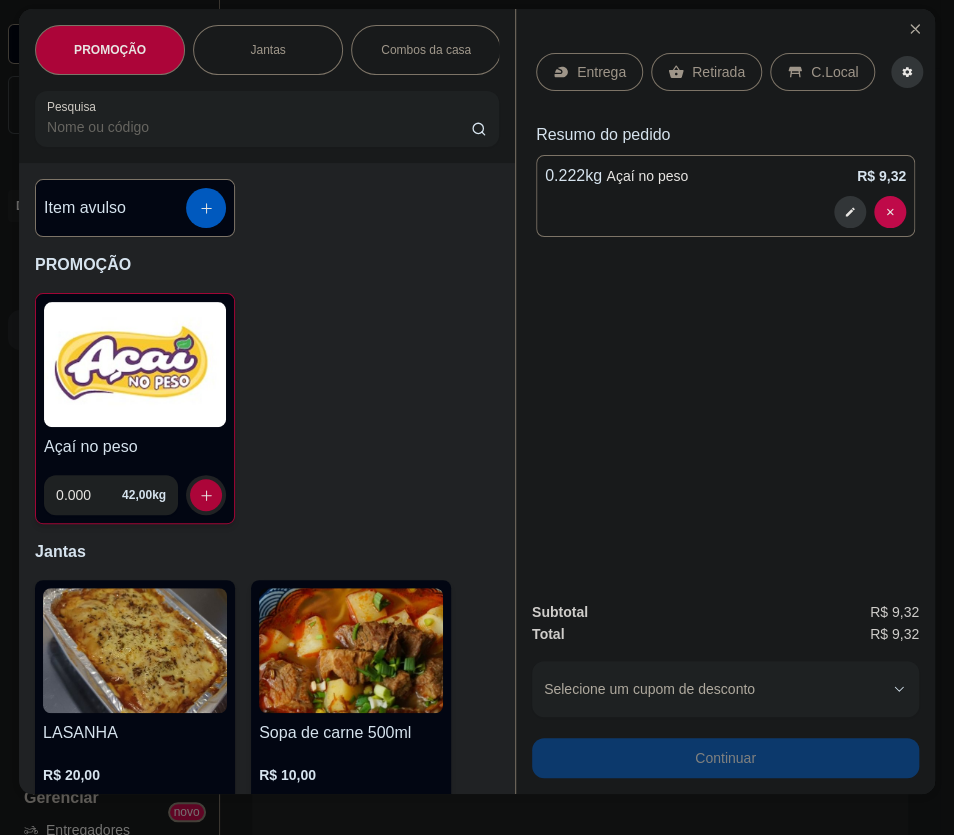 scroll, scrollTop: 0, scrollLeft: 0, axis: both 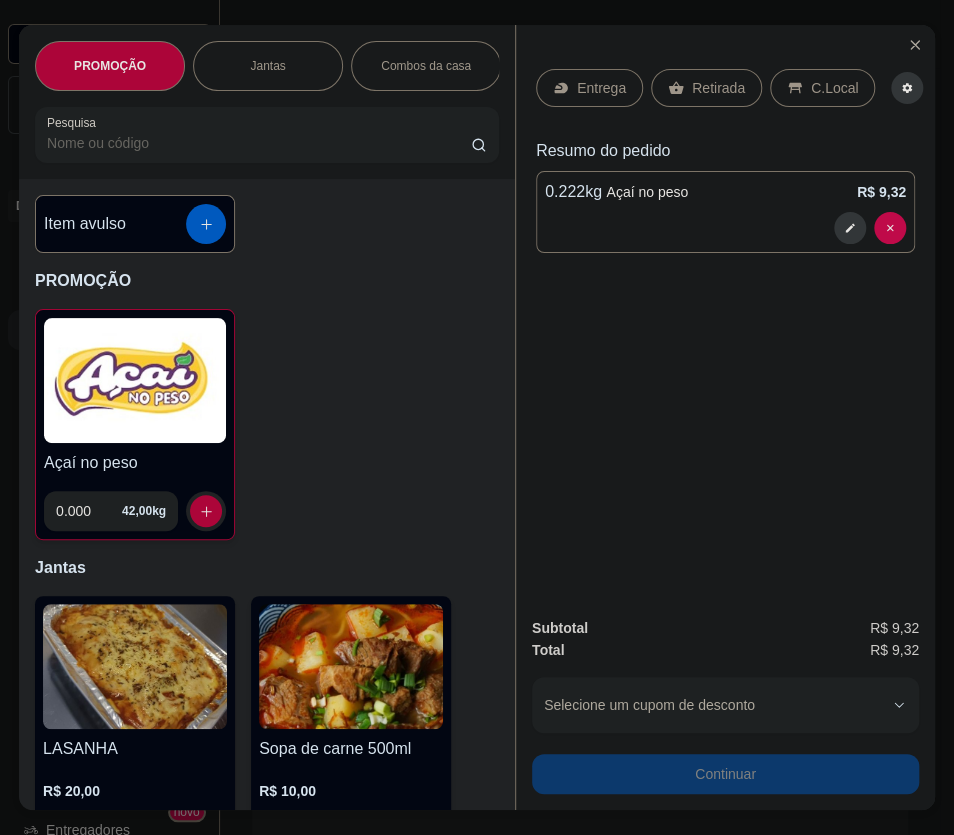 click on "Entrega Retirada C.Local" at bounding box center (725, 88) 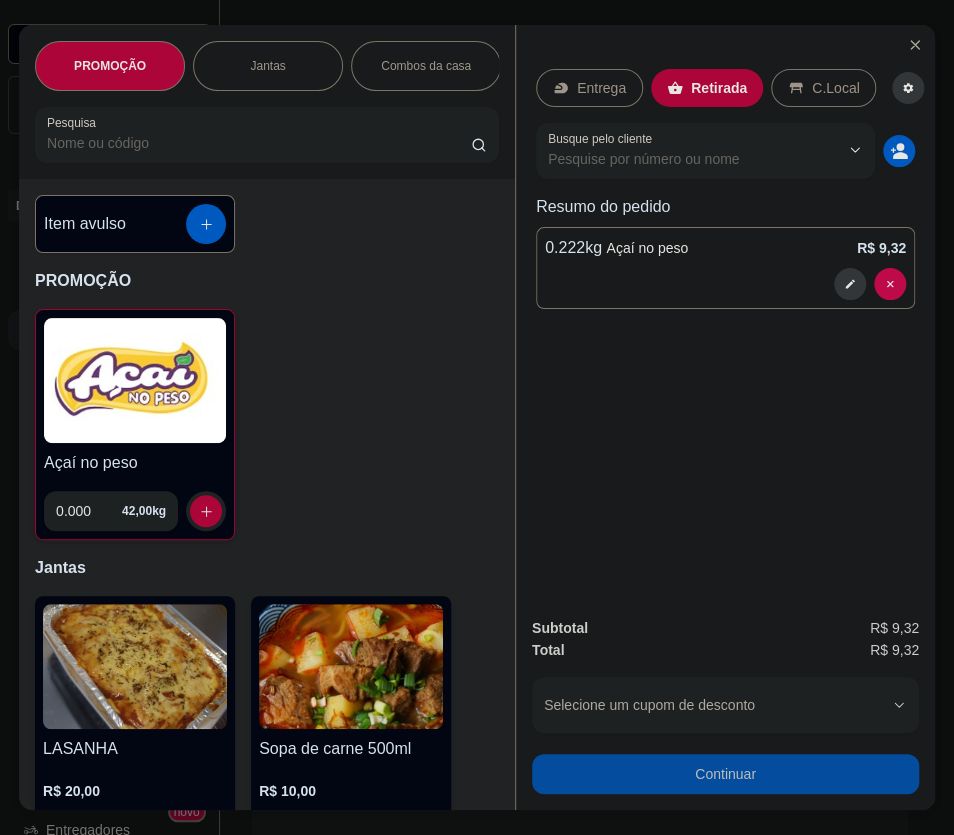 click on "Continuar" at bounding box center [725, 774] 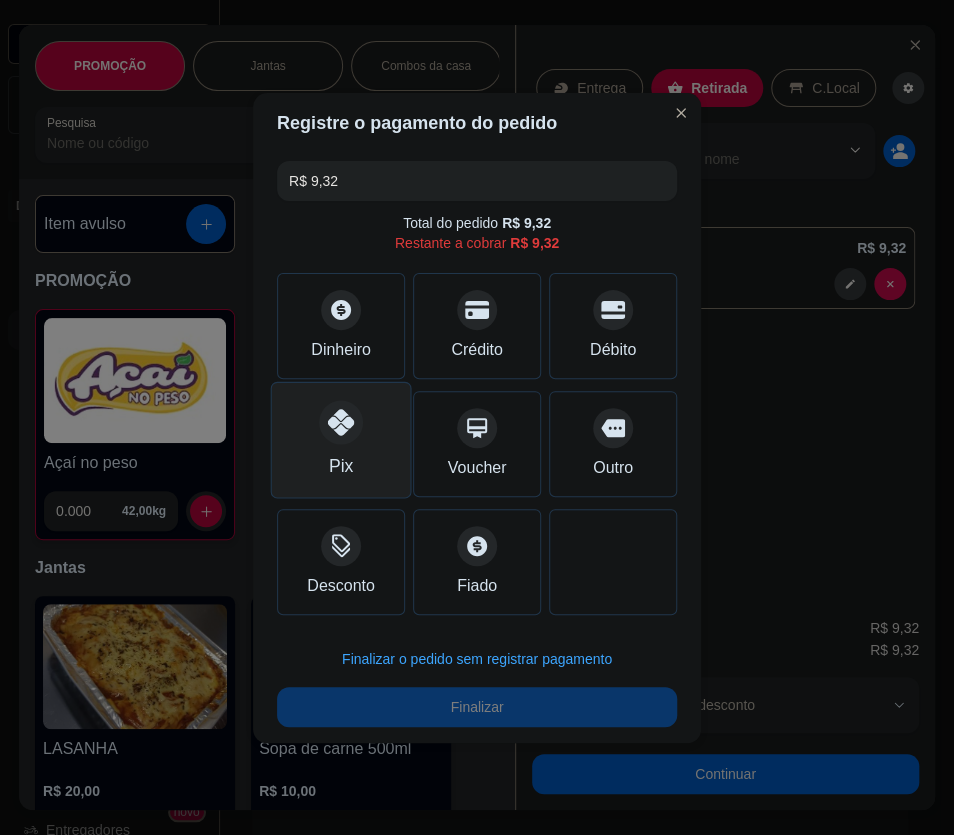 click on "Pix" at bounding box center [341, 439] 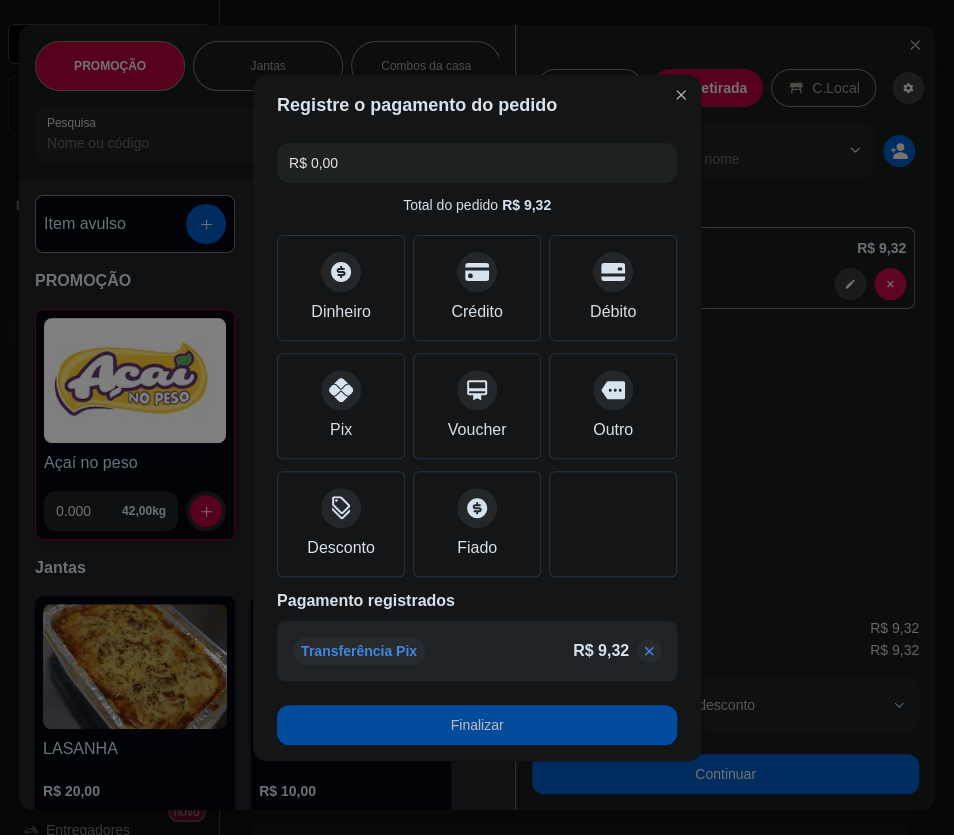 click on "Finalizar" at bounding box center (477, 725) 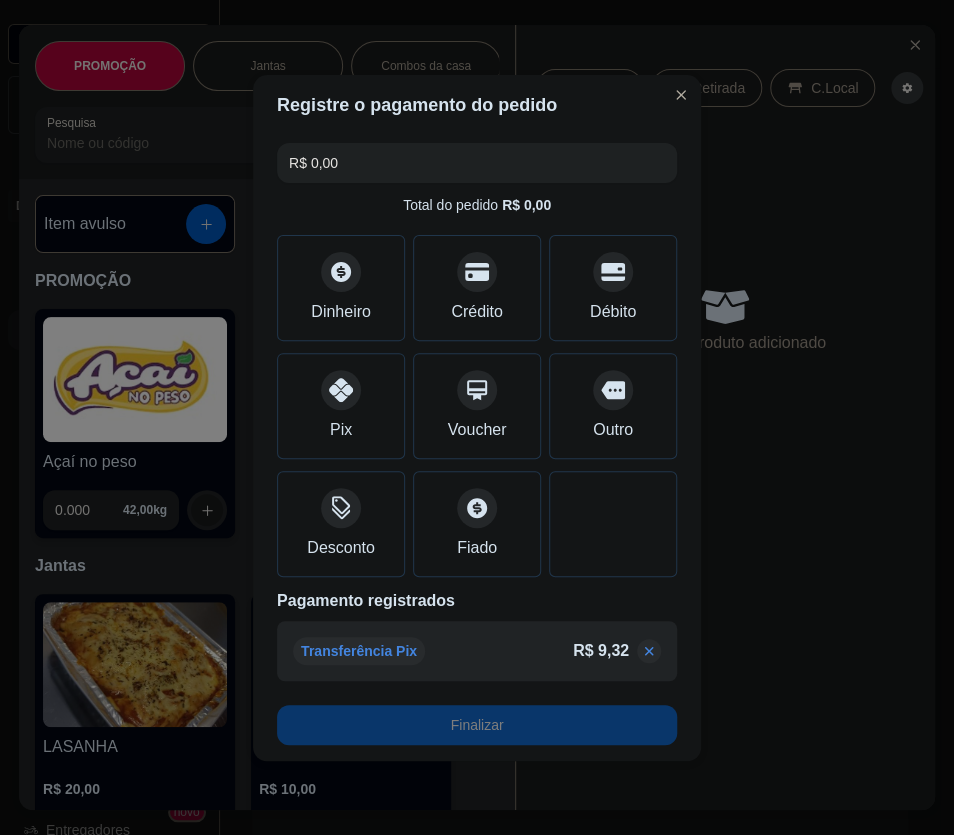 type on "-R$ 9,32" 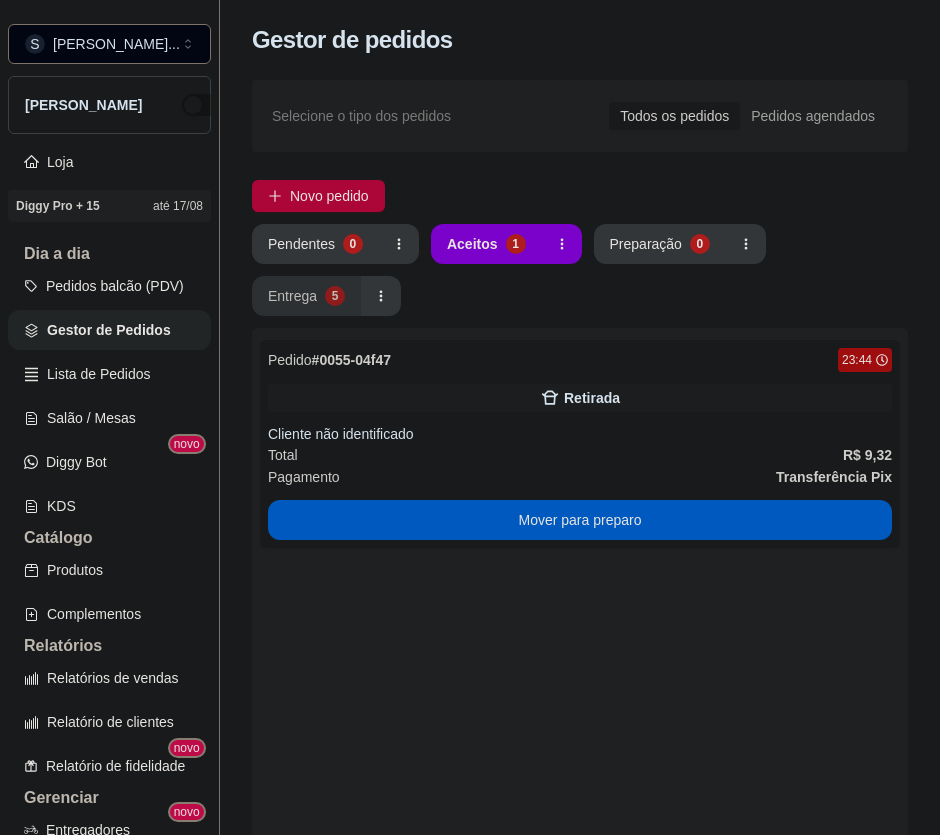 click on "5" at bounding box center (335, 296) 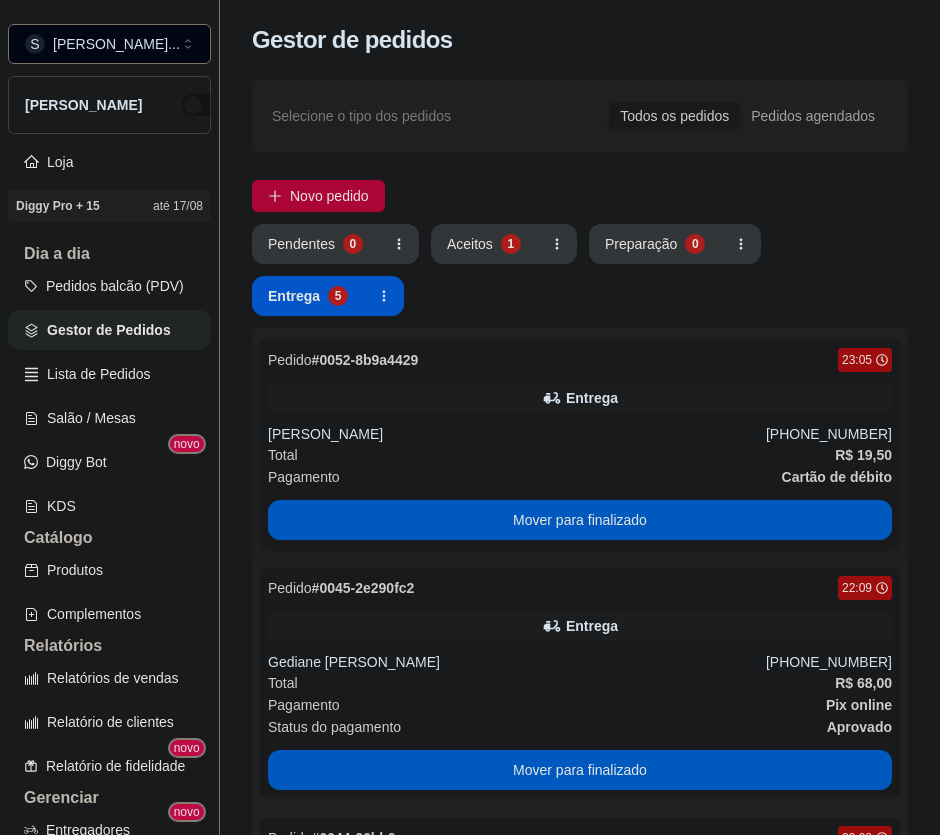 click on "Pedido  # 0052-8b9a4429 23:05 Entrega [PERSON_NAME]  [PHONE_NUMBER] Total R$ 19,50 Pagamento Cartão de débito Mover para finalizado" at bounding box center (580, 444) 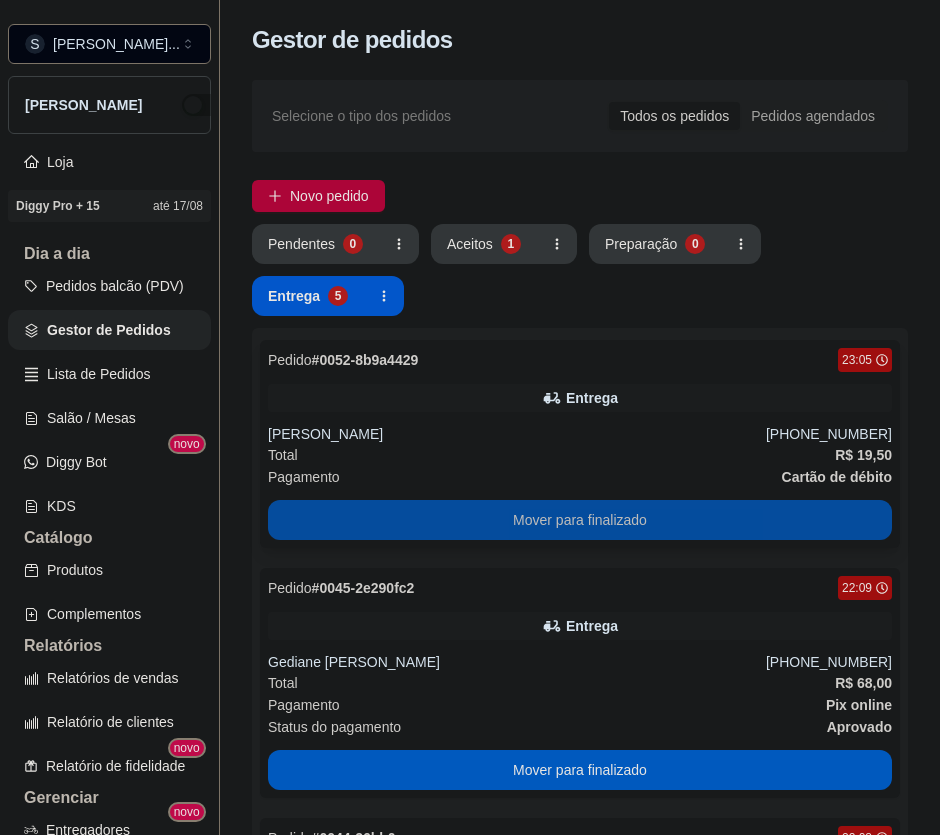 click on "Mover para finalizado" at bounding box center (580, 520) 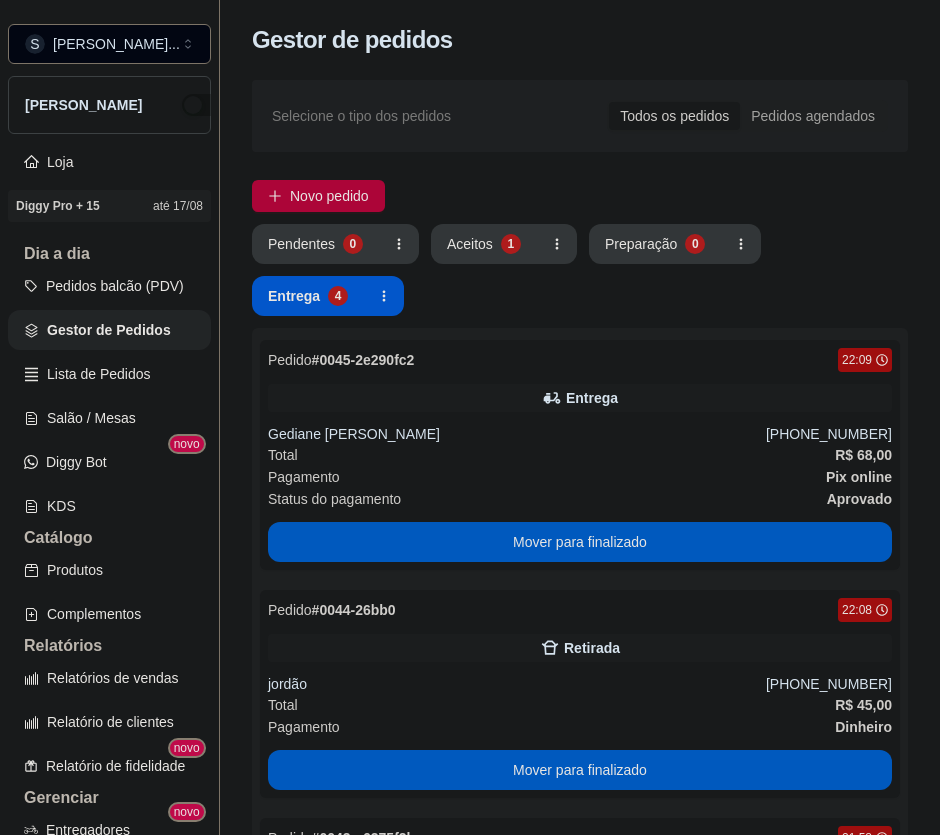 click on "Pedido  # 0045-2e290fc2 22:09 Entrega Gediane [PERSON_NAME]  [PHONE_NUMBER] Total R$ 68,00 Pagamento Pix online Status do pagamento aprovado Mover para finalizado" at bounding box center (580, 455) 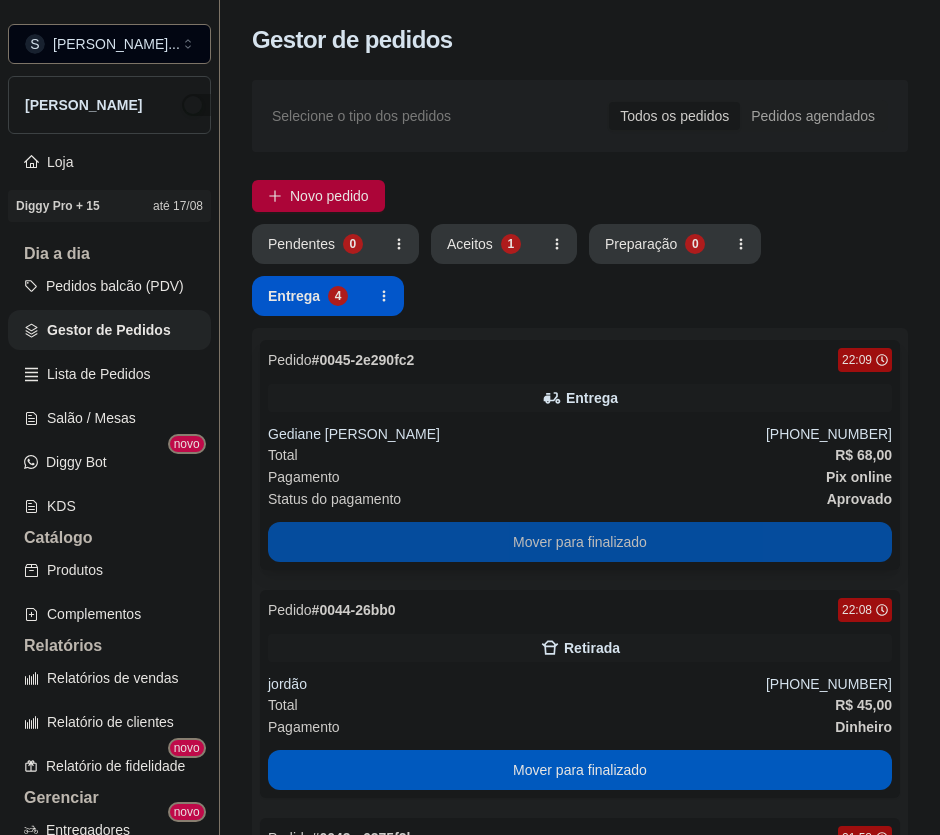 click on "Mover para finalizado" at bounding box center [580, 542] 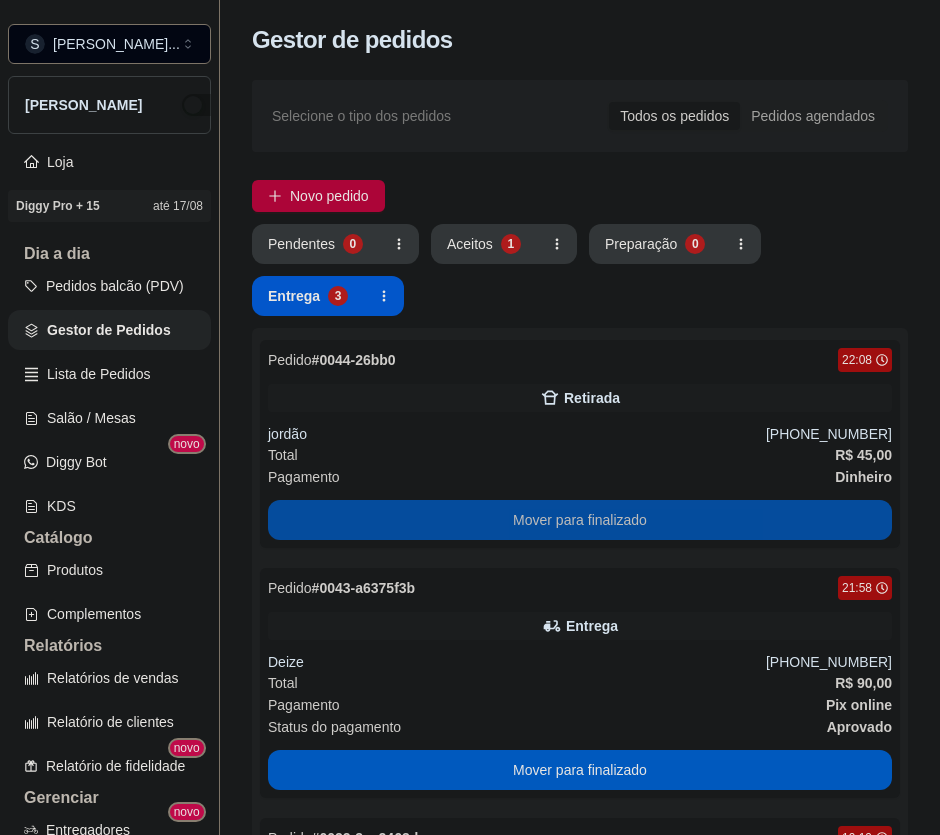 click on "Mover para finalizado" at bounding box center [580, 520] 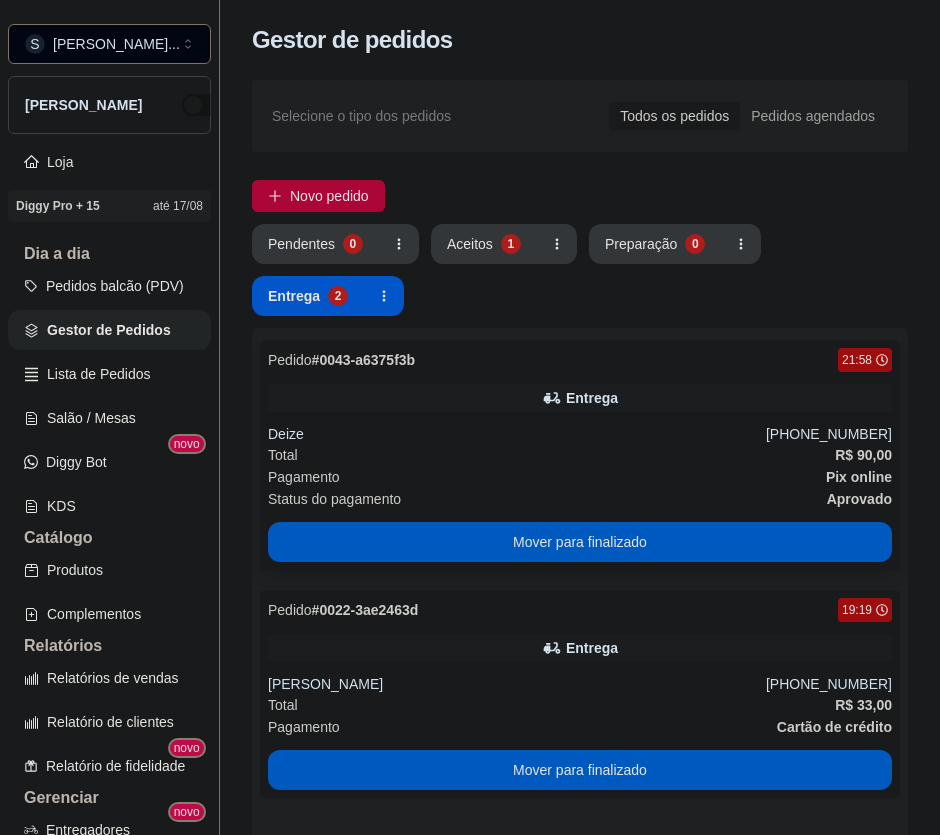 click on "Pagamento Pix online" at bounding box center (580, 477) 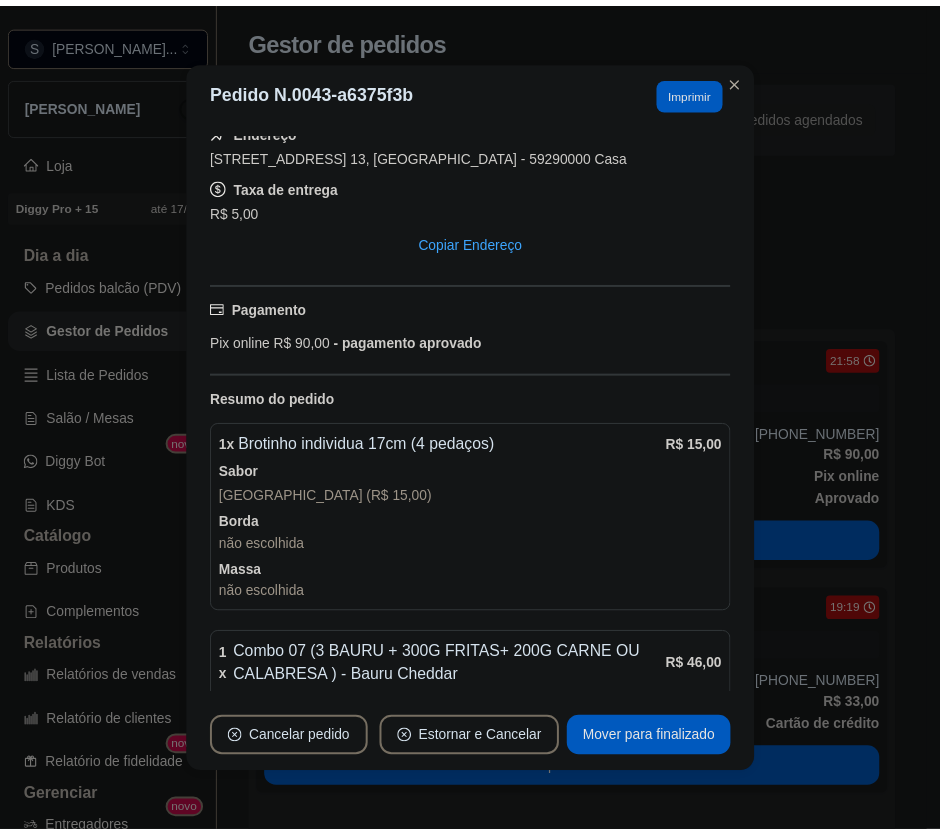 scroll, scrollTop: 454, scrollLeft: 0, axis: vertical 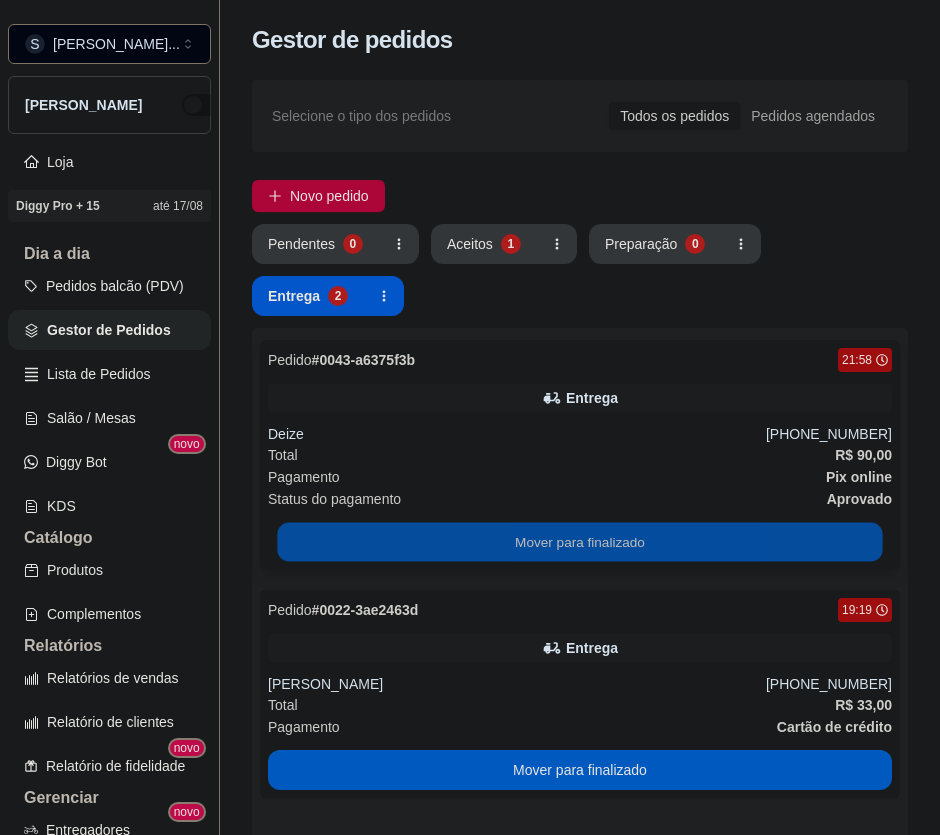 click on "Mover para finalizado" at bounding box center (579, 542) 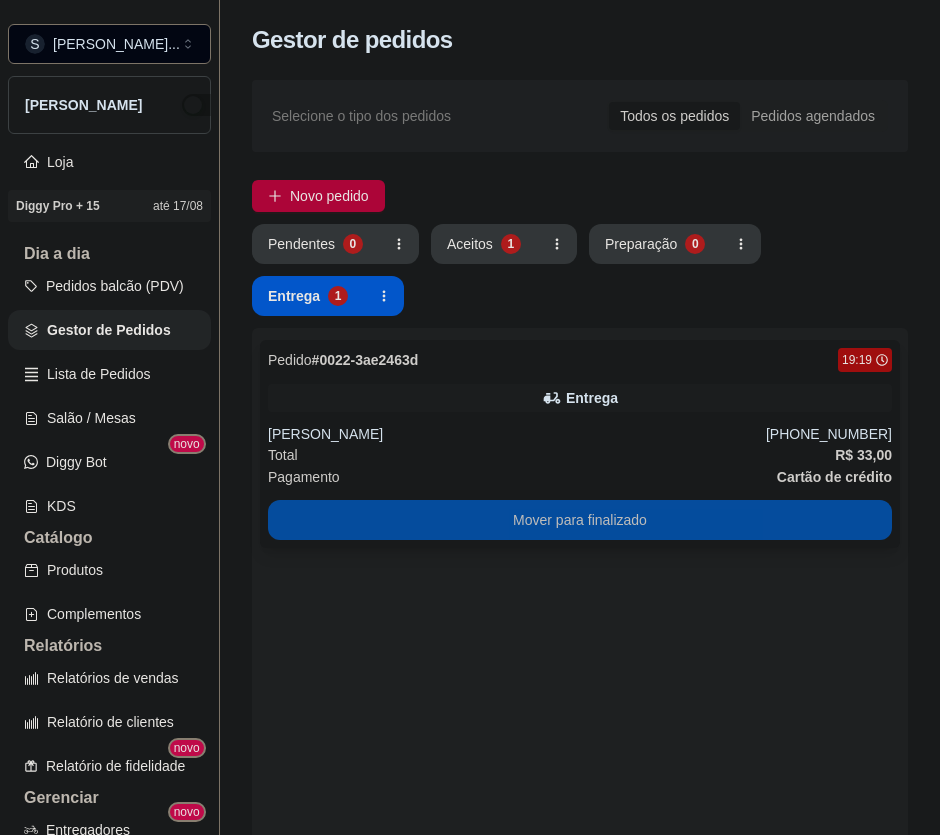 click on "Mover para finalizado" at bounding box center [580, 520] 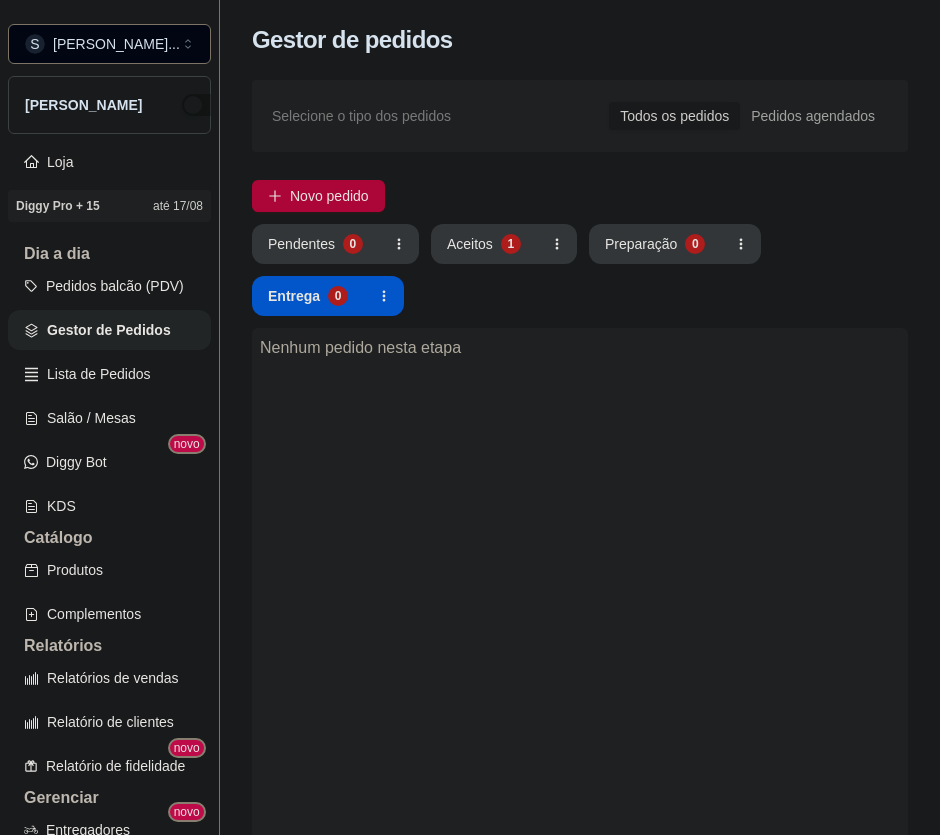 click on "Nenhum pedido nesta etapa" at bounding box center [580, 745] 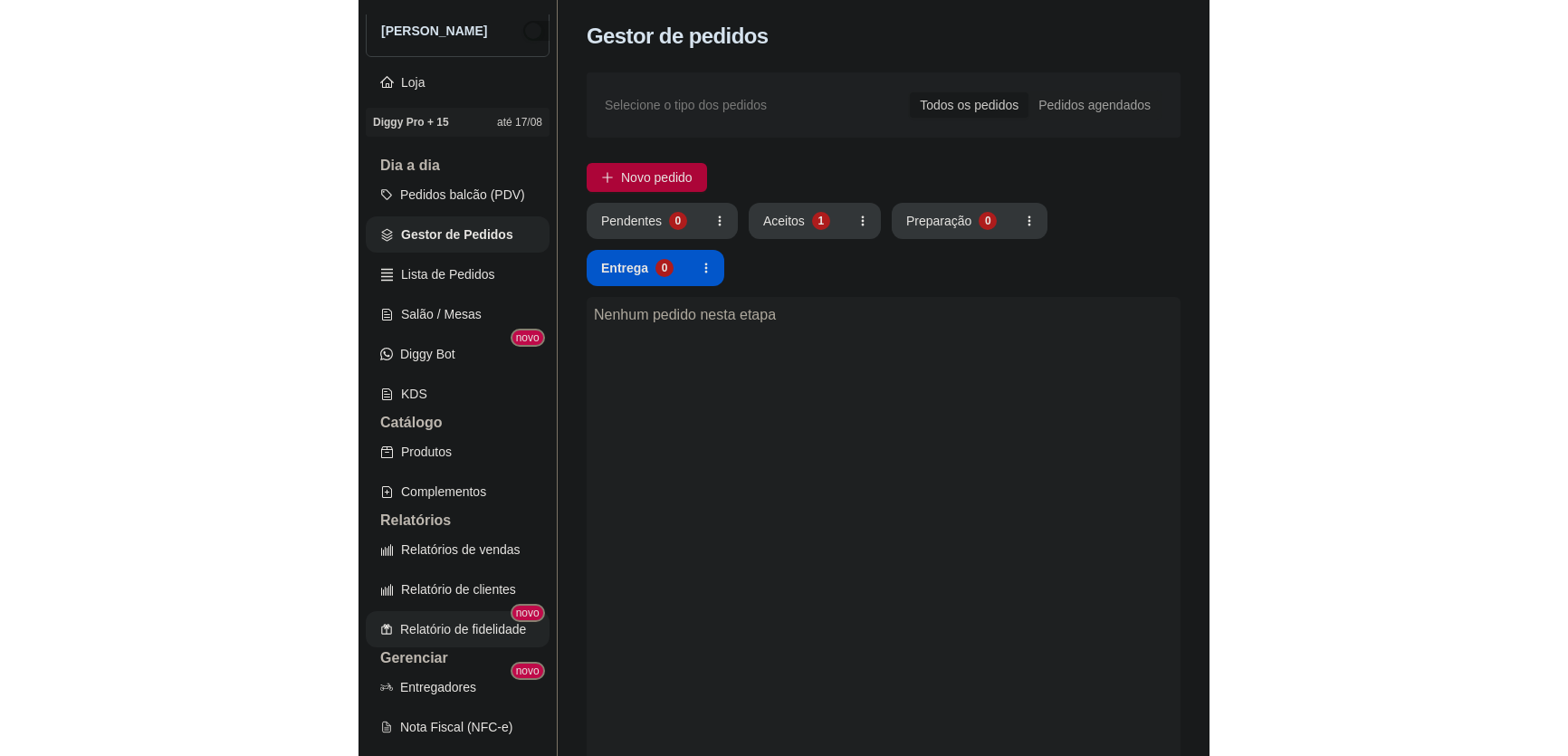 scroll, scrollTop: 0, scrollLeft: 0, axis: both 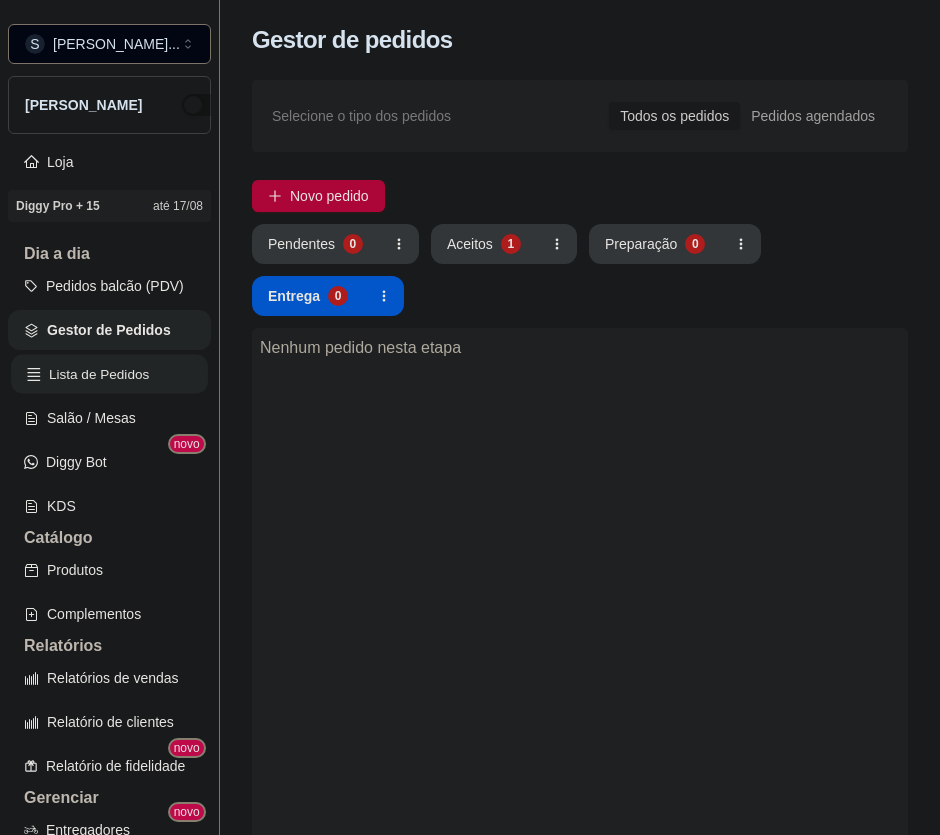 click on "Lista de Pedidos" at bounding box center (109, 374) 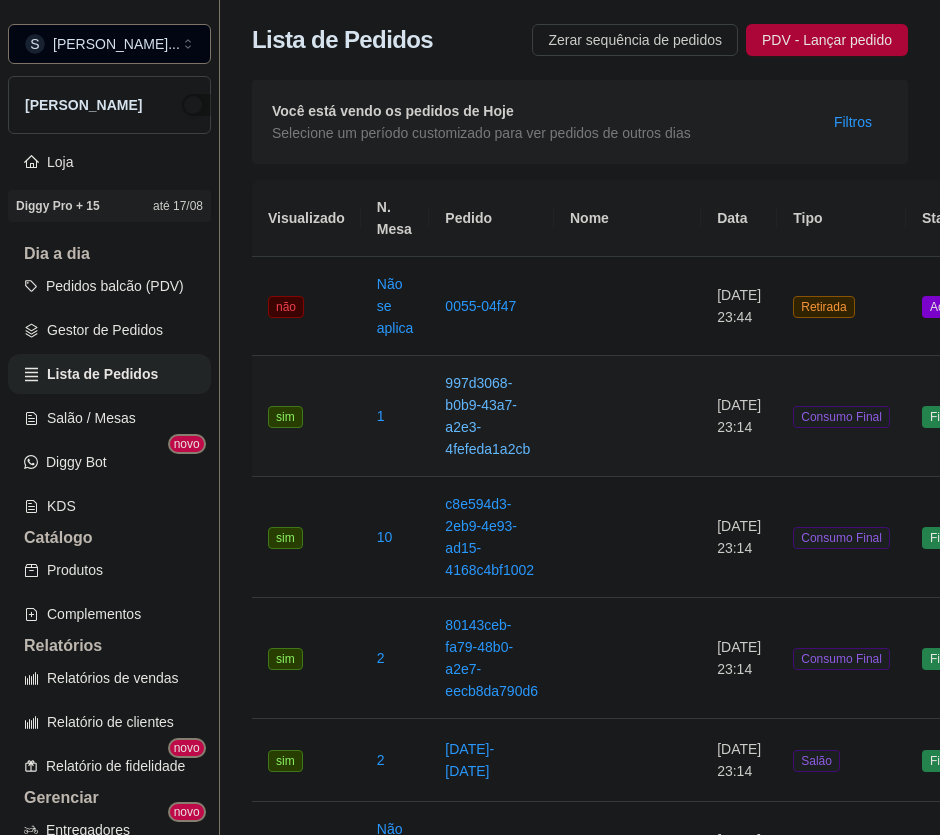 click on "997d3068-b0b9-43a7-a2e3-4fefeda1a2cb" at bounding box center (487, 416) 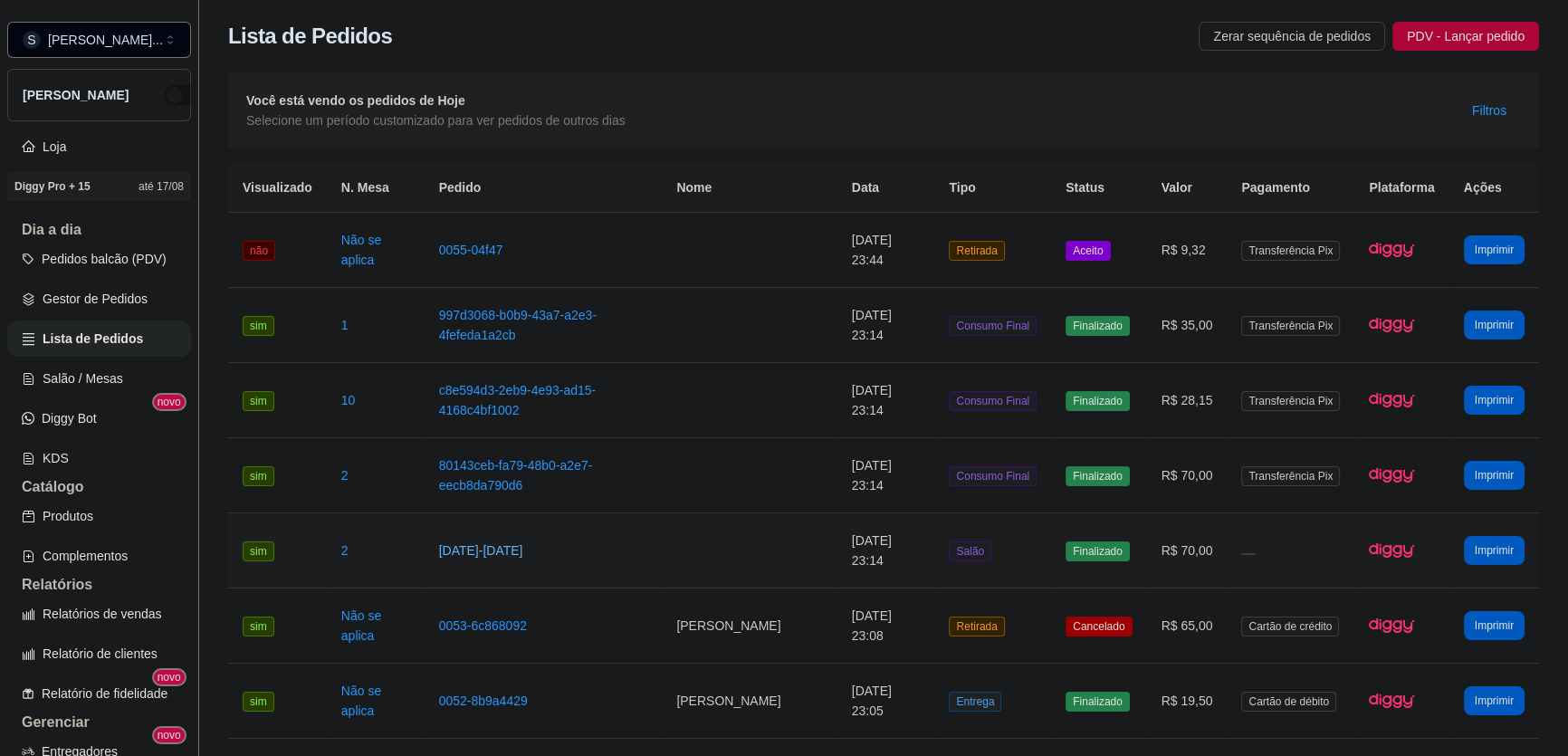 click on "[DATE]-[DATE]" at bounding box center [481, 550] 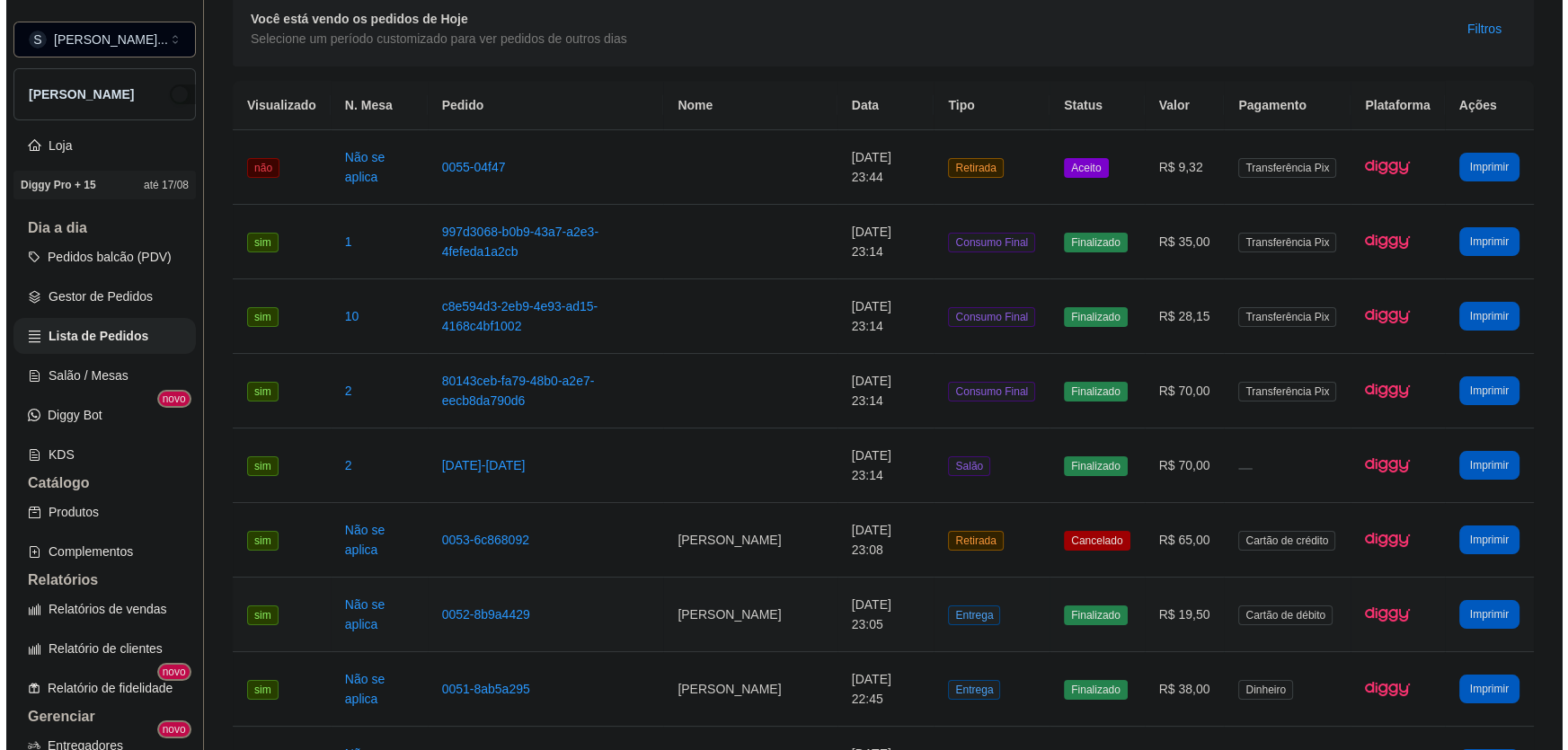 scroll, scrollTop: 81, scrollLeft: 0, axis: vertical 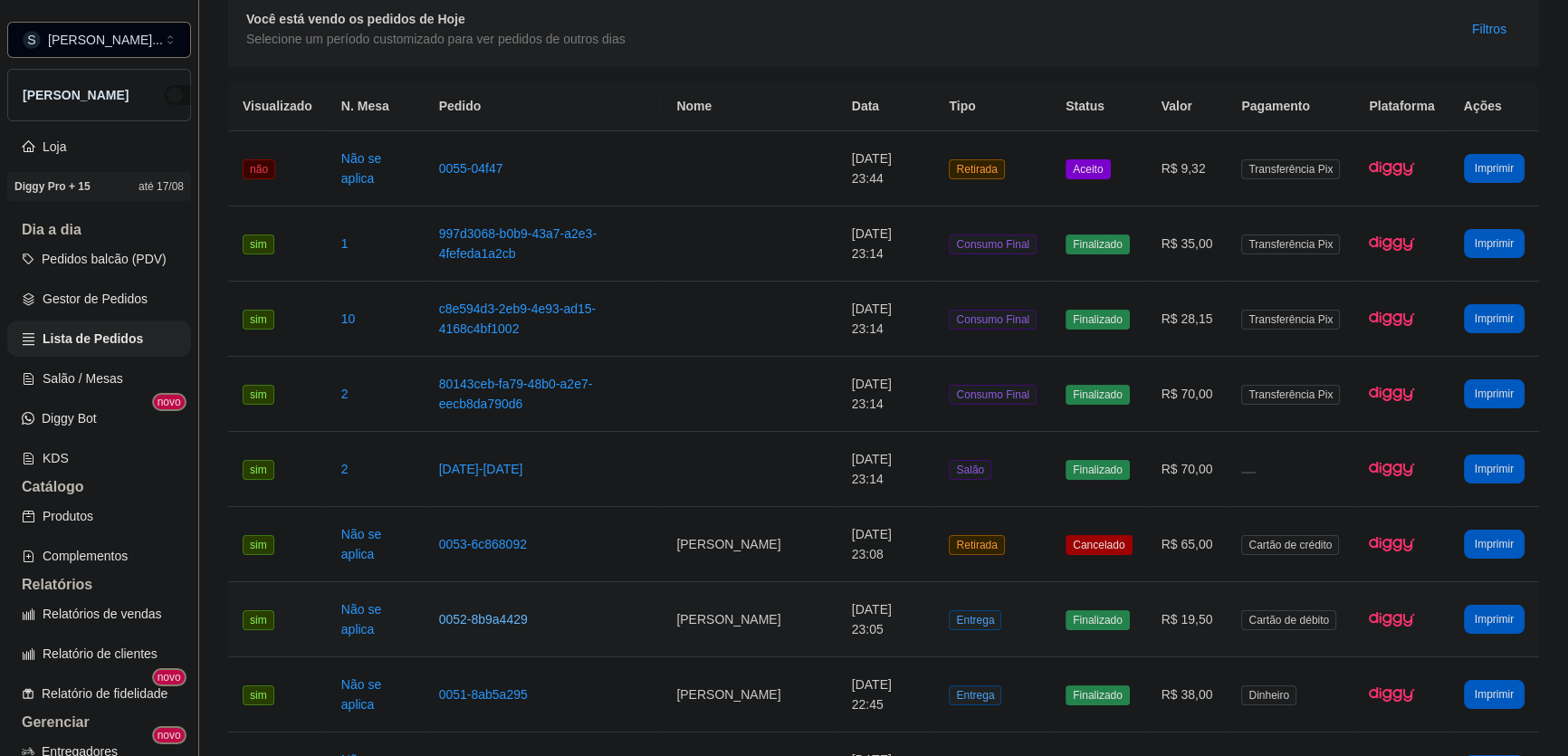 click on "0052-8b9a4429" at bounding box center (483, 619) 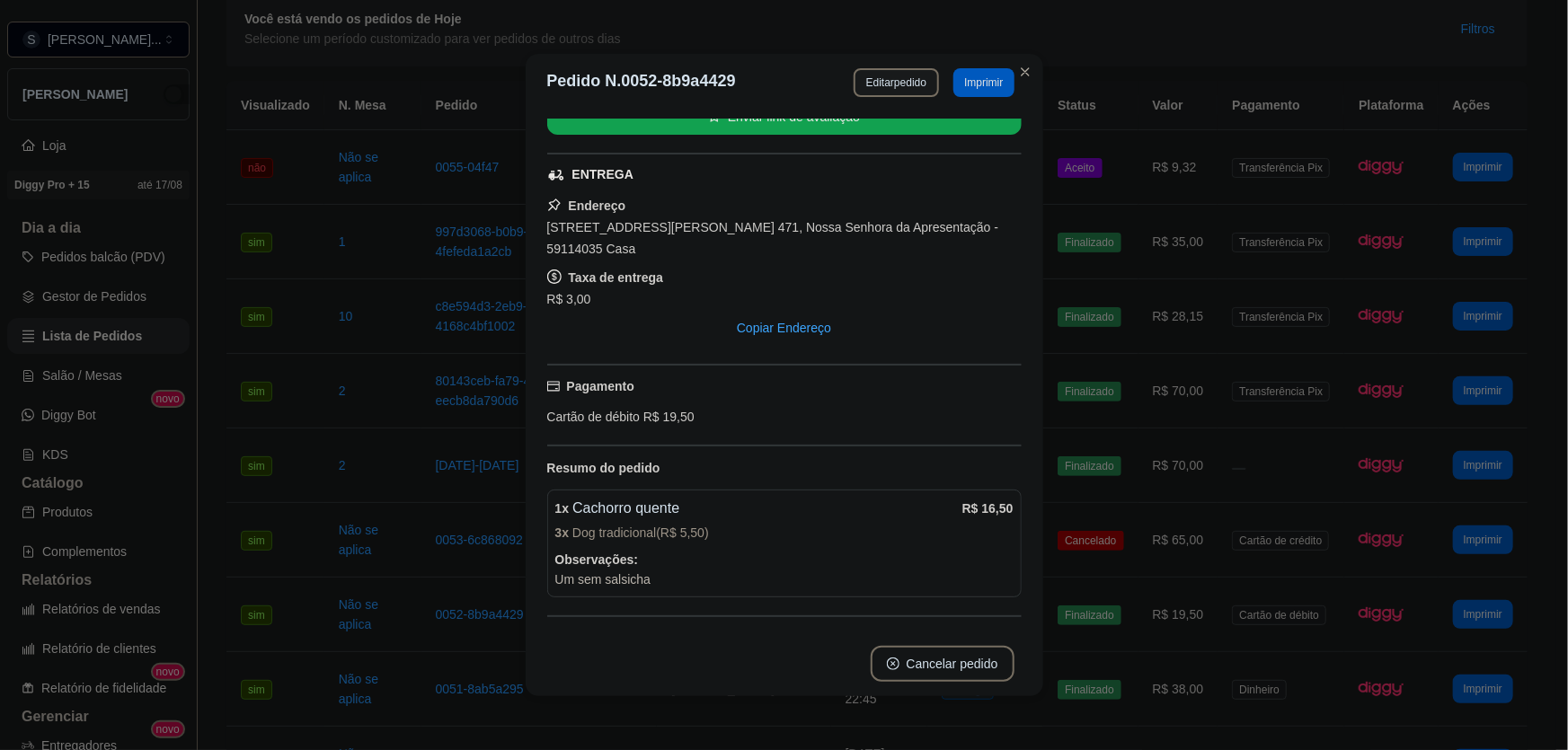scroll, scrollTop: 219, scrollLeft: 0, axis: vertical 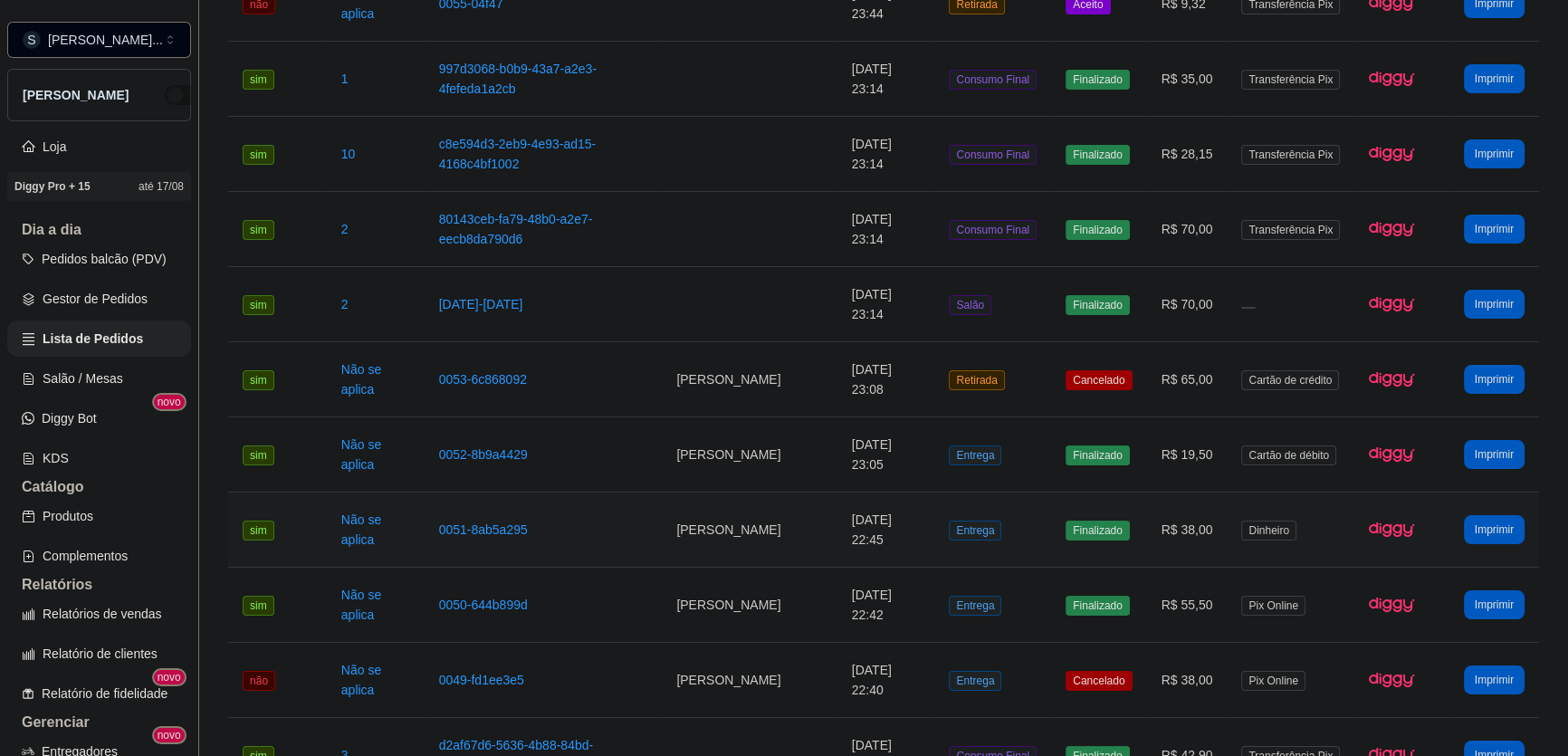 click on "0051-8ab5a295" at bounding box center [543, 530] 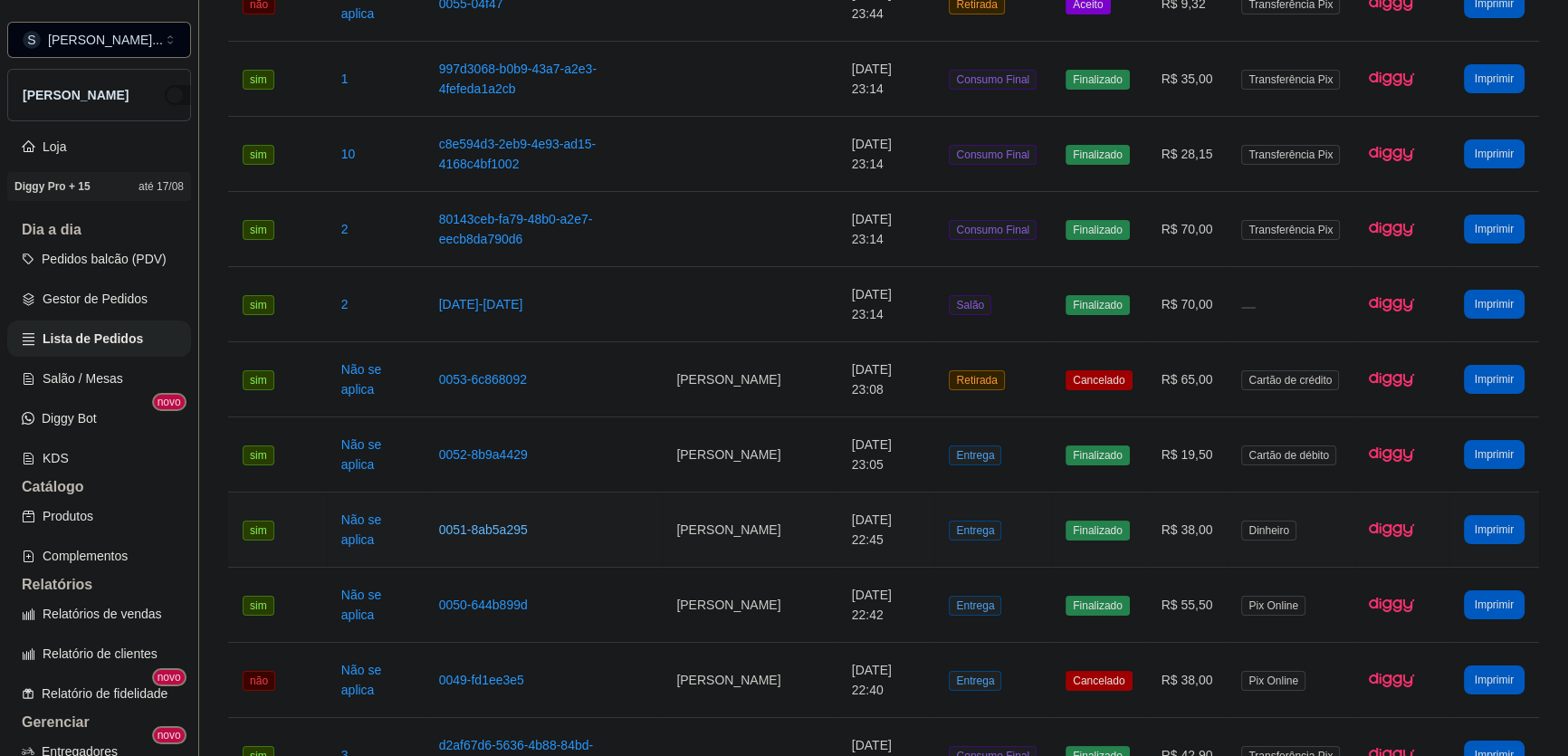 click on "0051-8ab5a295" at bounding box center (483, 530) 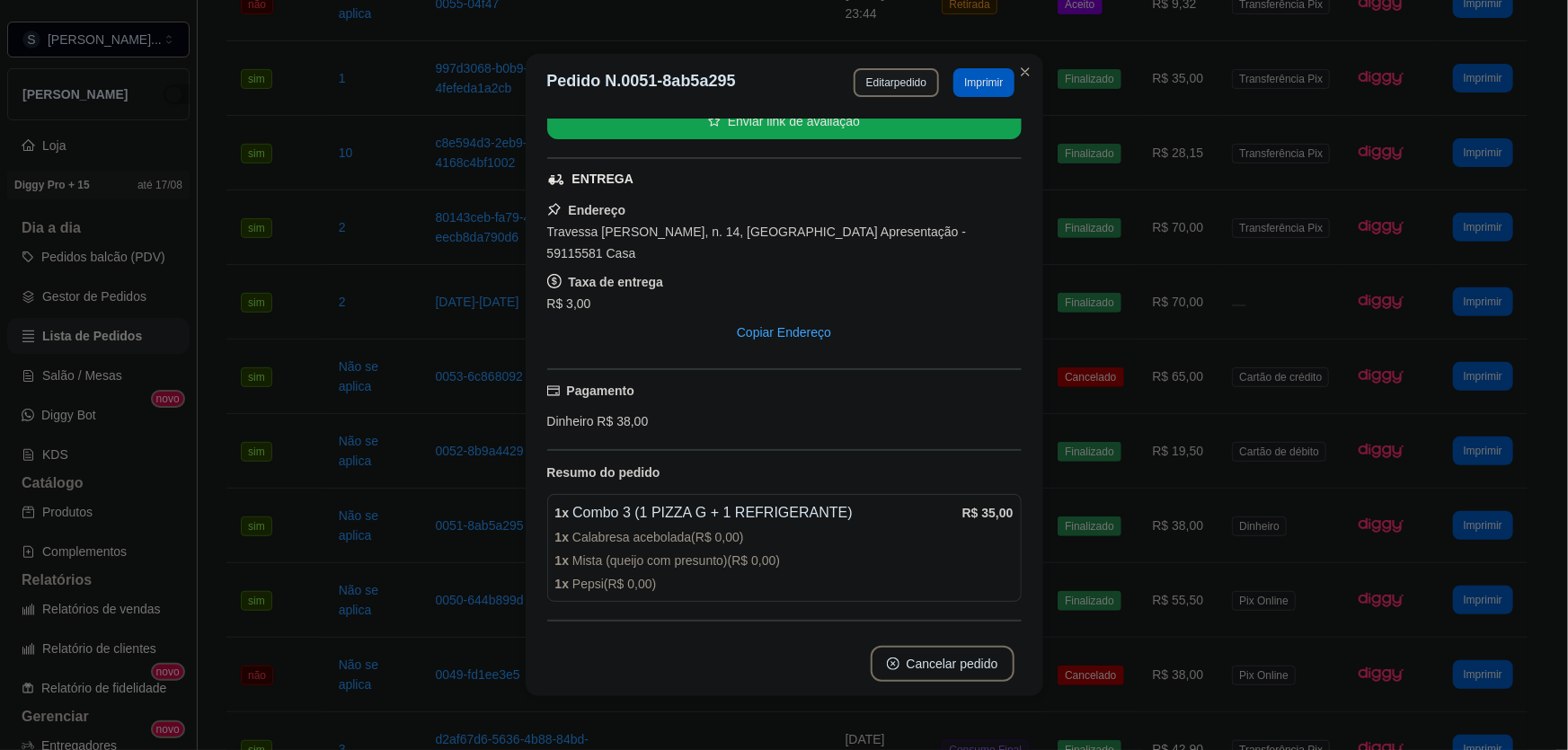 scroll, scrollTop: 219, scrollLeft: 0, axis: vertical 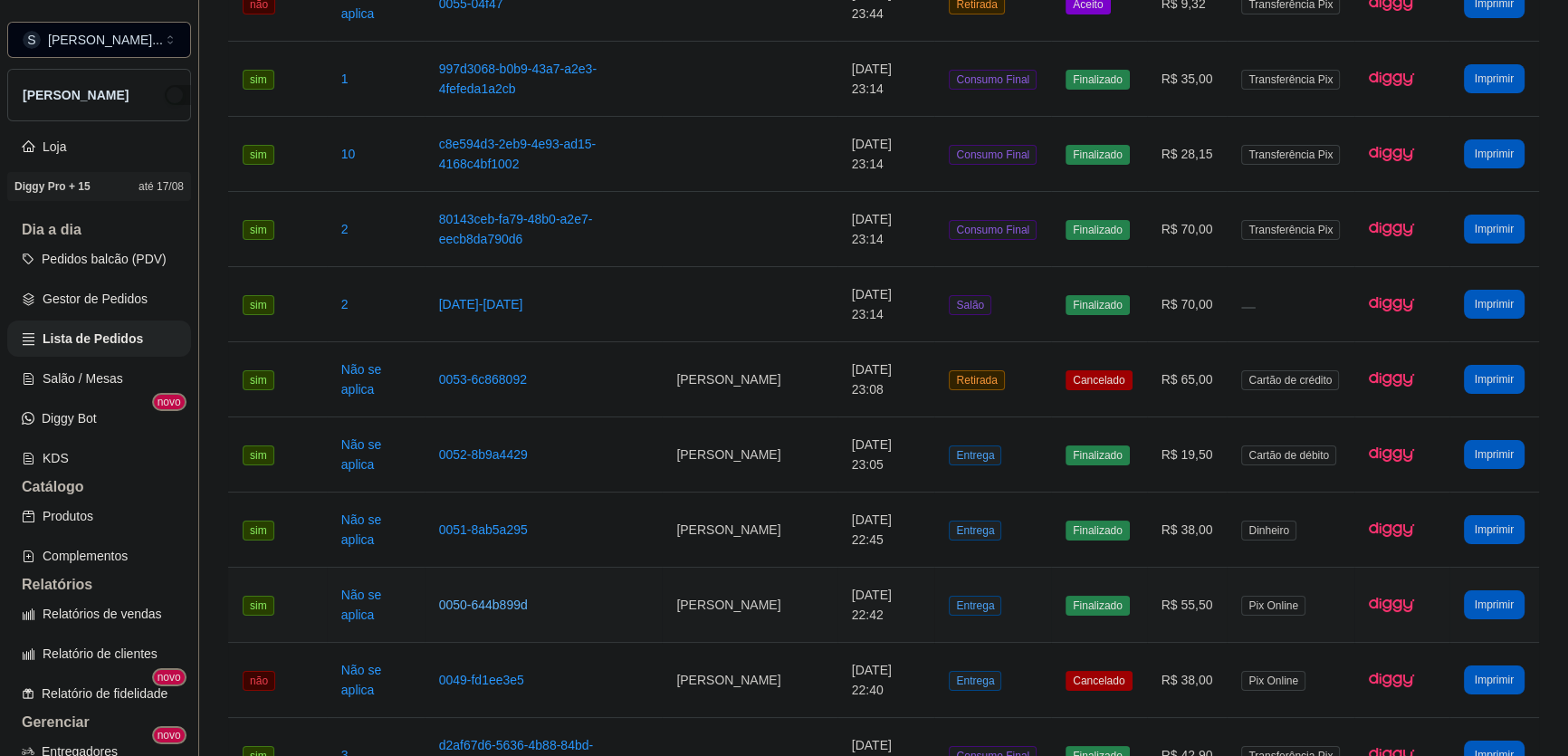 click on "0050-644b899d" at bounding box center [483, 605] 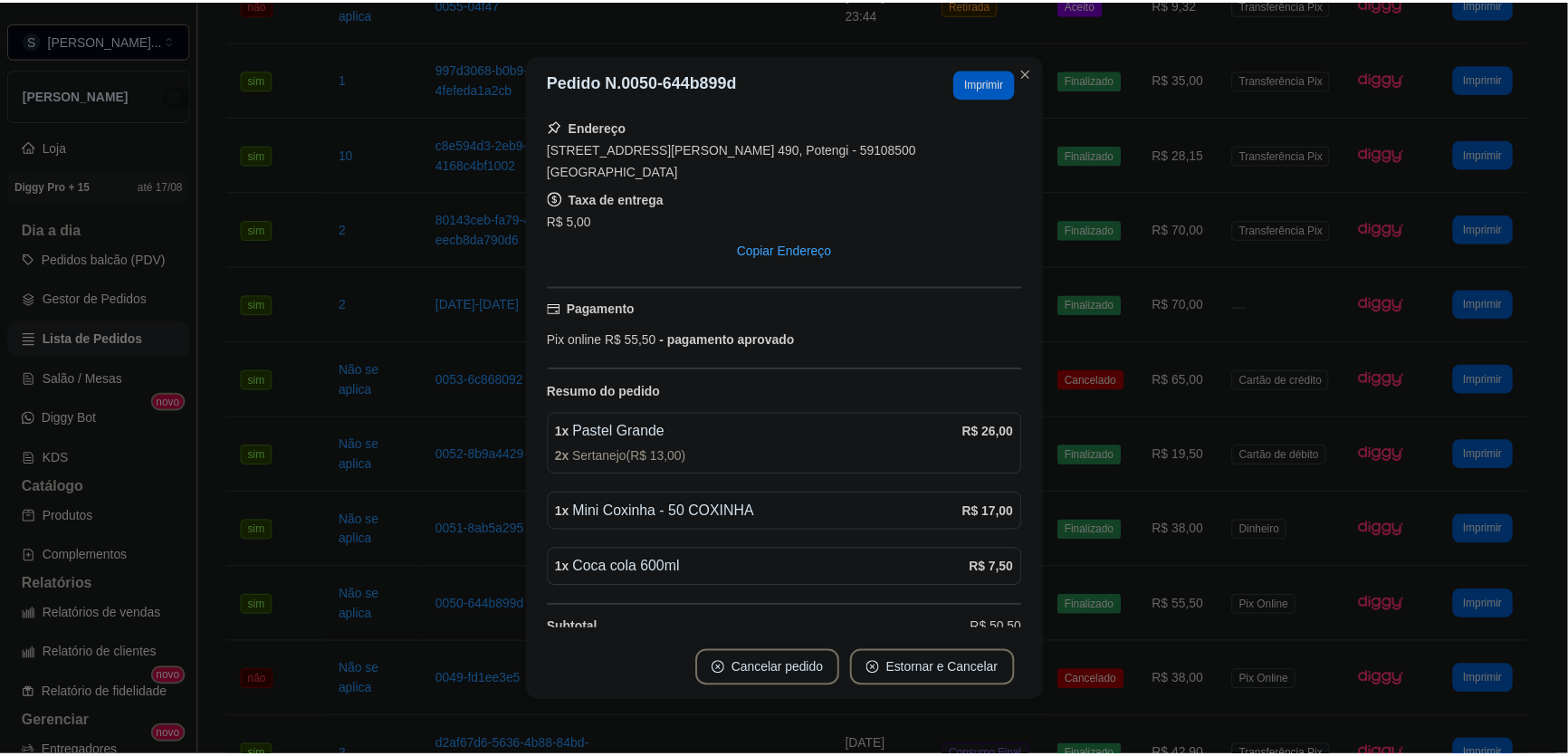 scroll, scrollTop: 286, scrollLeft: 0, axis: vertical 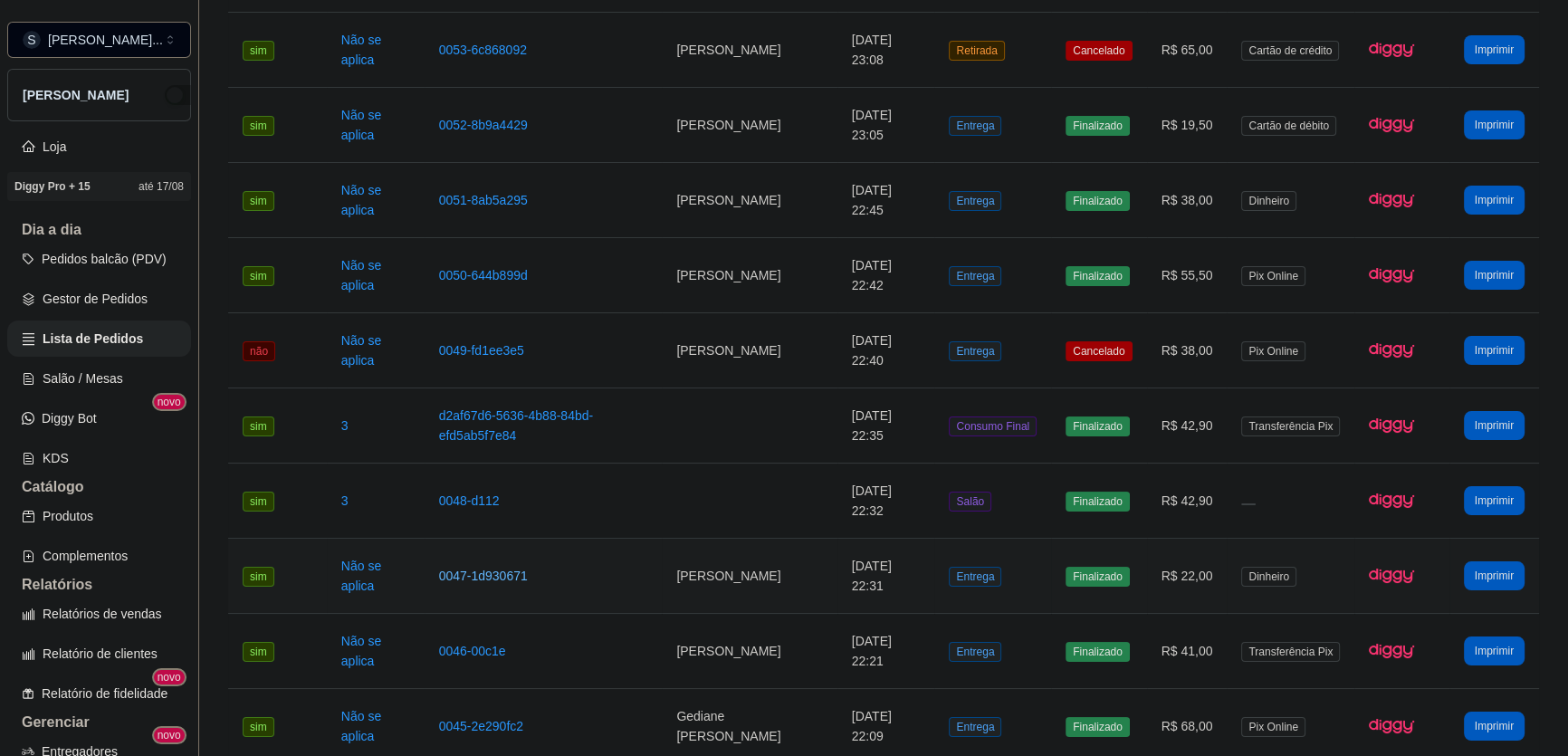 click on "0047-1d930671" at bounding box center [483, 576] 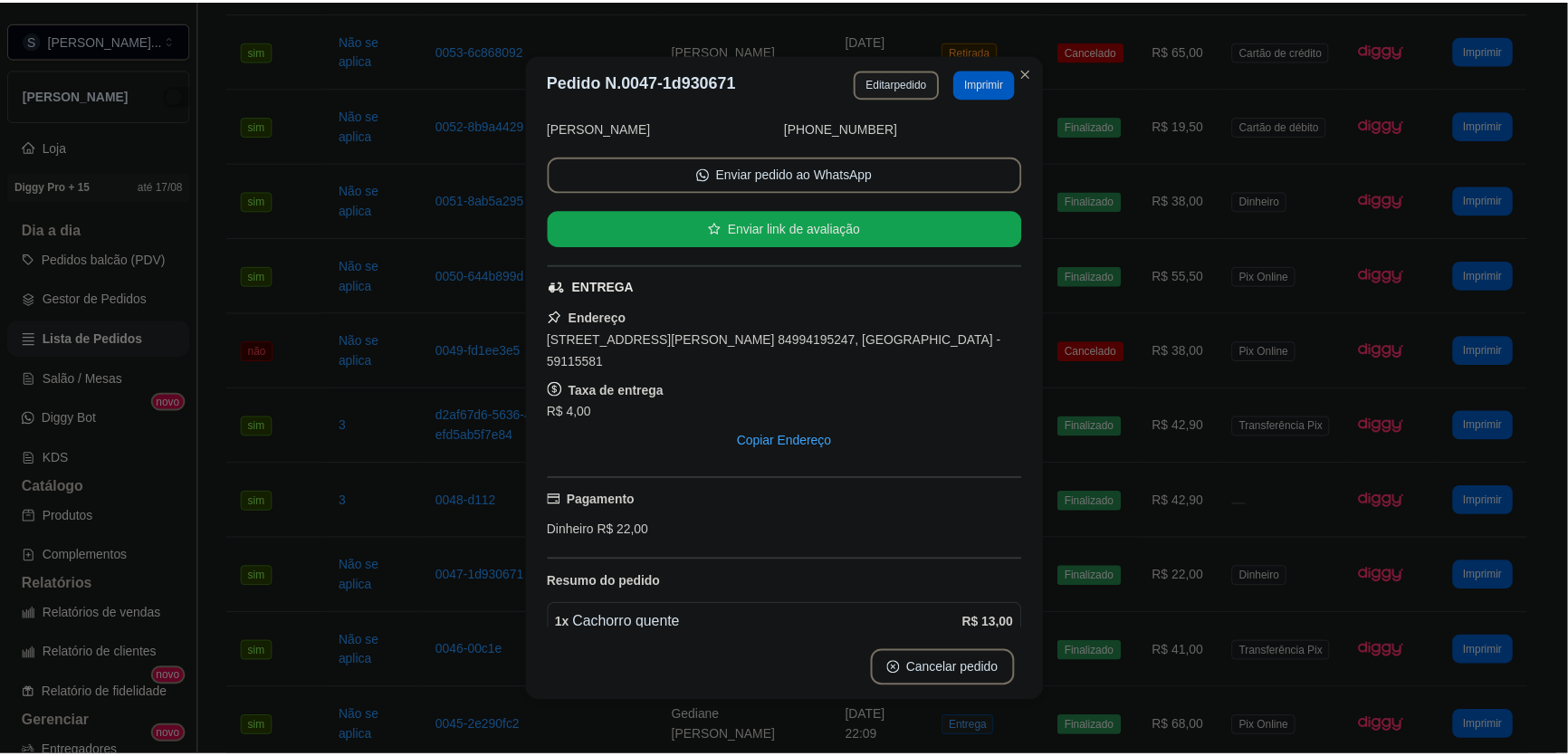 scroll, scrollTop: 230, scrollLeft: 0, axis: vertical 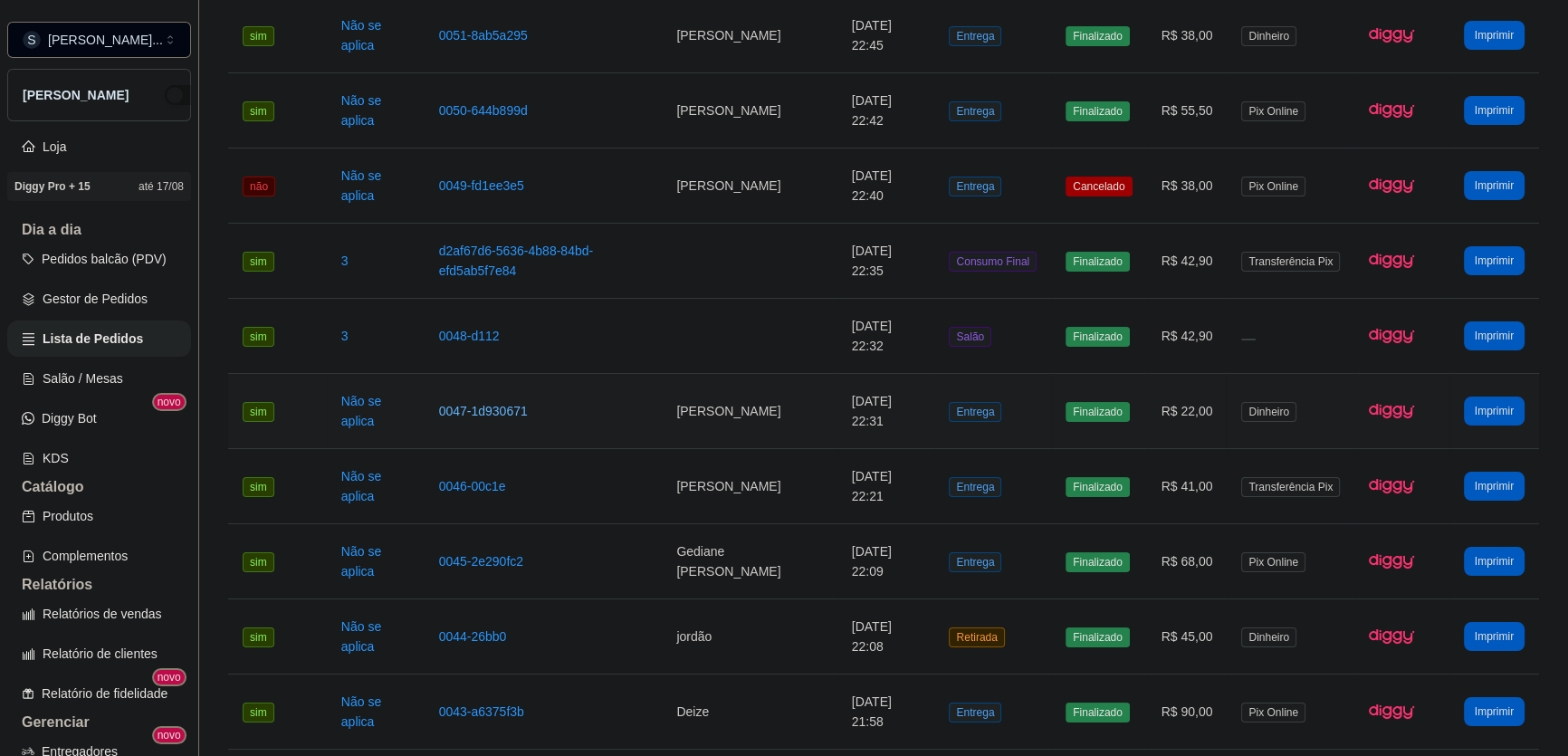click on "0047-1d930671" at bounding box center [483, 411] 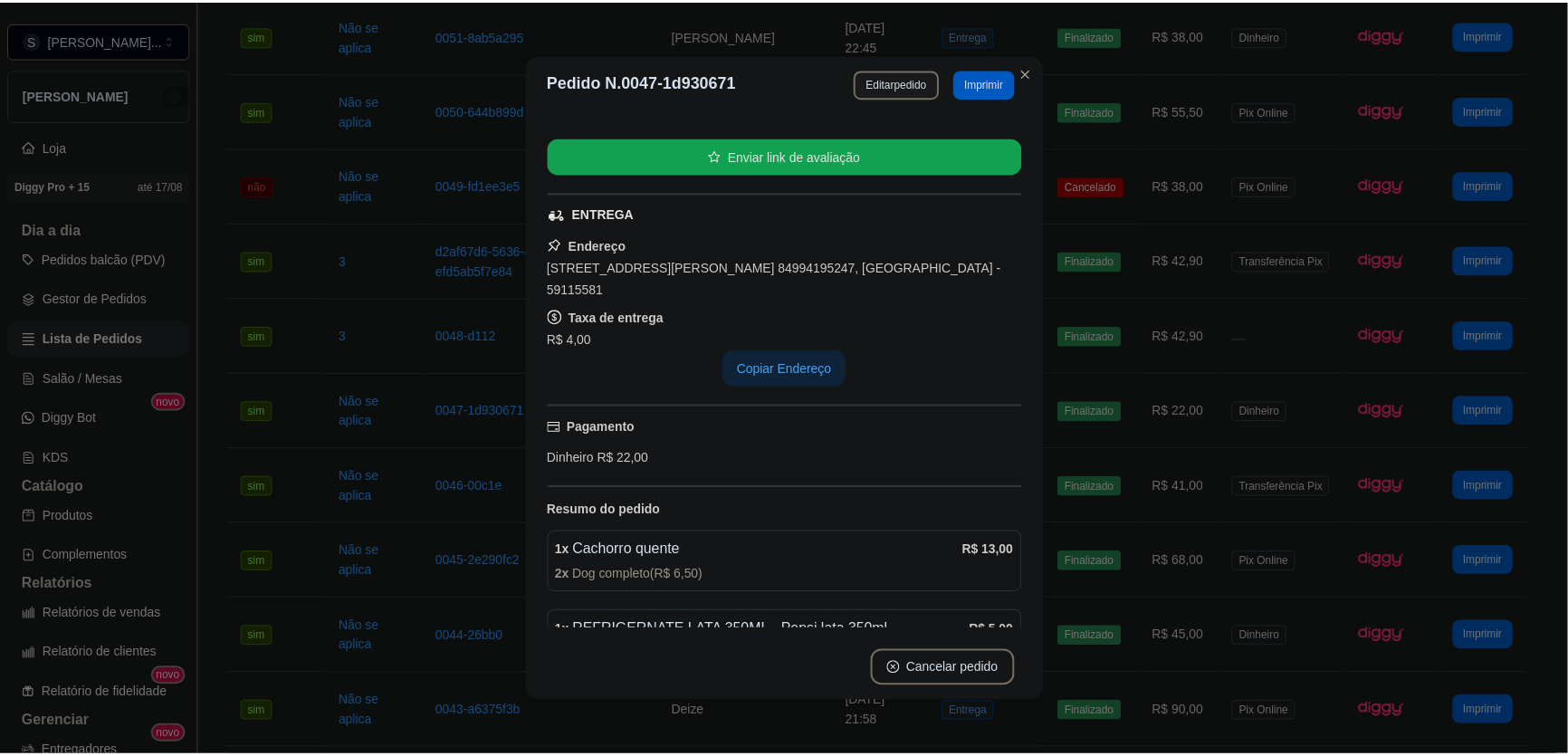 scroll, scrollTop: 164, scrollLeft: 0, axis: vertical 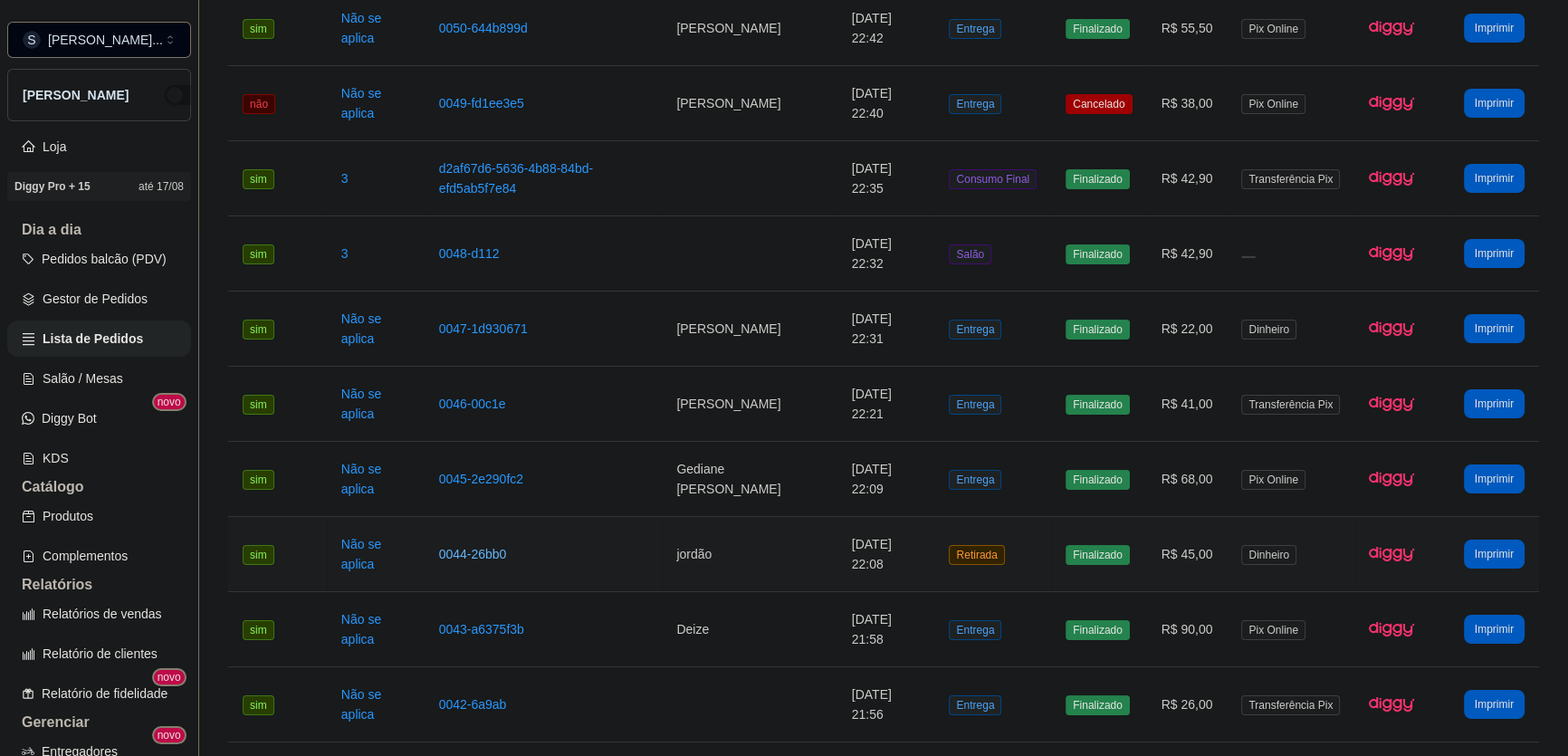 click on "0044-26bb0" at bounding box center [473, 554] 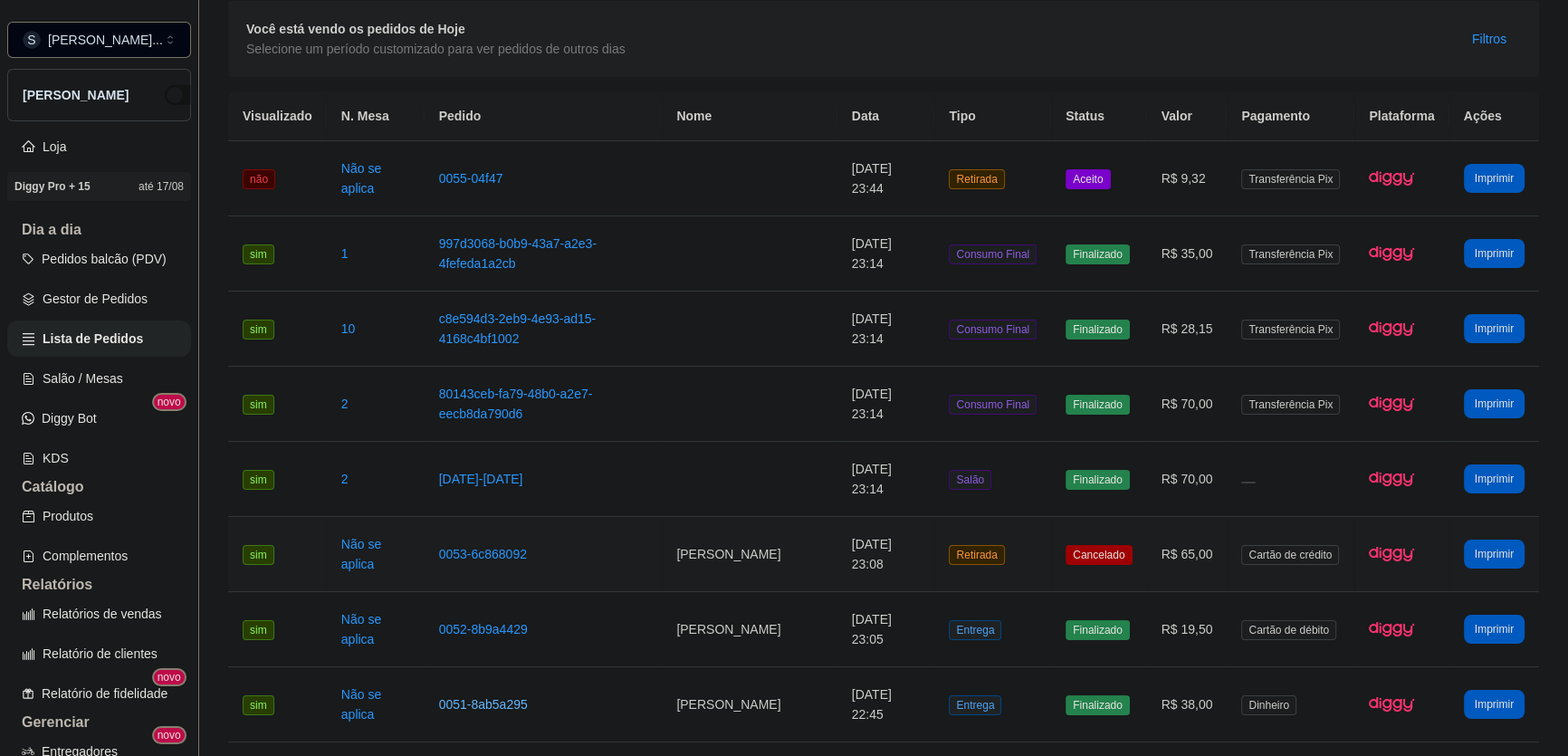 scroll, scrollTop: 0, scrollLeft: 0, axis: both 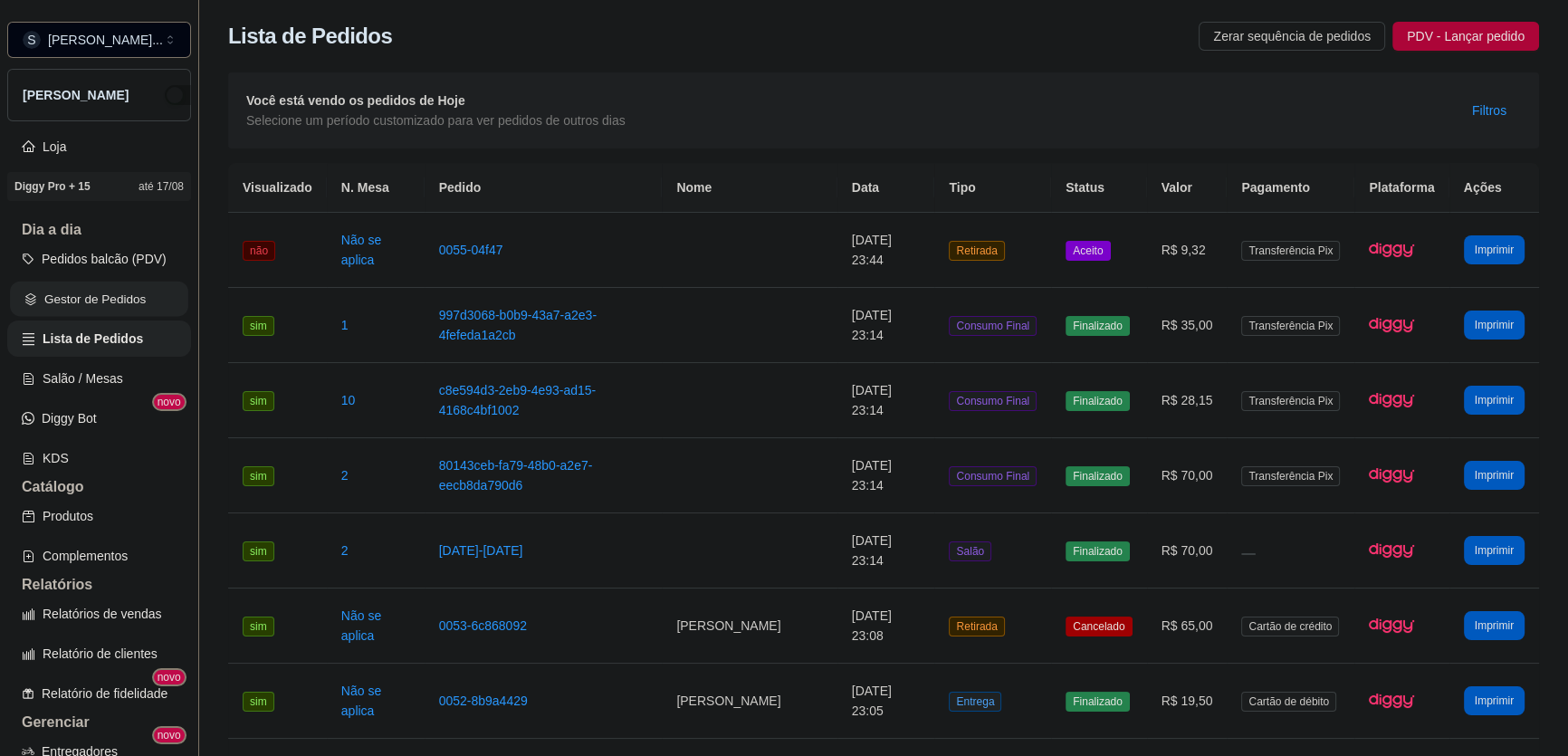 click on "Gestor de Pedidos" at bounding box center (99, 299) 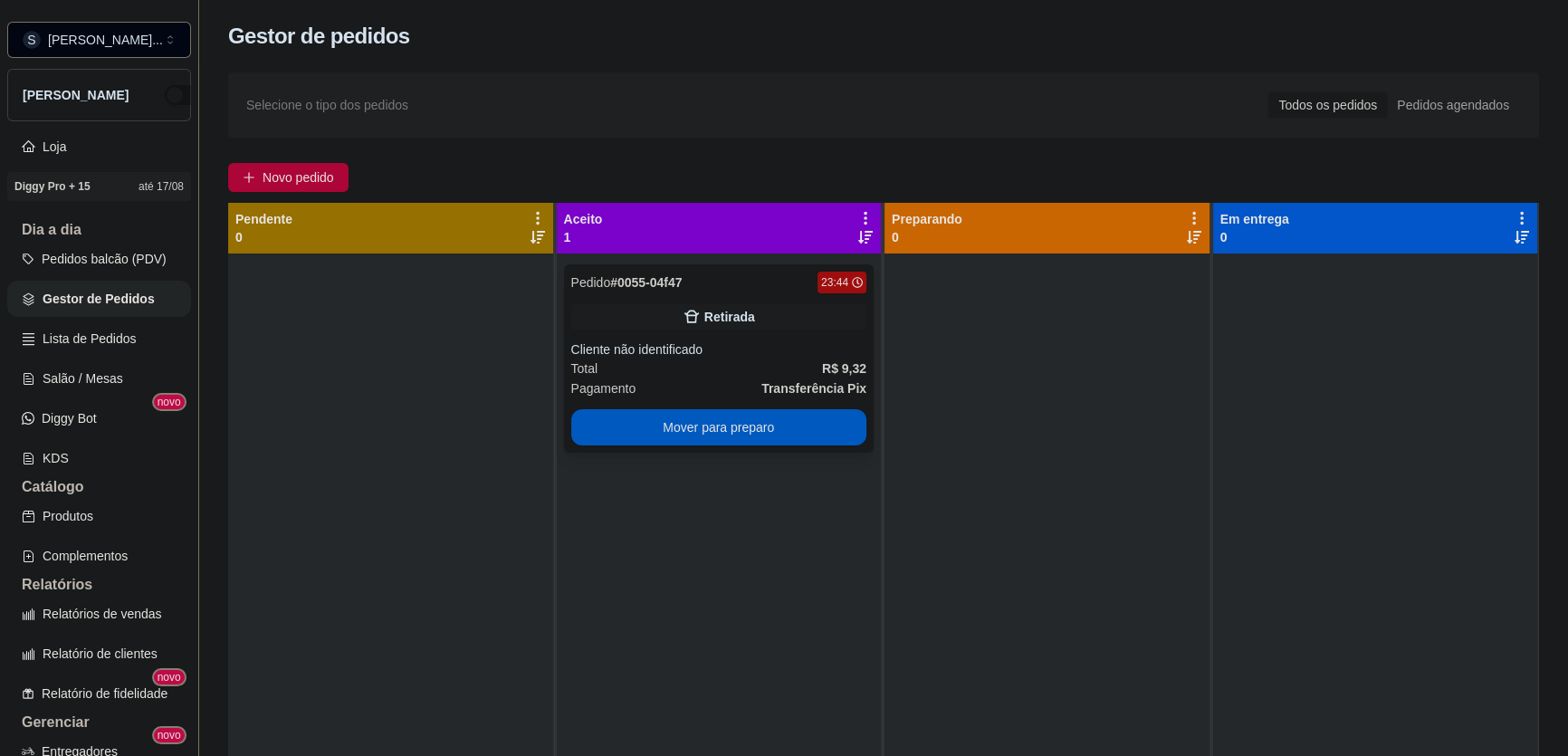 click on "Total R$ 9,32" at bounding box center (719, 368) 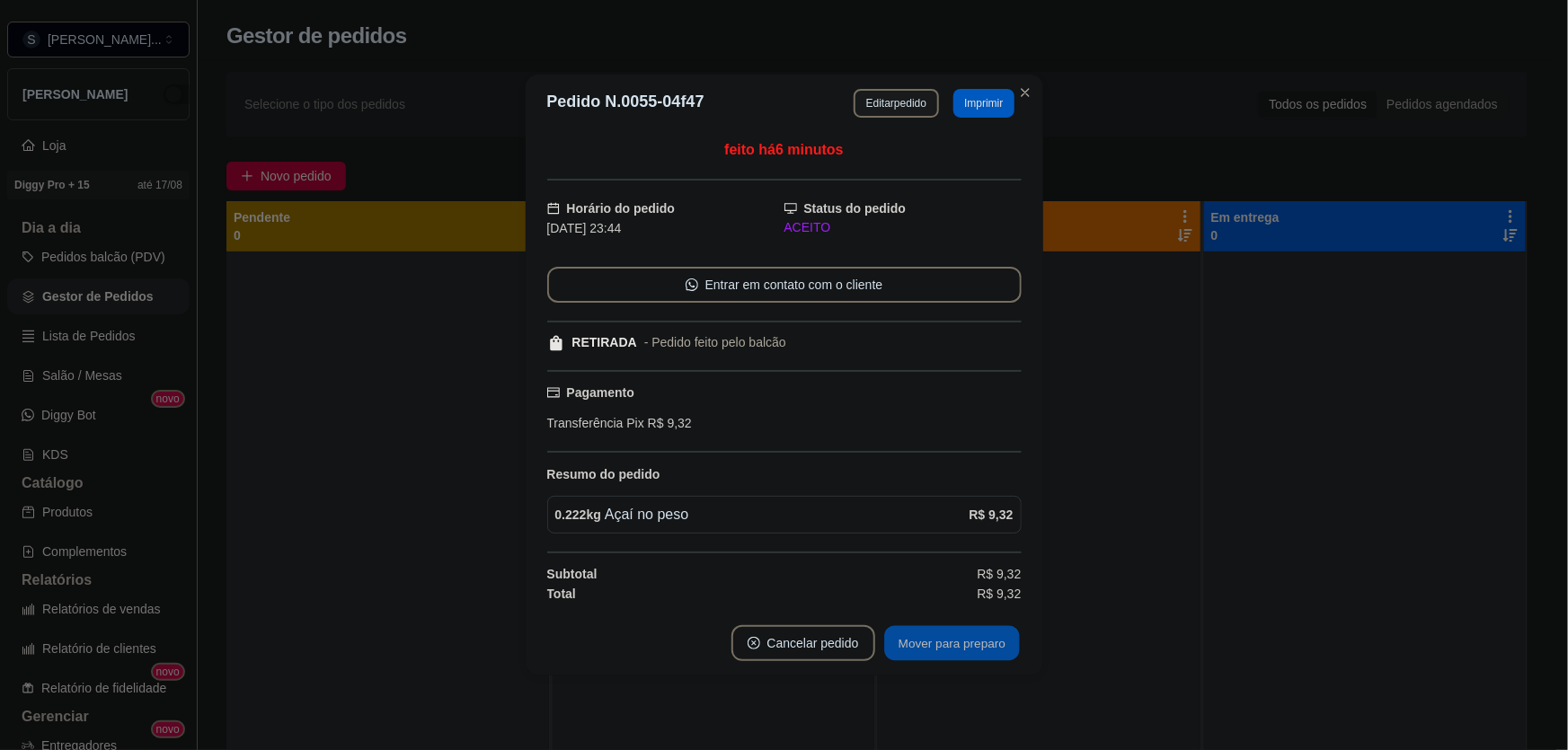 click on "Mover para preparo" at bounding box center [952, 643] 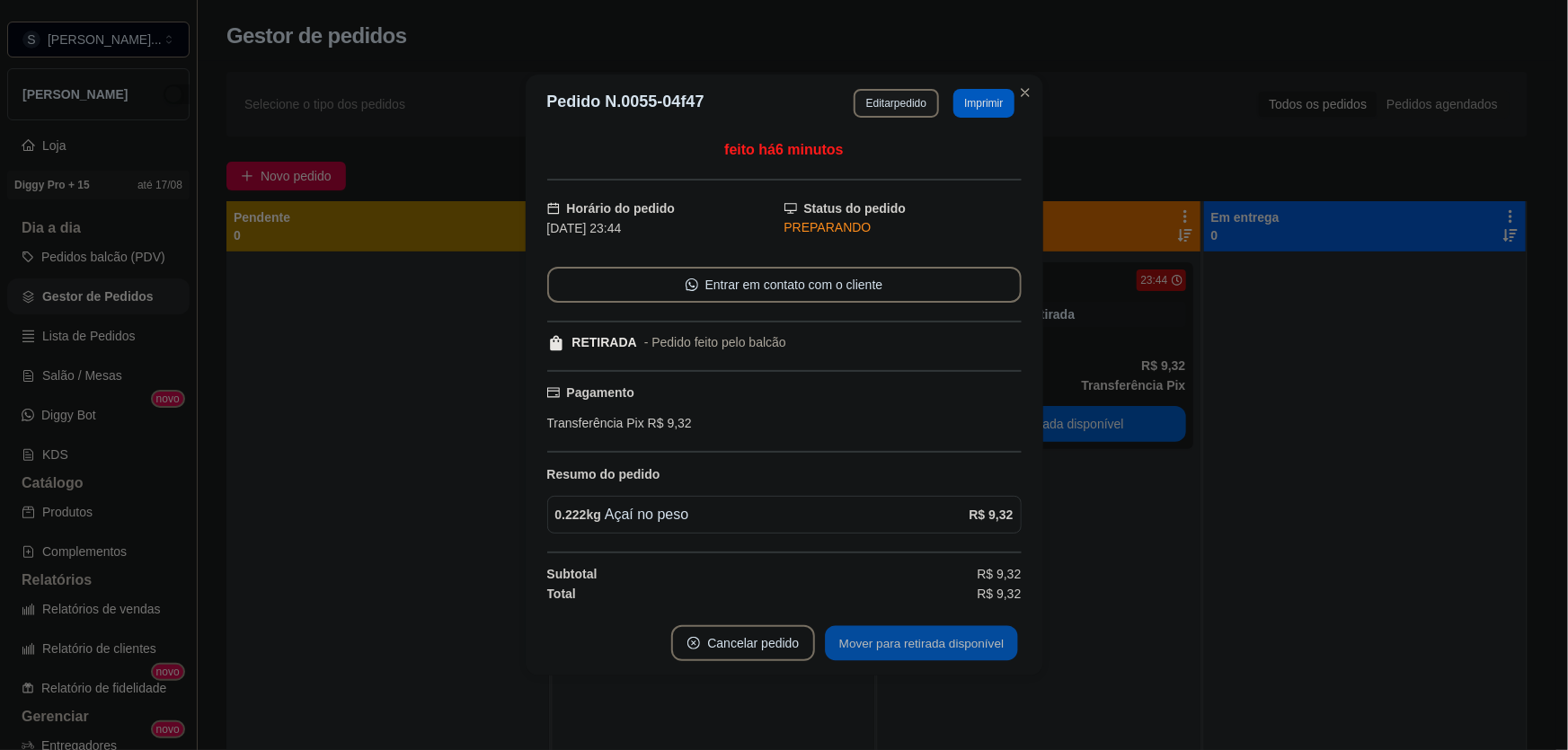 click on "Mover para retirada disponível" at bounding box center [922, 643] 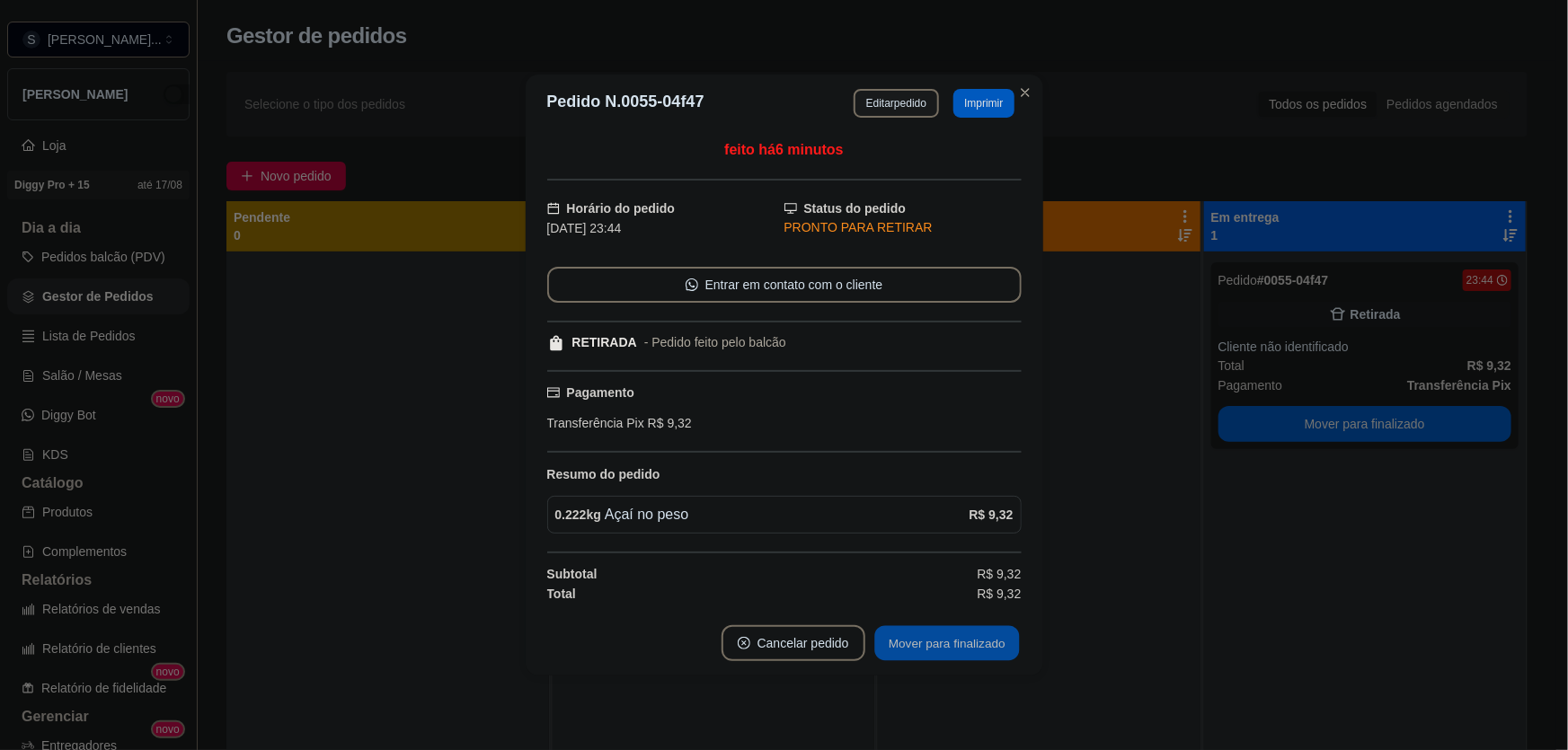 click on "Mover para finalizado" at bounding box center [946, 643] 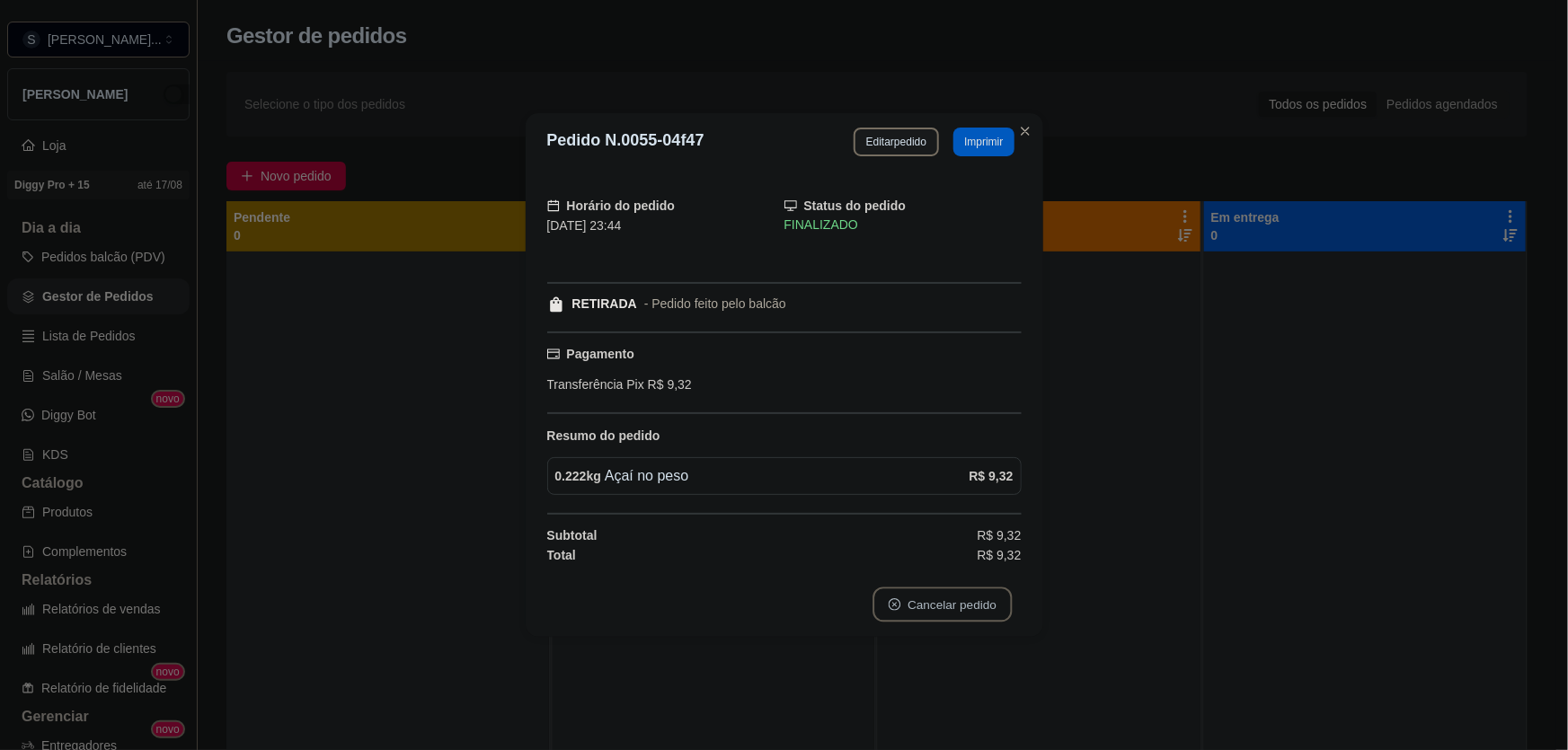 click on "Cancelar pedido" at bounding box center (942, 604) 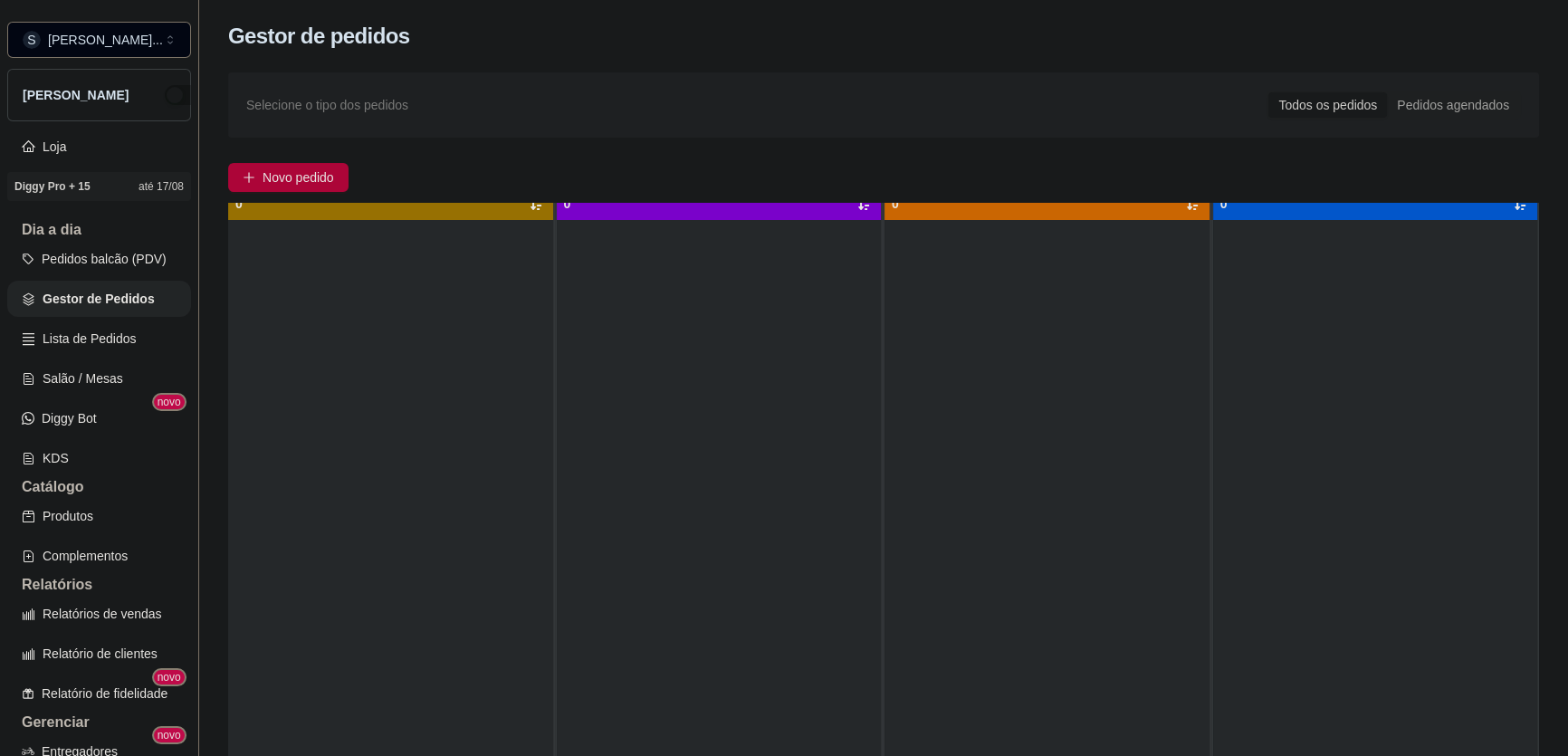 scroll, scrollTop: 51, scrollLeft: 0, axis: vertical 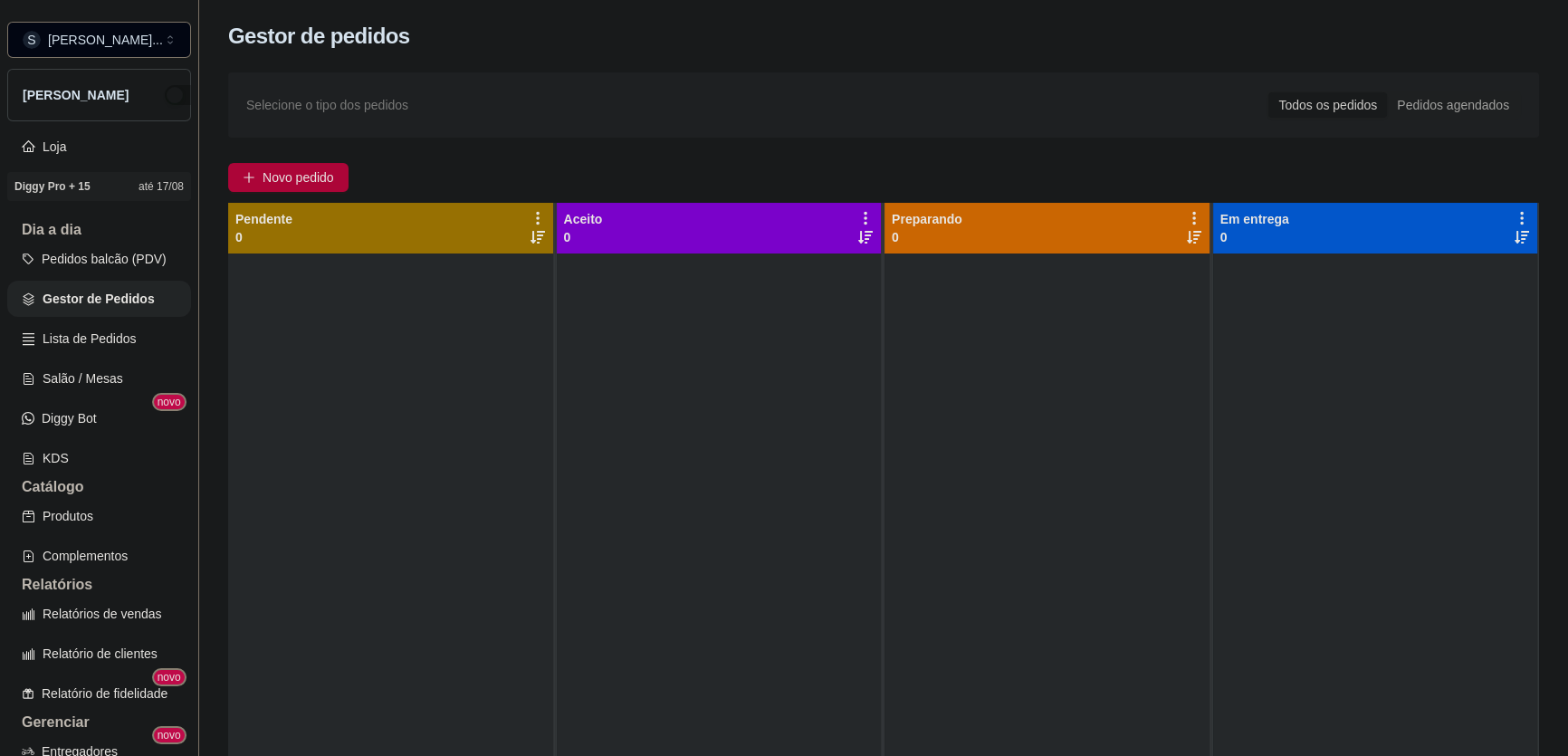 drag, startPoint x: 1496, startPoint y: 379, endPoint x: 1382, endPoint y: 285, distance: 147.75656 